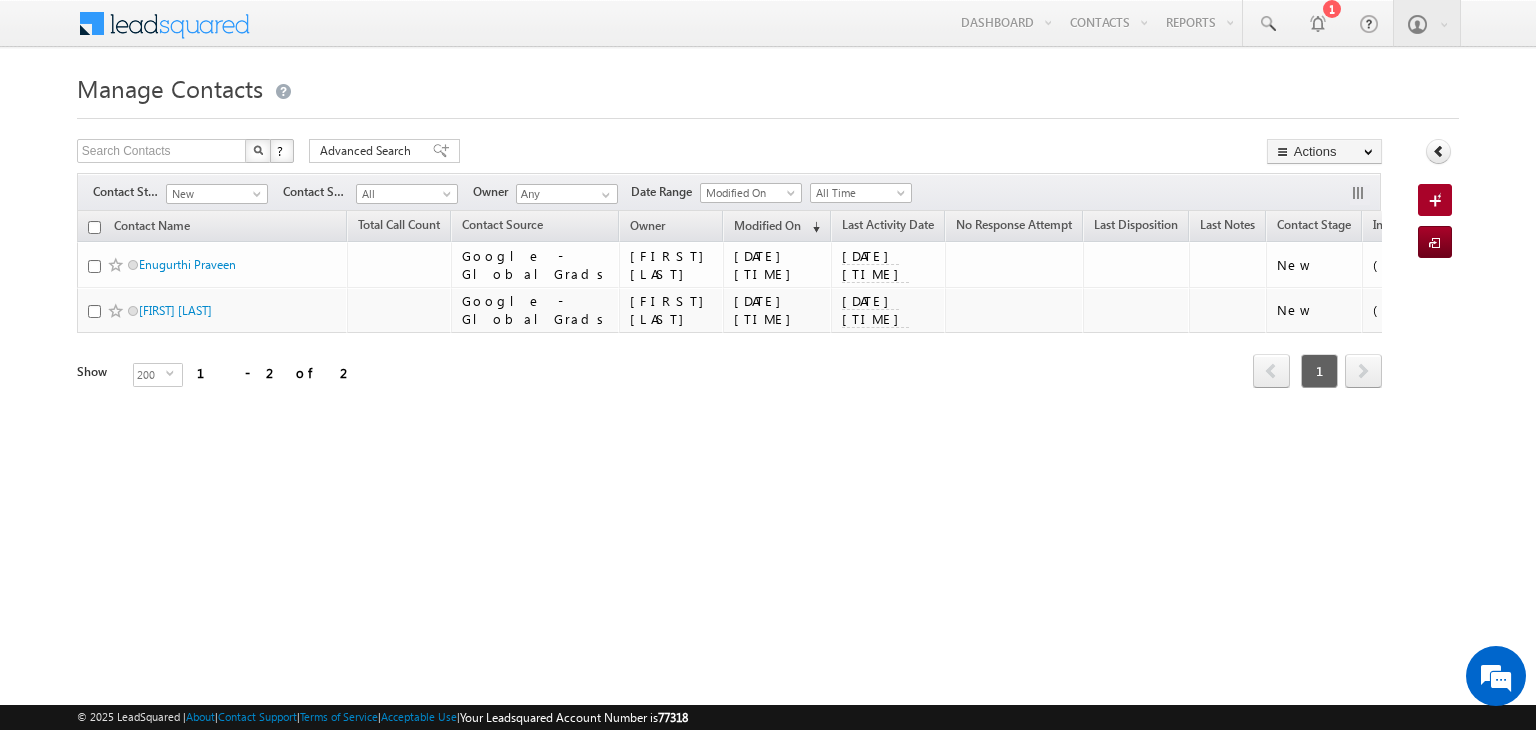 scroll, scrollTop: 0, scrollLeft: 0, axis: both 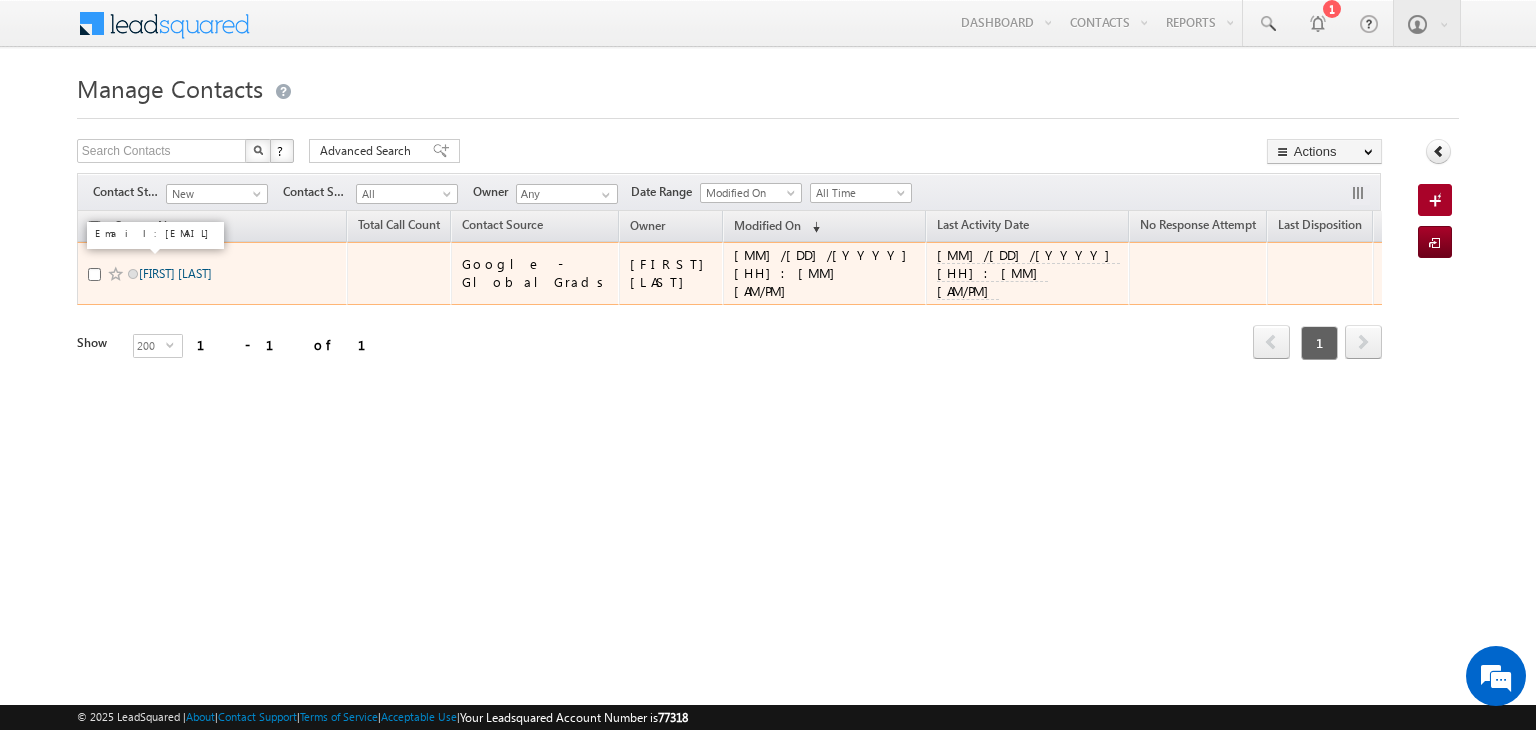 click on "[FIRST] [LAST]" at bounding box center (175, 273) 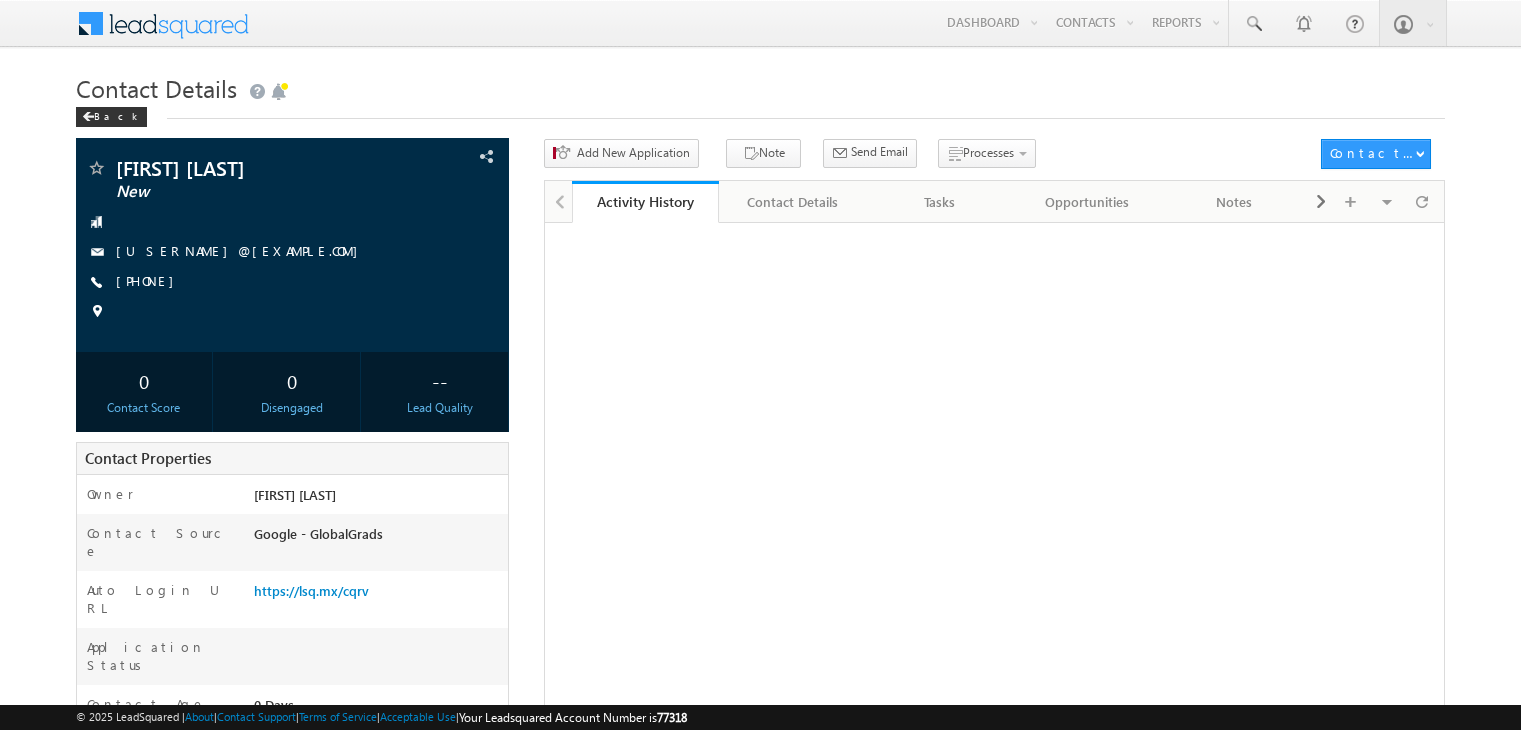 scroll, scrollTop: 0, scrollLeft: 0, axis: both 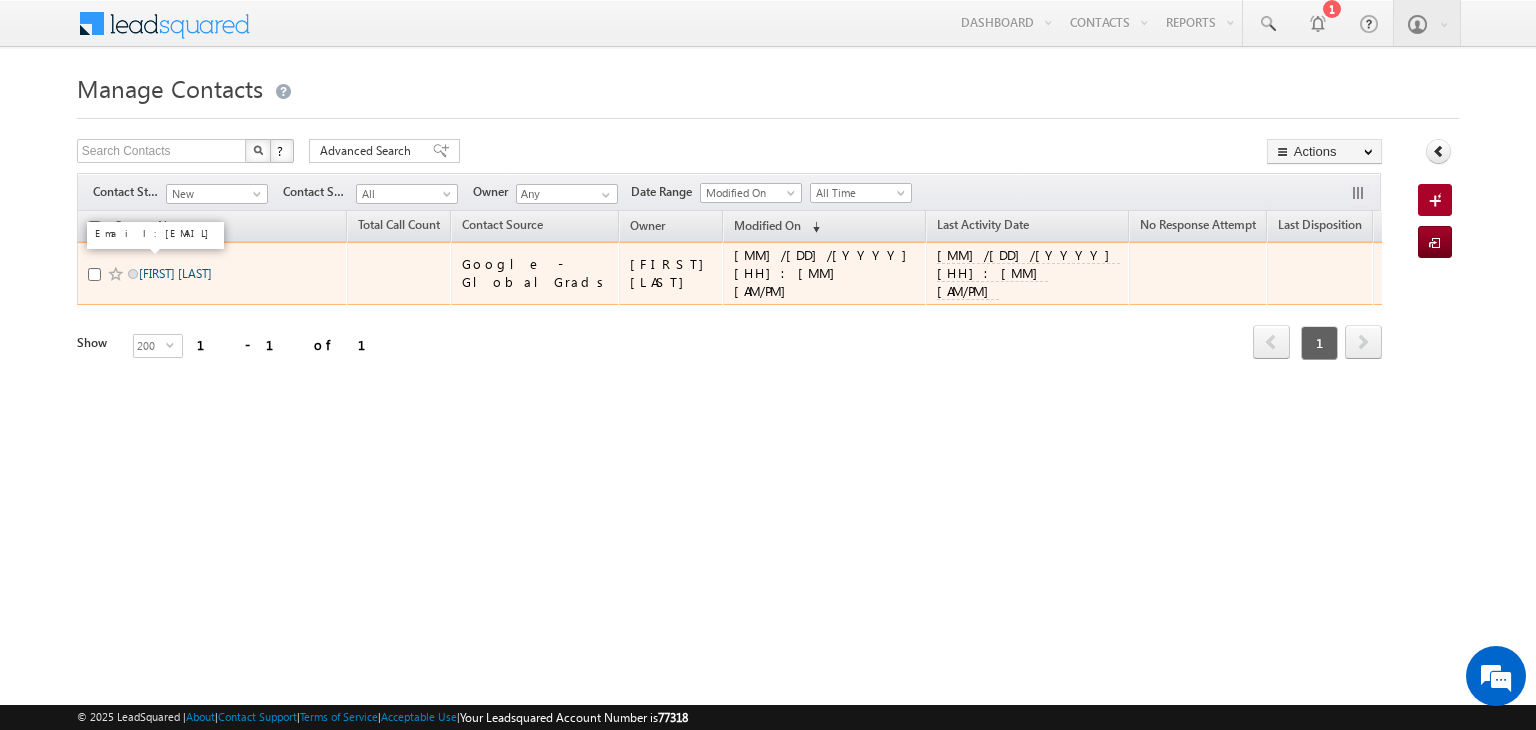 click on "Jaison J" at bounding box center [175, 273] 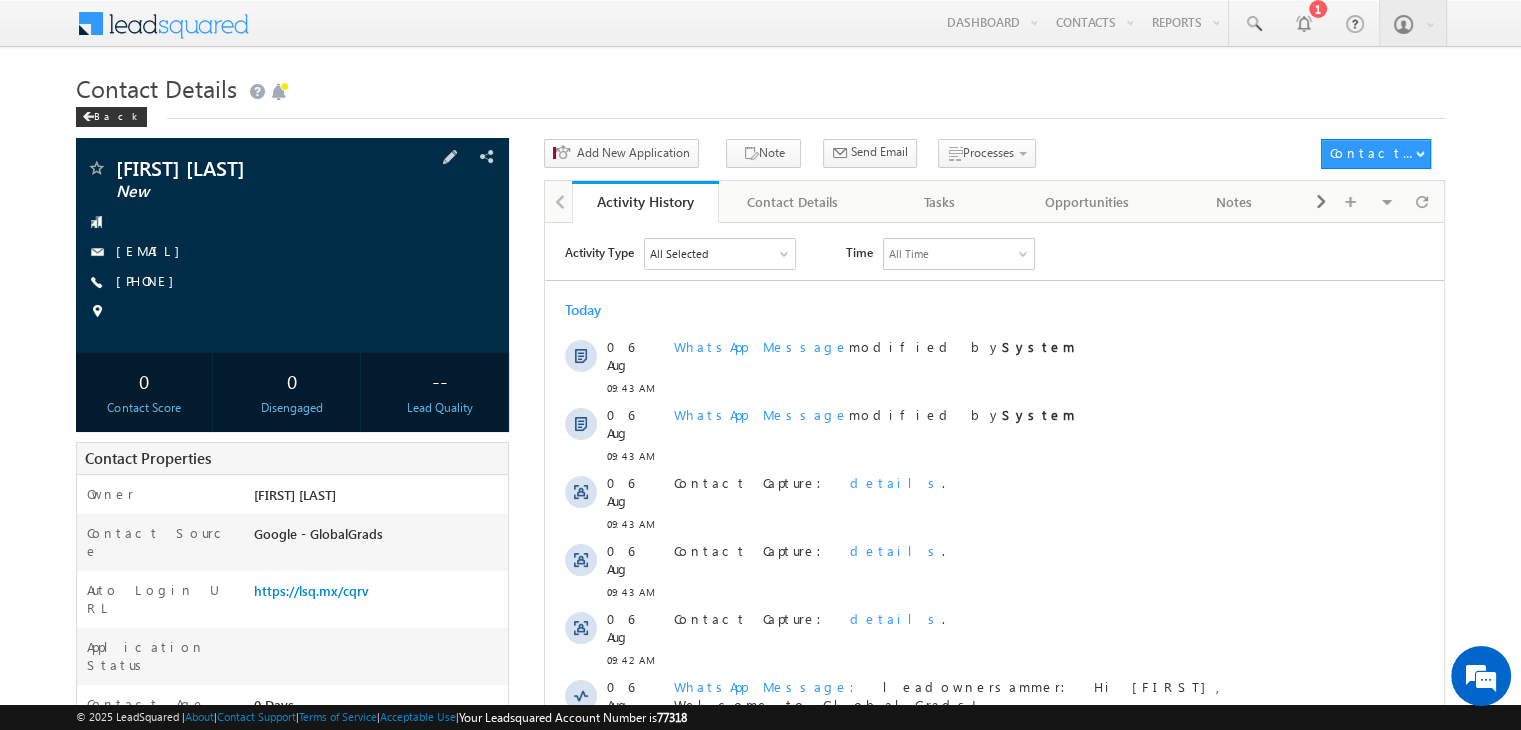 scroll, scrollTop: 0, scrollLeft: 0, axis: both 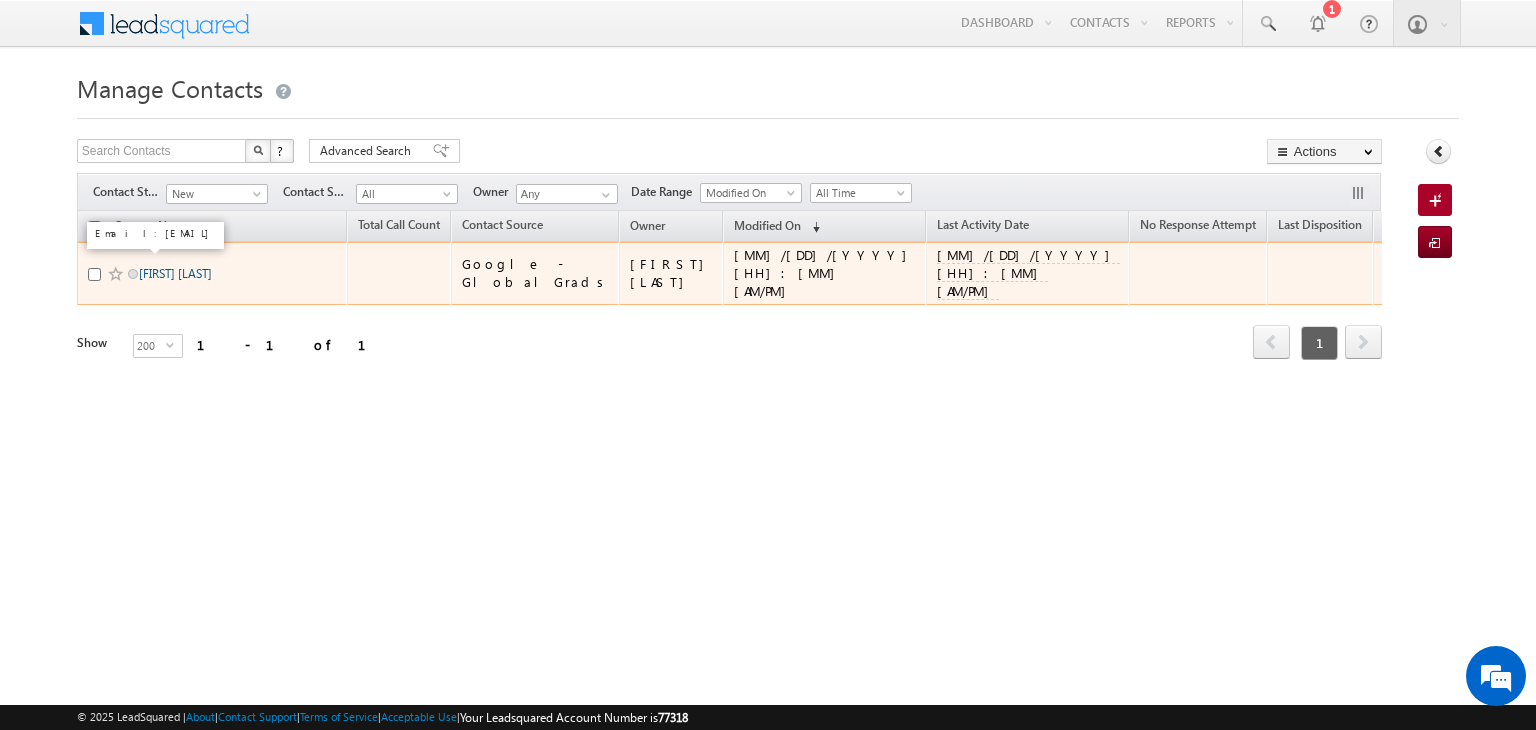 click on "[FIRST] [LAST]" at bounding box center (175, 273) 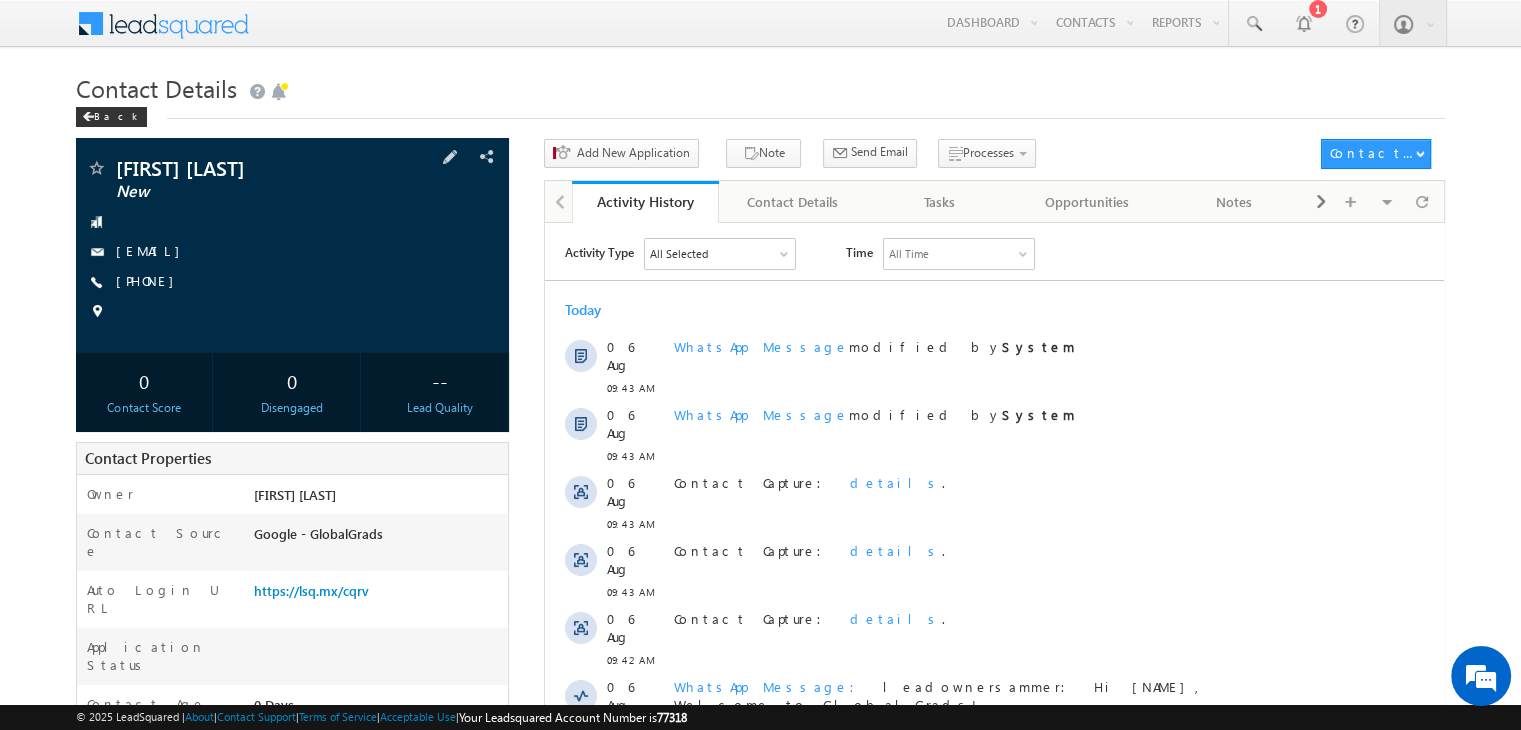 scroll, scrollTop: 0, scrollLeft: 0, axis: both 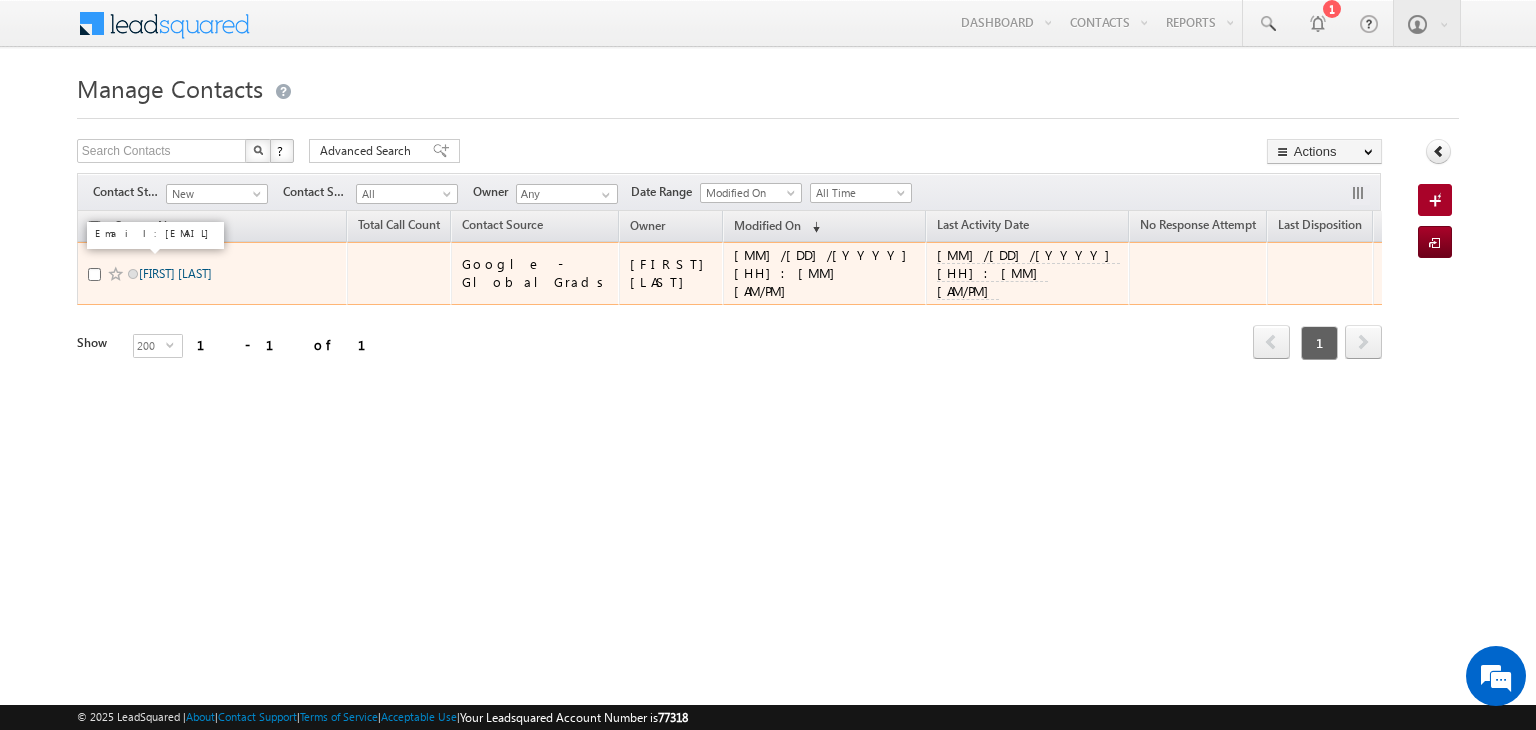 click on "[FIRST] [LAST]" at bounding box center [175, 273] 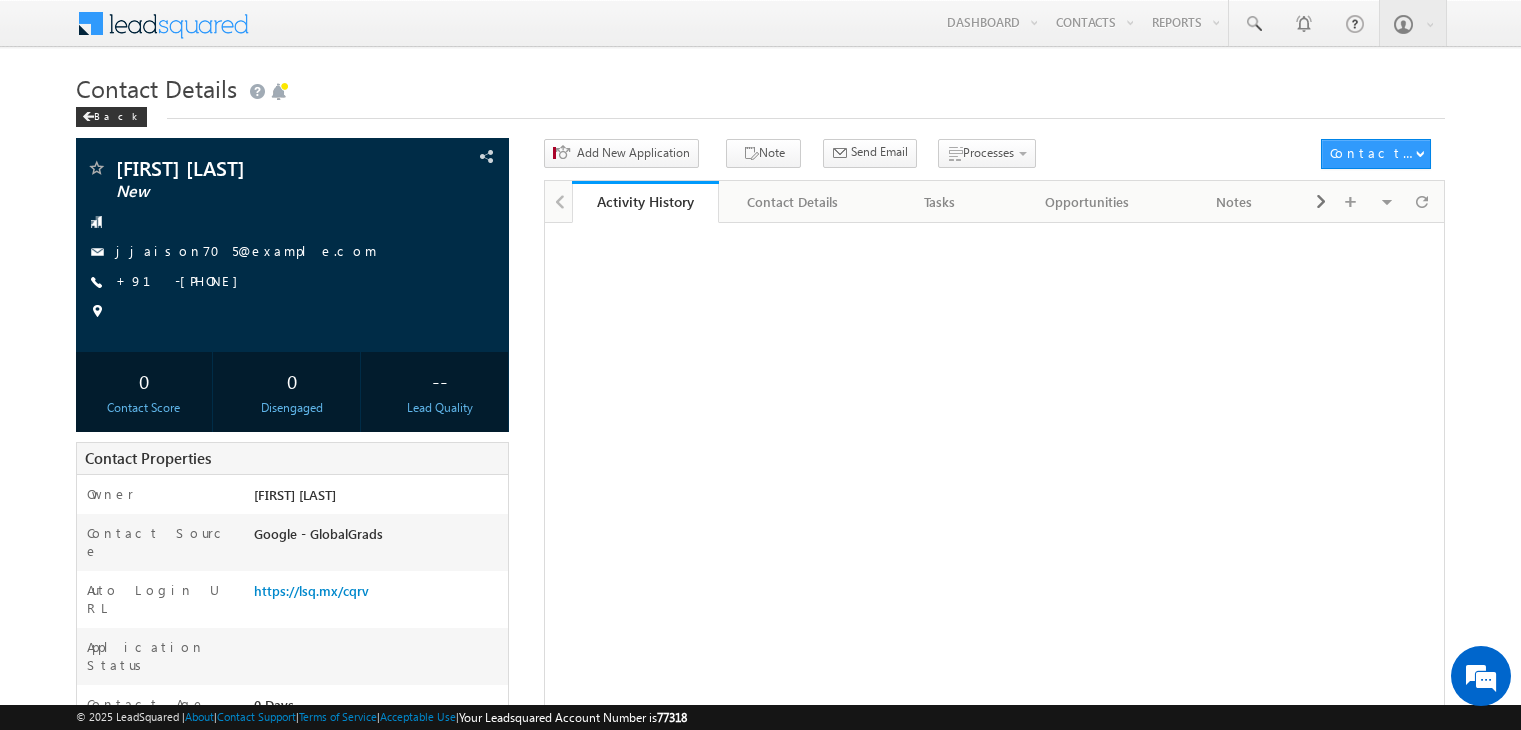 scroll, scrollTop: 0, scrollLeft: 0, axis: both 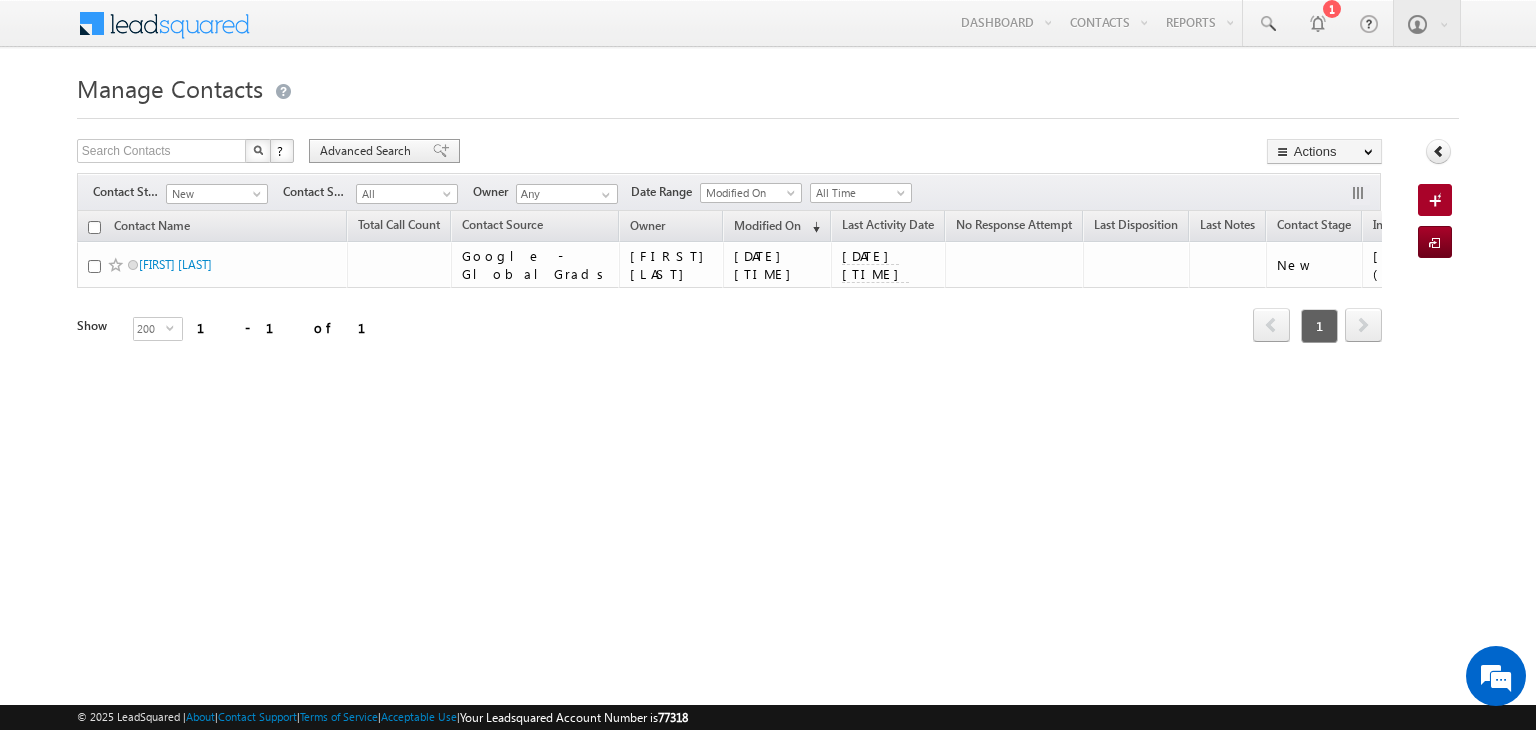 click on "Advanced Search" at bounding box center (384, 151) 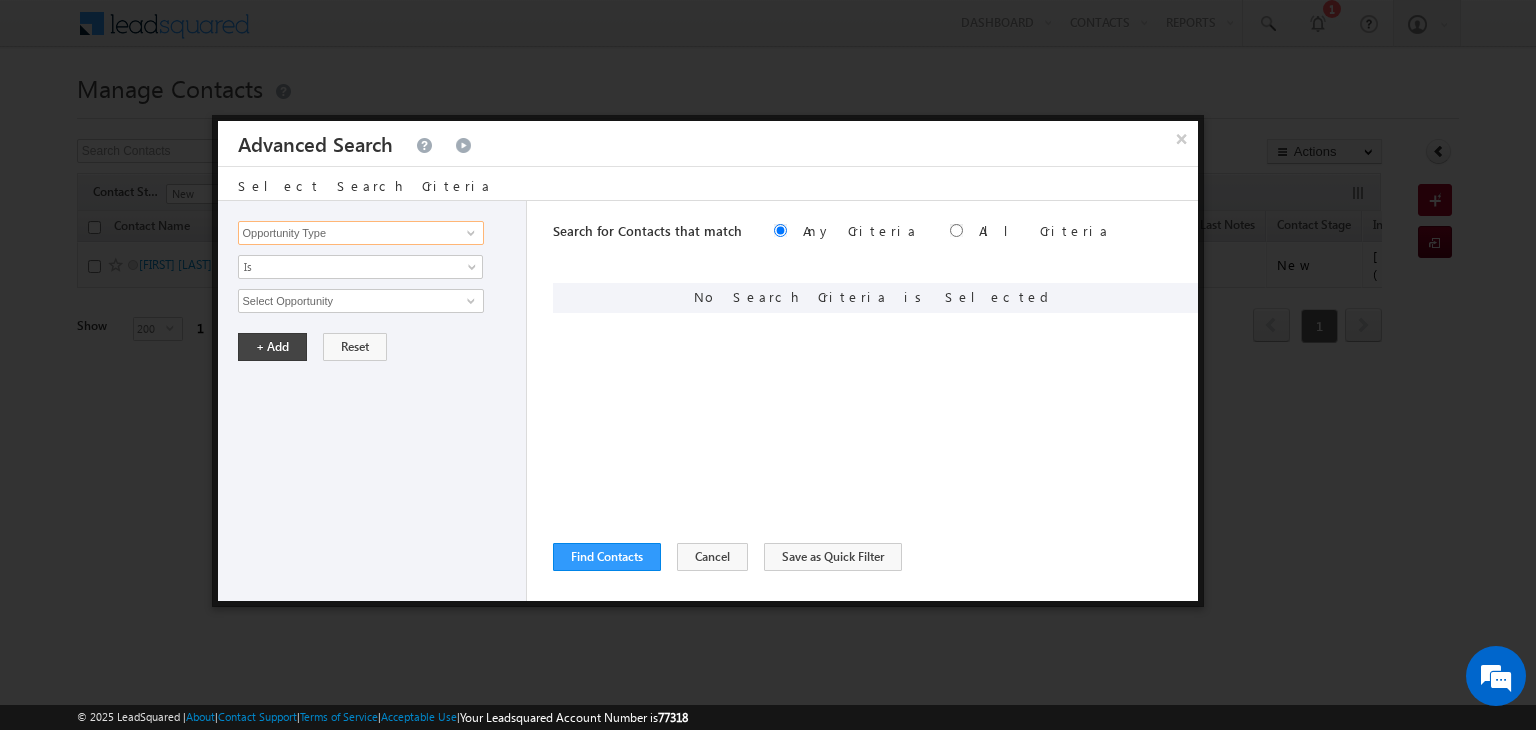 click on "Opportunity Type" at bounding box center [361, 233] 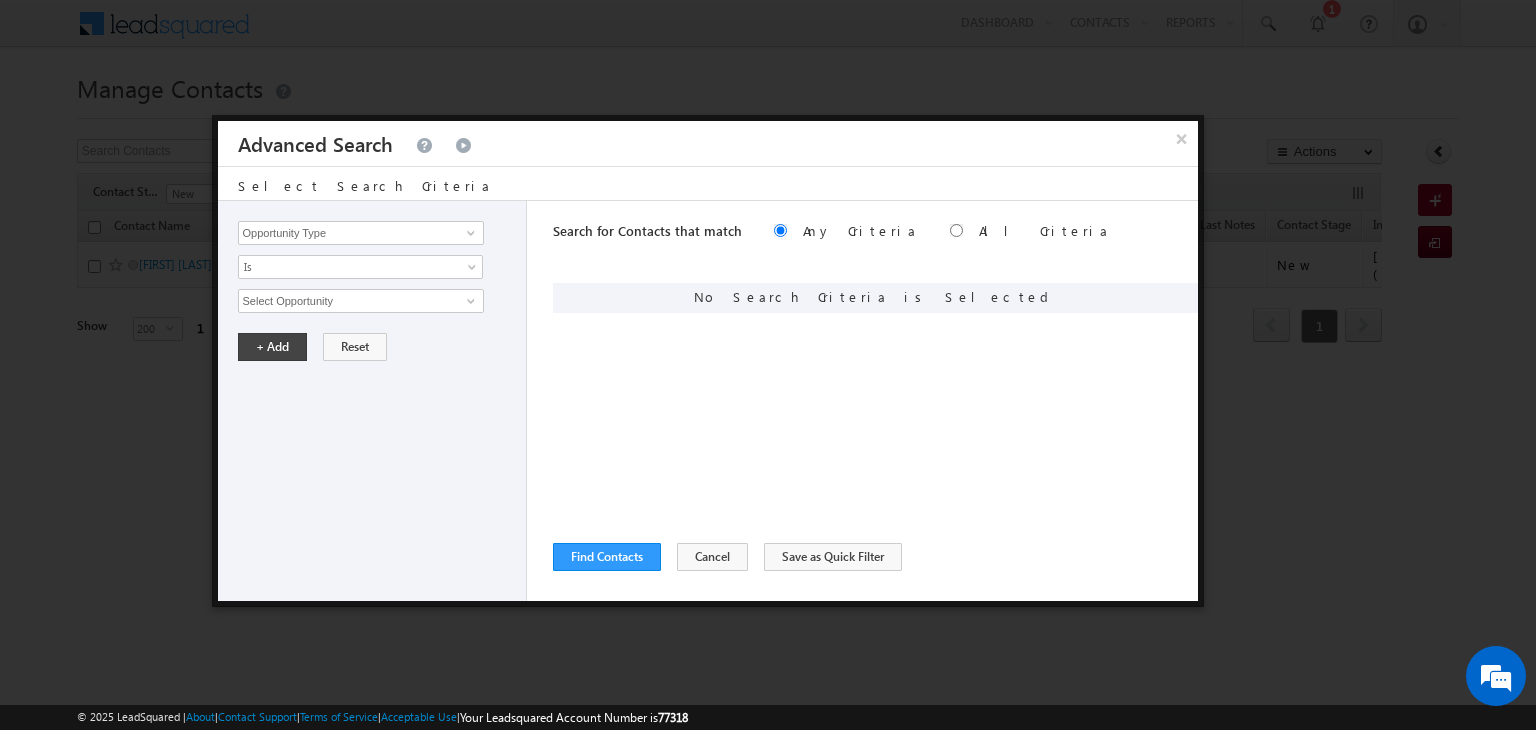 drag, startPoint x: 854, startPoint y: 225, endPoint x: 868, endPoint y: 228, distance: 14.3178215 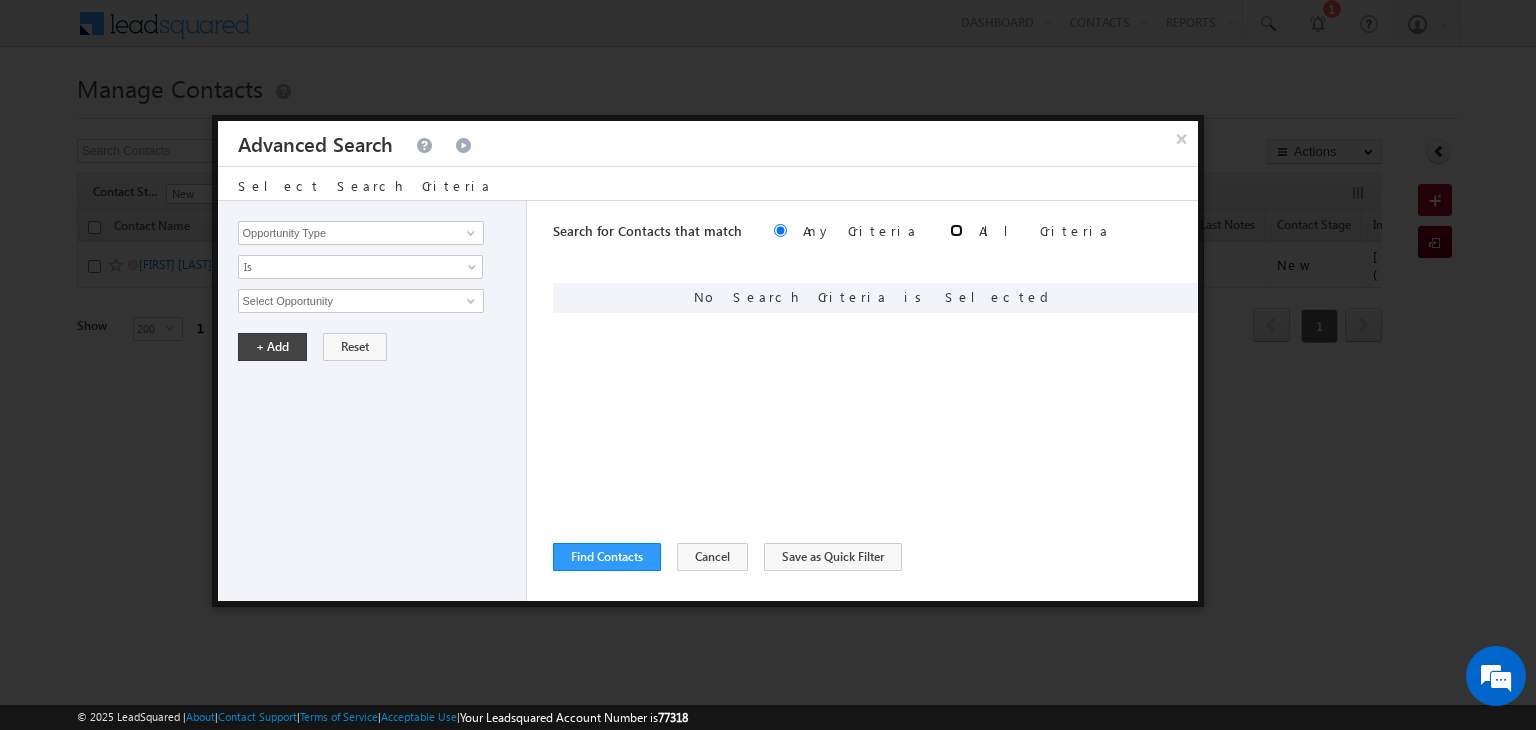 click at bounding box center (956, 230) 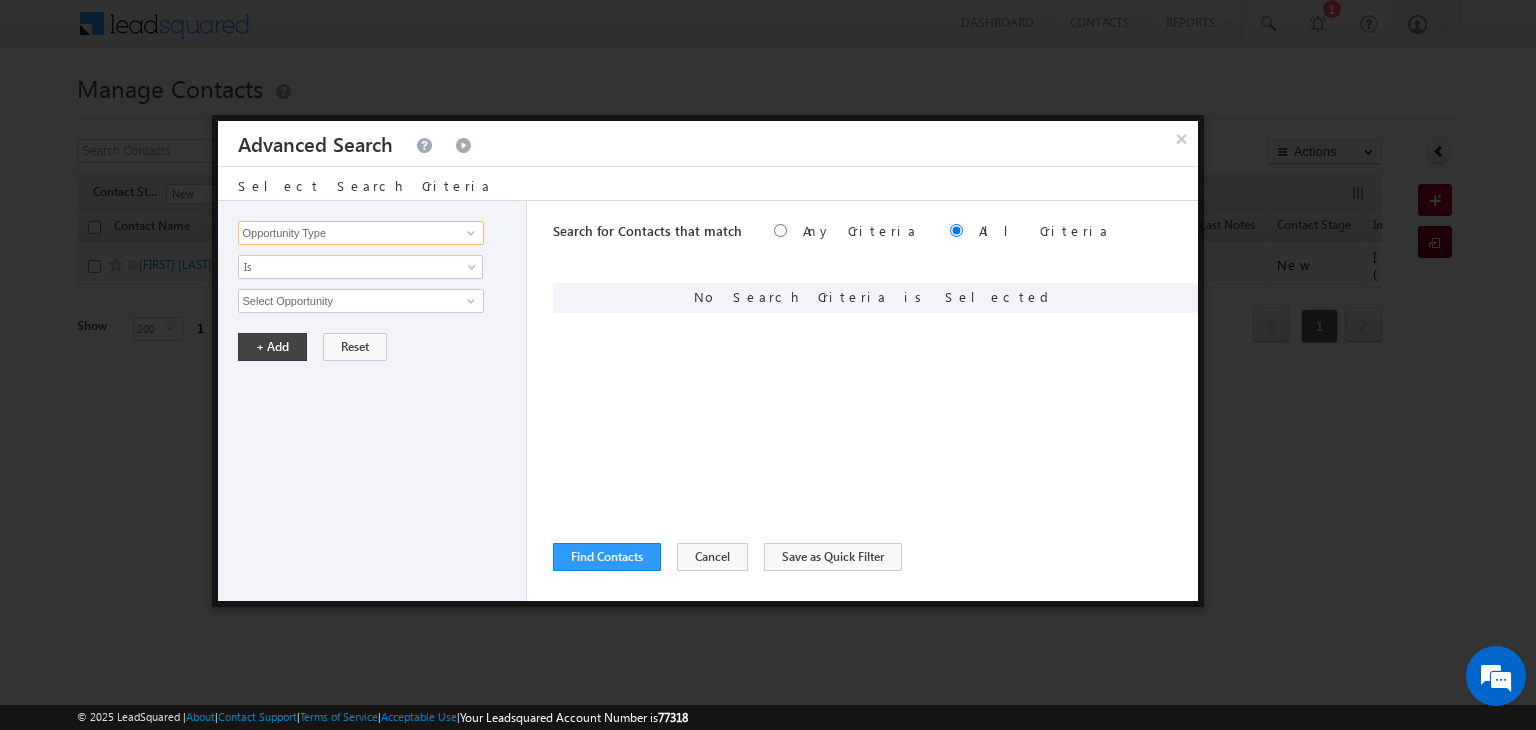 click on "Opportunity Type" at bounding box center [361, 233] 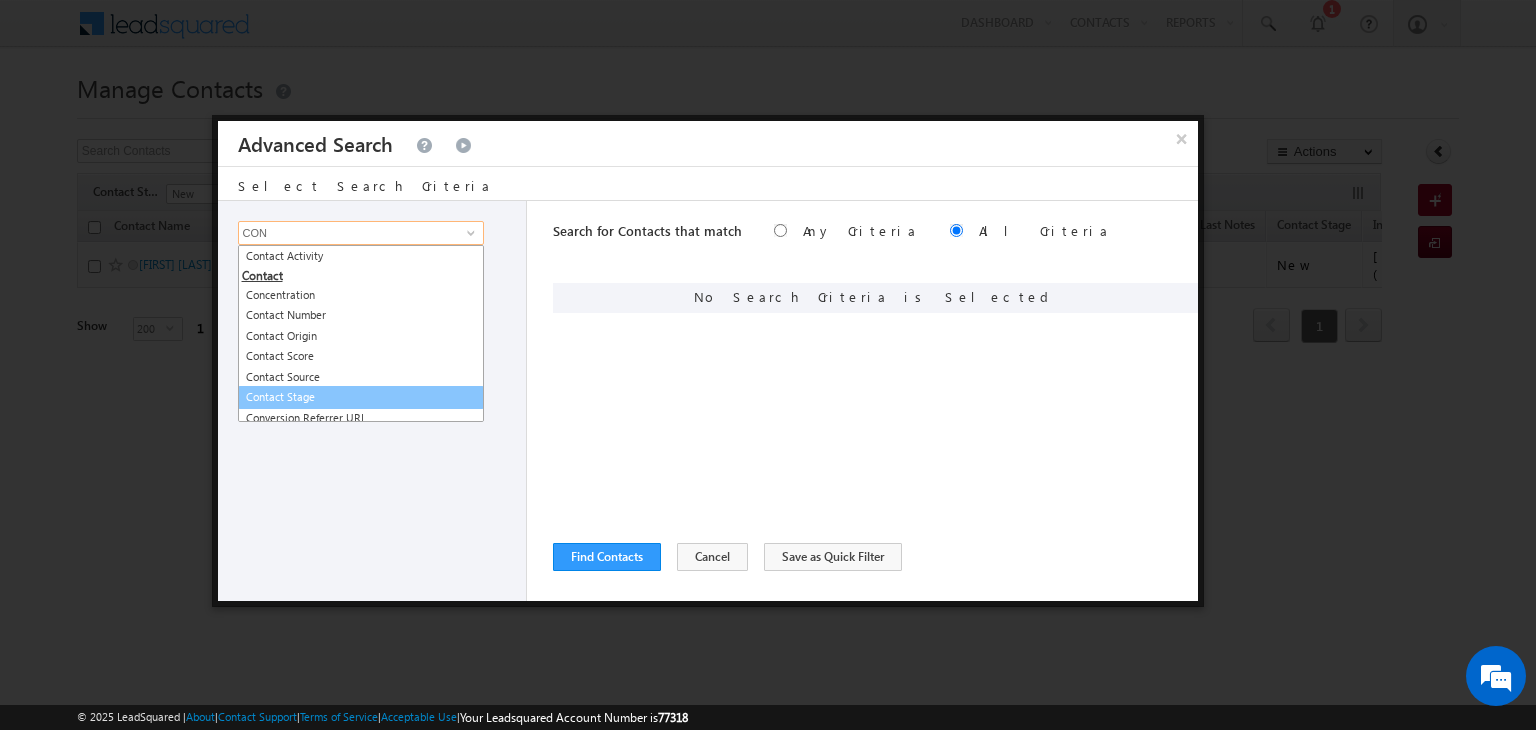 click on "Contact Stage" at bounding box center (361, 397) 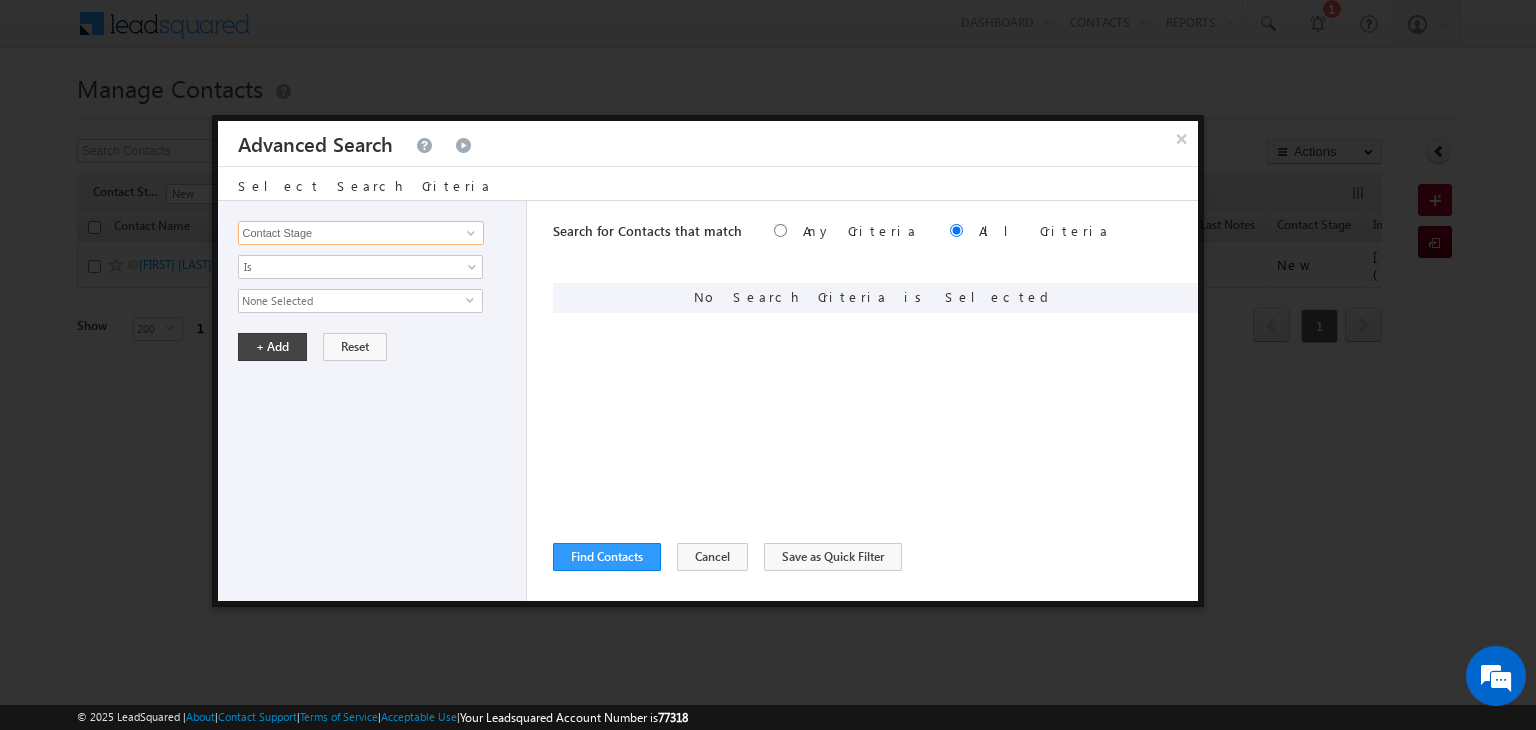 type on "Contact Stage" 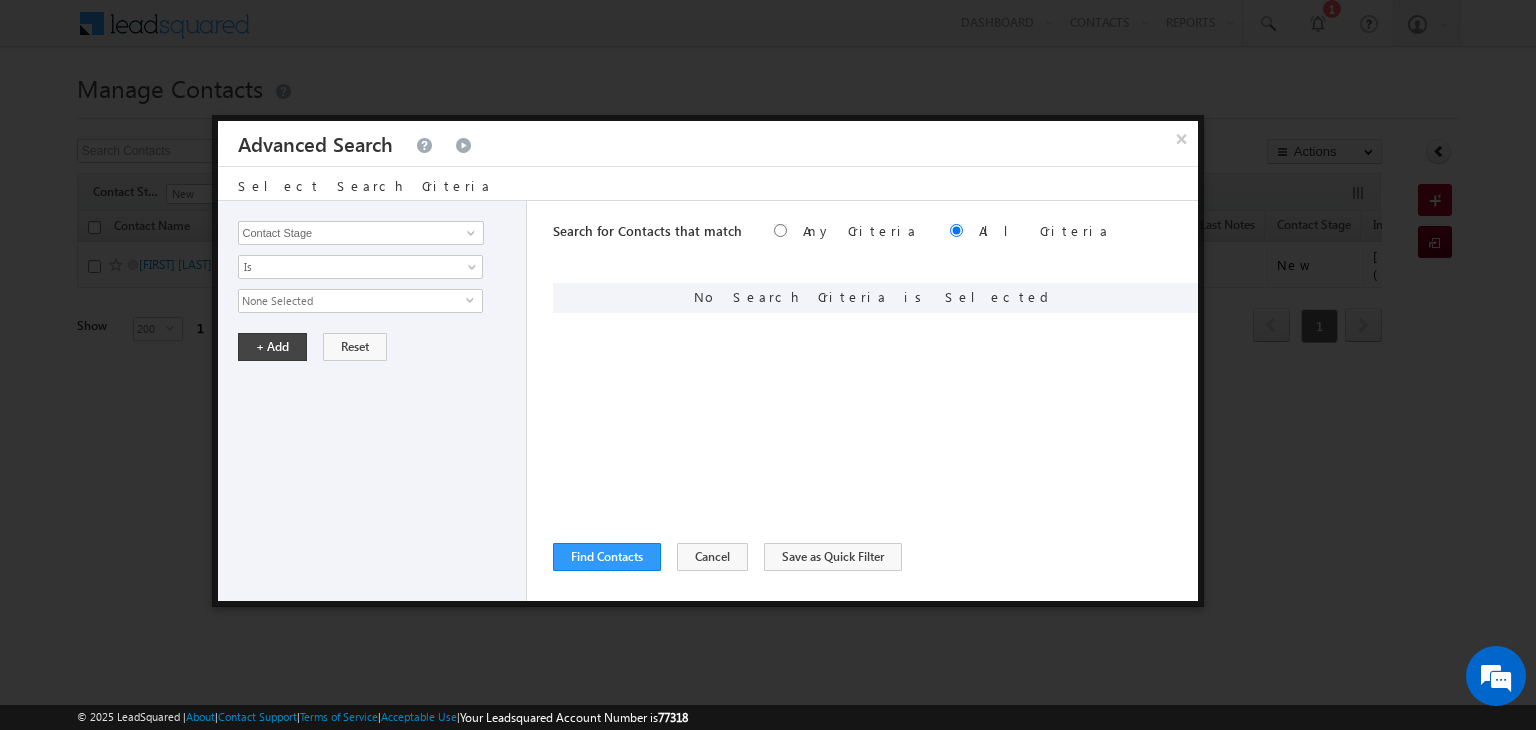 click on "None Selected" at bounding box center (352, 301) 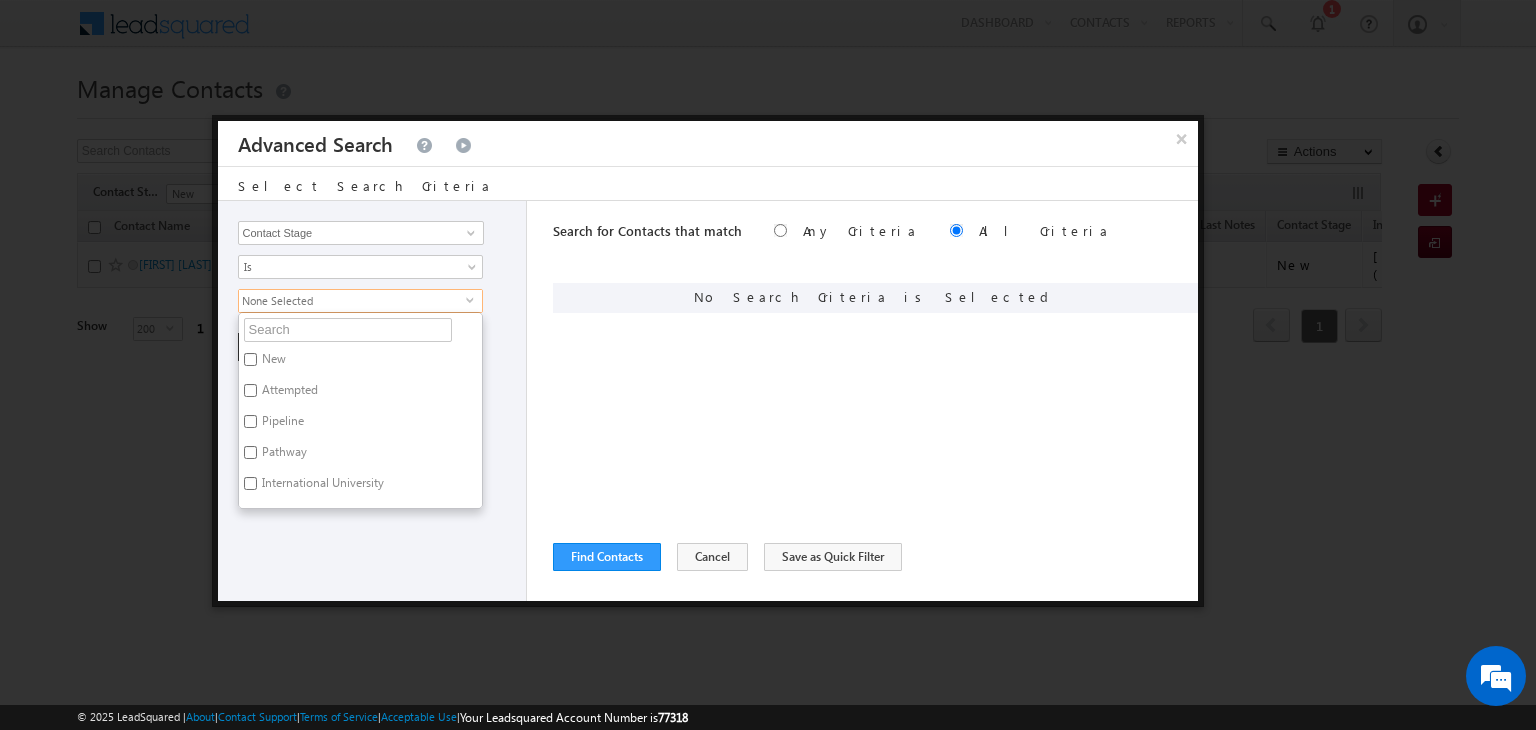 click on "Attempted" at bounding box center (288, 393) 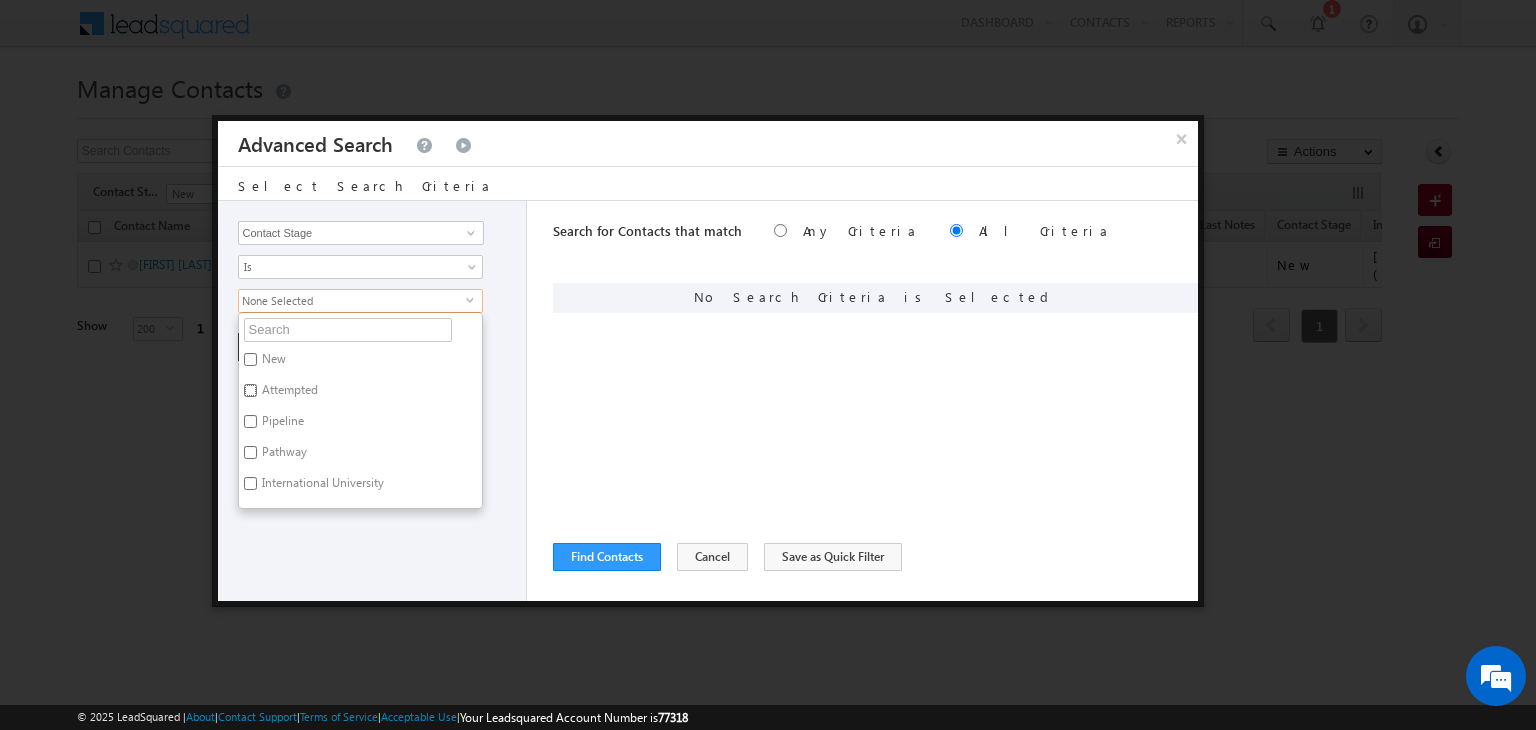 click on "Attempted" at bounding box center (250, 390) 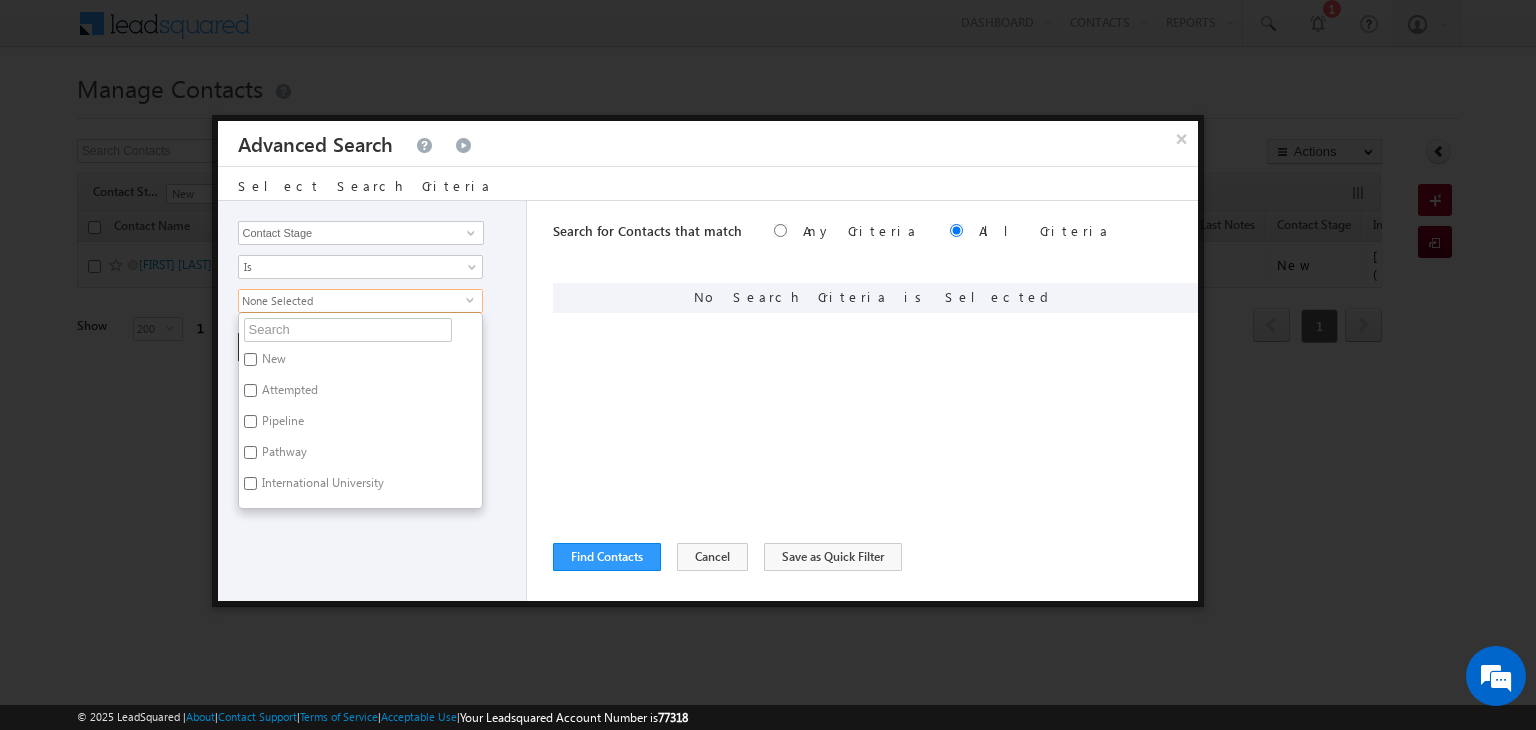 checkbox on "true" 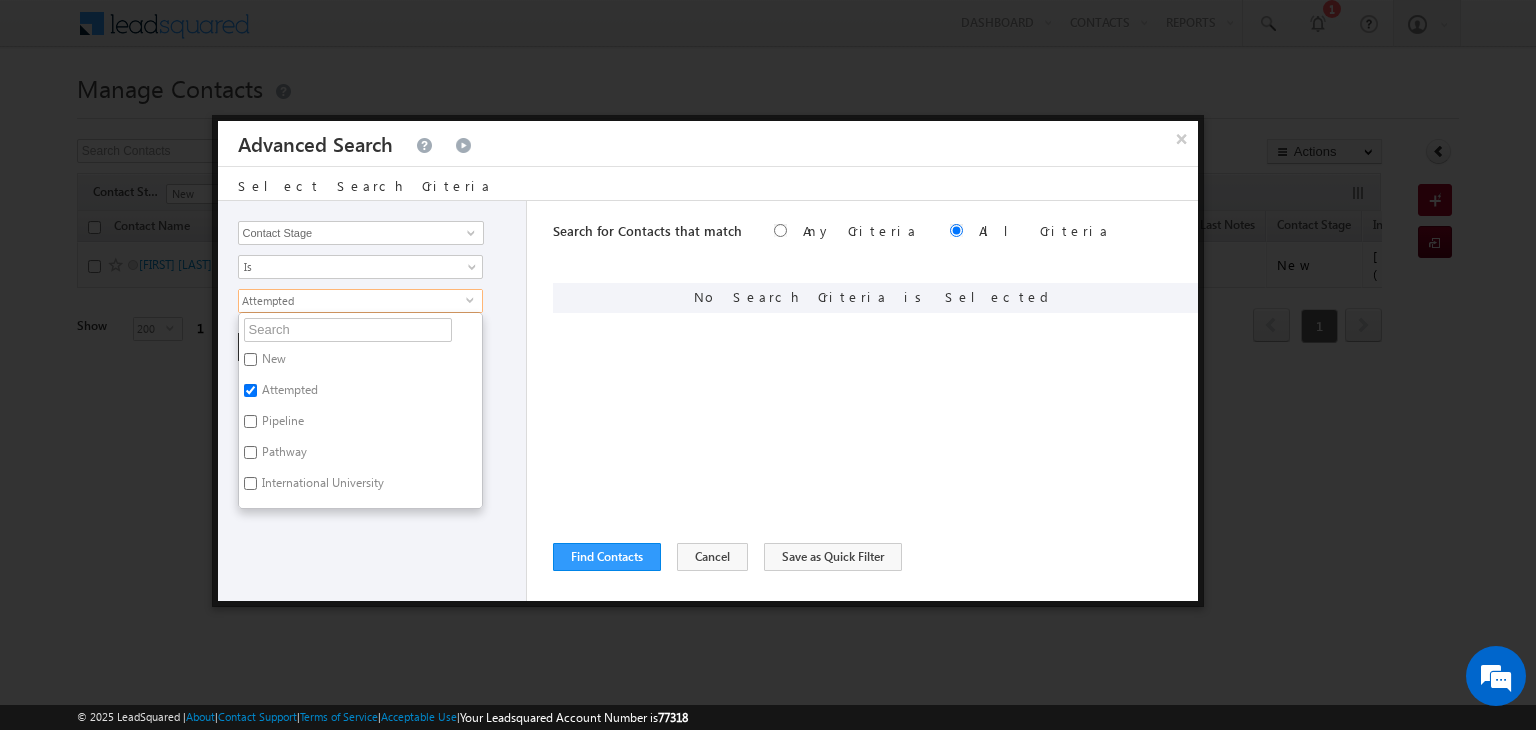 click on "New" at bounding box center (272, 362) 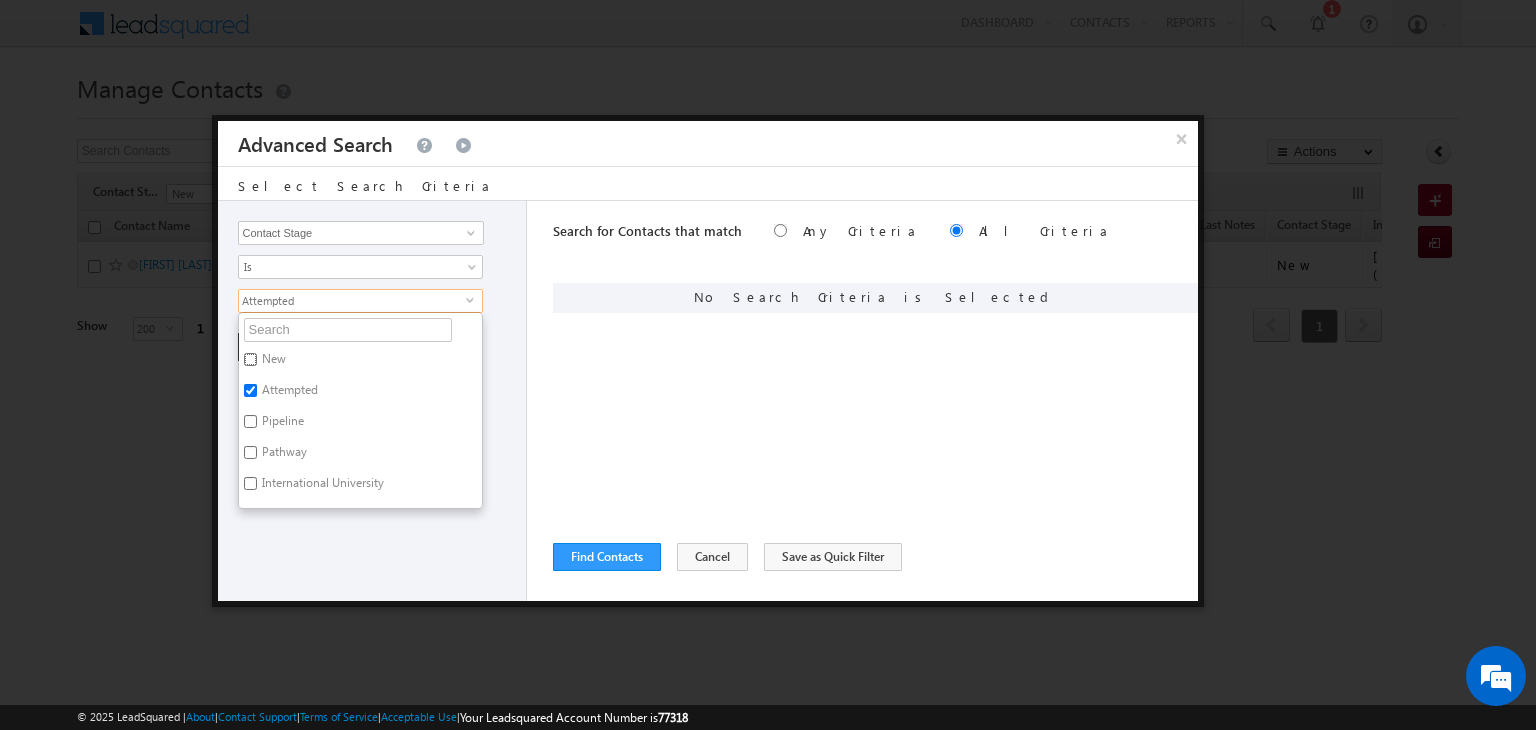 click on "New" at bounding box center [250, 359] 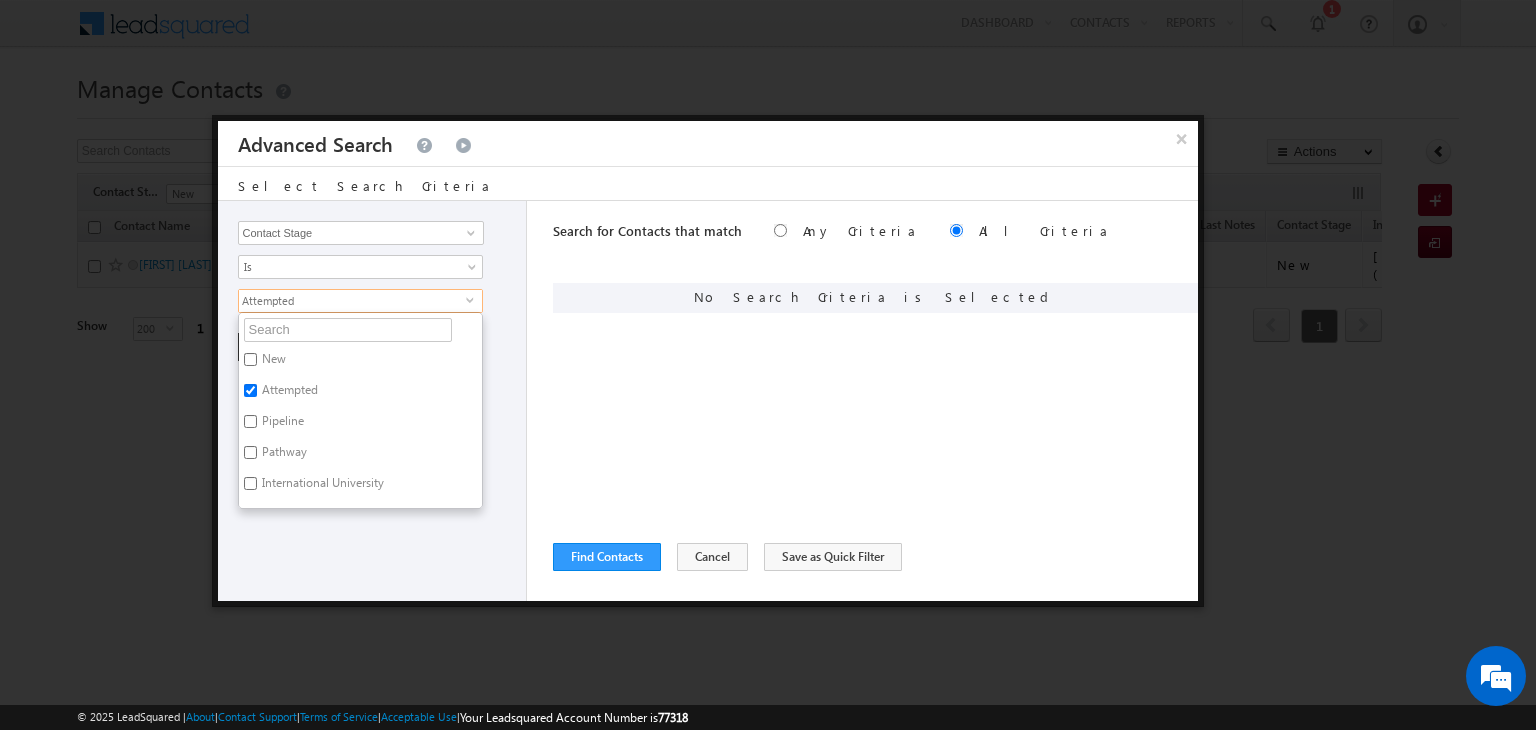 checkbox on "true" 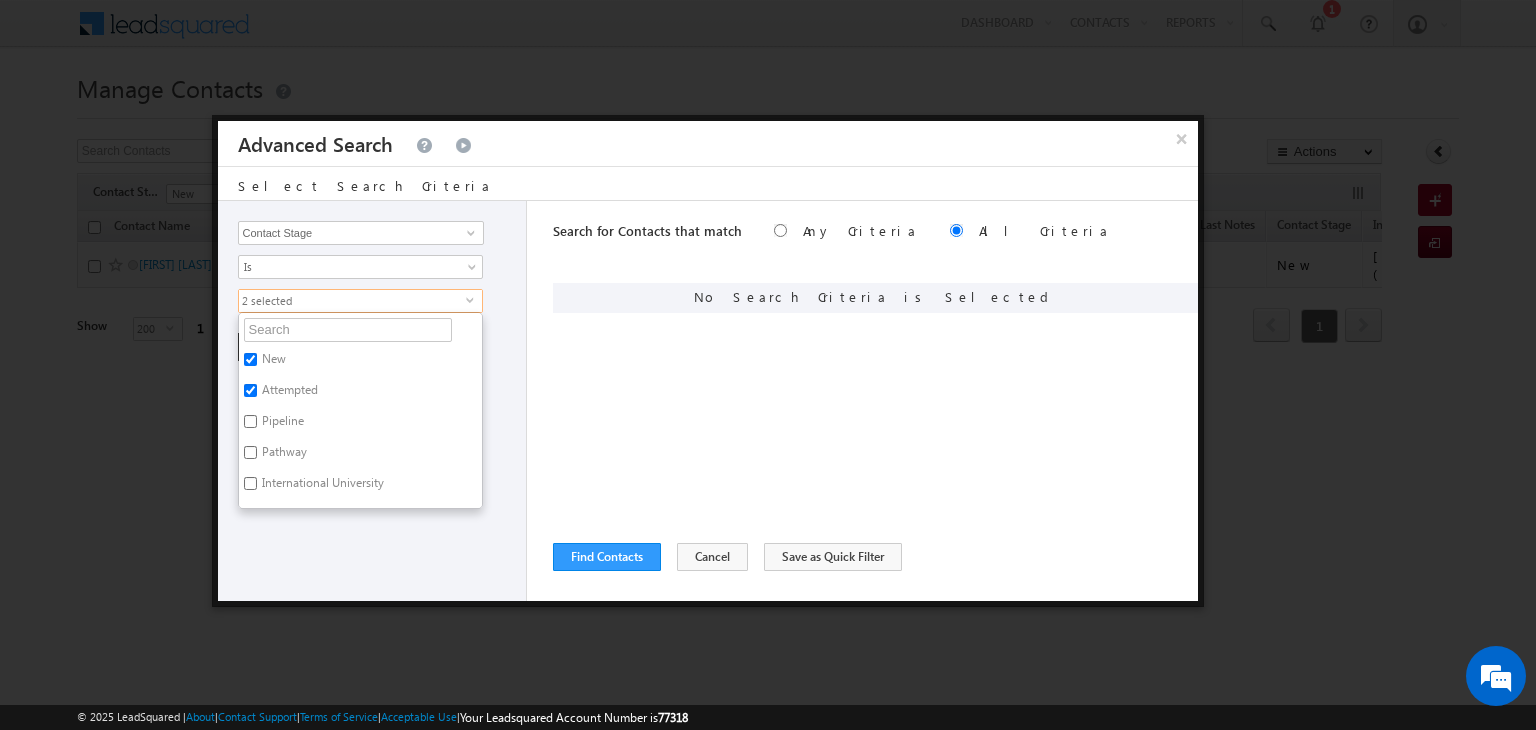 click on "Opportunity Type Contact Activity Task Sales Group  Prospect Id Address 1 Address 2 Any Specific University Or Program Application Status Assignment date current owner Auto Login URL City Class XII Marks Company Concentration Contact Number Contact Origin Contact Score Contact Source Contact Stage Conversion Referrer URL Counselling mode Country Country Interested In New Country Interested In Old Course Course Priority Created By Id Created On Created On Old Current Opt In Status Do Not Call Do Not Email Do Not SMS Do Not Track Do You Have Scholarships Do You Have Valid Passport Documents - Status Documents - University Proof Doc Documents - 10th Marksheet Documents - 12th Marksheet Documents - UG Degree Documents - UG Marksheets Documents - PG Degree Documents - PG Marksheets Documents - Resume/CV Documents - LOR Documents - SOP Documents - Passport Documents - ELT Documents - Amity Pathway Certificate Documents - COL Documents - Deposit fee Documents - UCOL Documents - I20" at bounding box center [373, 401] 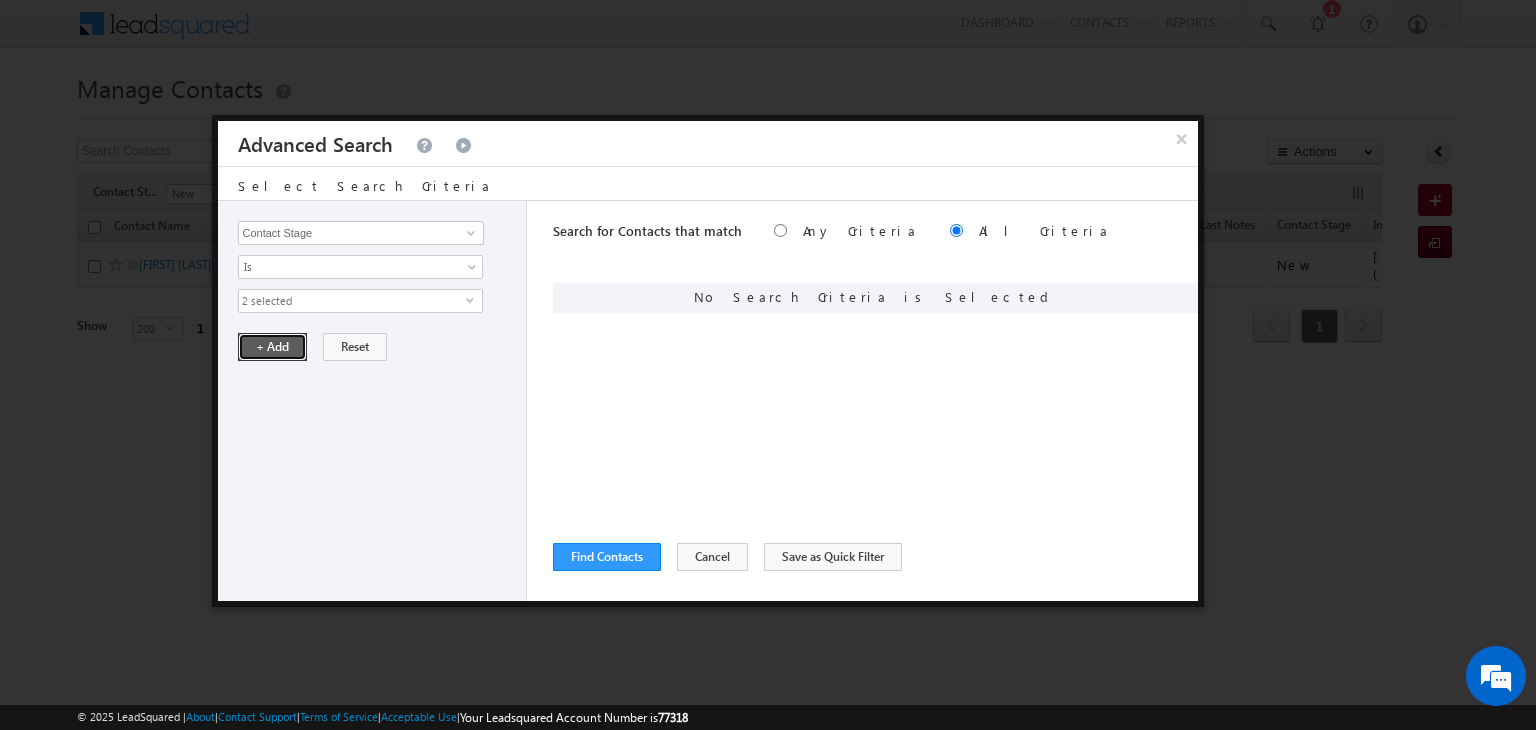 click on "+ Add" at bounding box center (272, 347) 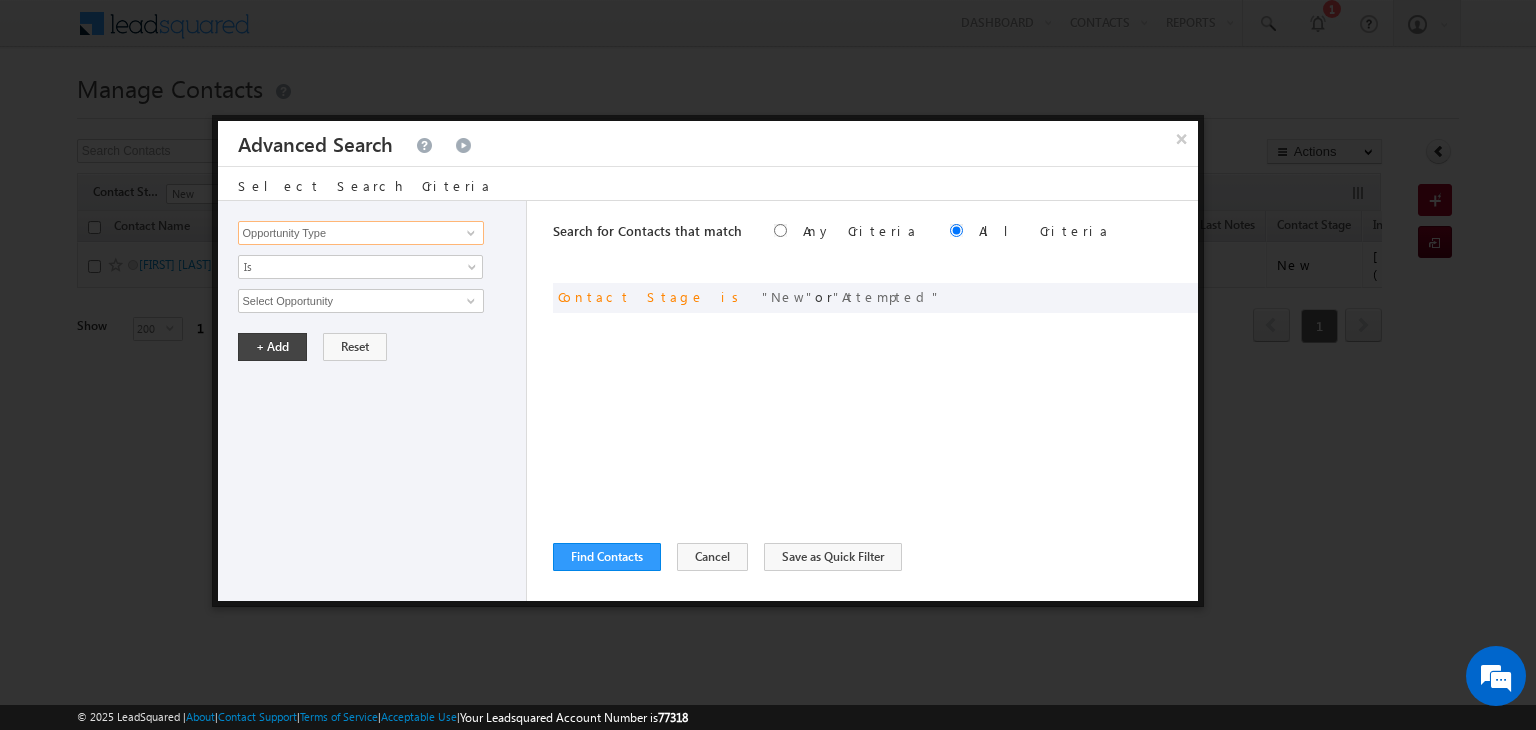 click on "Opportunity Type" at bounding box center (361, 233) 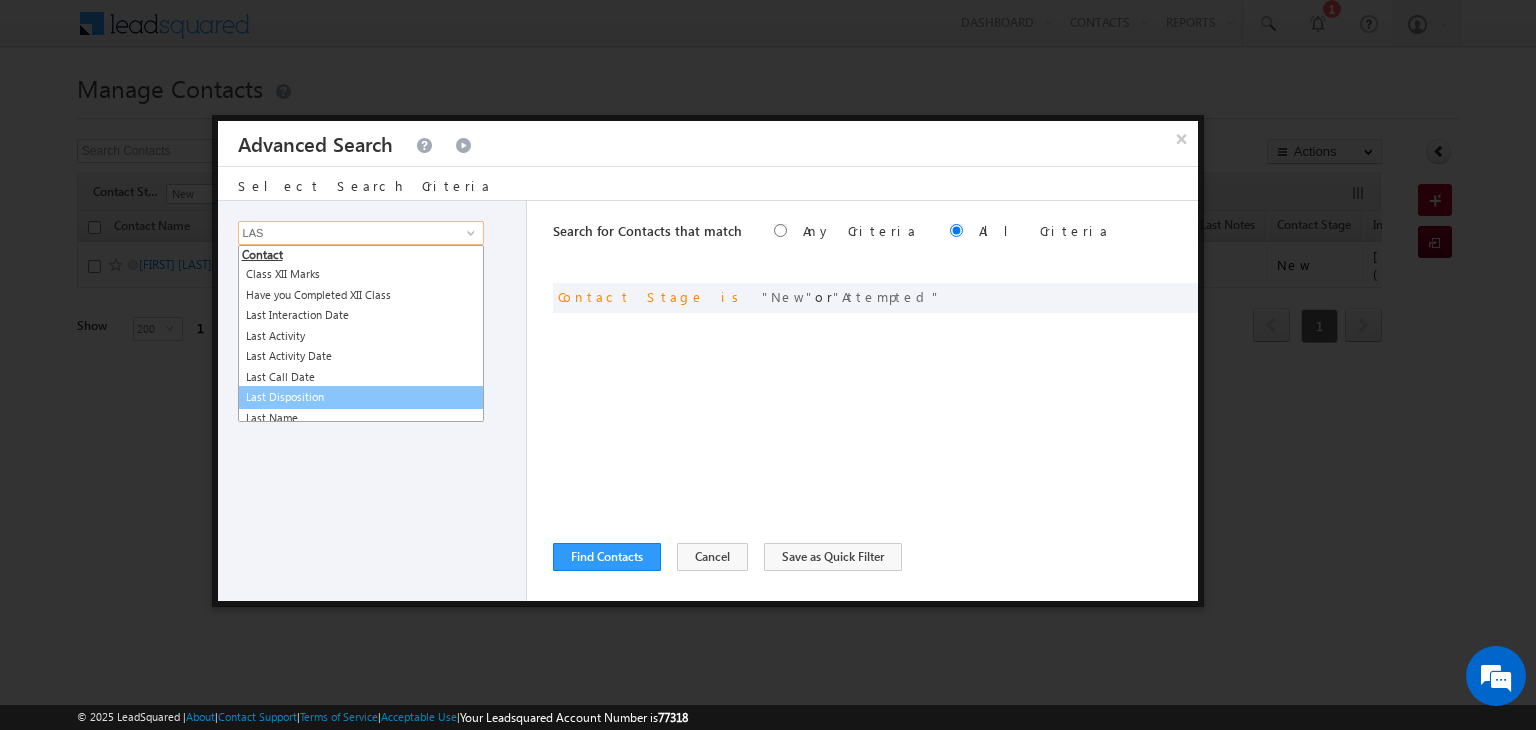 click on "Last Disposition" at bounding box center (361, 397) 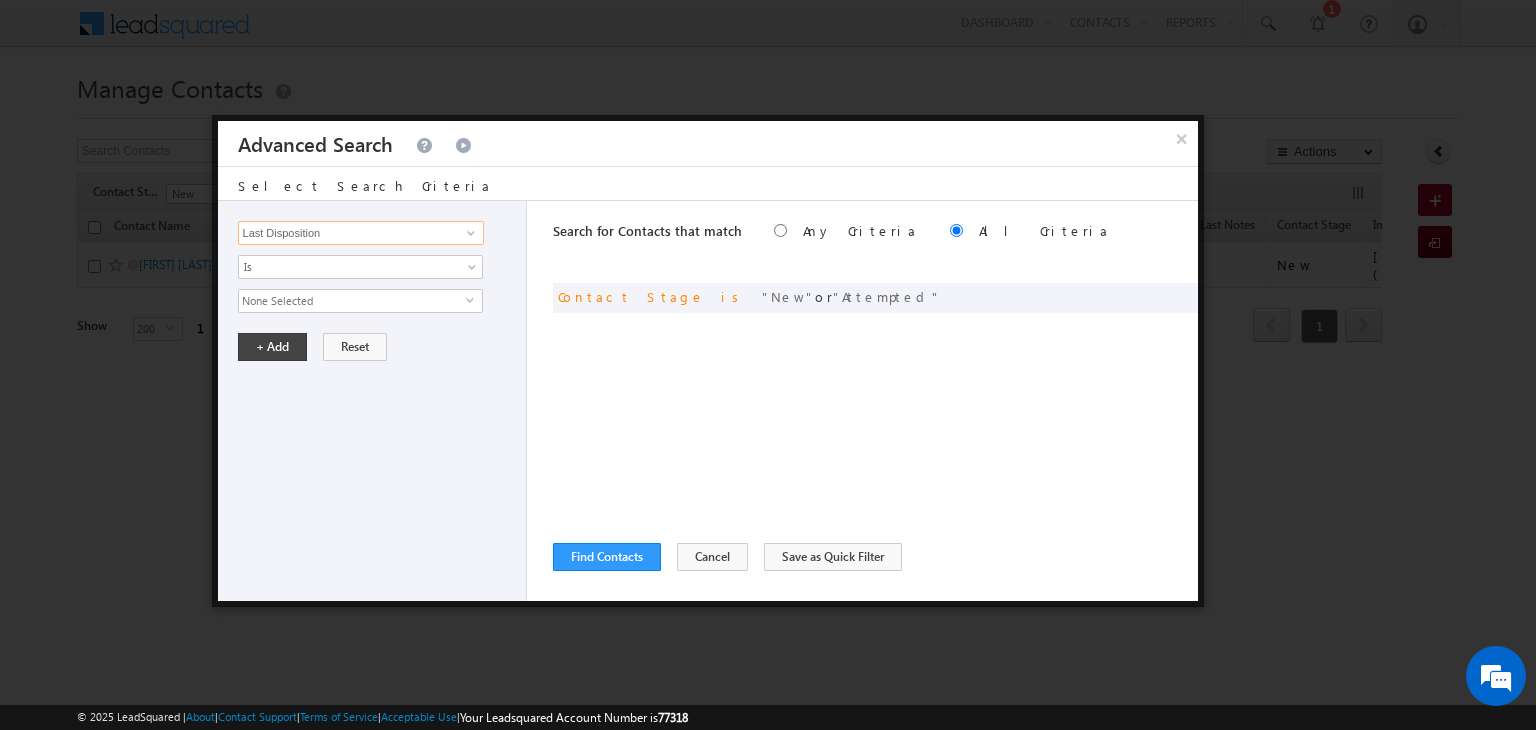type on "Last Disposition" 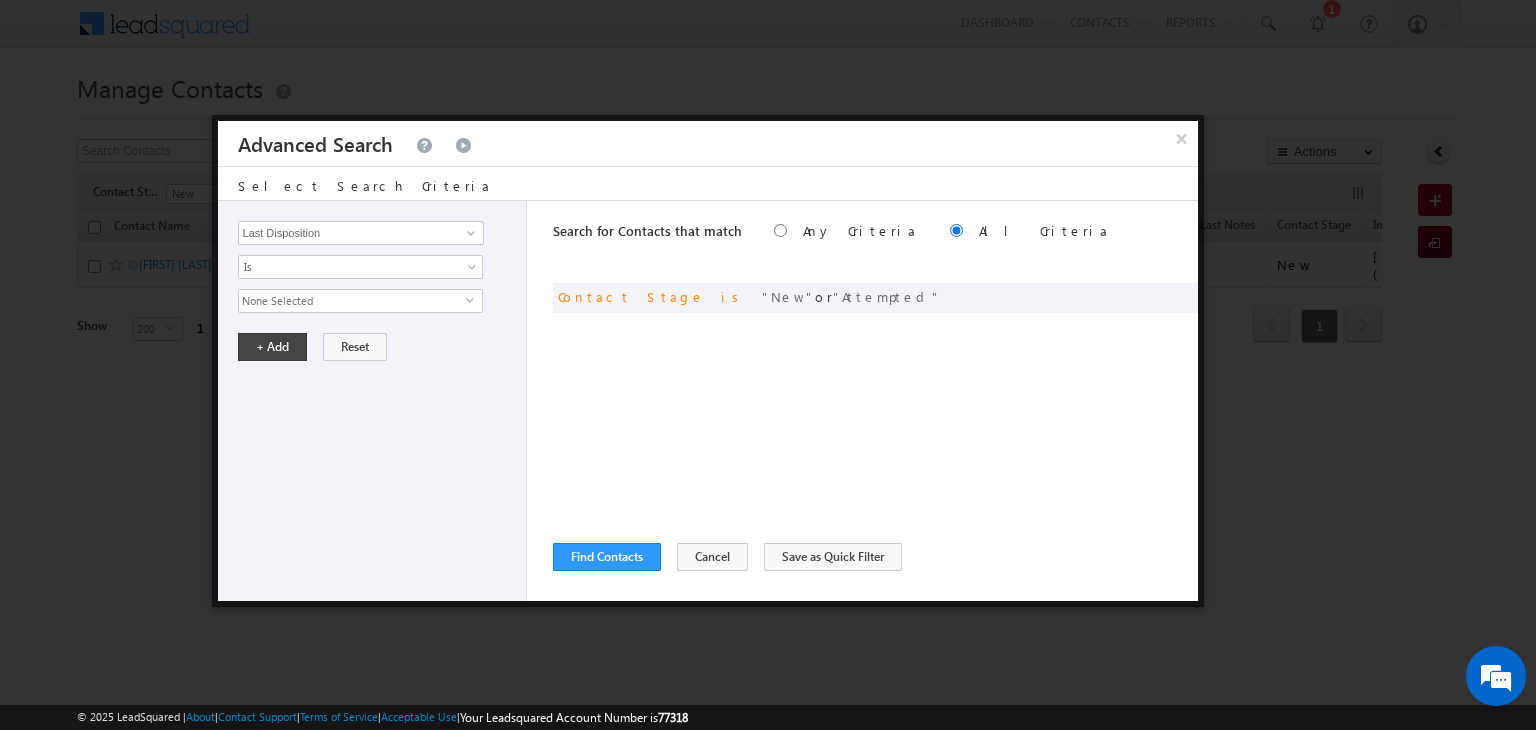 click on "None Selected" at bounding box center [352, 301] 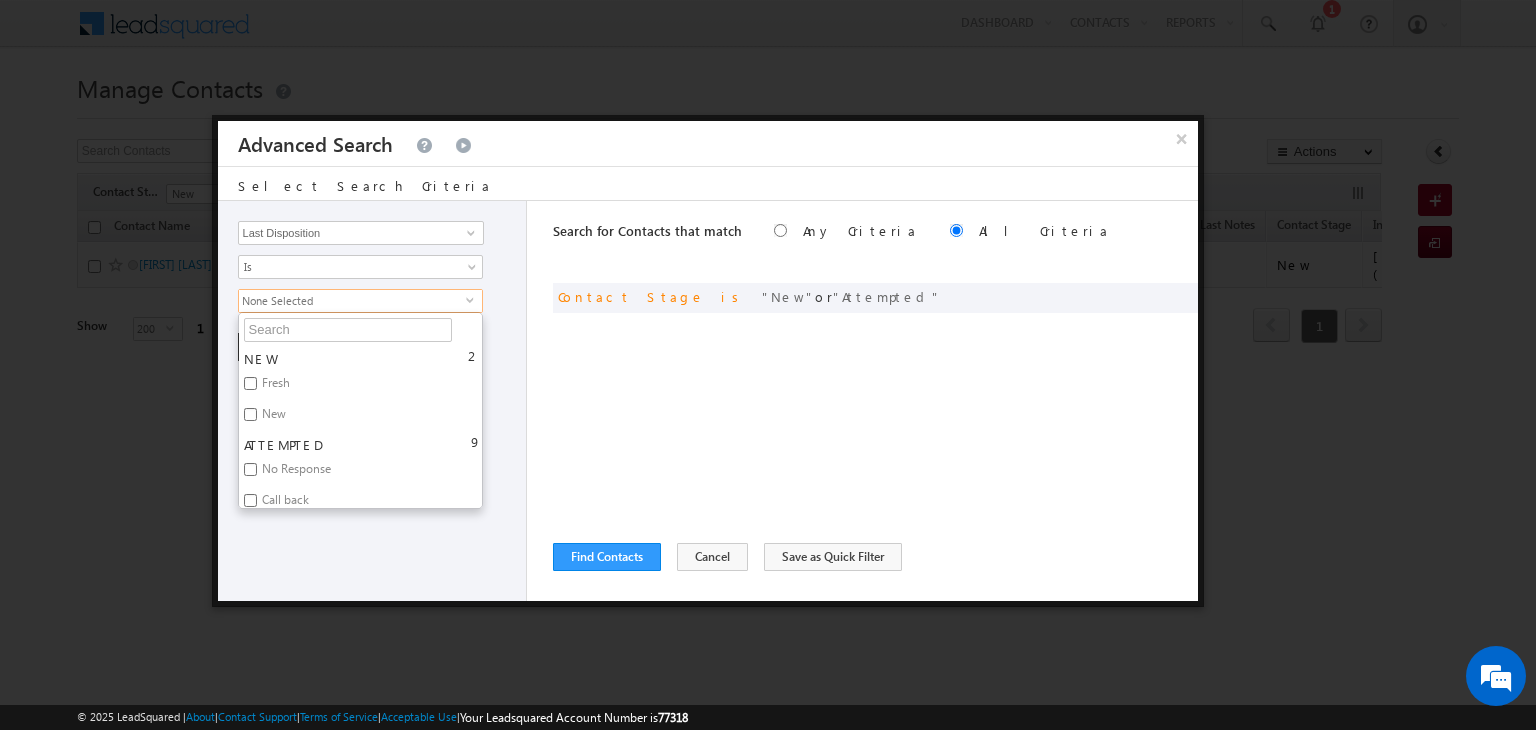 click on "Opportunity Type Contact Activity Task Sales Group  Prospect Id Address 1 Address 2 Any Specific University Or Program Application Status Assignment date current owner Auto Login URL City Class XII Marks Company Concentration Contact Number Contact Origin Contact Score Contact Source Contact Stage Conversion Referrer URL Counselling mode Country Country Interested In New Country Interested In Old Course Course Priority Created By Id Created On Created On Old Current Opt In Status Do Not Call Do Not Email Do Not SMS Do Not Track Do You Have Scholarships Do You Have Valid Passport Documents - Status Documents - University Proof Doc Documents - 10th Marksheet Documents - 12th Marksheet Documents - UG Degree Documents - UG Marksheets Documents - PG Degree Documents - PG Marksheets Documents - Resume/CV Documents - LOR Documents - SOP Documents - Passport Documents - ELT Documents - Amity Pathway Certificate Documents - COL Documents - Deposit fee Documents - UCOL Documents - I20 2" at bounding box center (373, 401) 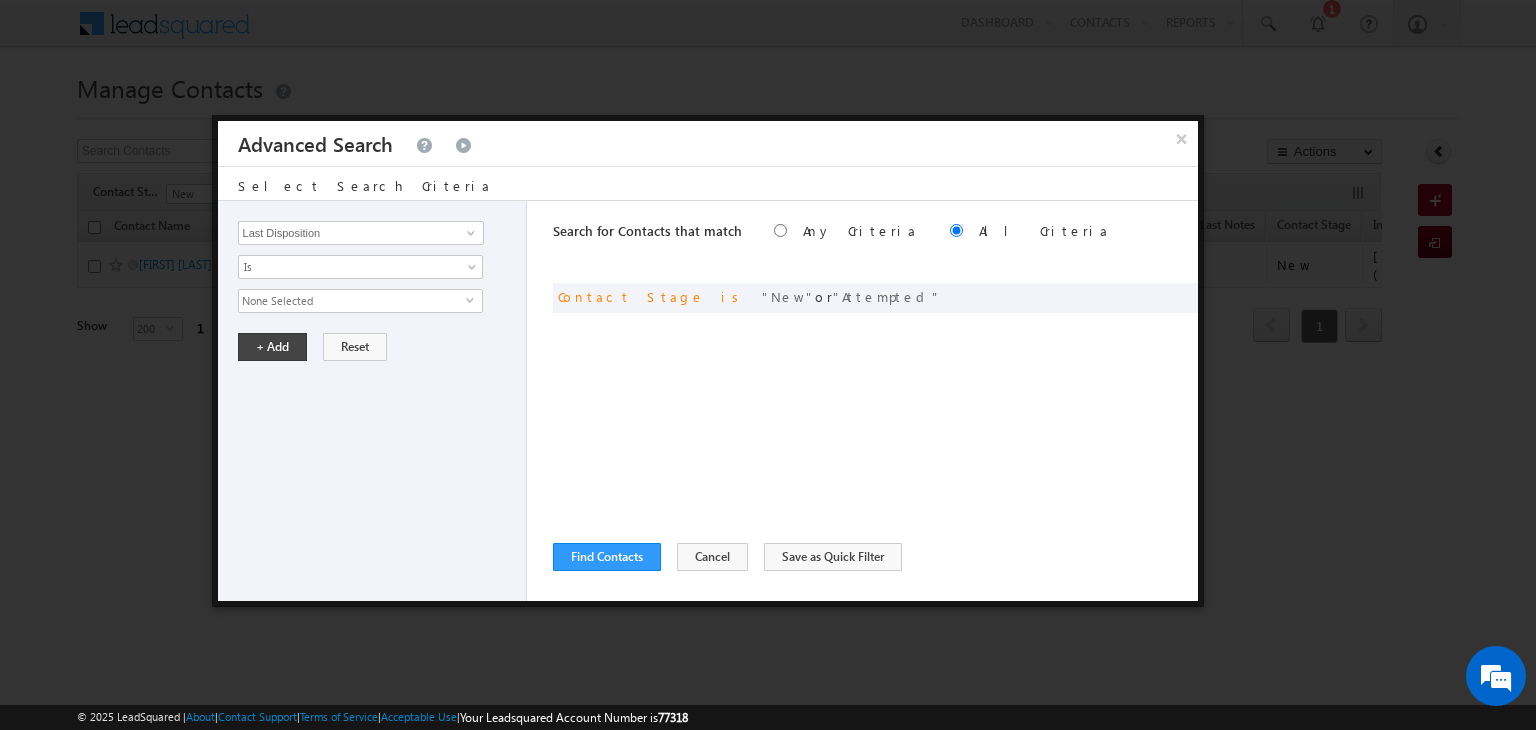 click on "None Selected" at bounding box center (352, 301) 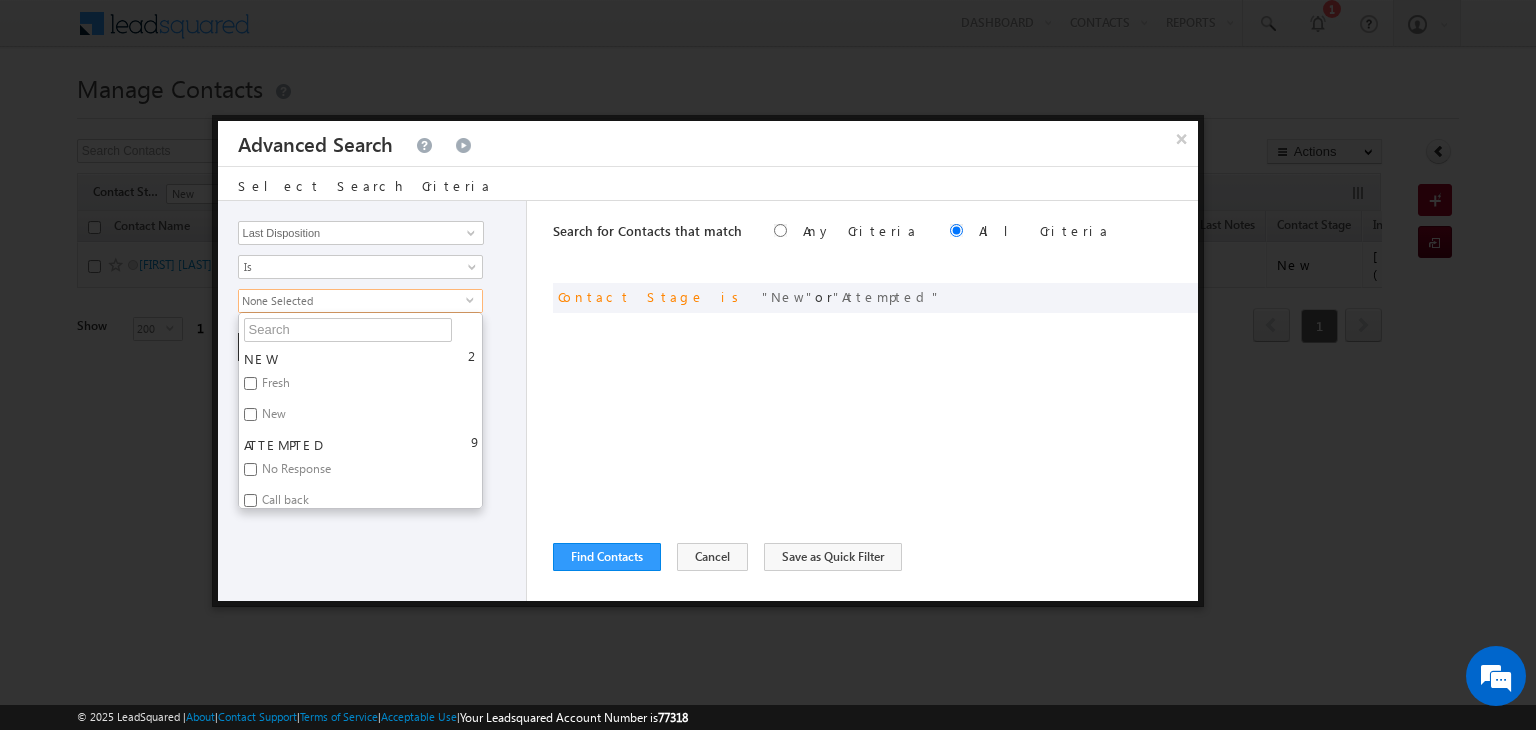 click on "No Response" at bounding box center [295, 472] 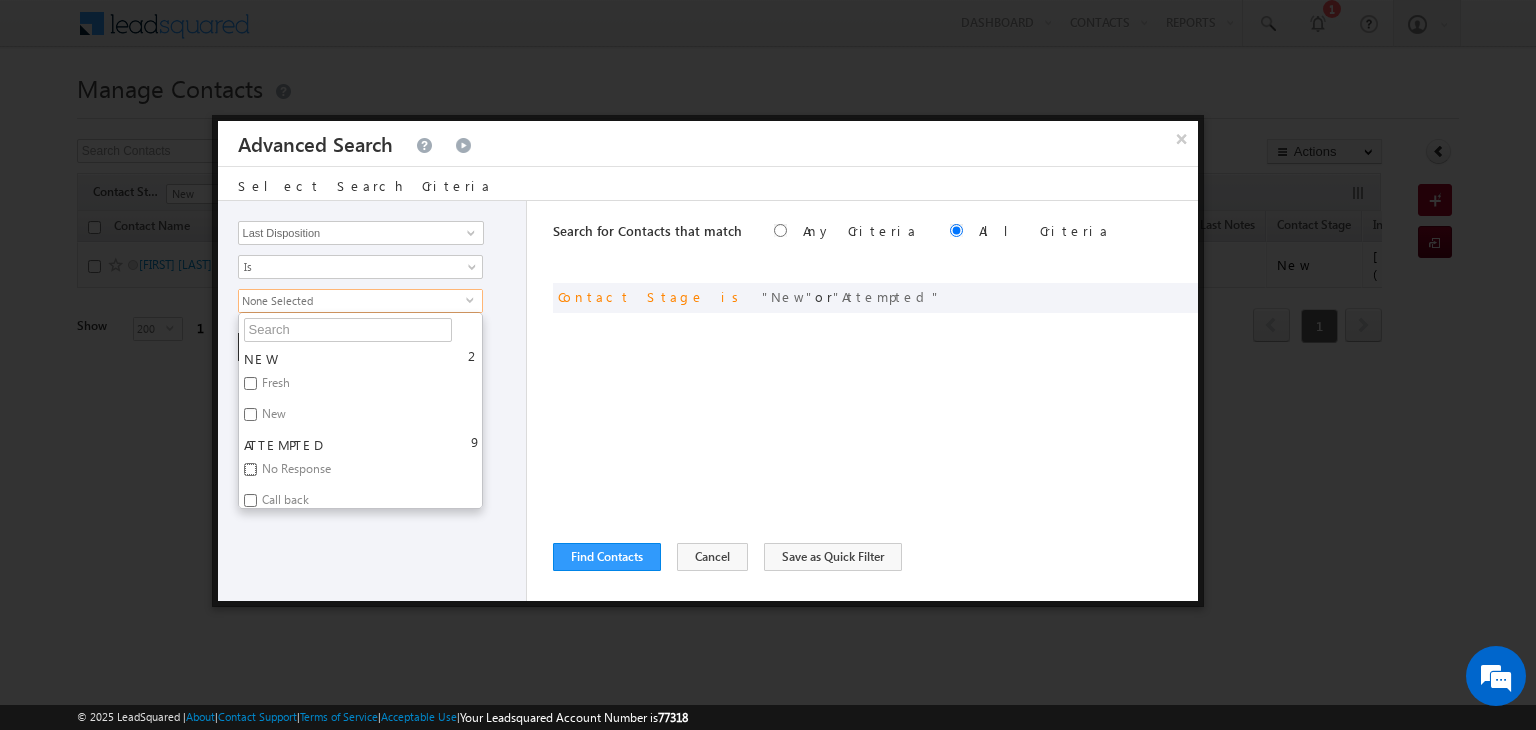 click on "No Response" at bounding box center (250, 469) 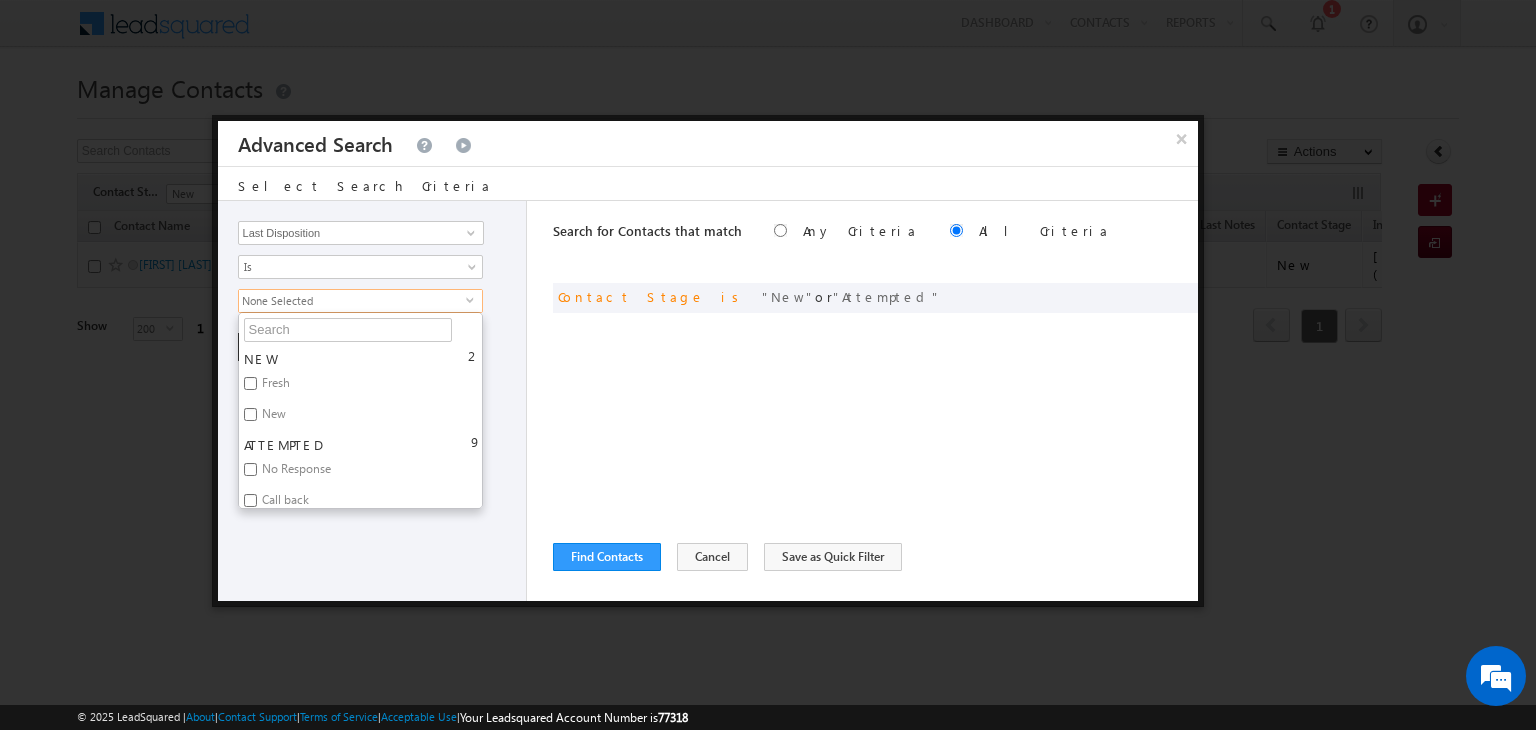 checkbox on "true" 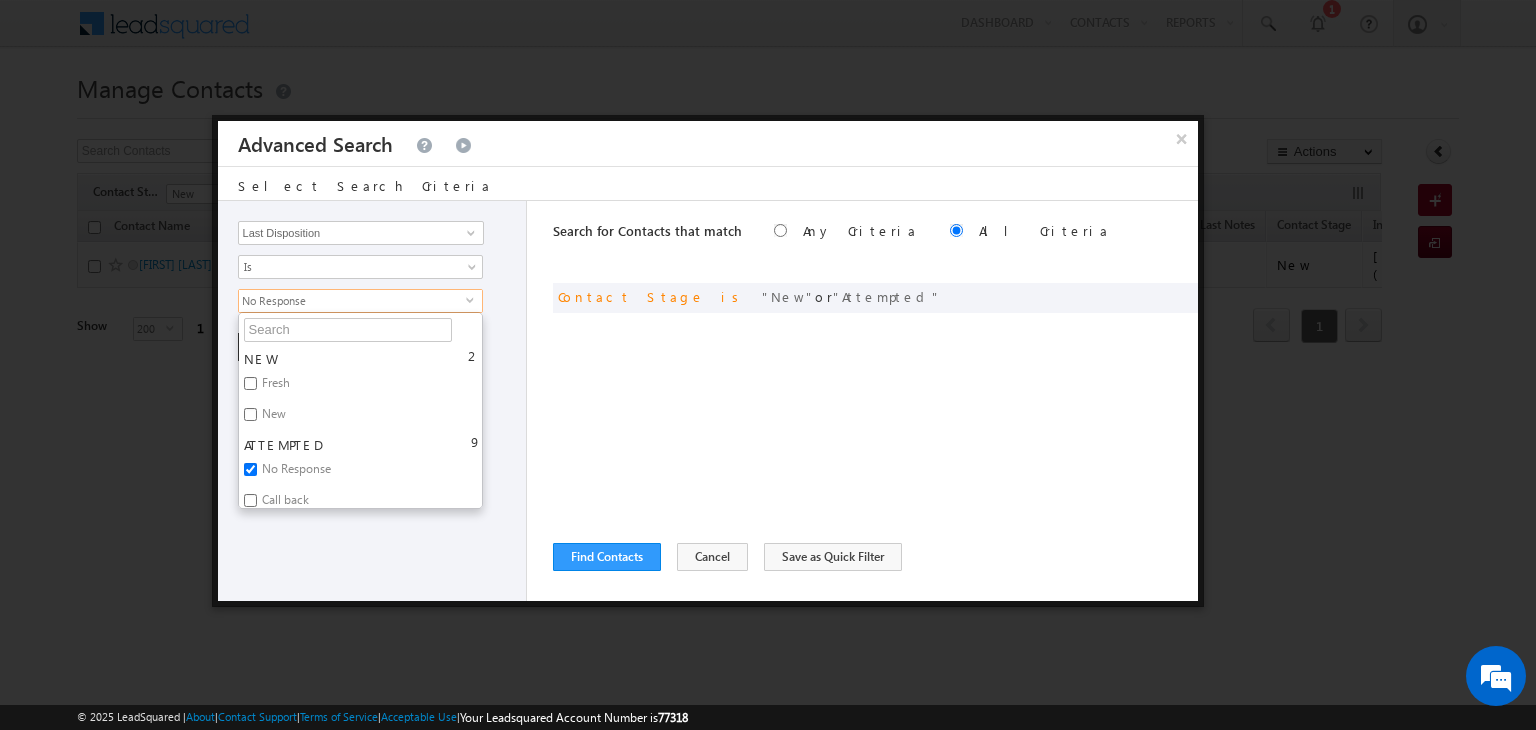 click on "Opportunity Type Contact Activity Task Sales Group  Prospect Id Address 1 Address 2 Any Specific University Or Program Application Status Assignment date current owner Auto Login URL City Class XII Marks Company Concentration Contact Number Contact Origin Contact Score Contact Source Contact Stage Conversion Referrer URL Counselling mode Country Country Interested In New Country Interested In Old Course Course Priority Created By Id Created On Created On Old Current Opt In Status Do Not Call Do Not Email Do Not SMS Do Not Track Do You Have Scholarships Do You Have Valid Passport Documents - Status Documents - University Proof Doc Documents - 10th Marksheet Documents - 12th Marksheet Documents - UG Degree Documents - UG Marksheets Documents - PG Degree Documents - PG Marksheets Documents - Resume/CV Documents - LOR Documents - SOP Documents - Passport Documents - ELT Documents - Amity Pathway Certificate Documents - COL Documents - Deposit fee Documents - UCOL Documents - I20 2" at bounding box center (373, 401) 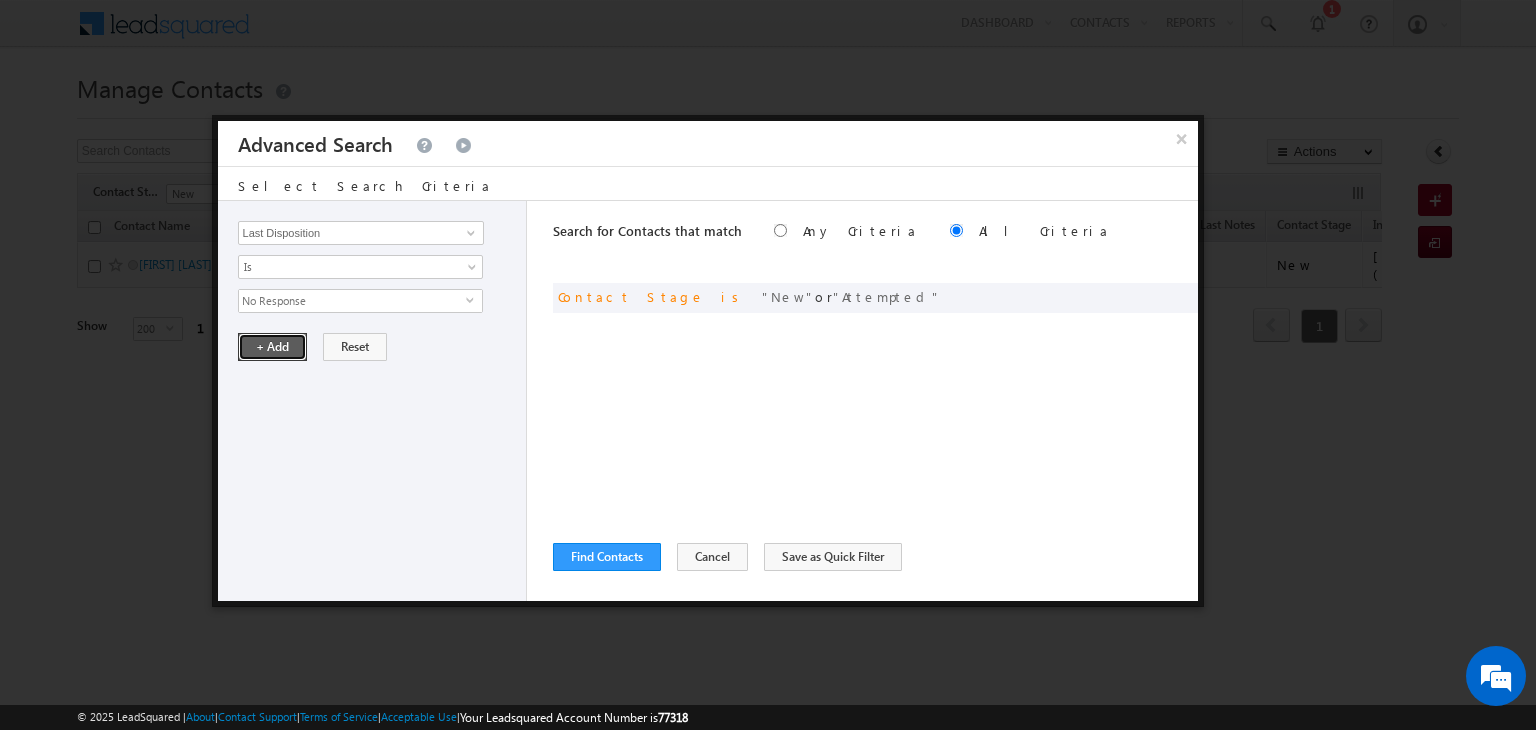 click on "+ Add" at bounding box center [272, 347] 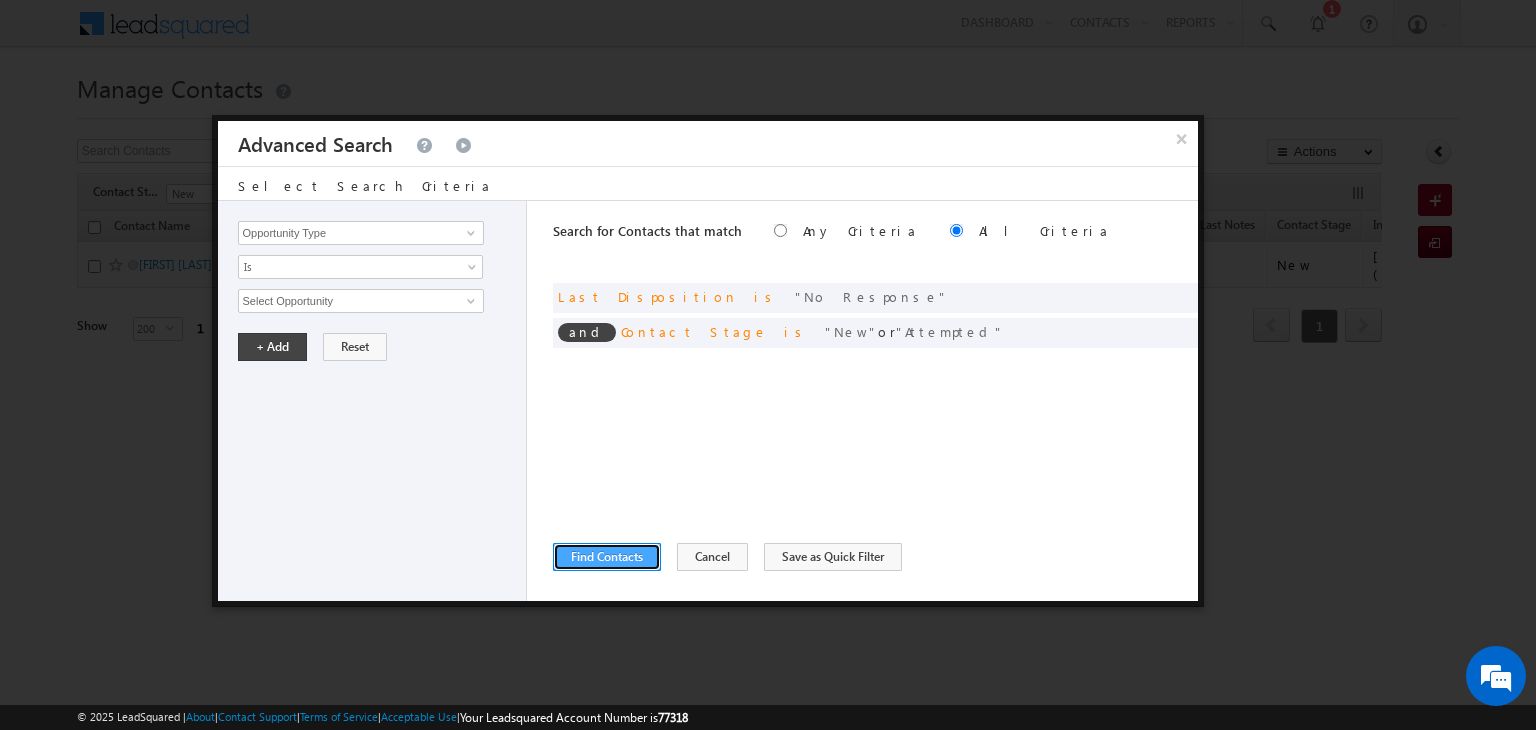 click on "Find Contacts" at bounding box center (607, 557) 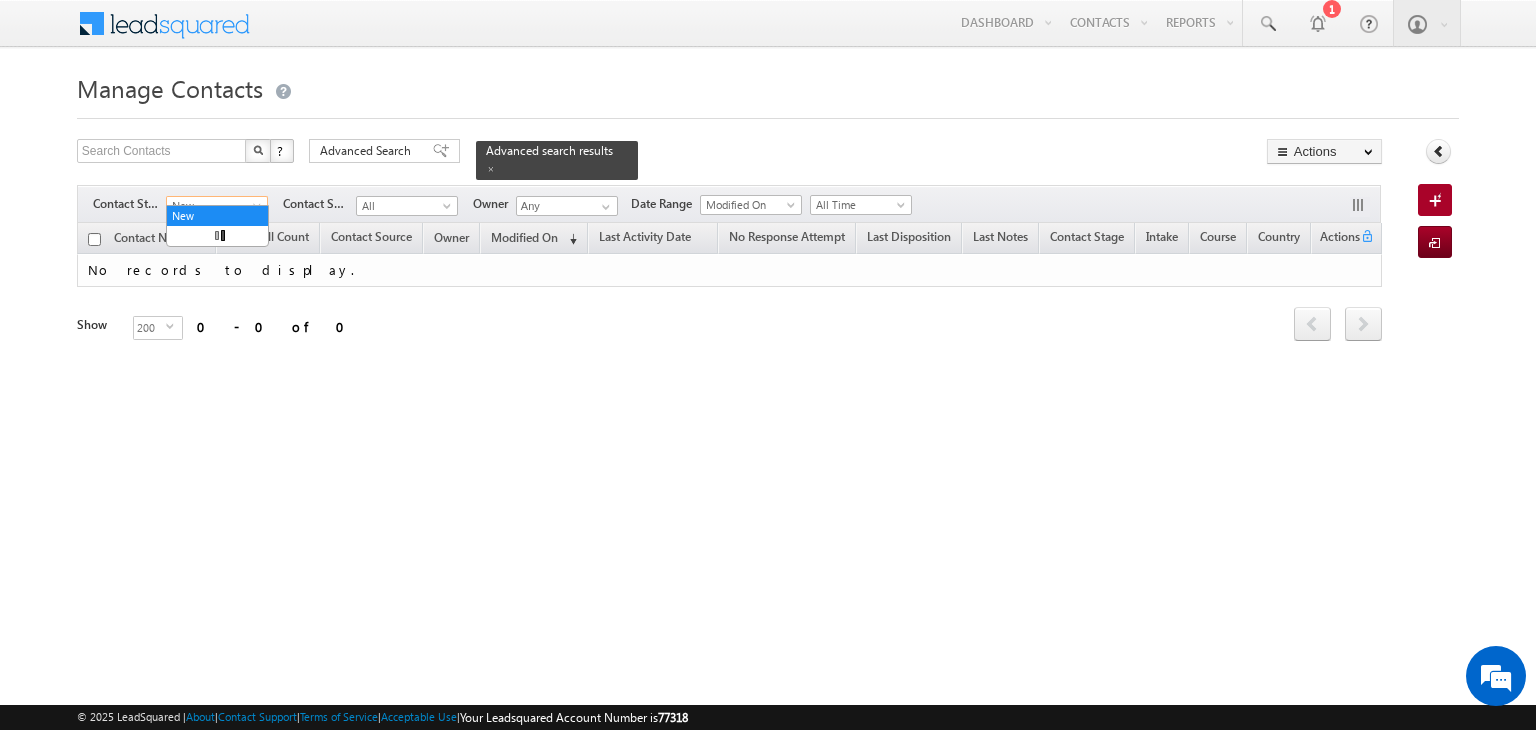 click at bounding box center [259, 210] 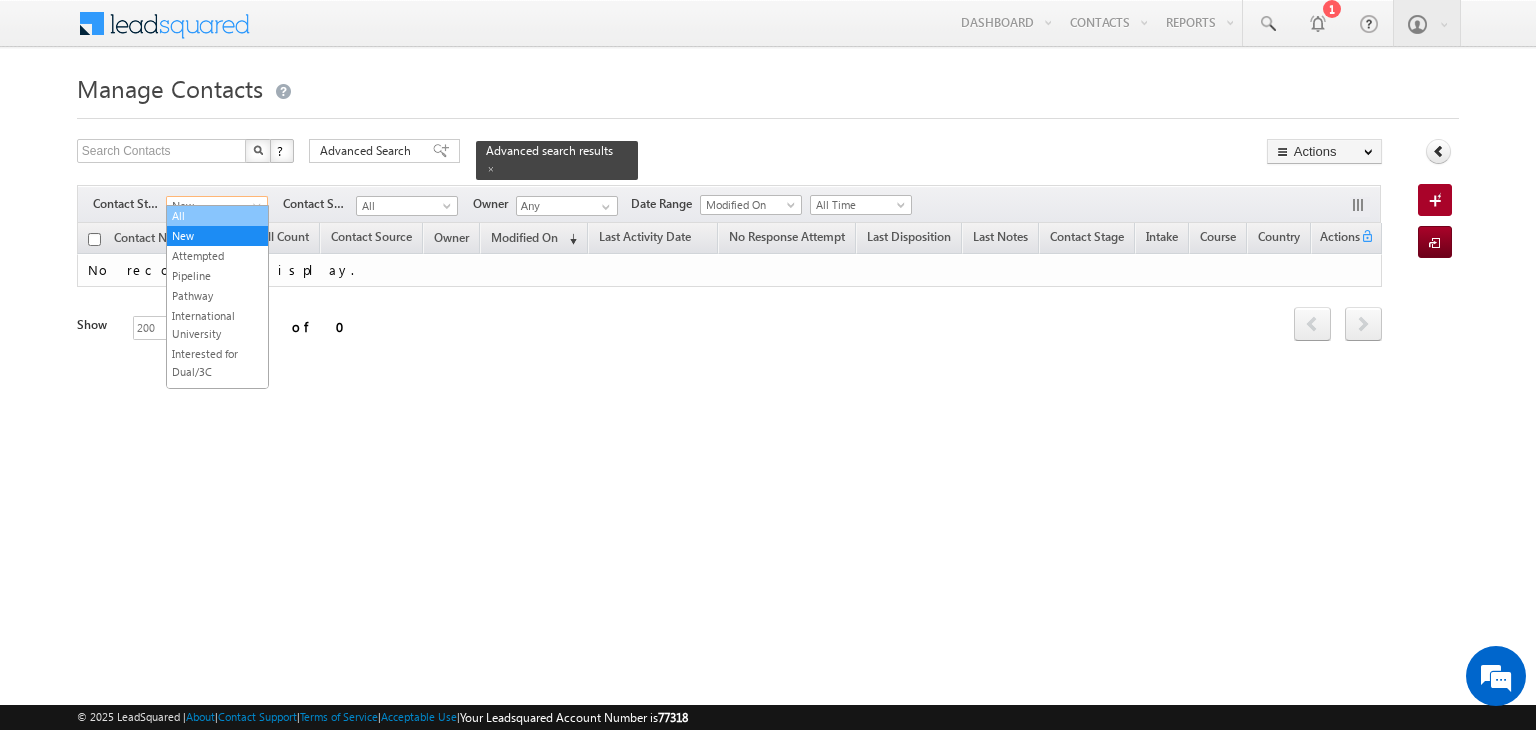 click on "All" at bounding box center [217, 216] 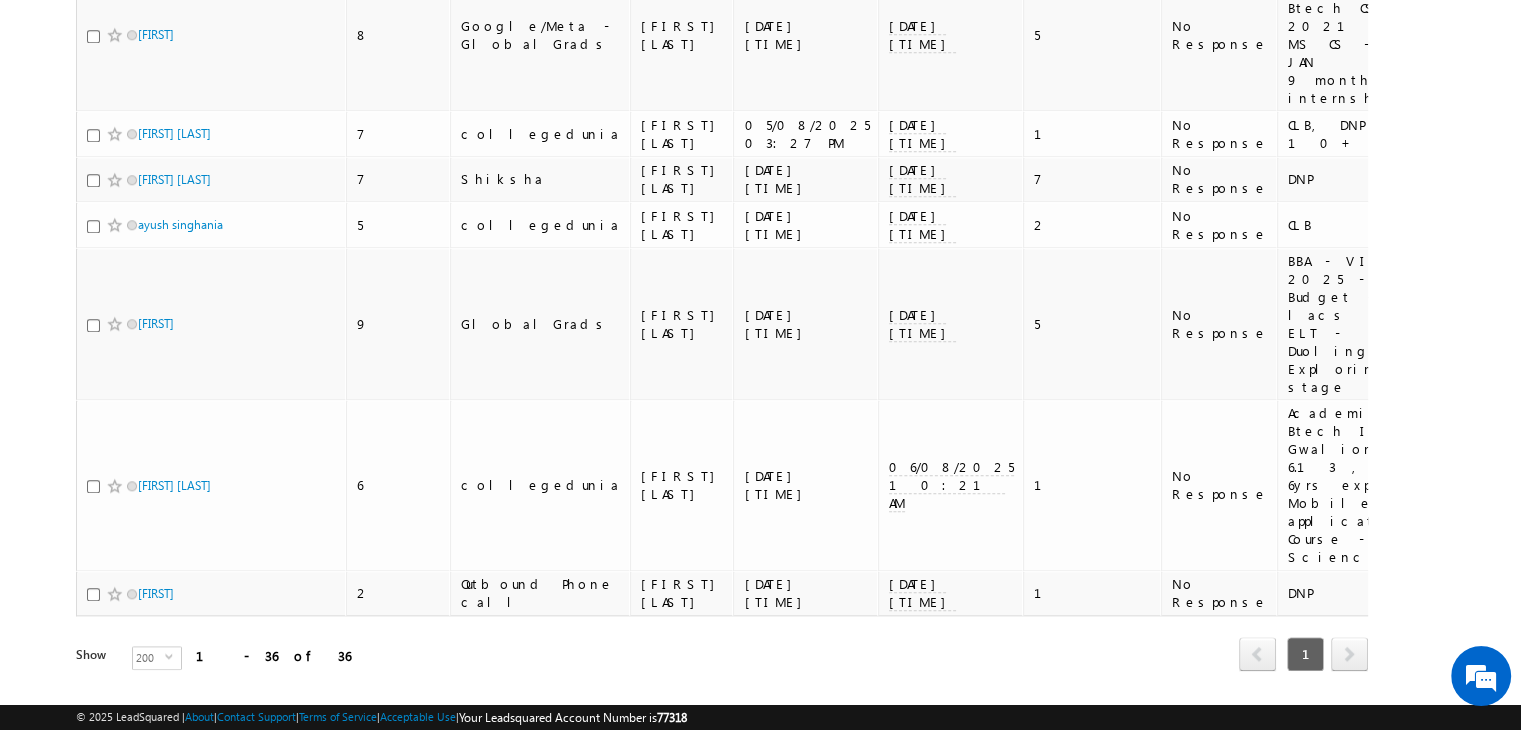 scroll, scrollTop: 2005, scrollLeft: 0, axis: vertical 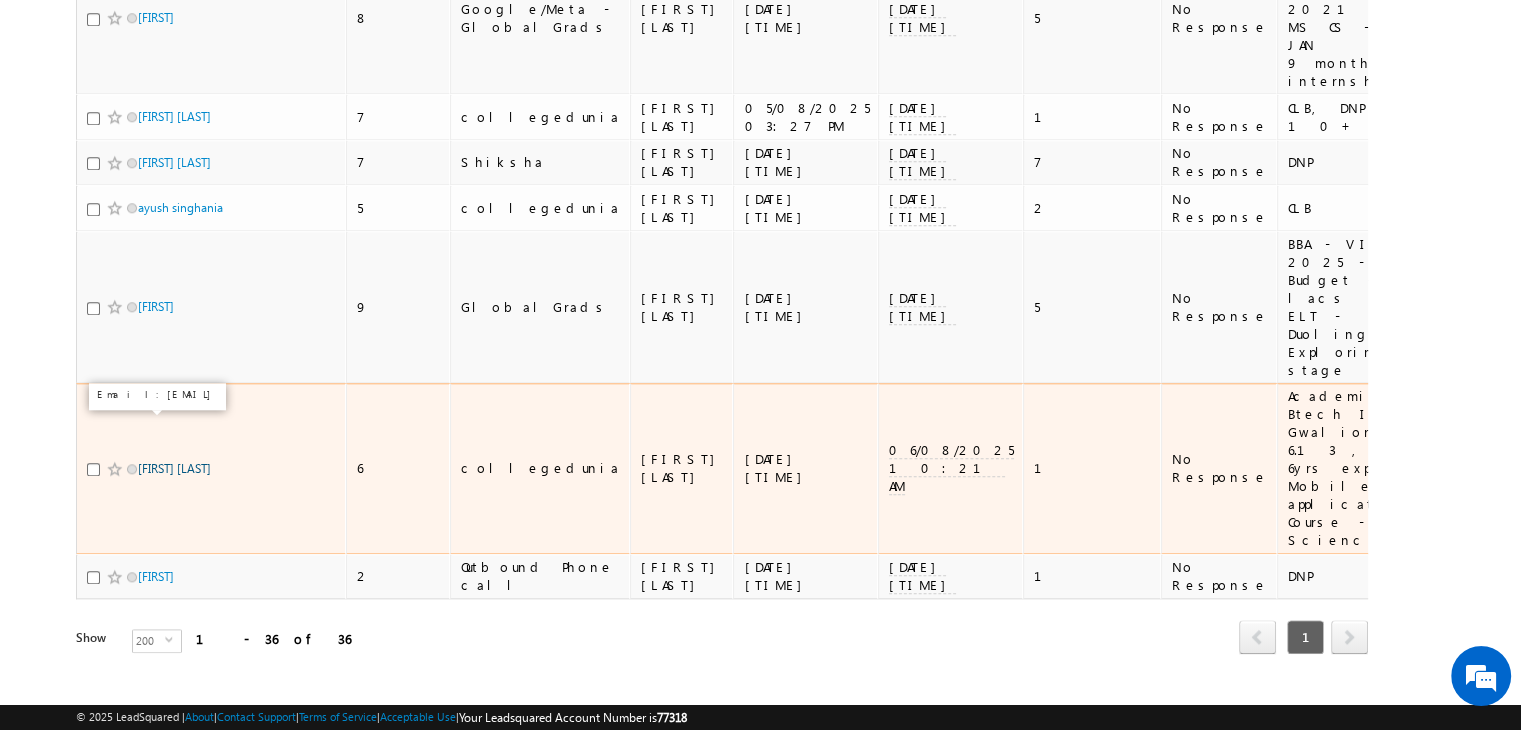 click on "Gauraw Kumar" at bounding box center [174, 468] 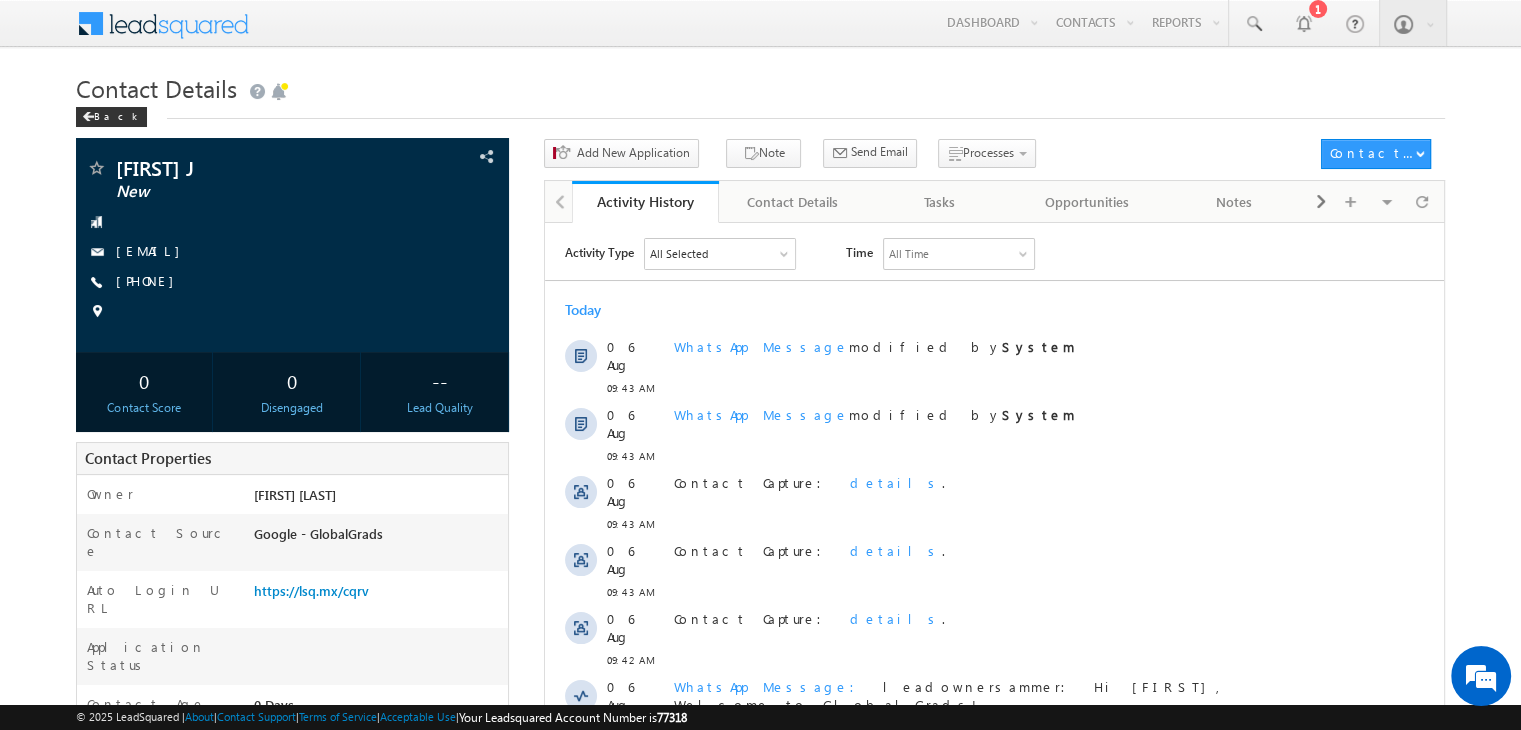 scroll, scrollTop: 0, scrollLeft: 0, axis: both 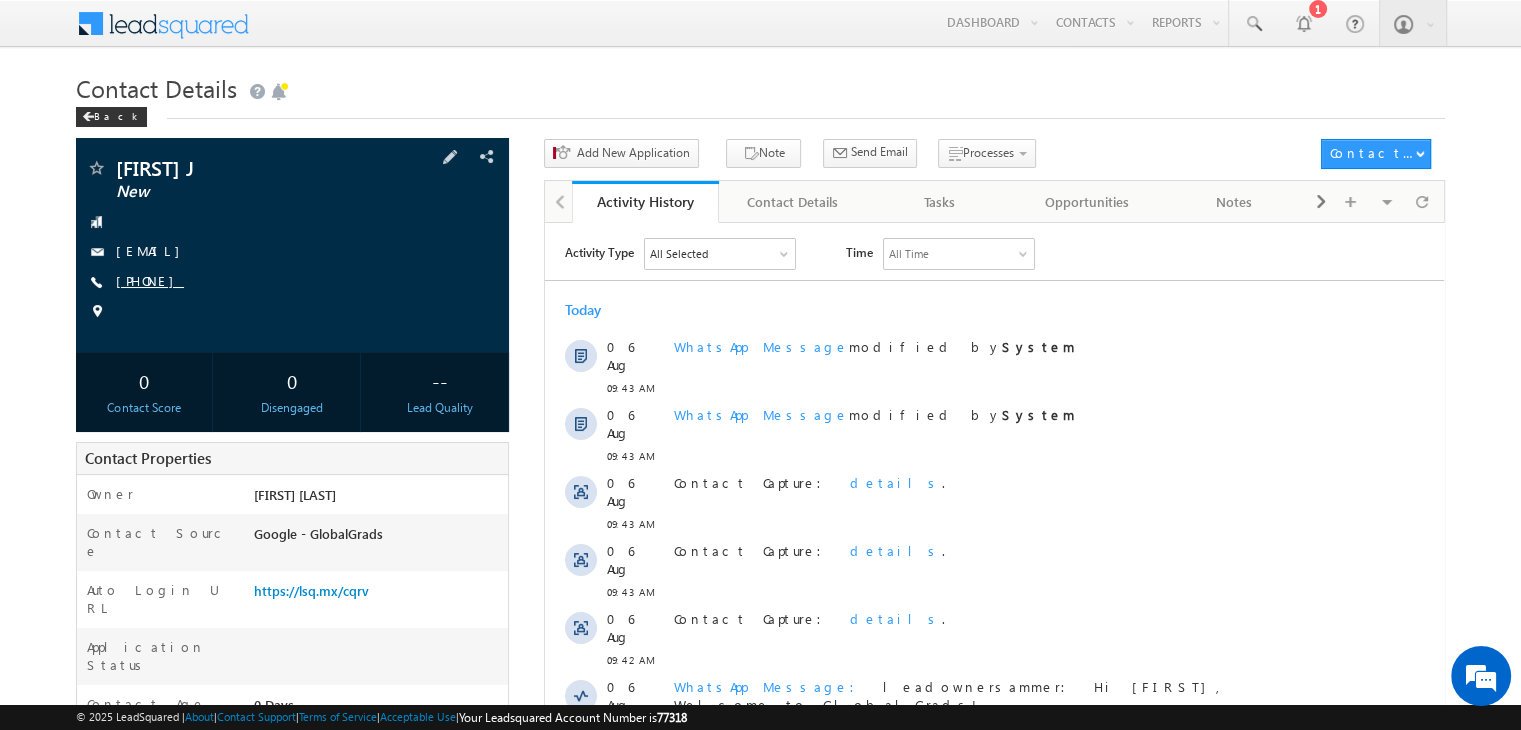 click on "+91-7358688819" at bounding box center [150, 280] 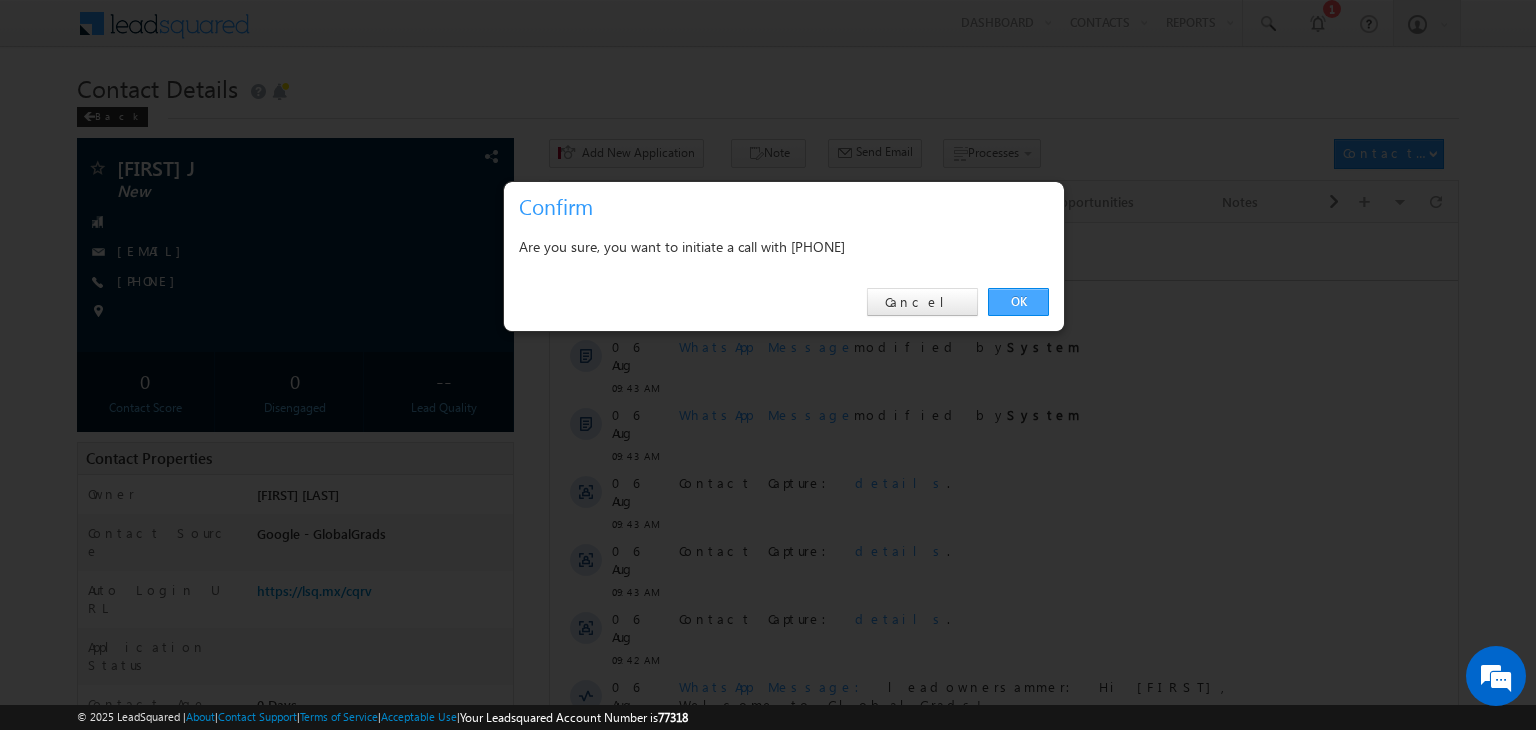 click on "OK" at bounding box center (1018, 302) 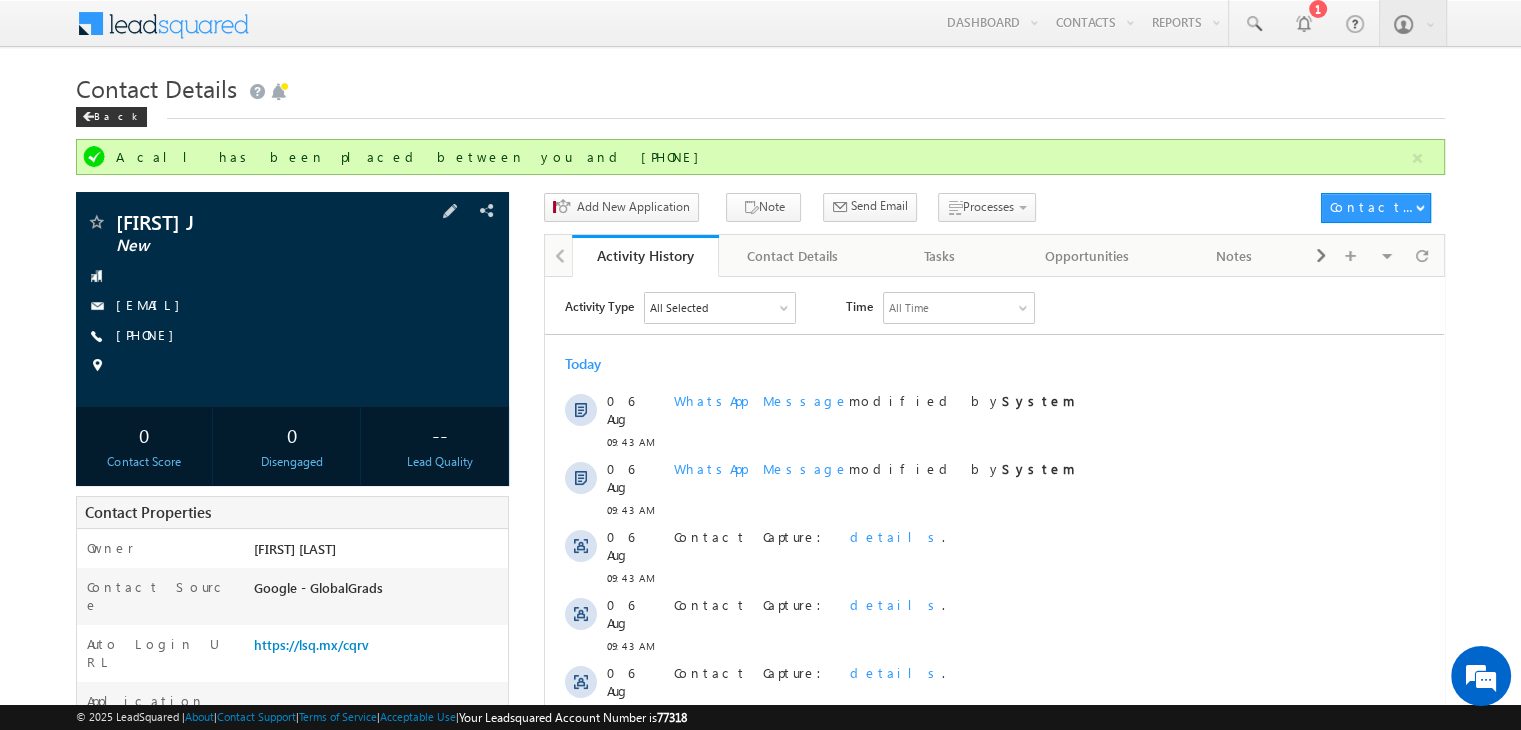 click on "+91-7358688819" at bounding box center (292, 336) 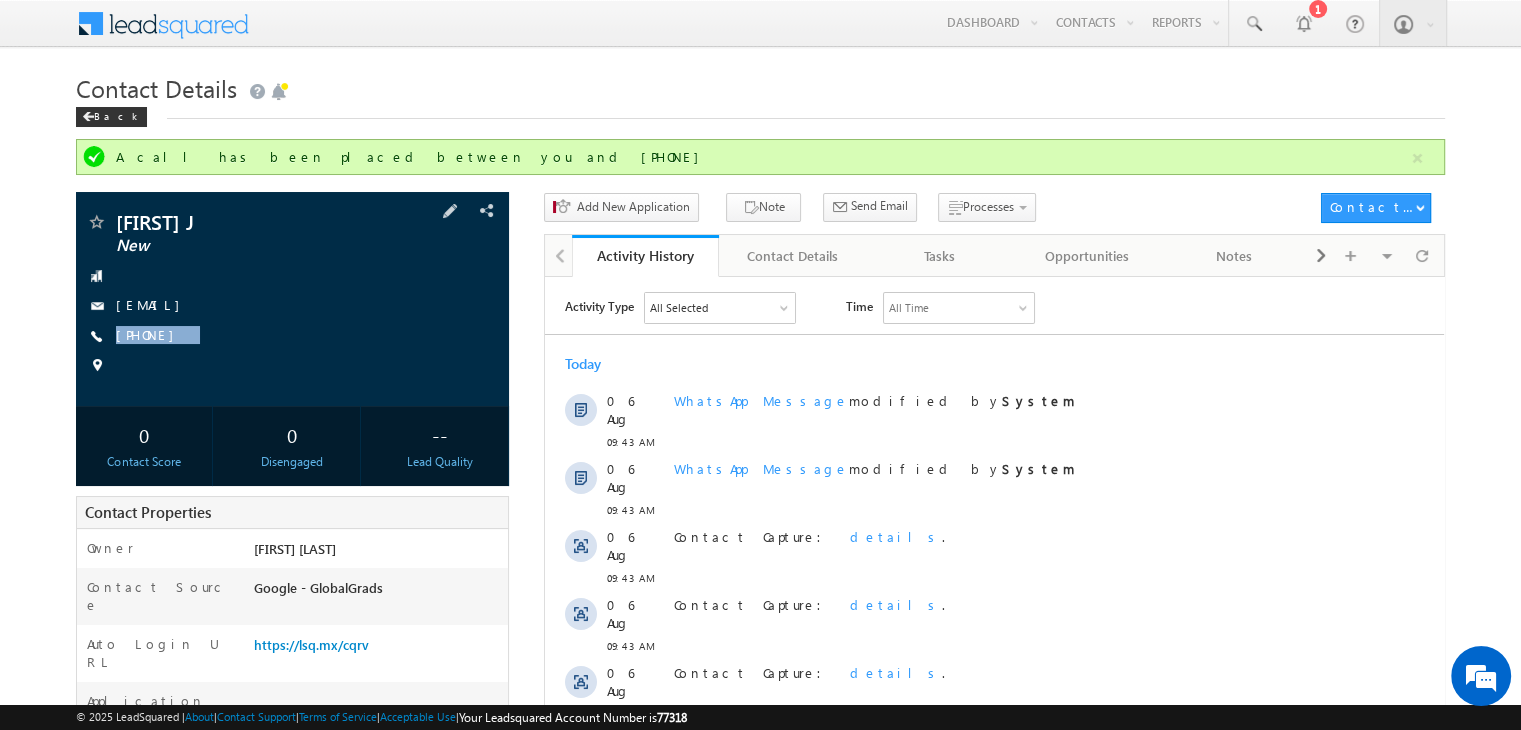 copy on "+91-7358688819" 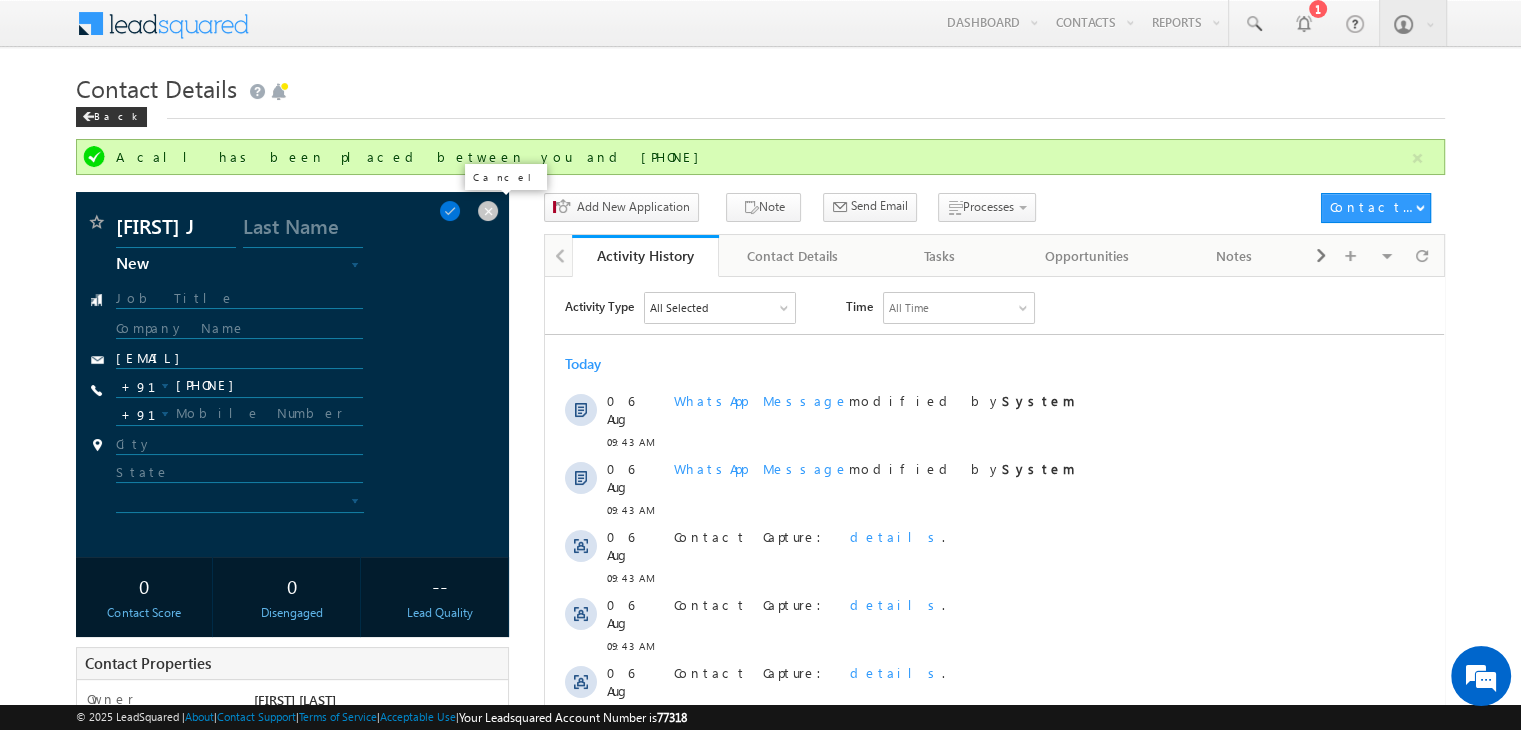 click at bounding box center [488, 211] 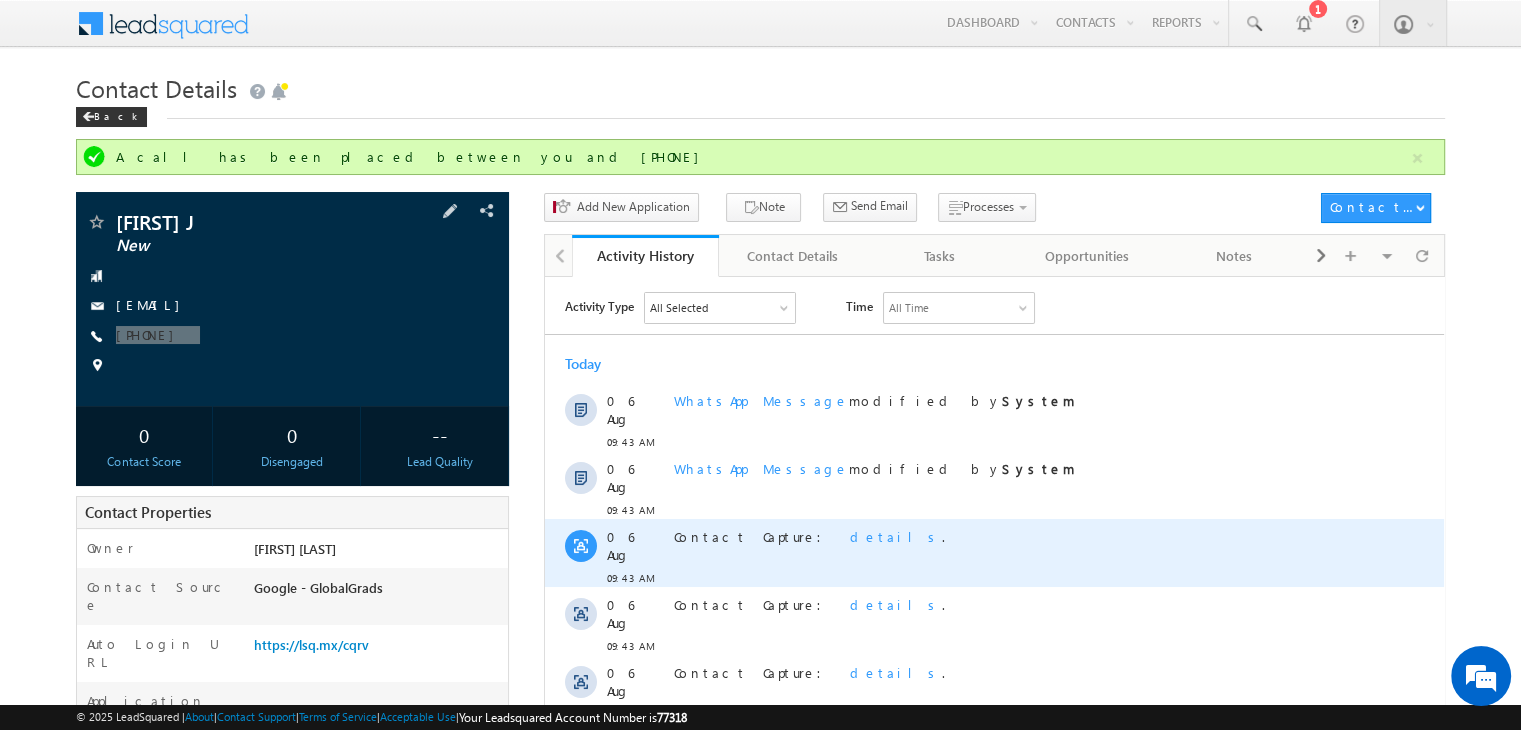 click on "details" at bounding box center (896, 535) 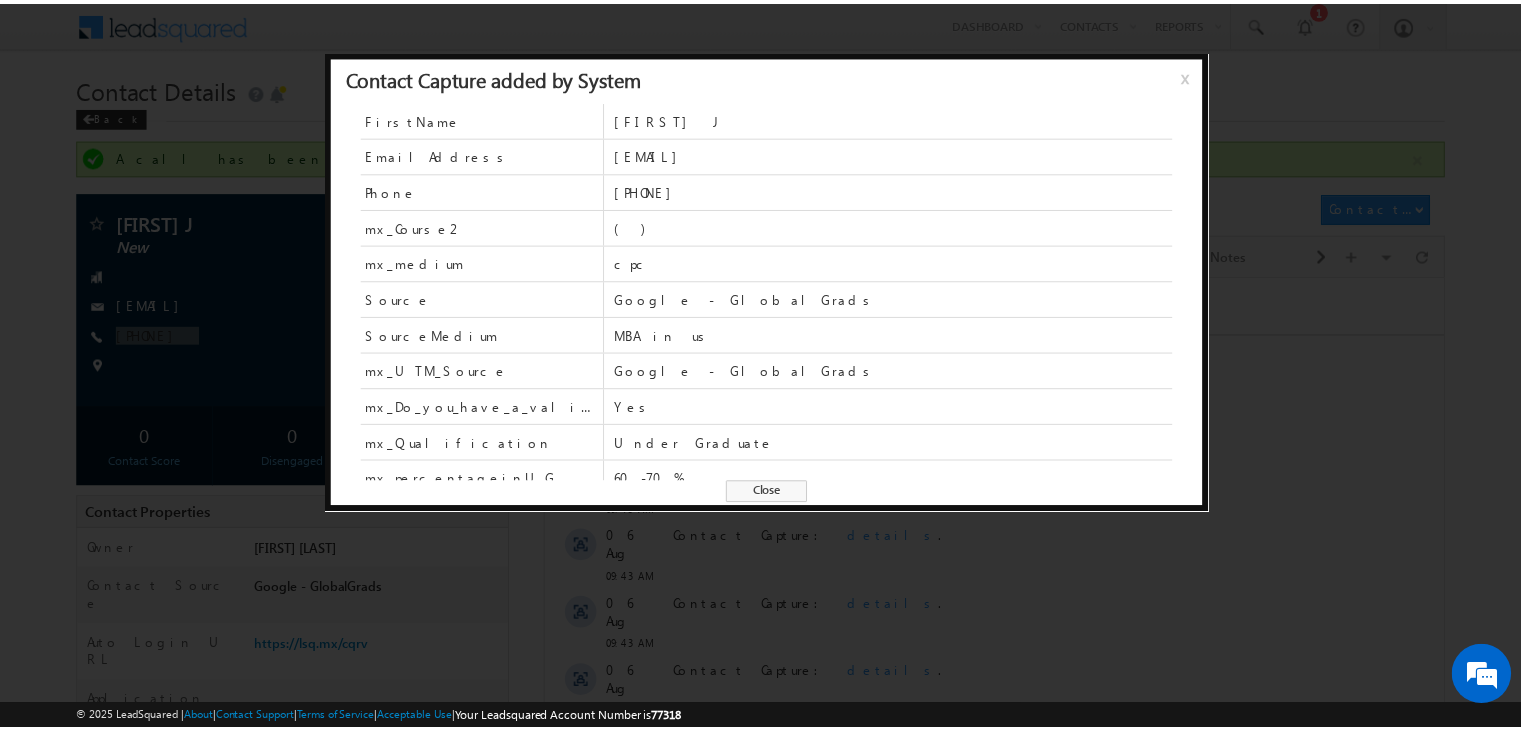 scroll, scrollTop: 228, scrollLeft: 0, axis: vertical 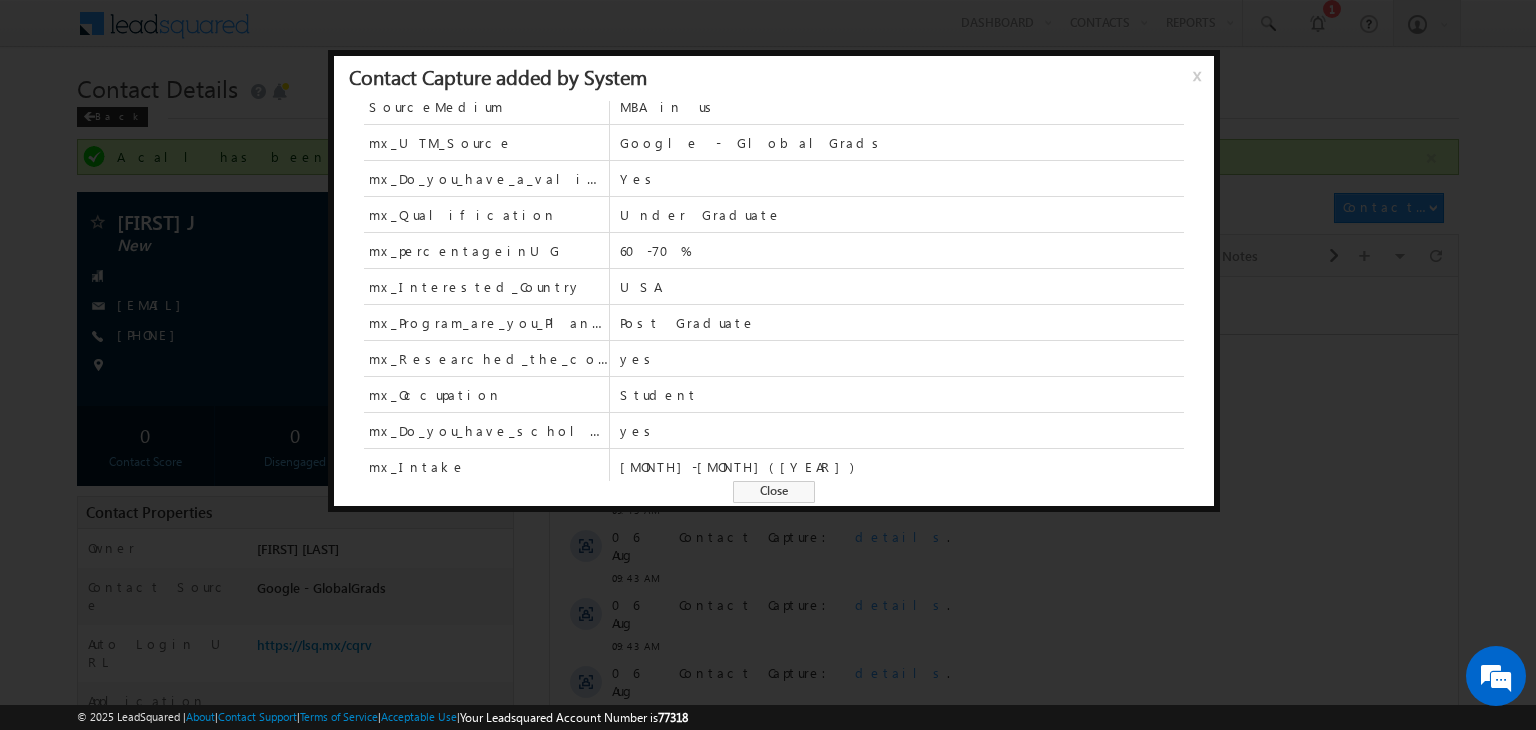 click on "FirstName Jaison J EmailAddress jjaison705@gmail.com Phone 7358688819 mx_Course2  ( ) mx_medium cpc Source Google - GlobalGrads SourceMedium MBA in us mx_UTM_Source Google - GlobalGrads mx_Do_you_have_a_valid_passport Yes mx_Qualification Under Graduate mx_percentageinUG 60-70% mx_Interested_Country USA mx_Program_are_you_Planning_To_Pursue Post Graduate mx_Researched_the_cost_of_living_and_tuition_fees yes mx_Occupation Student mx_Do_you_have_scholarships yes mx_Intake January-March(2026)  Close" at bounding box center [774, 312] 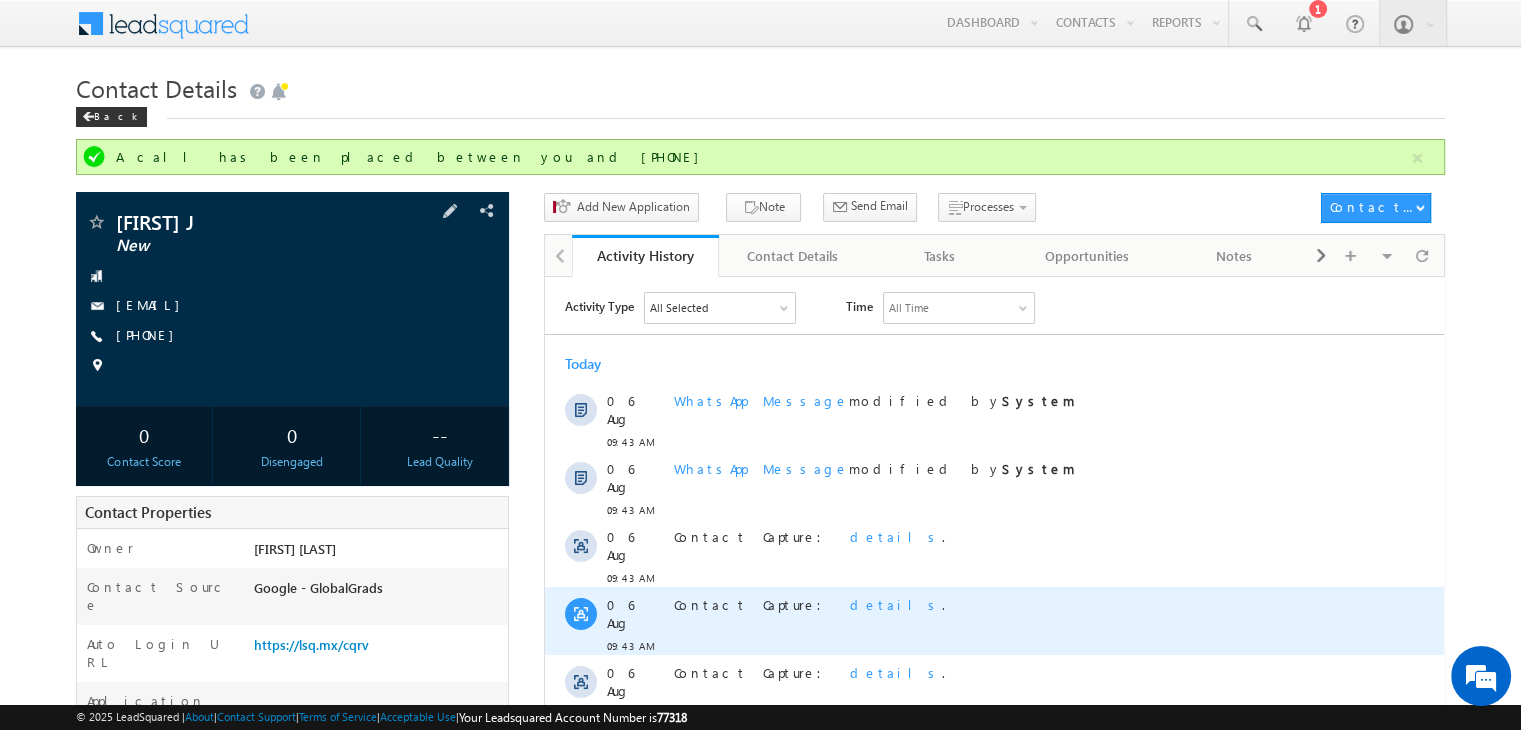 scroll, scrollTop: 469, scrollLeft: 0, axis: vertical 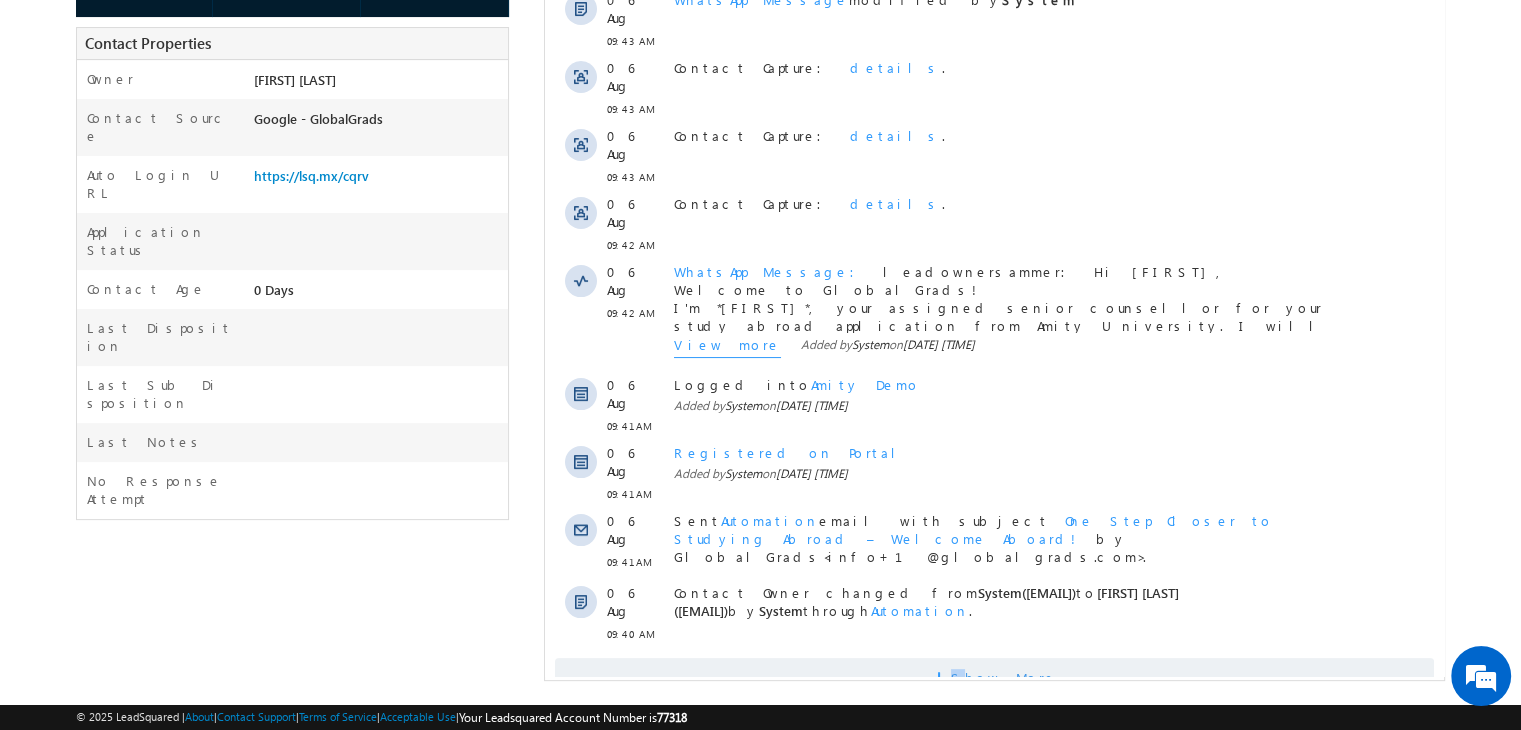 drag, startPoint x: 945, startPoint y: 573, endPoint x: 978, endPoint y: 600, distance: 42.638012 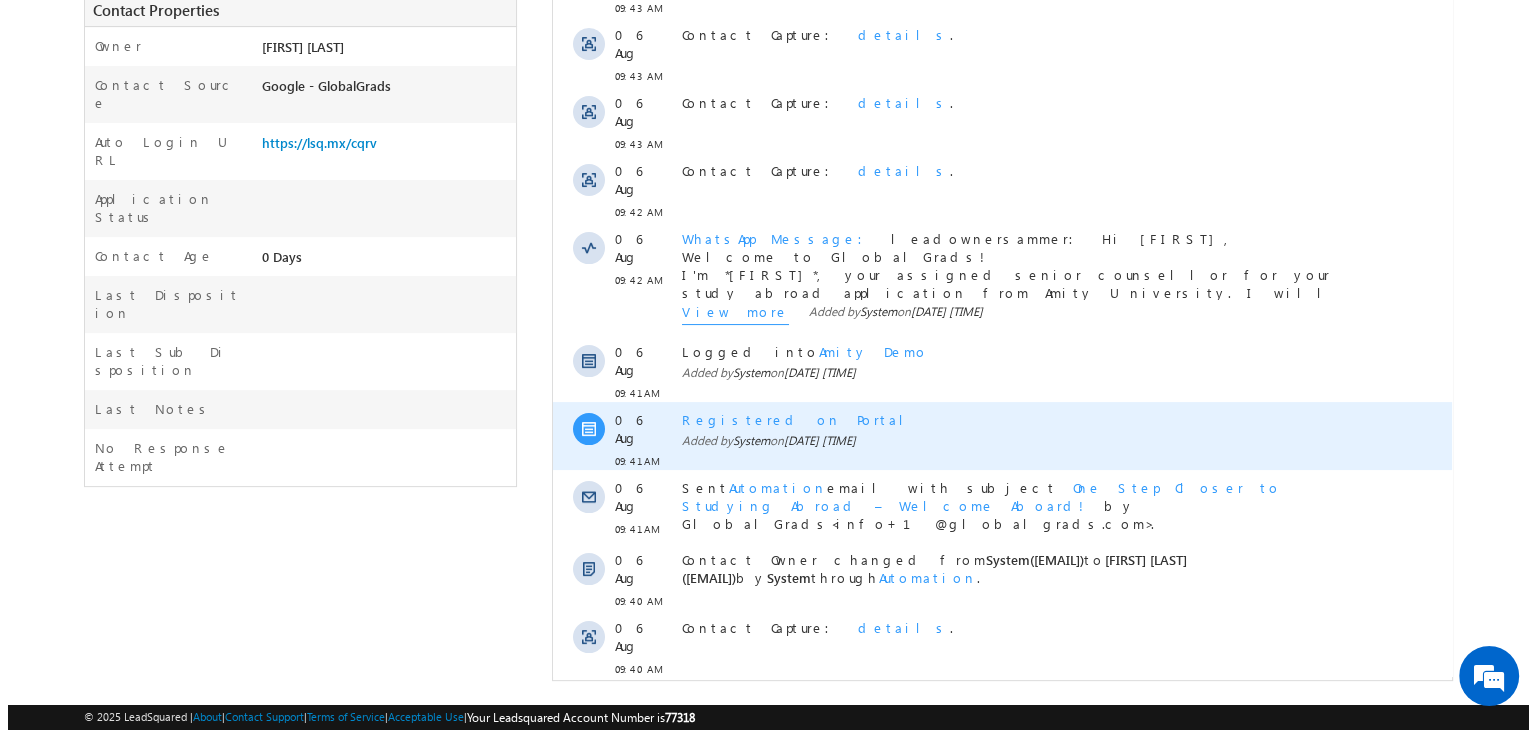 scroll, scrollTop: 0, scrollLeft: 0, axis: both 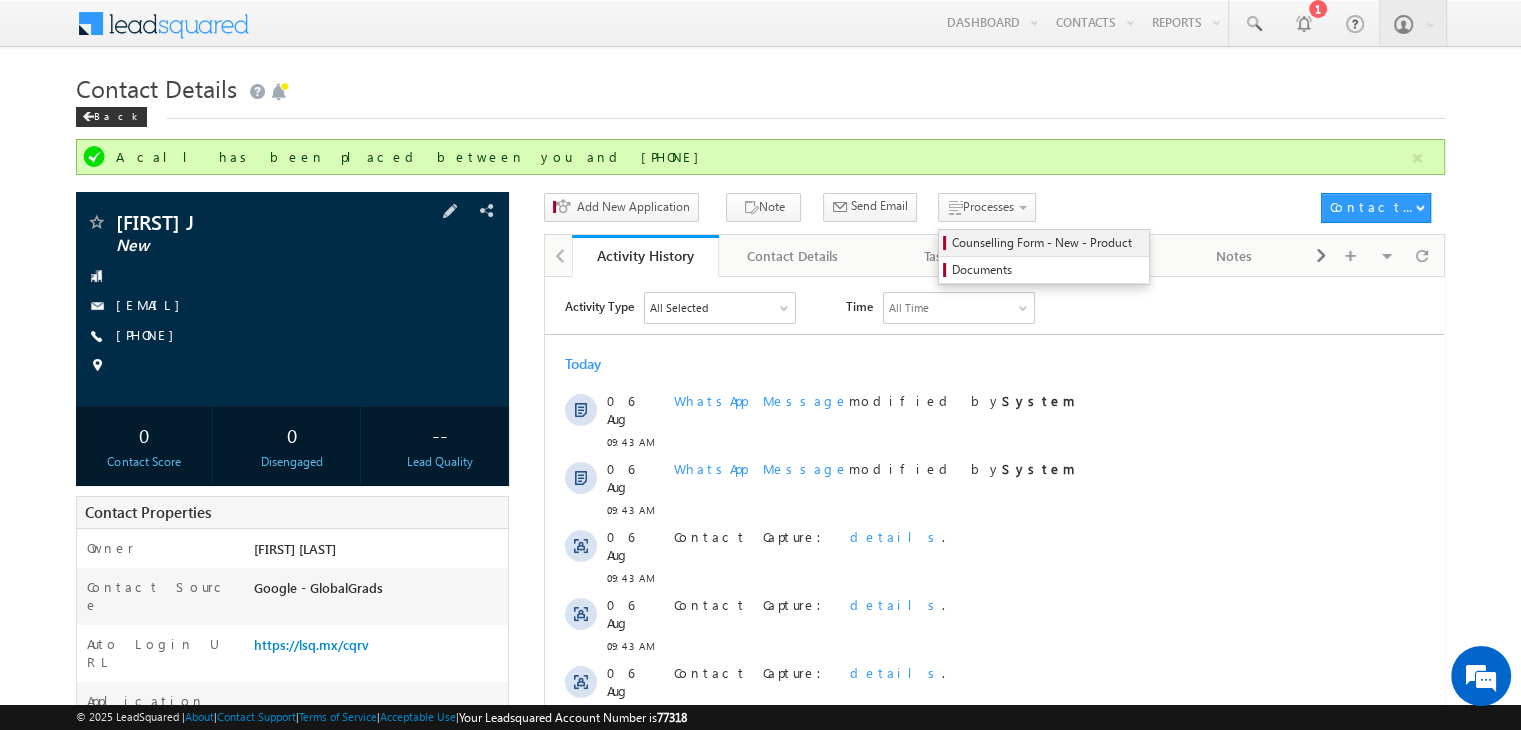 click on "Counselling Form - New - Product" at bounding box center (1047, 243) 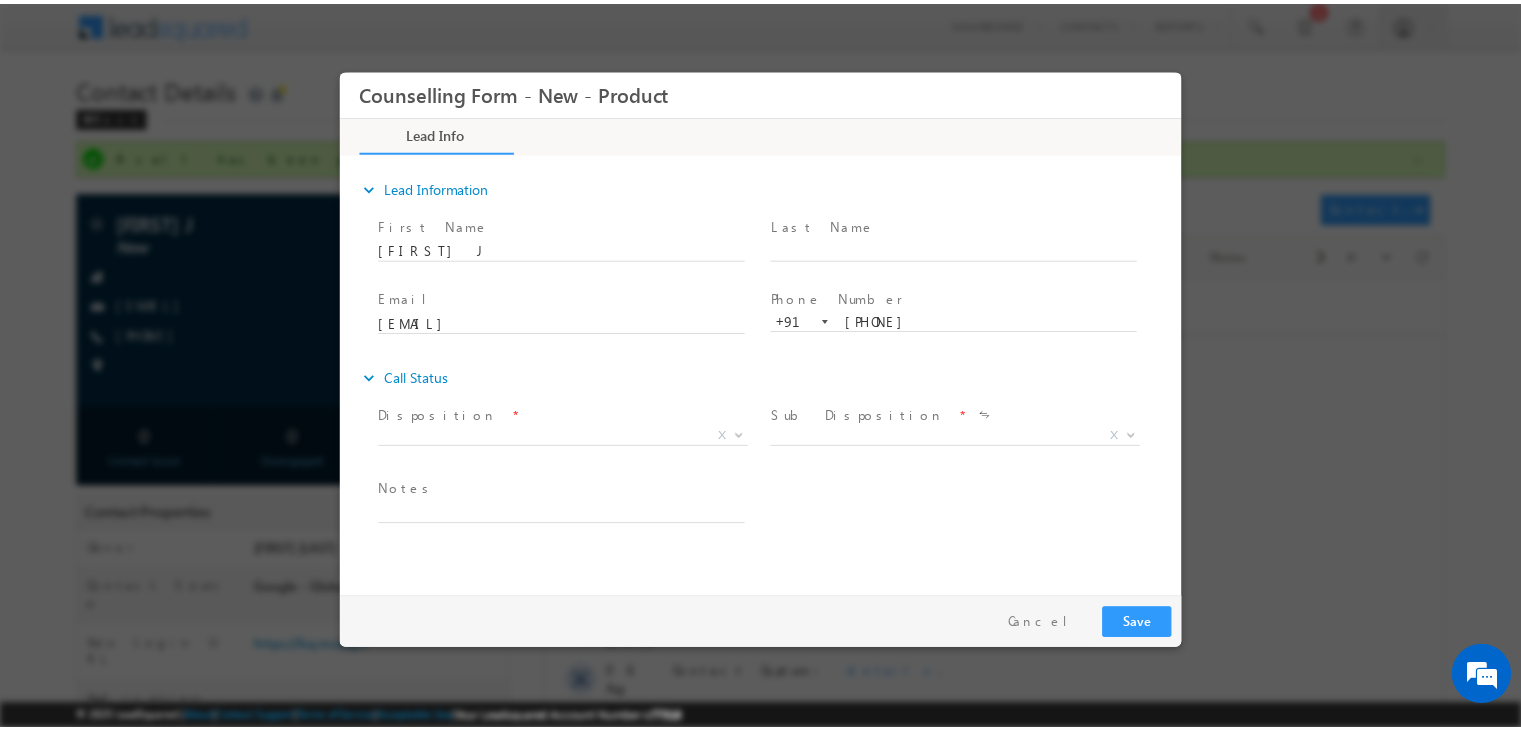 scroll, scrollTop: 0, scrollLeft: 0, axis: both 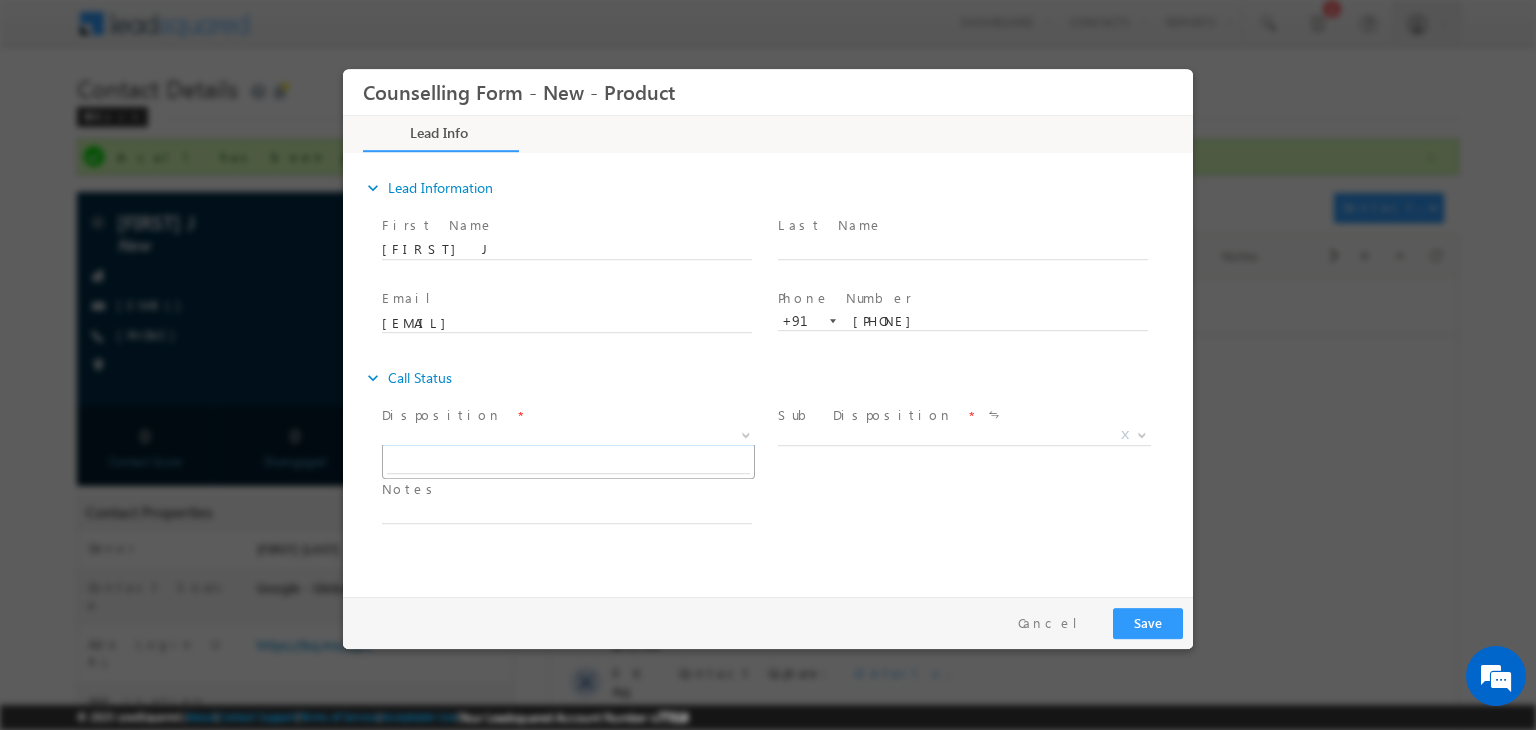 click on "X" at bounding box center (568, 436) 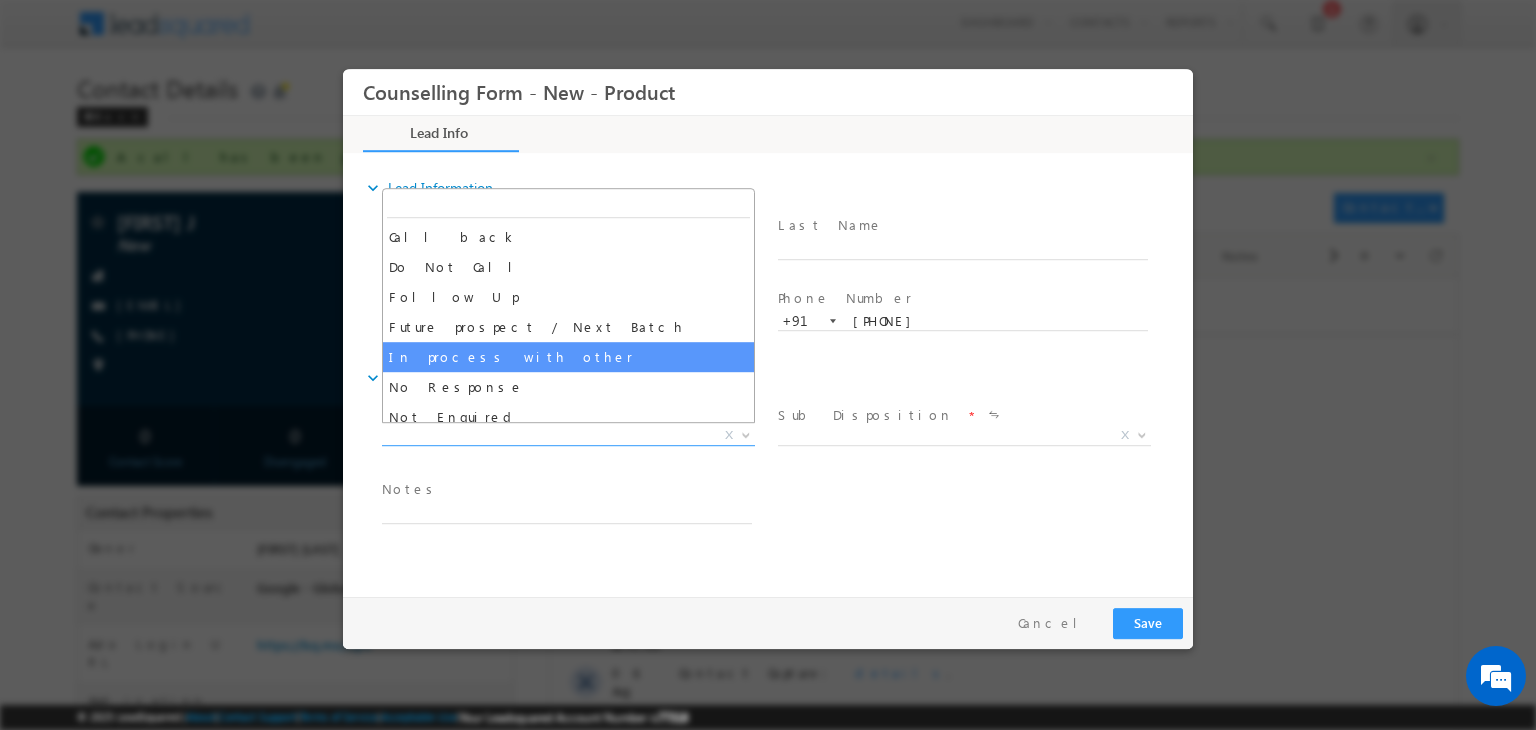 drag, startPoint x: 528, startPoint y: 362, endPoint x: 593, endPoint y: 408, distance: 79.630394 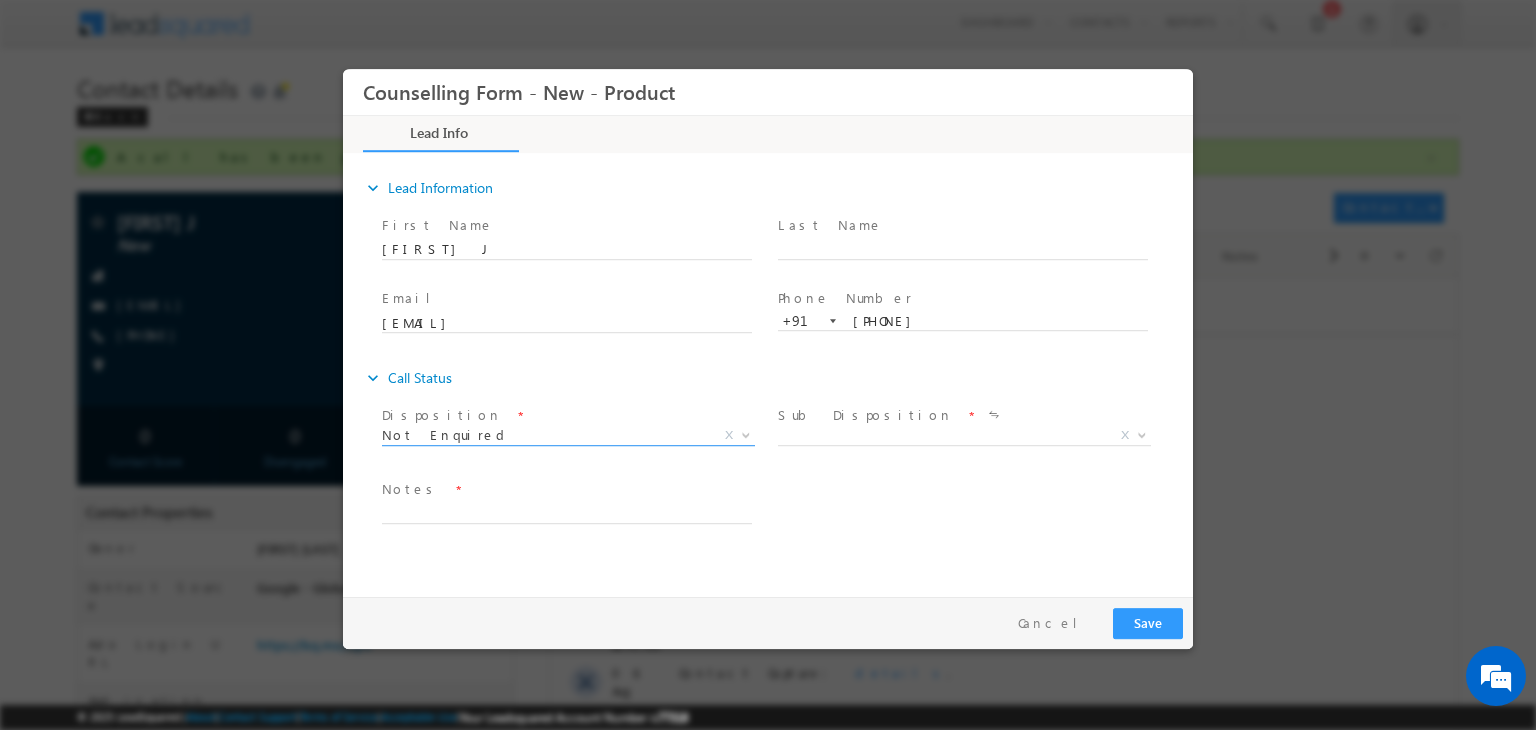 drag, startPoint x: 593, startPoint y: 408, endPoint x: 547, endPoint y: 432, distance: 51.884487 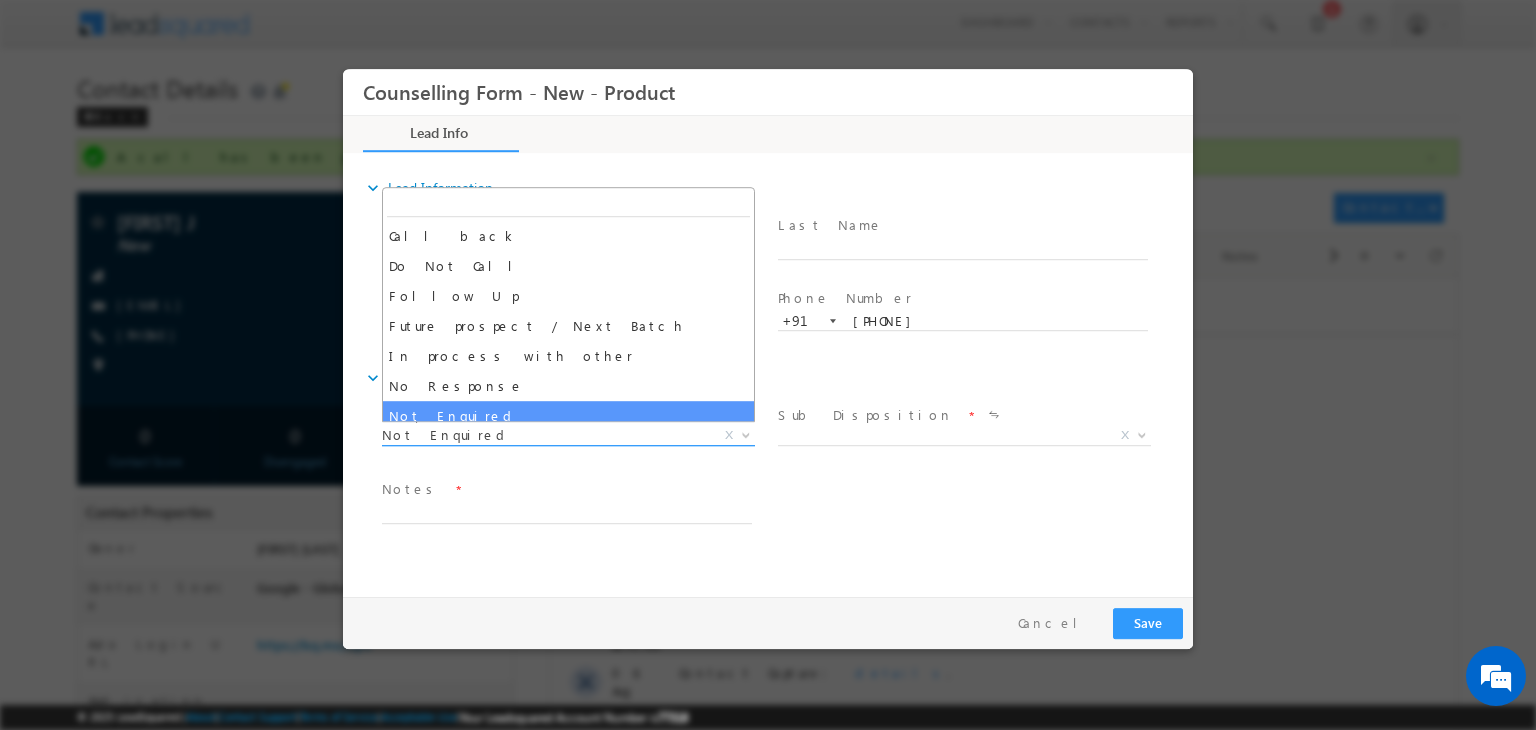 drag, startPoint x: 547, startPoint y: 432, endPoint x: 498, endPoint y: 386, distance: 67.20863 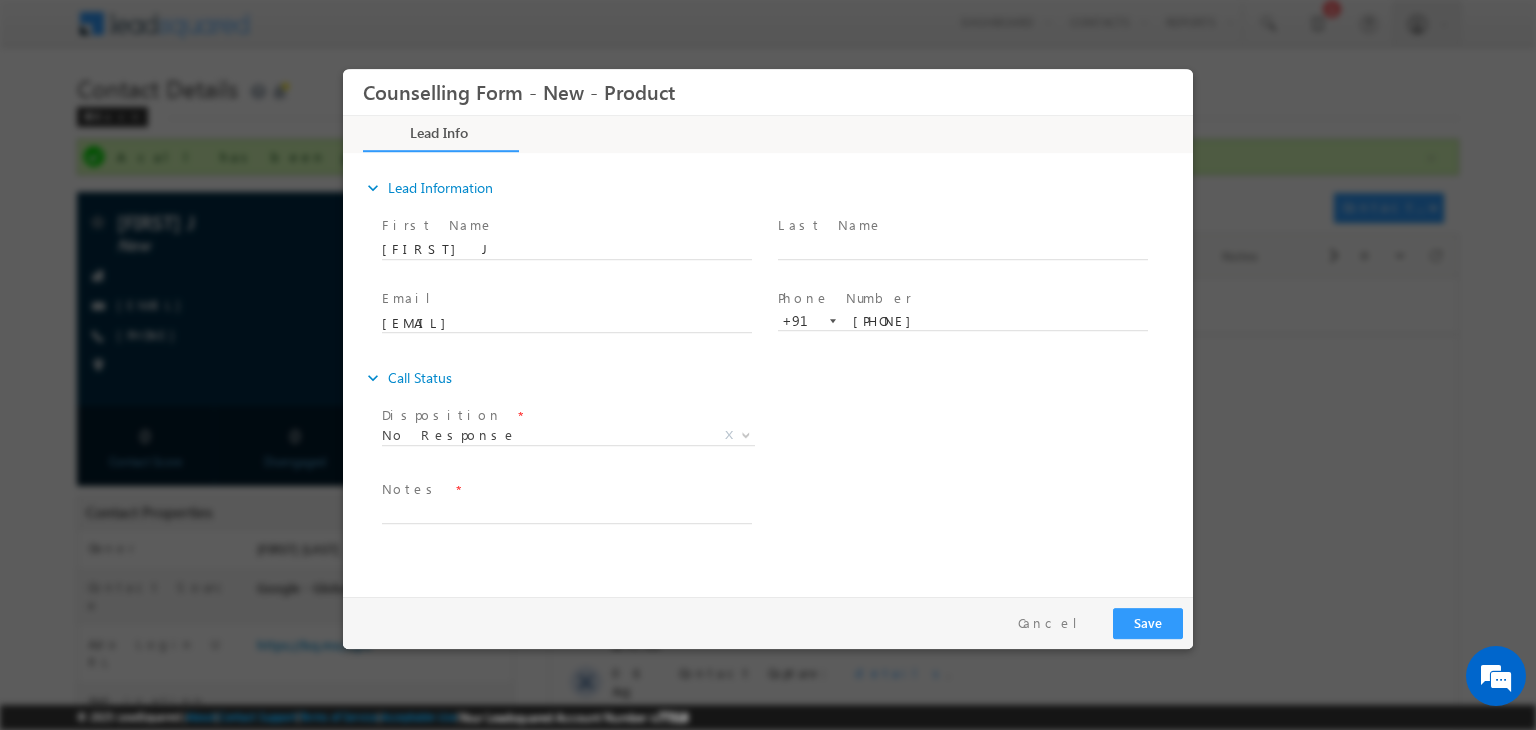 click on "expand_more Call Status" at bounding box center [778, 378] 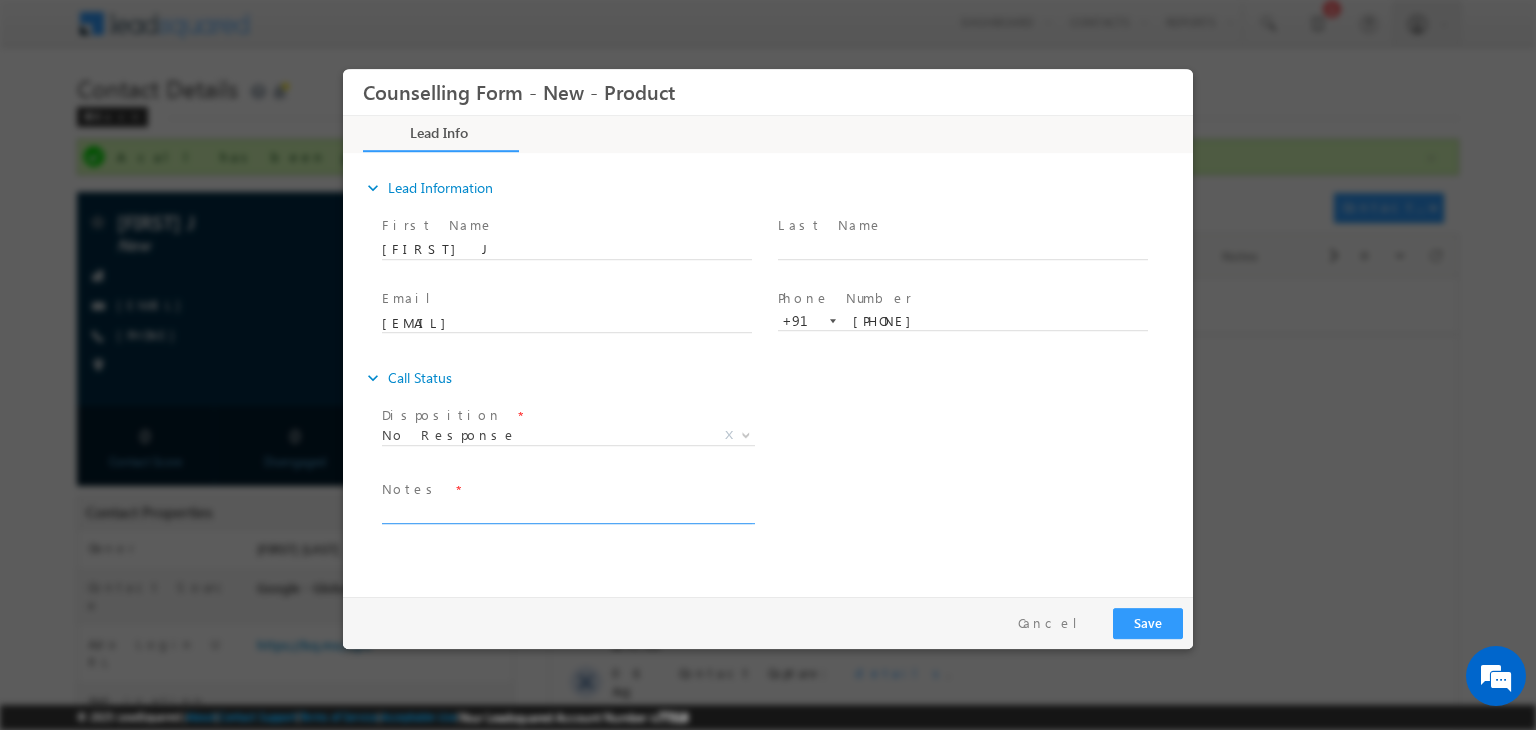 click at bounding box center [567, 512] 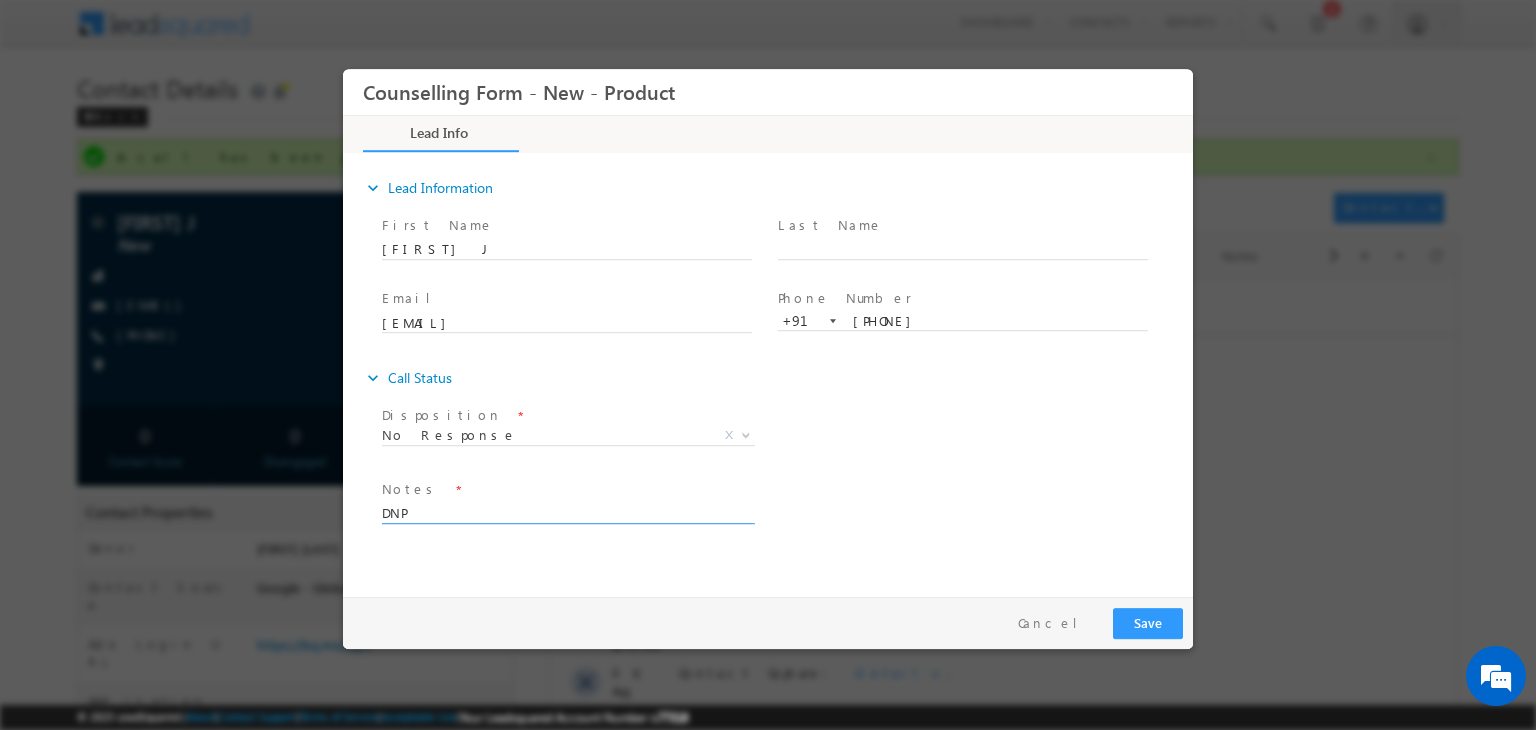 type on "DNP" 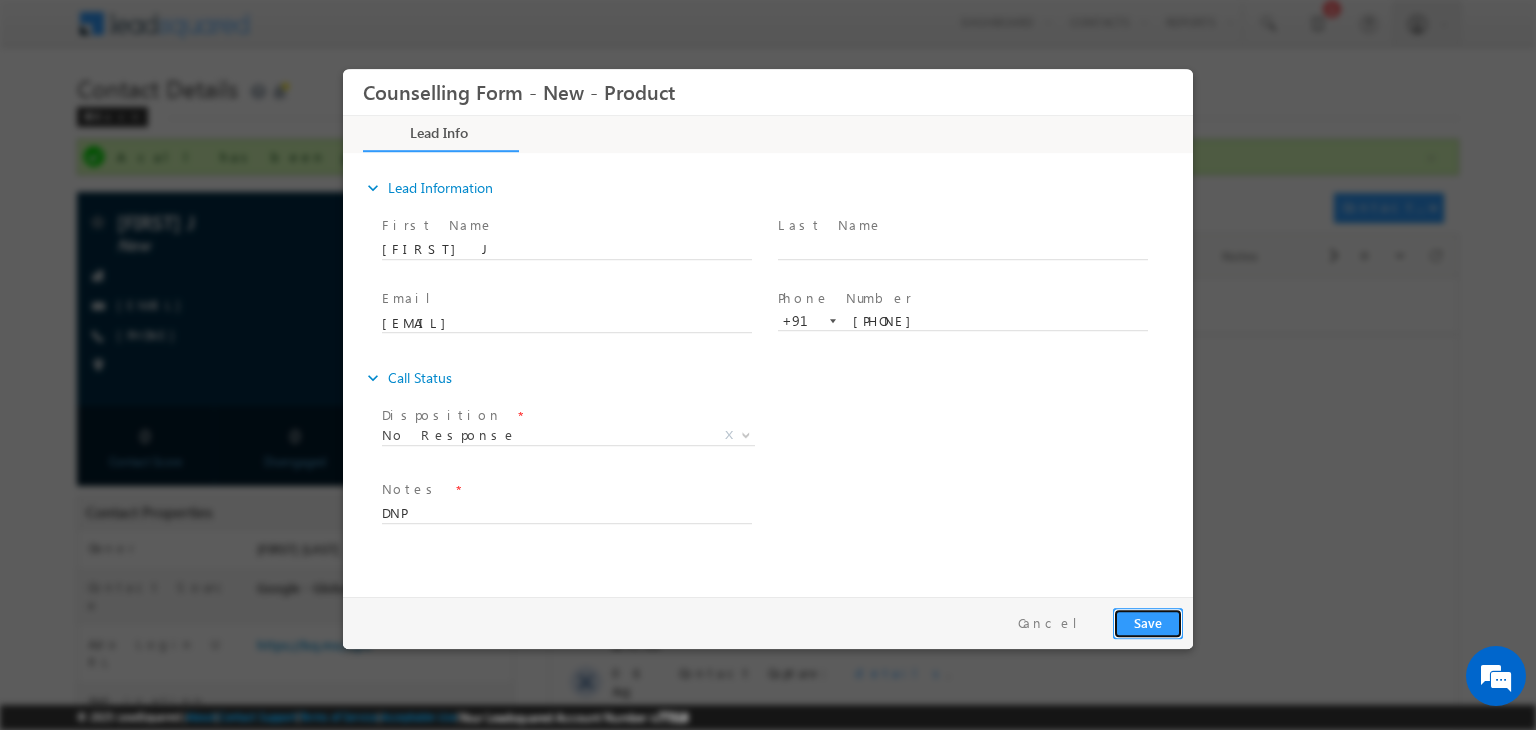 click on "Save" at bounding box center [1148, 623] 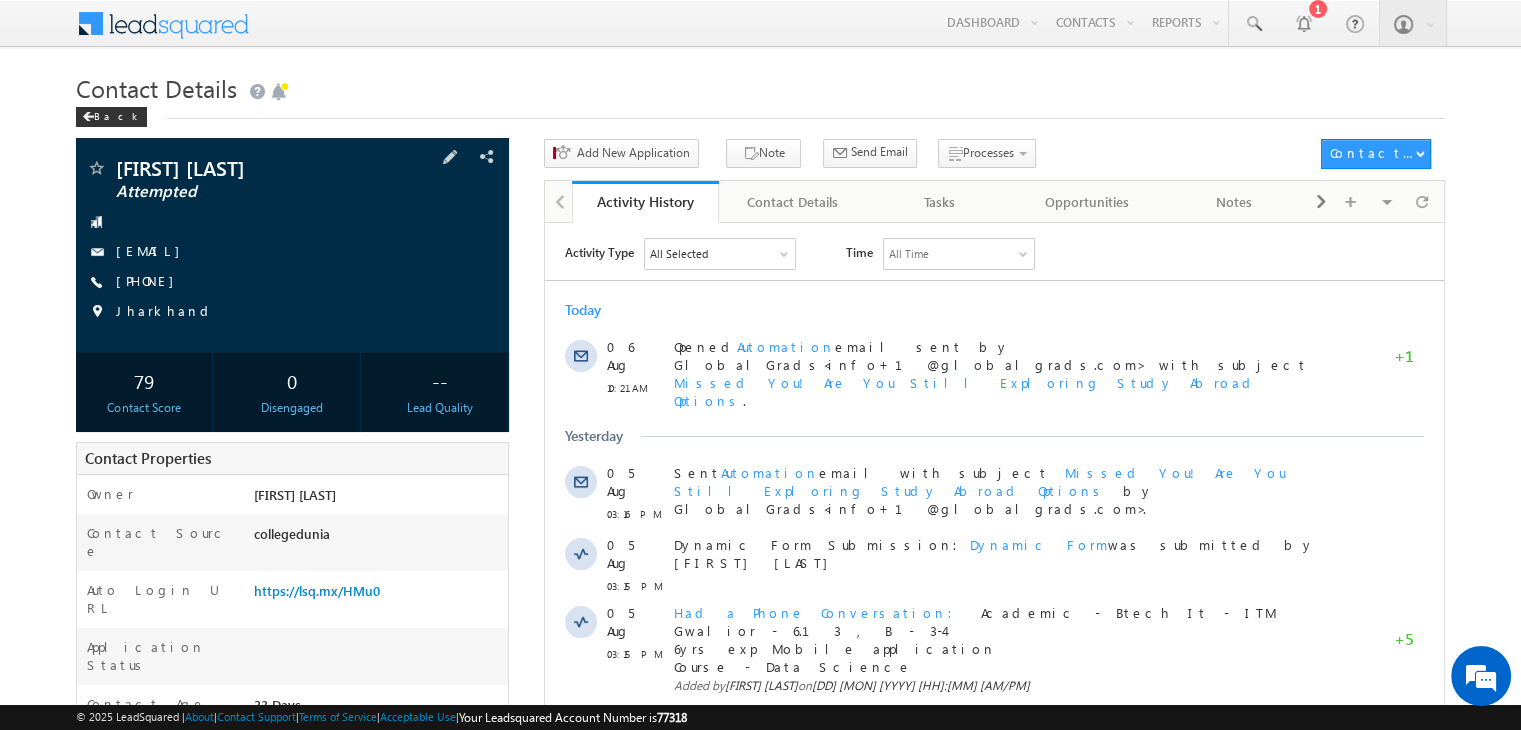 scroll, scrollTop: 0, scrollLeft: 0, axis: both 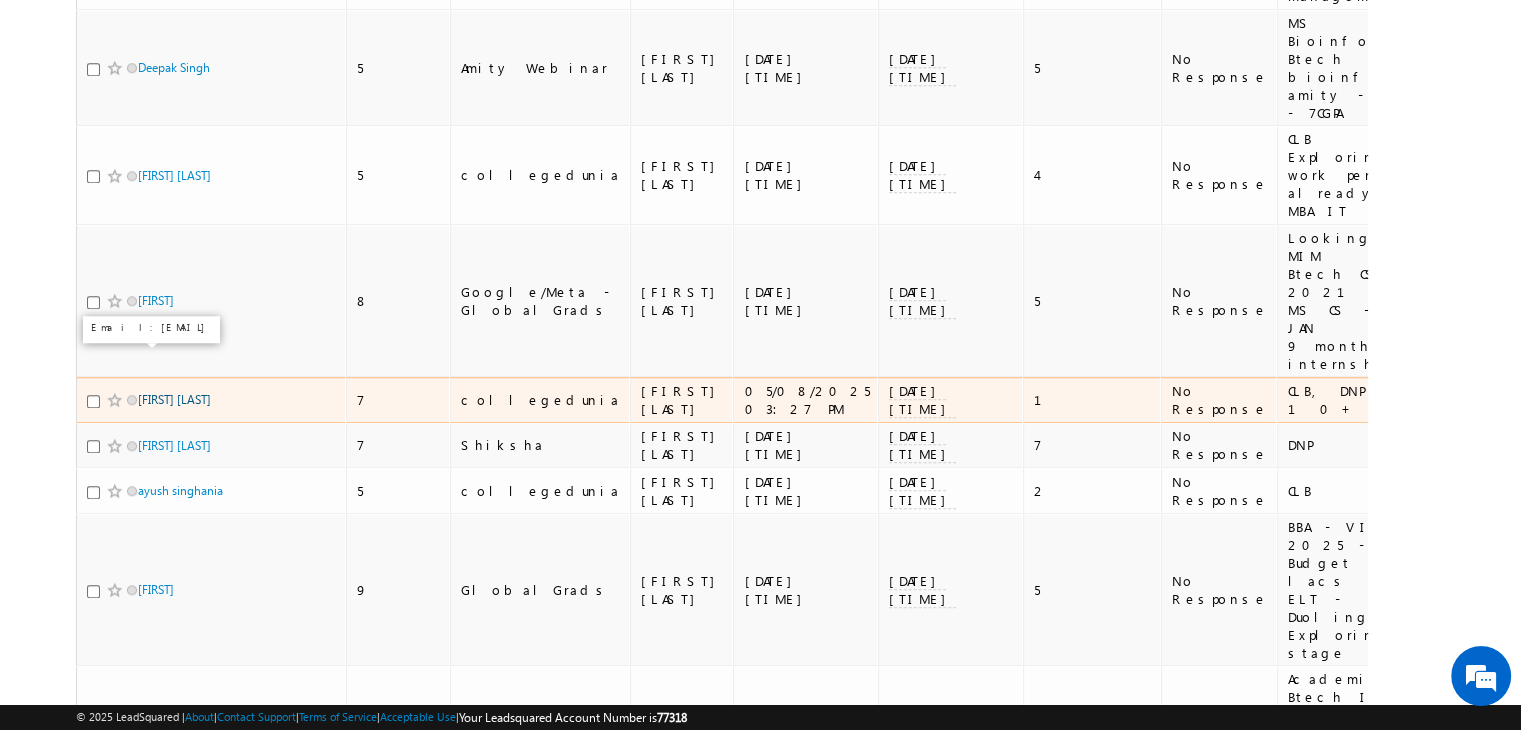 click on "Sakshi Gupta" at bounding box center [174, 399] 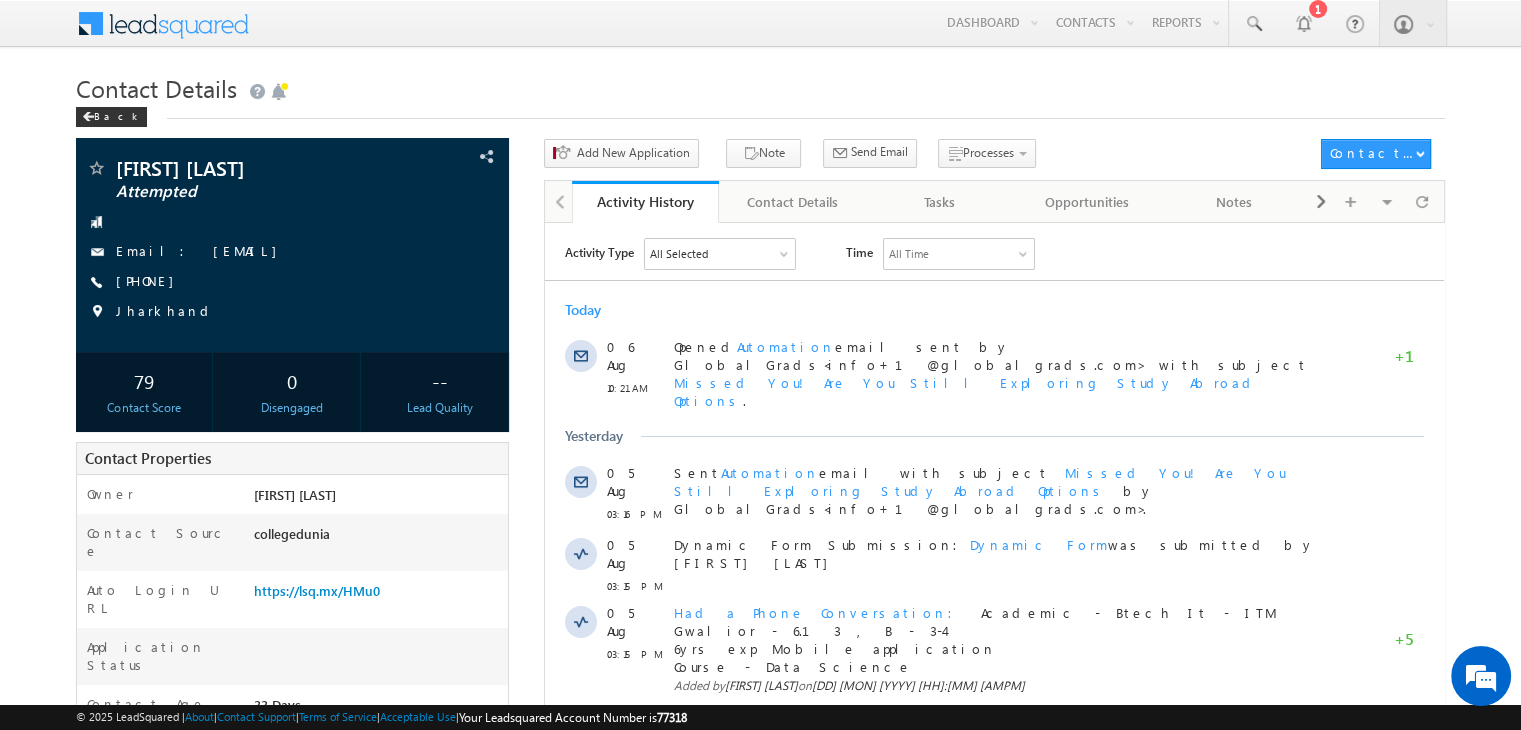 scroll, scrollTop: 0, scrollLeft: 0, axis: both 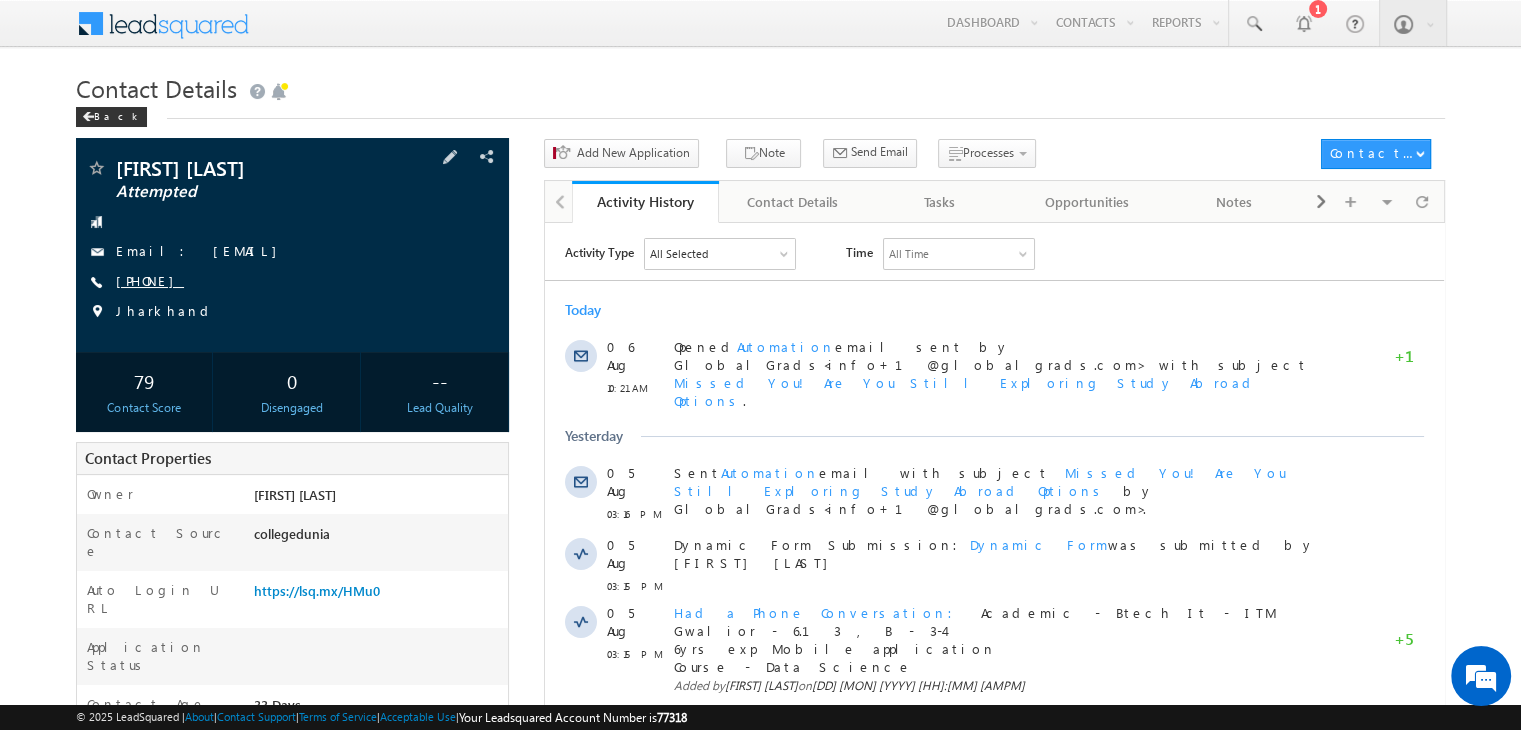 click on "[PHONE]" at bounding box center [150, 280] 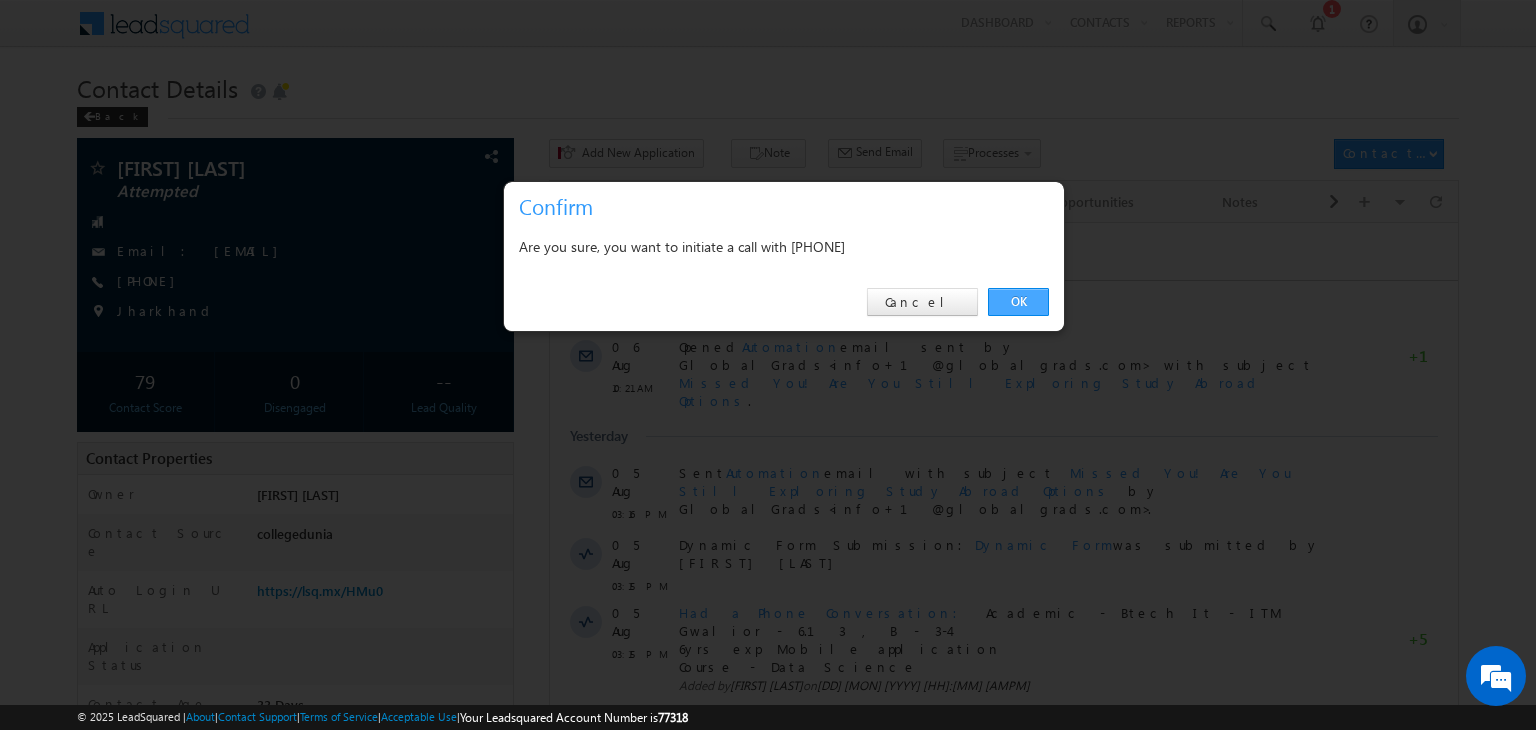 click on "OK" at bounding box center [1018, 302] 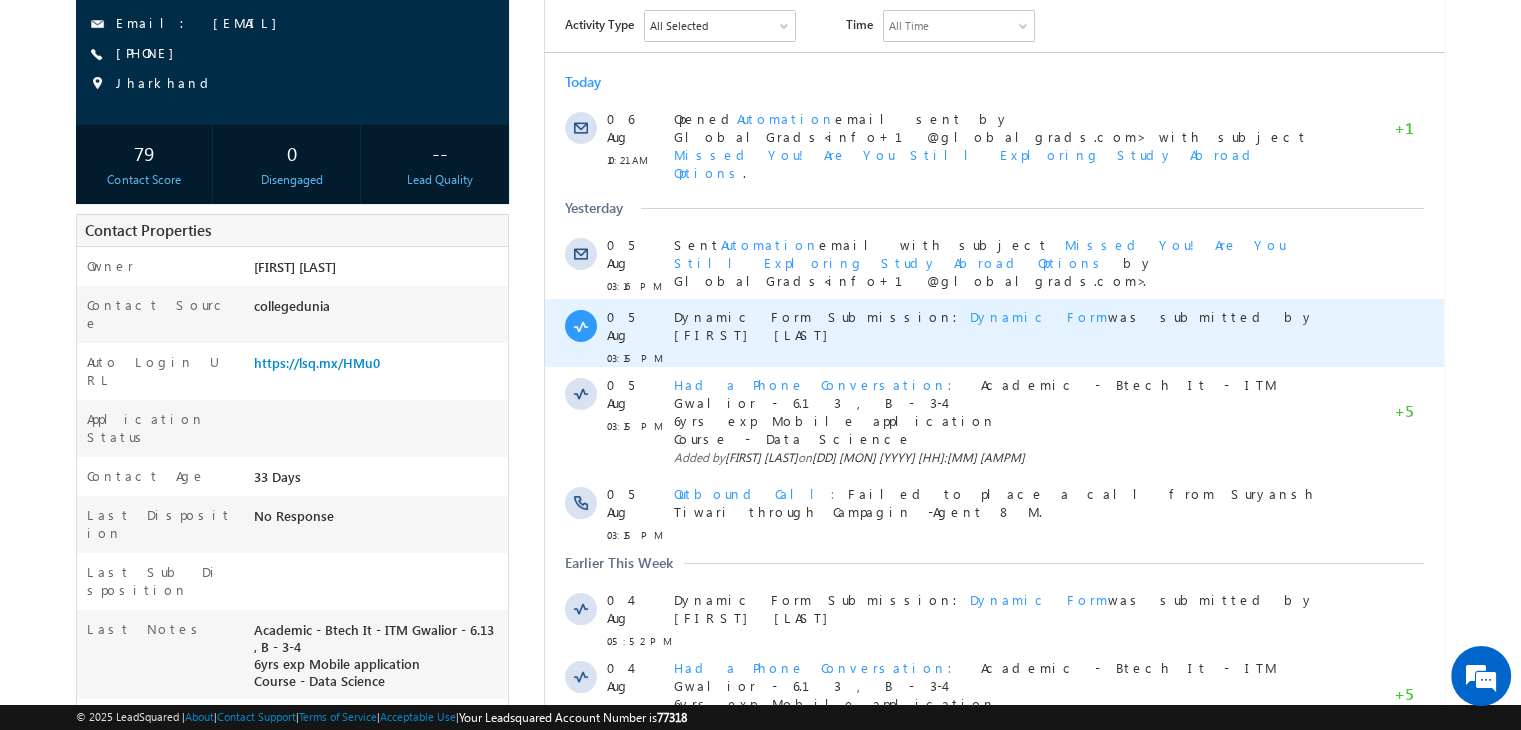 scroll, scrollTop: 284, scrollLeft: 0, axis: vertical 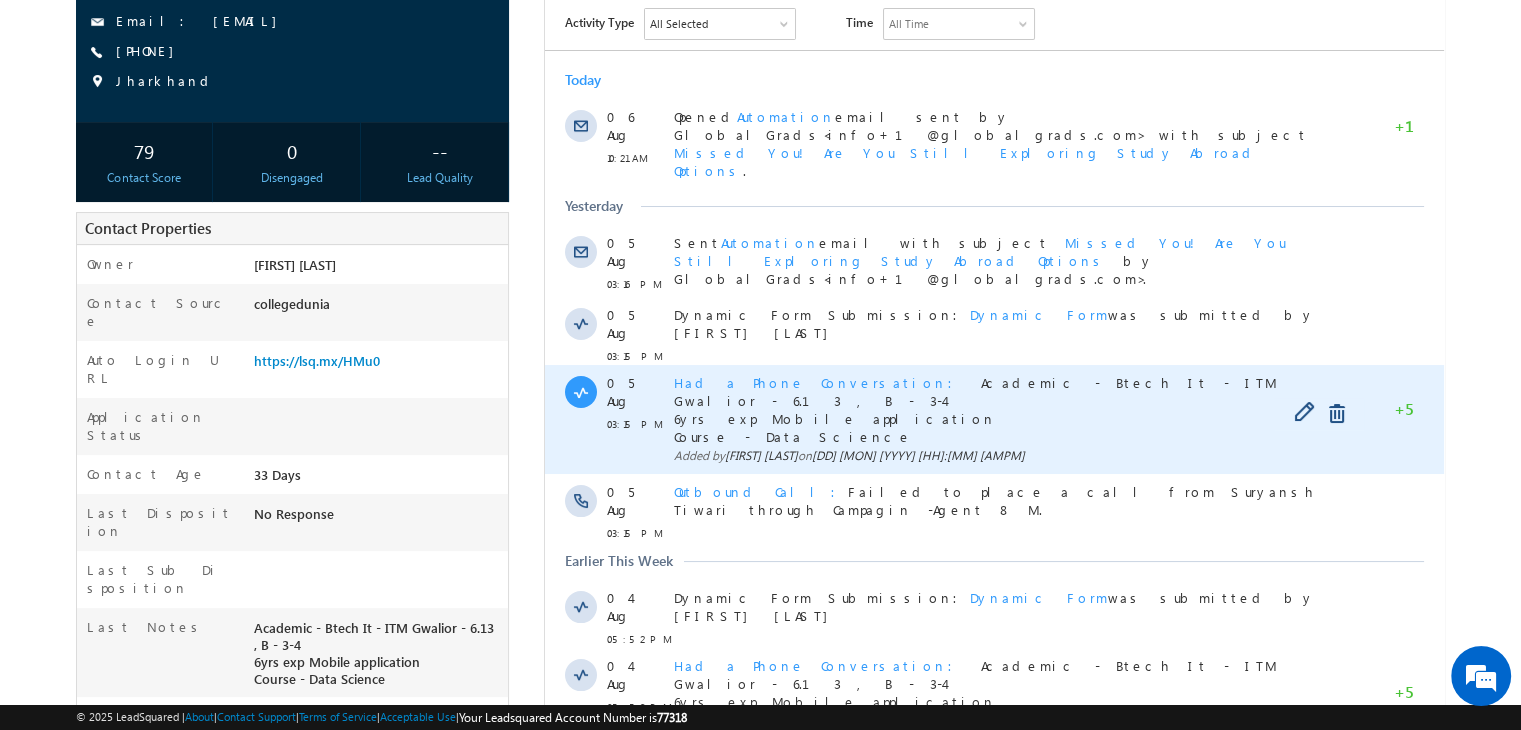 click on "Had a Phone Conversation
Academic - Btech It - ITM Gwalior - 6.13 , B - 3-4 6yrs exp Mobile application Course - Data Science
Added by  [FIRST] [LAST]  on  [DD] [MON] [YYYY] [HH]:[MM] [AMPM]" at bounding box center (1003, 419) 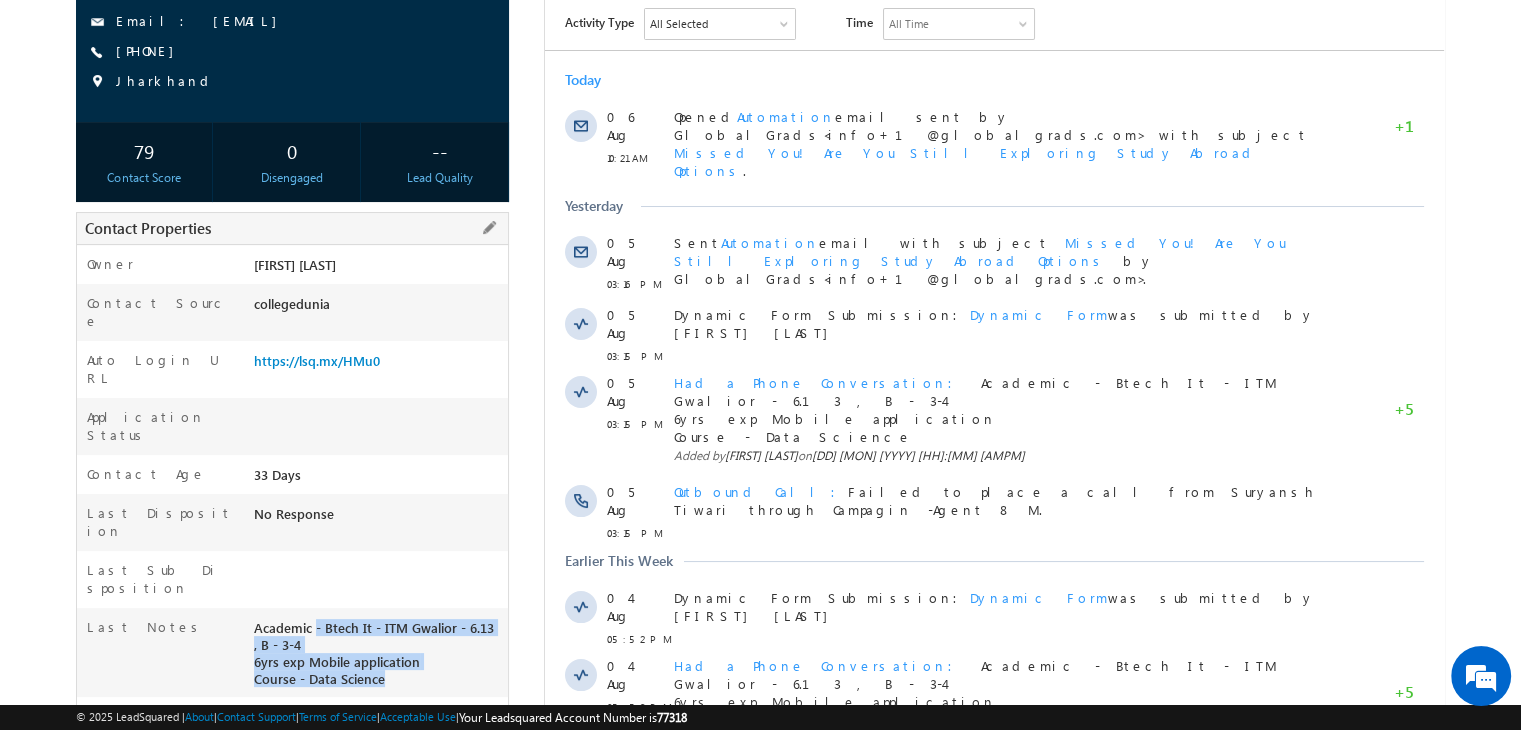 copy on "Academic - Btech It - ITM Gwalior - 6.13 , B - 3-4 6yrs exp Mobile application Course - Data Science" 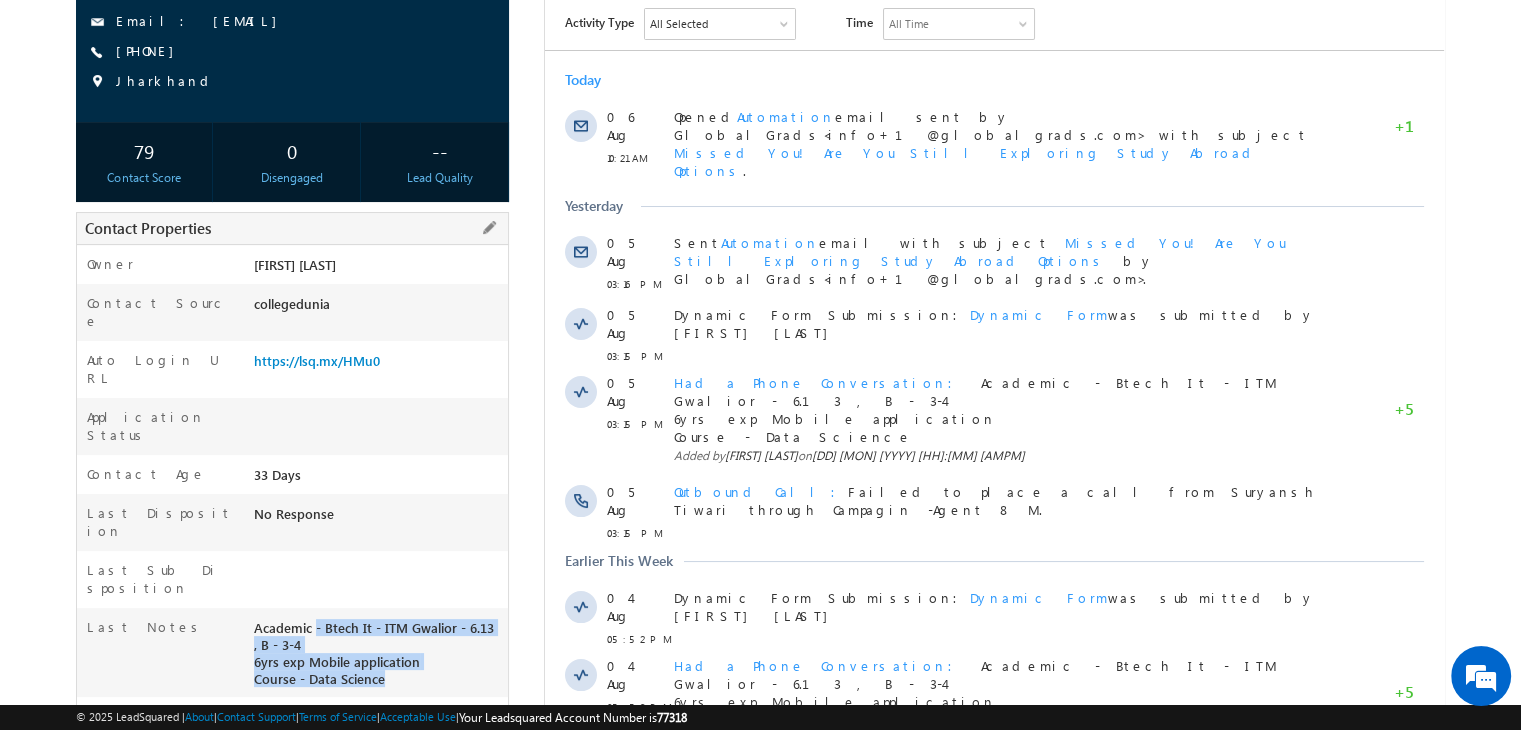 drag, startPoint x: 402, startPoint y: 595, endPoint x: 257, endPoint y: 525, distance: 161.01242 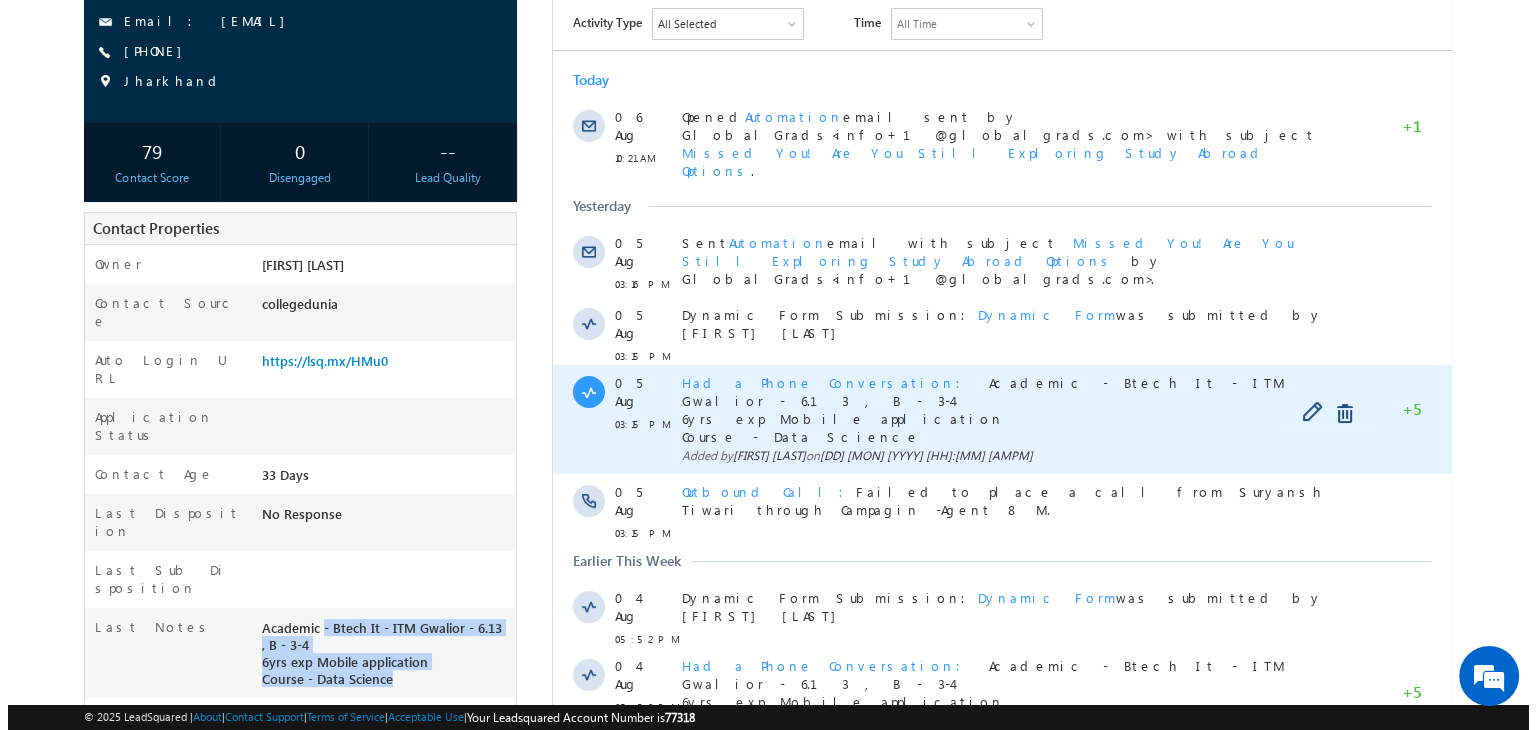 scroll, scrollTop: 0, scrollLeft: 0, axis: both 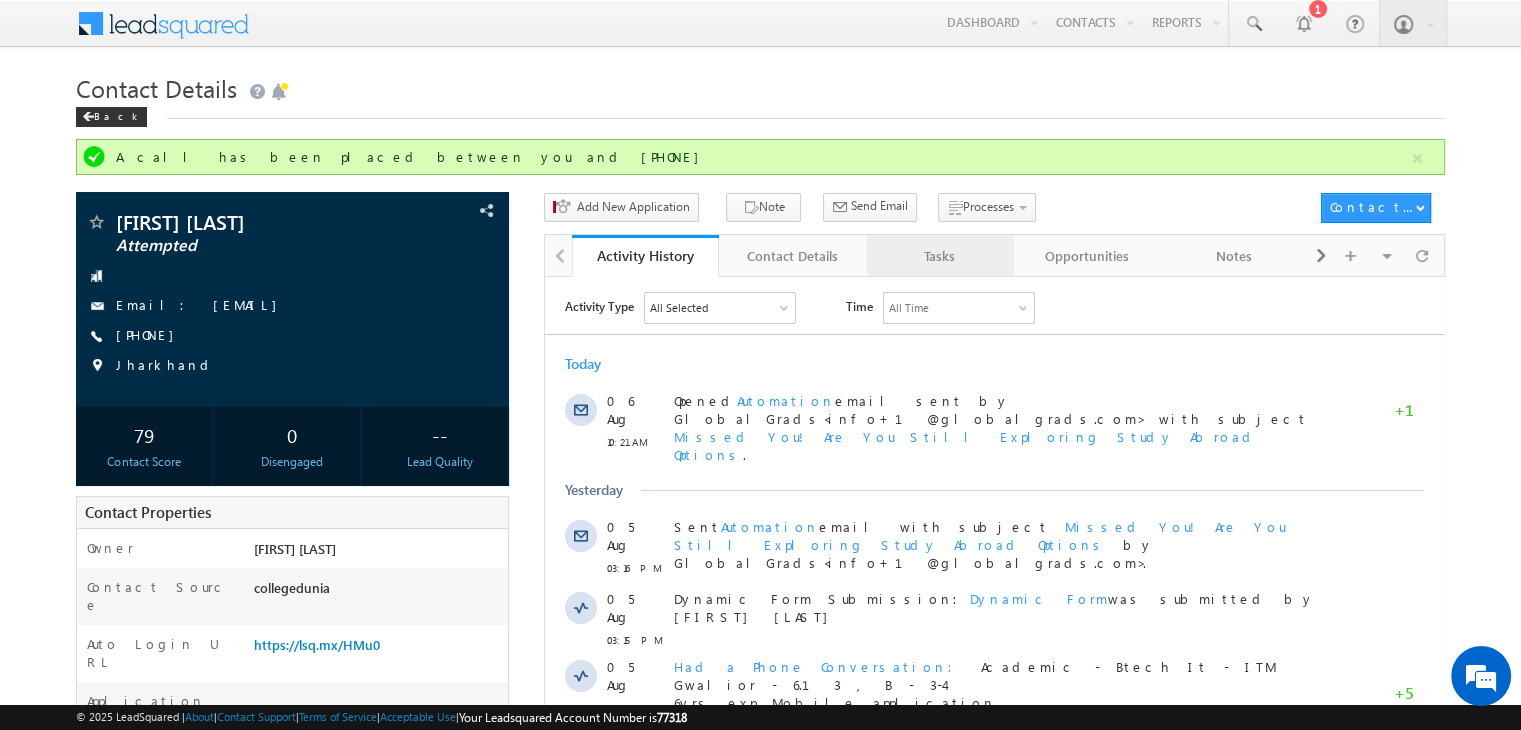 click on "Tasks" at bounding box center (940, 256) 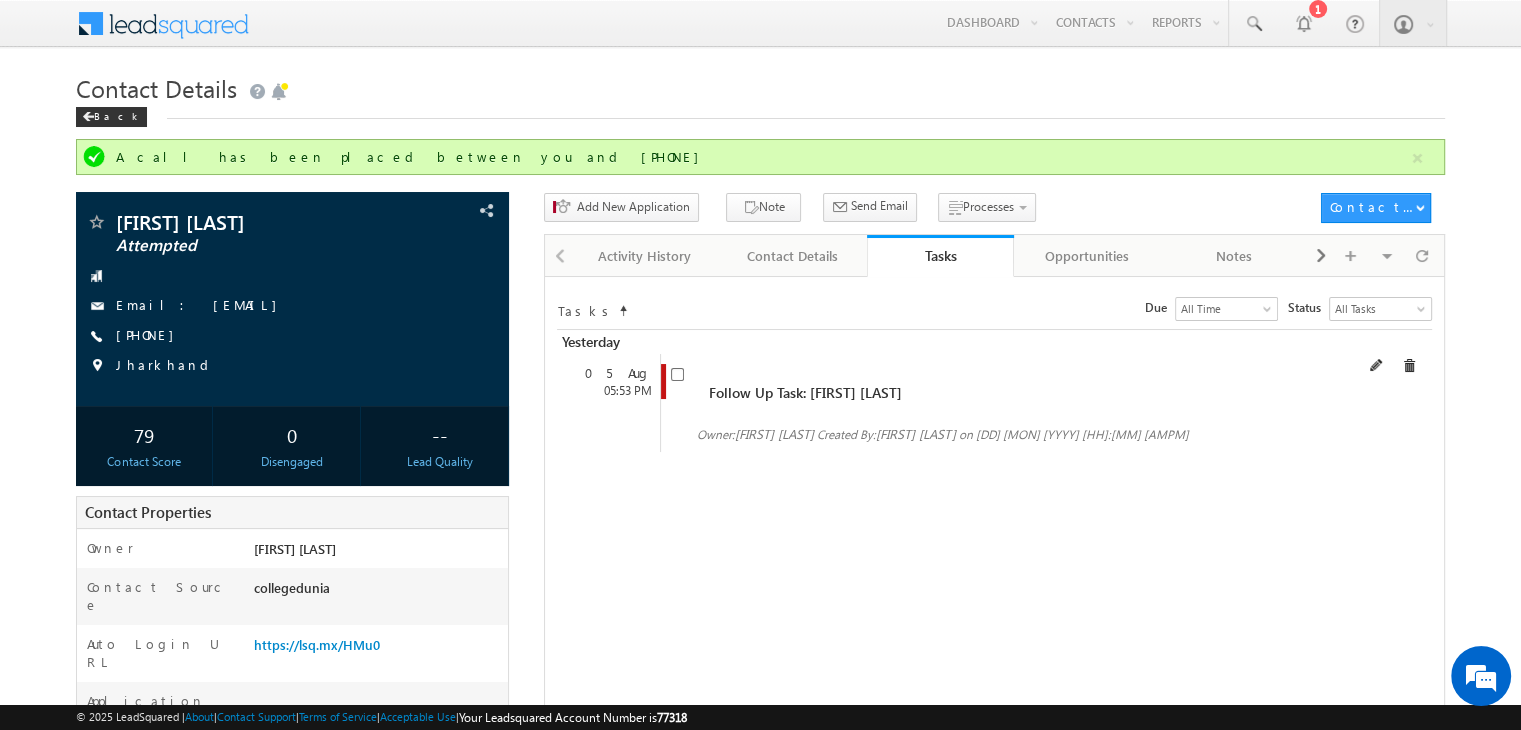 click at bounding box center (1393, 365) 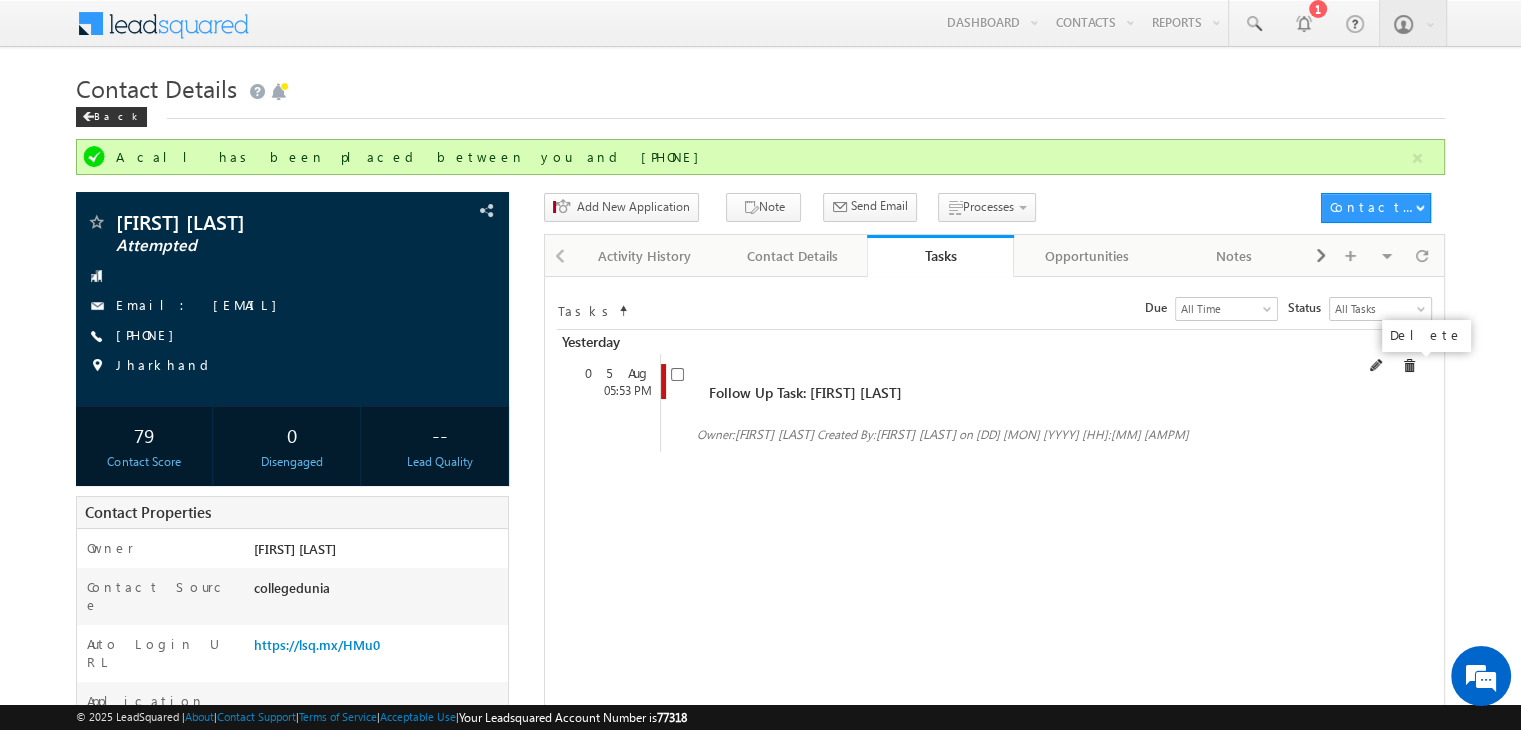 click at bounding box center (1409, 366) 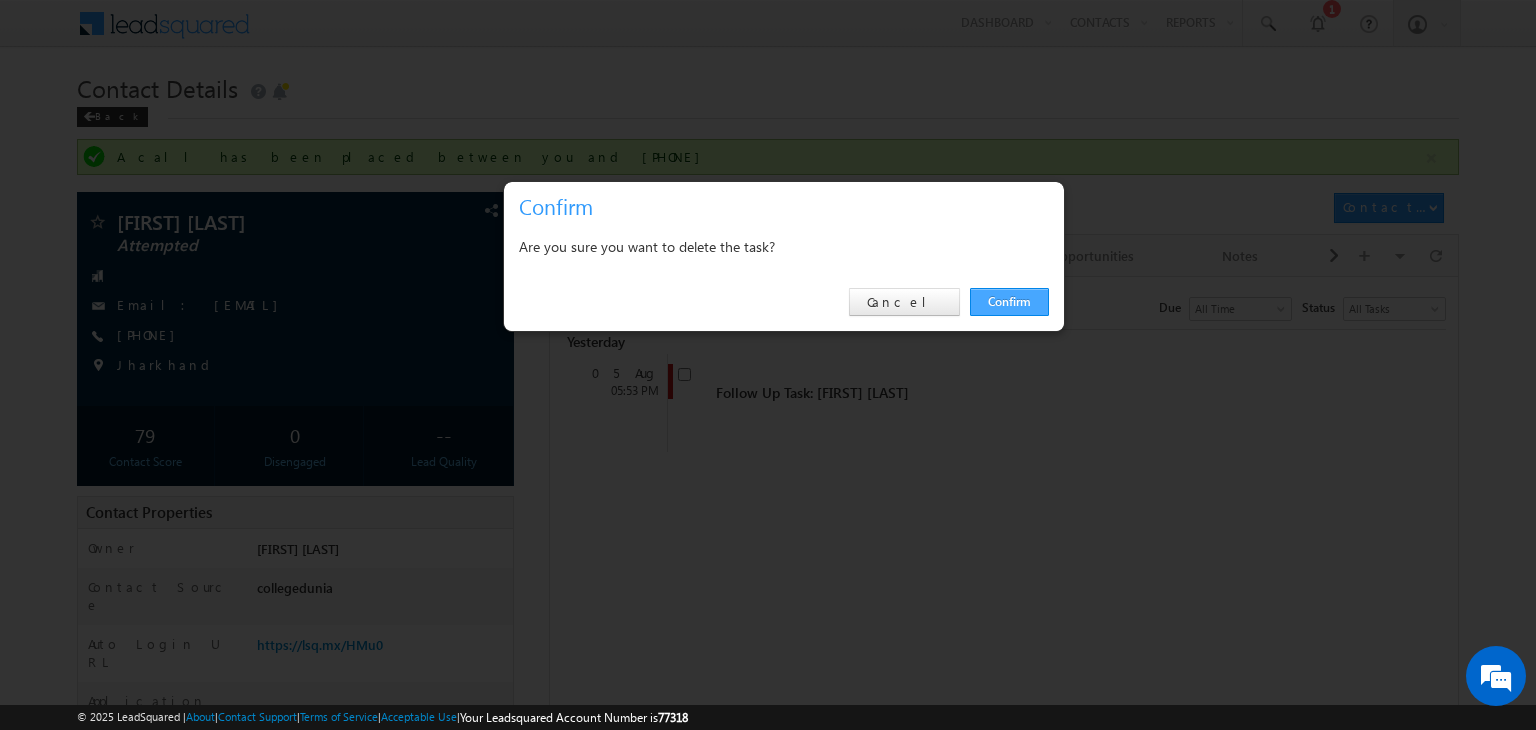 click on "Confirm" at bounding box center [1009, 302] 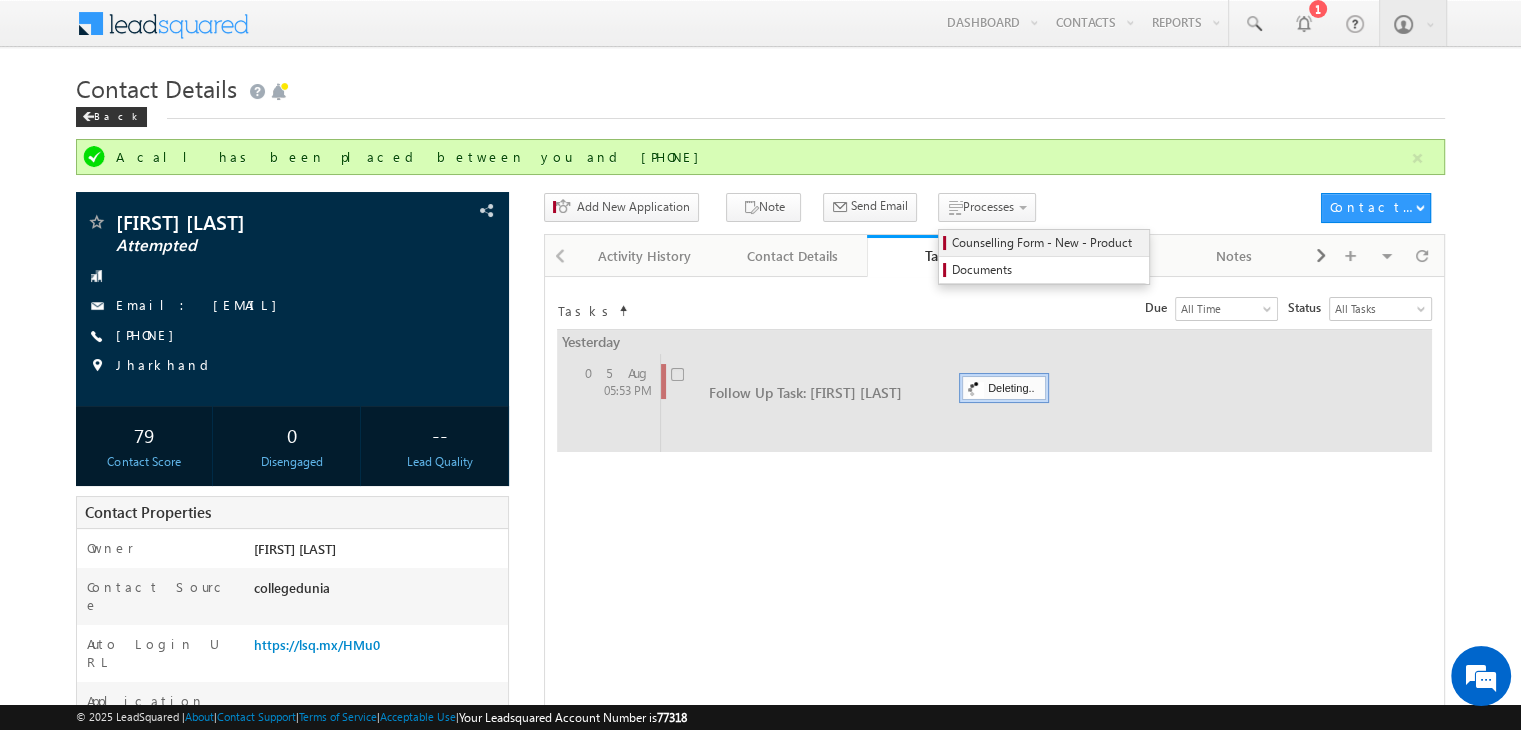 click on "Counselling Form - New - Product" at bounding box center (1047, 243) 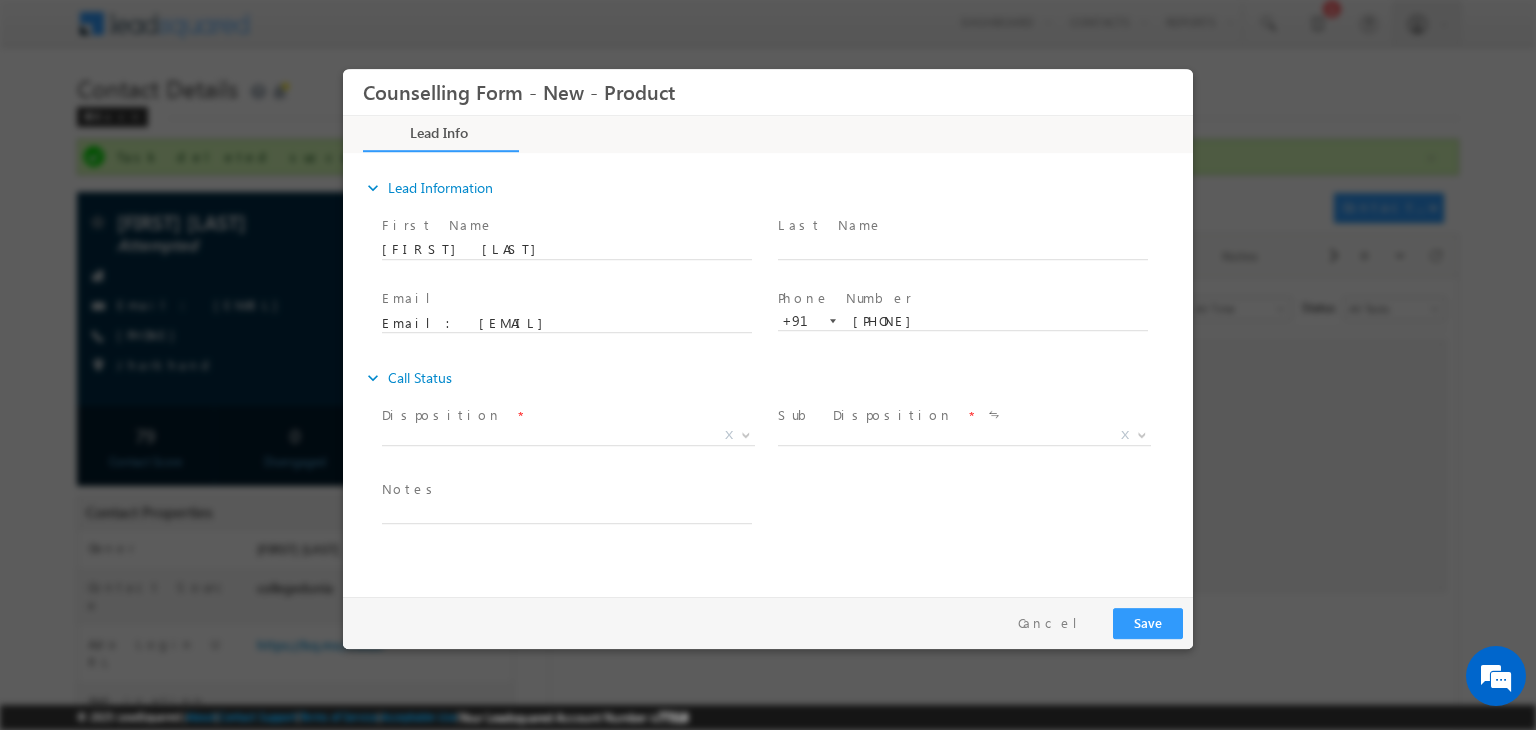 scroll, scrollTop: 0, scrollLeft: 0, axis: both 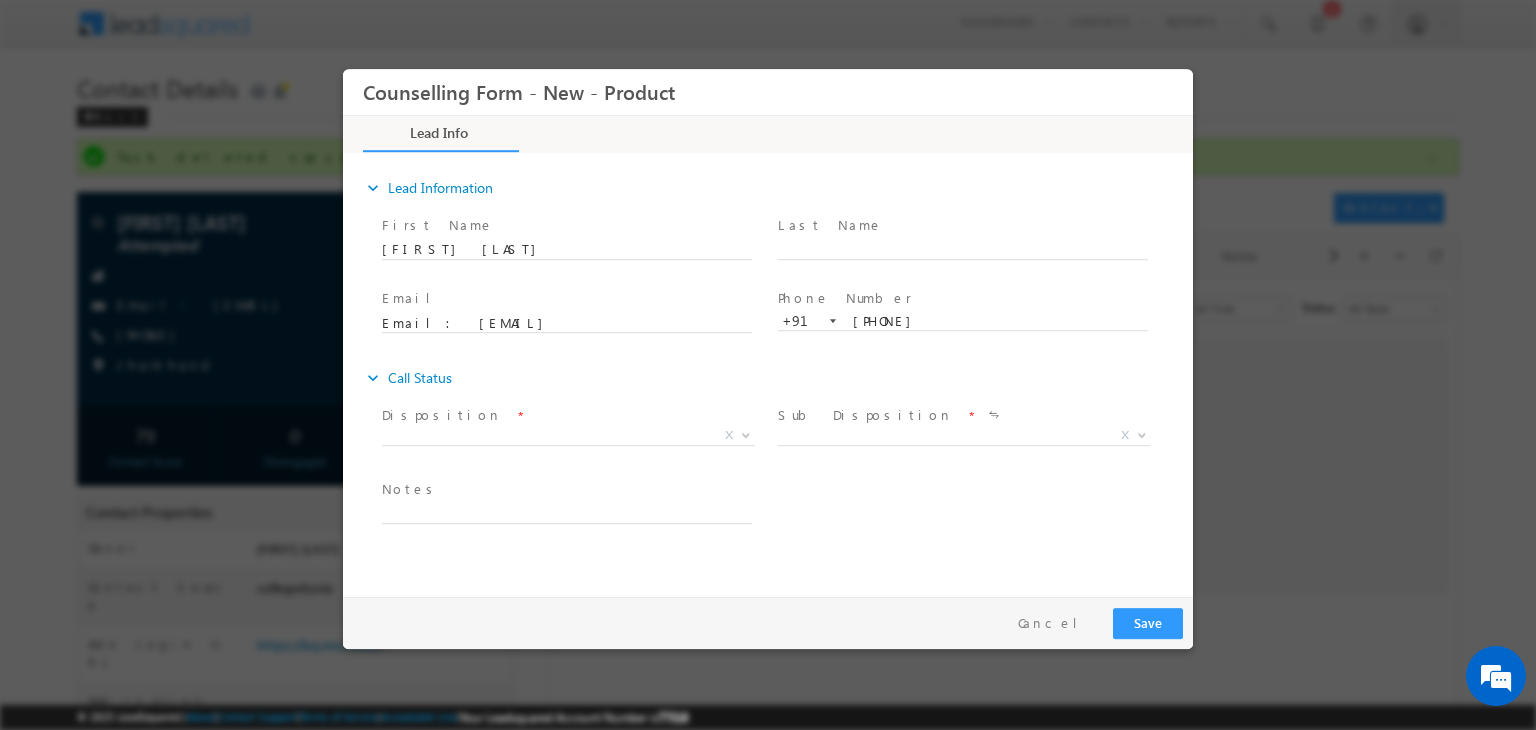 drag, startPoint x: 563, startPoint y: 422, endPoint x: 553, endPoint y: 428, distance: 11.661903 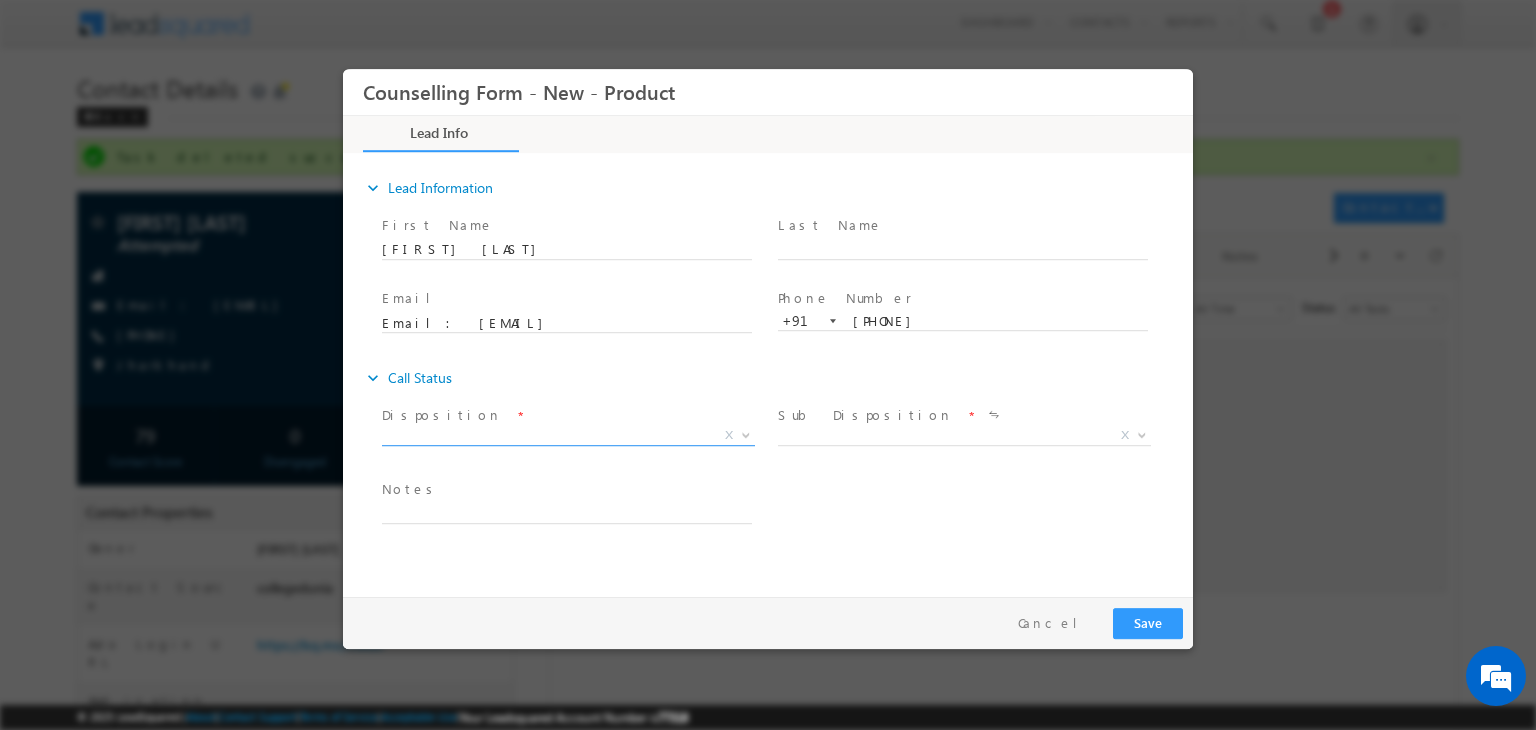 click on "X" at bounding box center (568, 436) 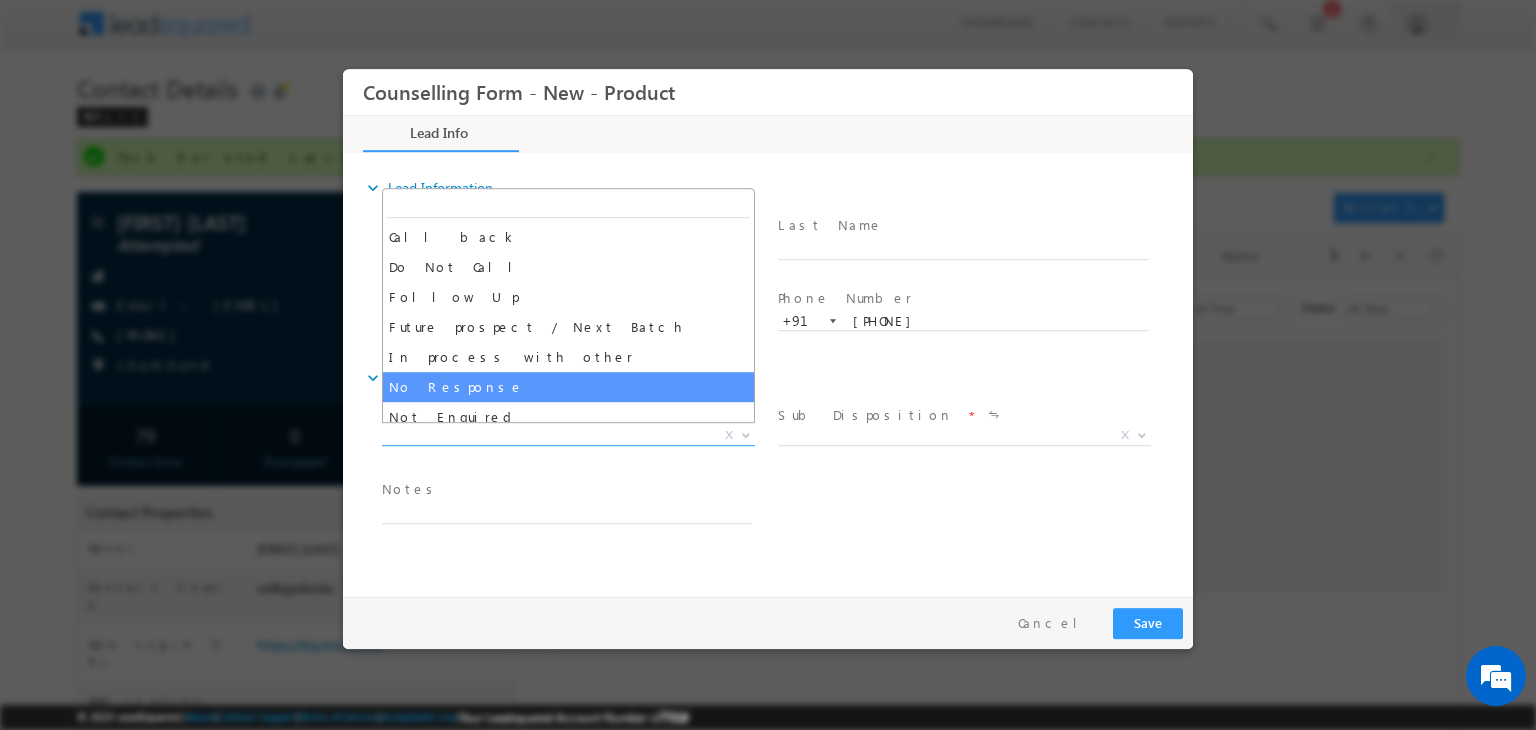 select on "No Response" 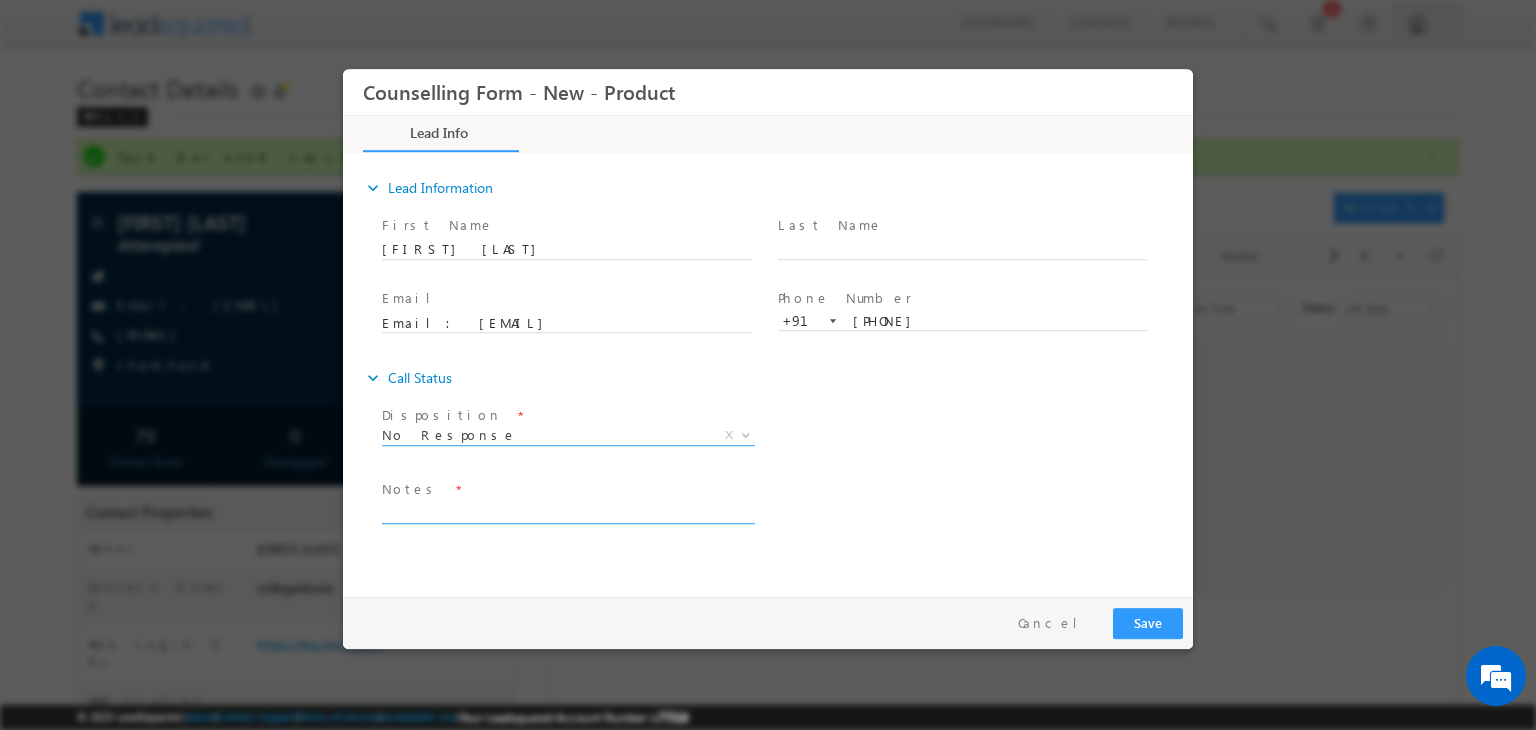 click at bounding box center (567, 512) 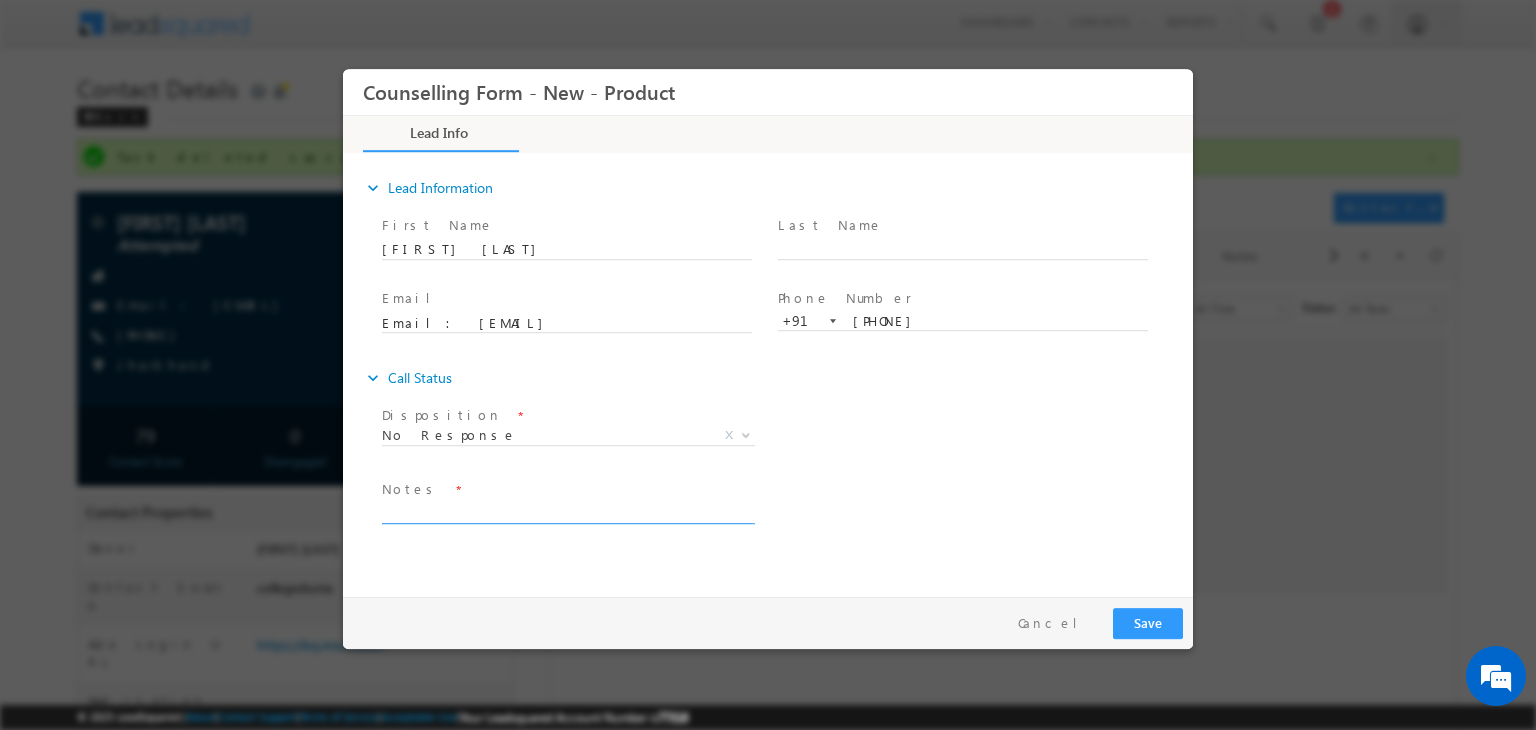 type on "V" 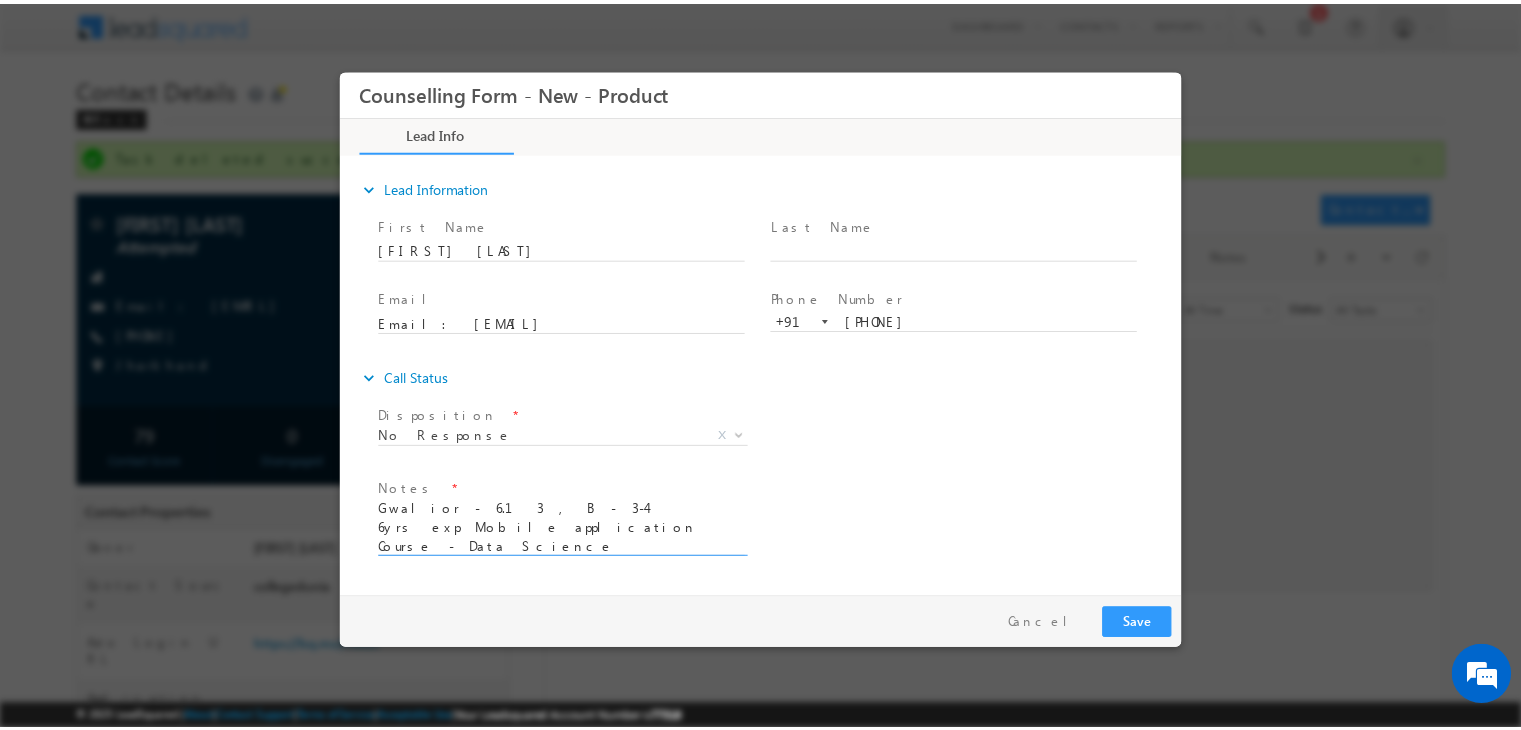 scroll, scrollTop: 3, scrollLeft: 0, axis: vertical 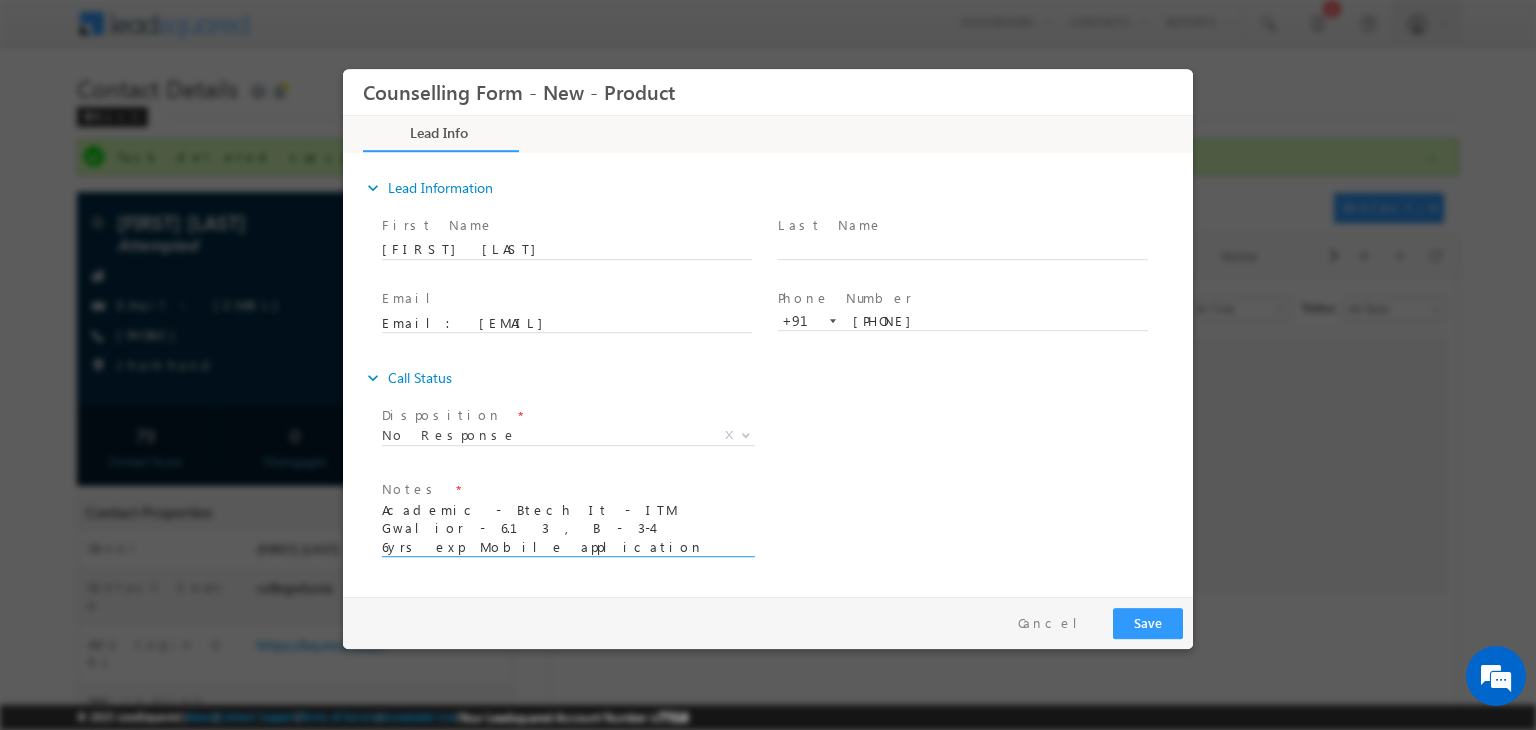 type on "Academic - Btech It - ITM Gwalior - 6.13 , B - 3-4
6yrs exp Mobile application
Course - Data Science" 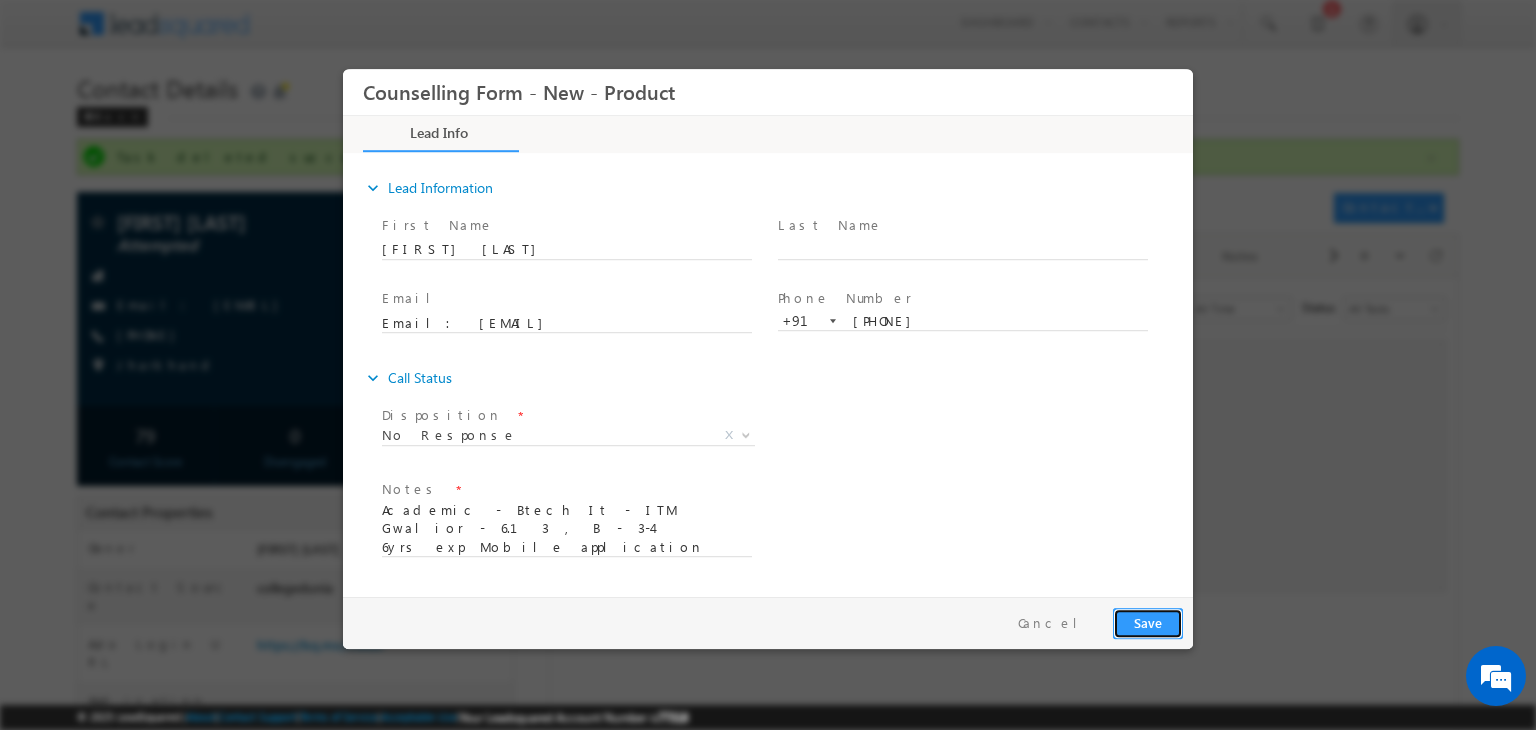 click on "Save" at bounding box center [1148, 623] 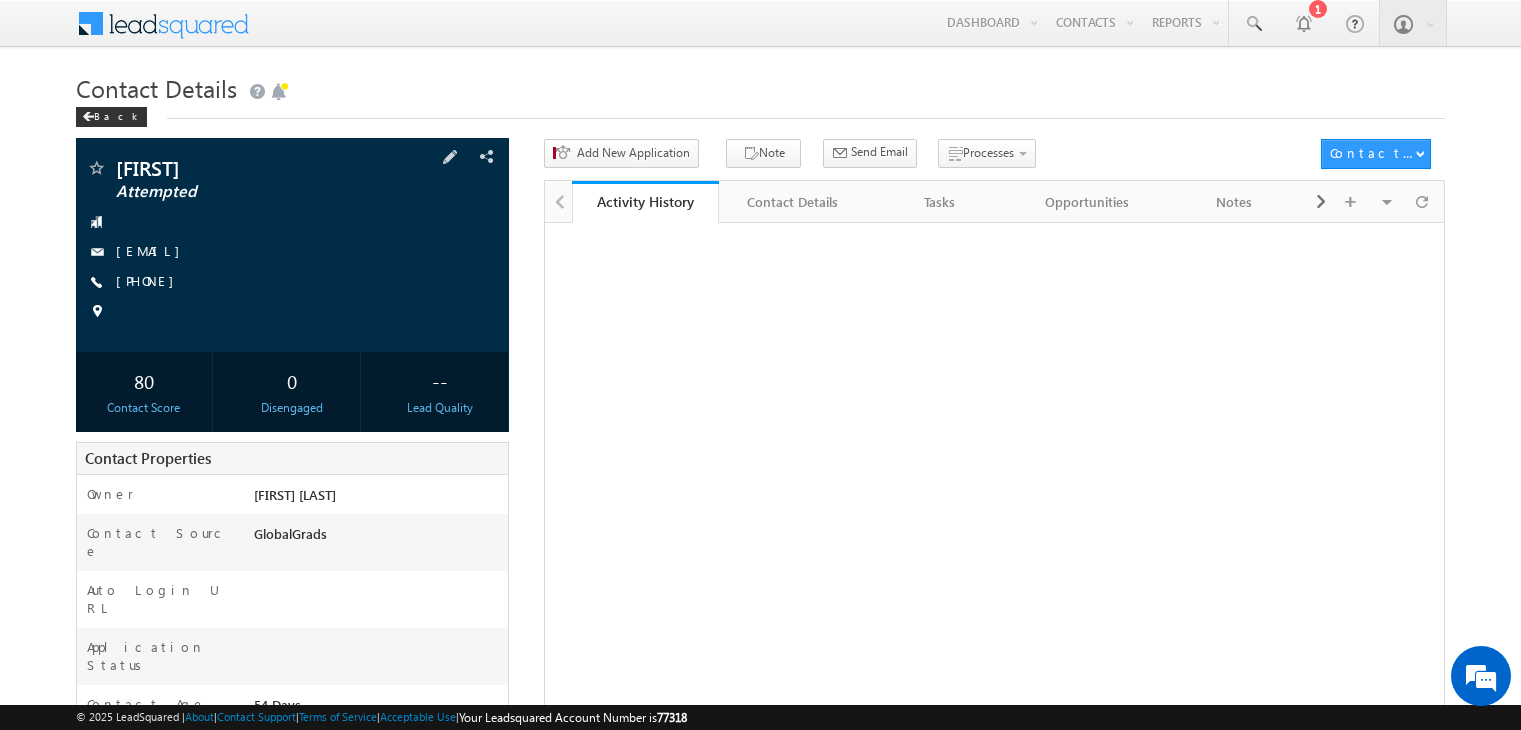 scroll, scrollTop: 0, scrollLeft: 0, axis: both 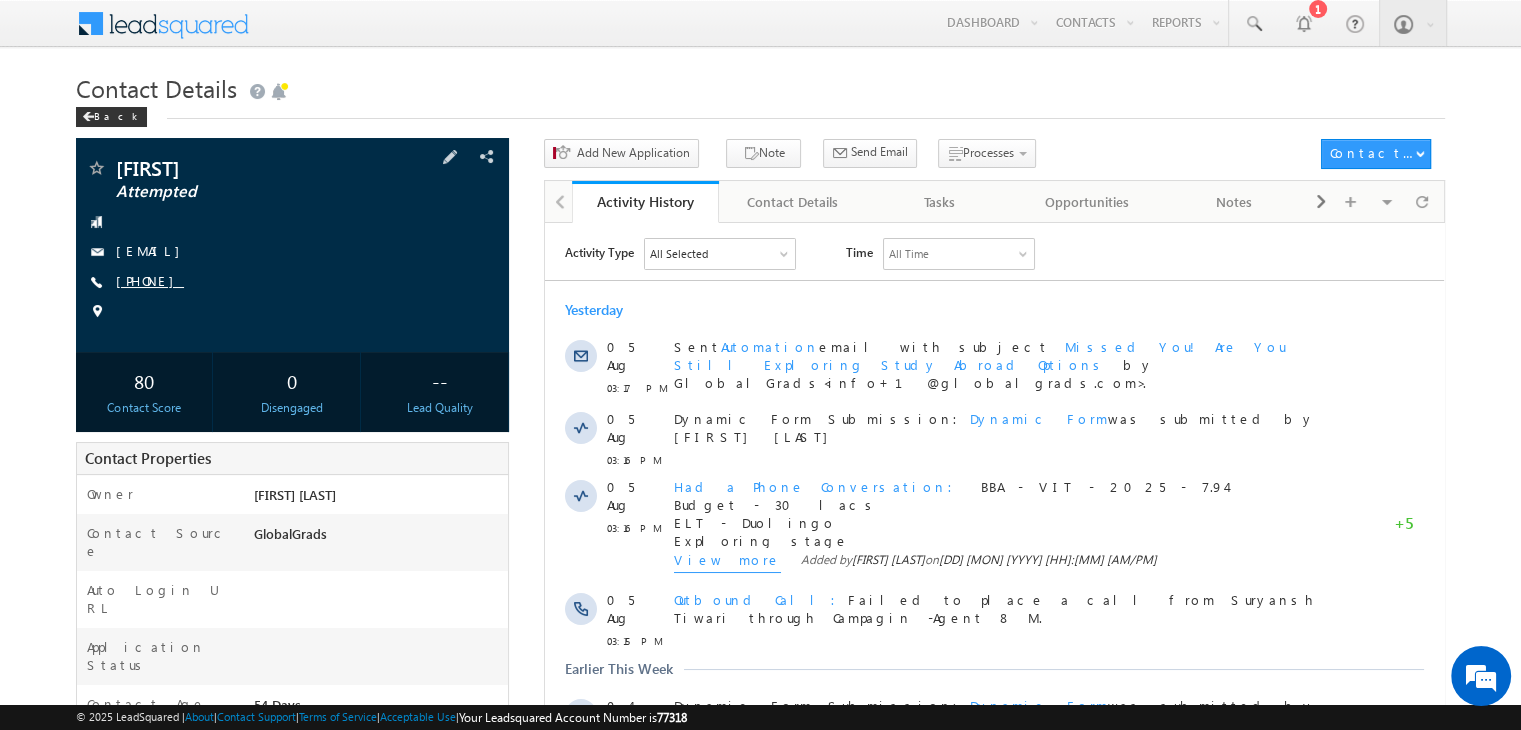 drag, startPoint x: 182, startPoint y: 290, endPoint x: 172, endPoint y: 282, distance: 12.806249 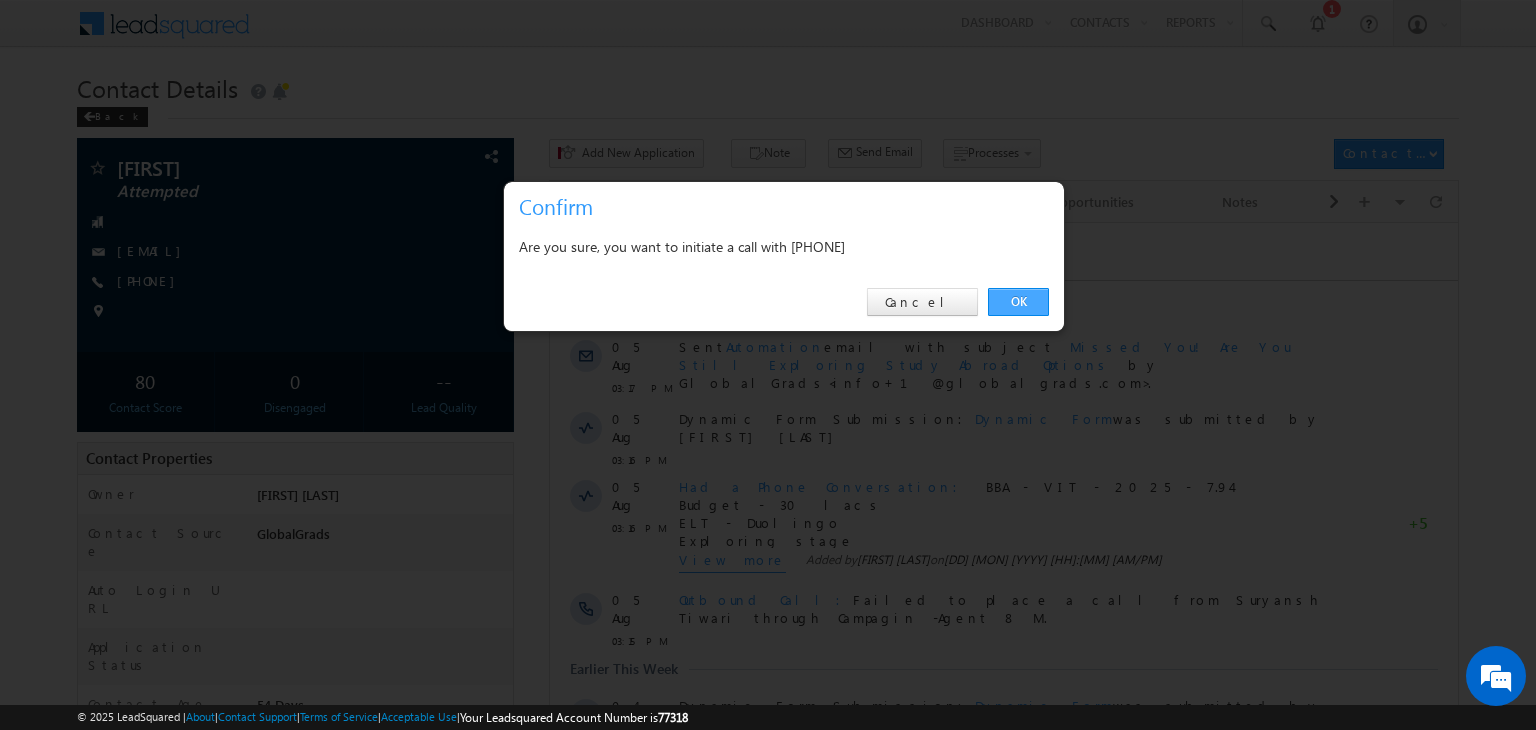 click on "OK" at bounding box center [1018, 302] 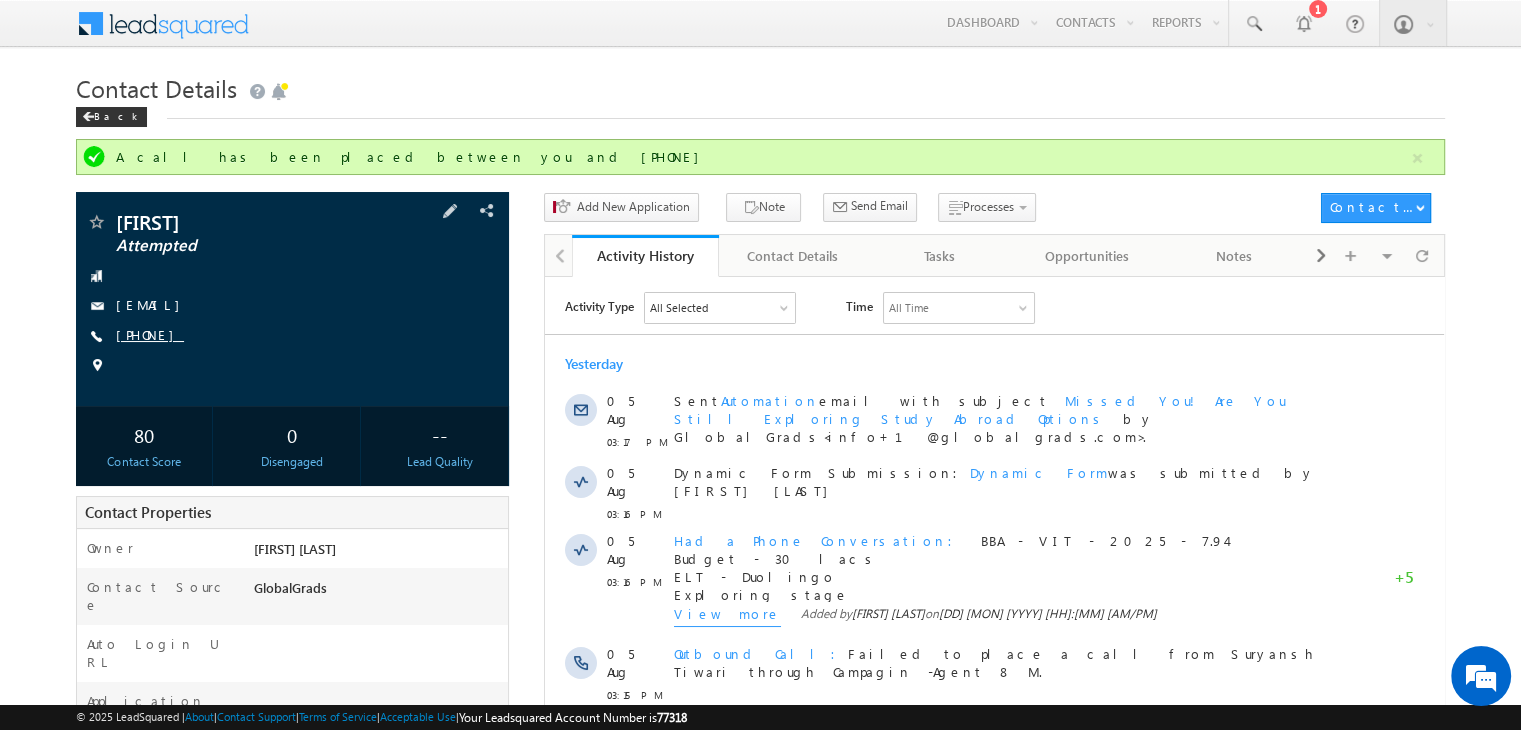 click on "+91-9360010569" at bounding box center [150, 334] 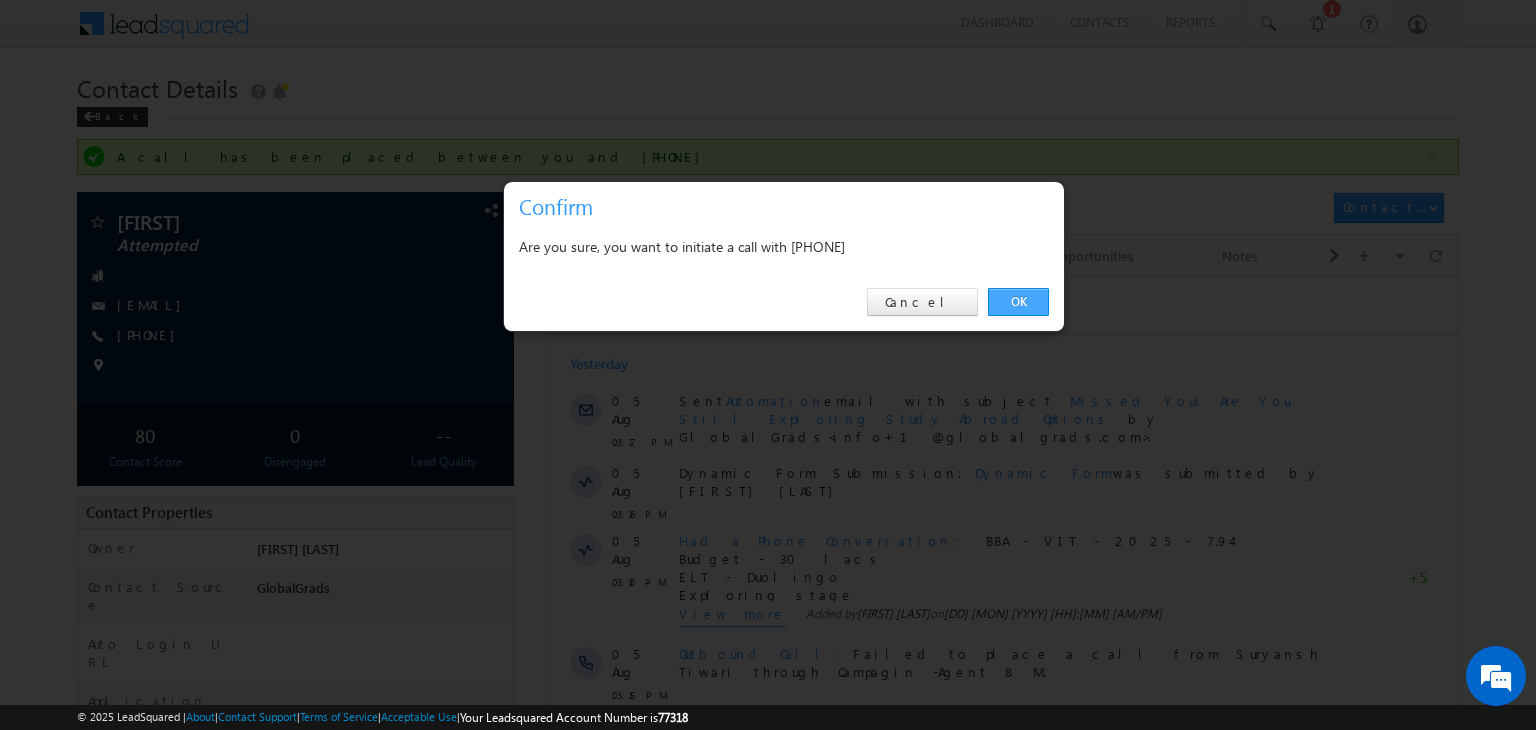 click on "OK" at bounding box center [1018, 302] 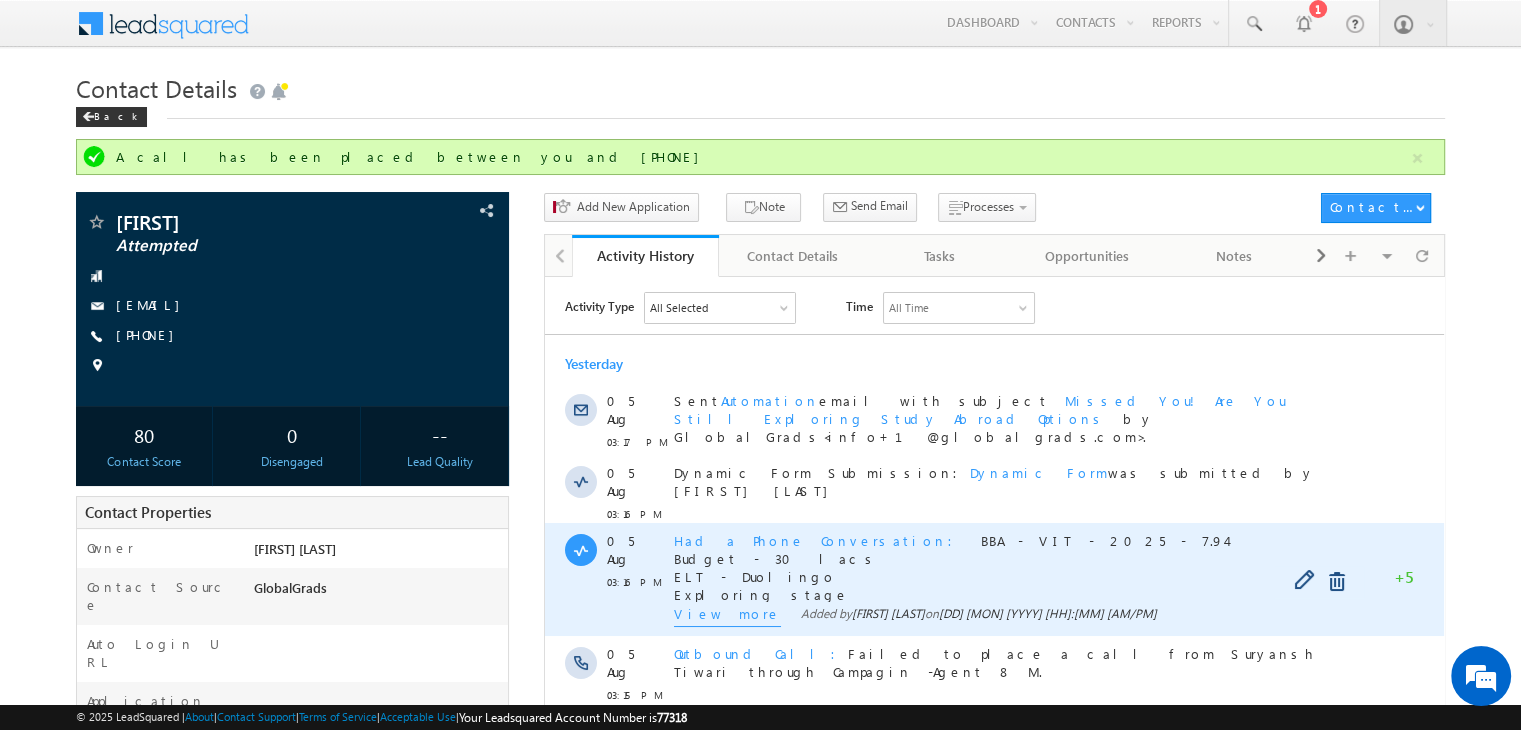 click on "View more" at bounding box center (727, 615) 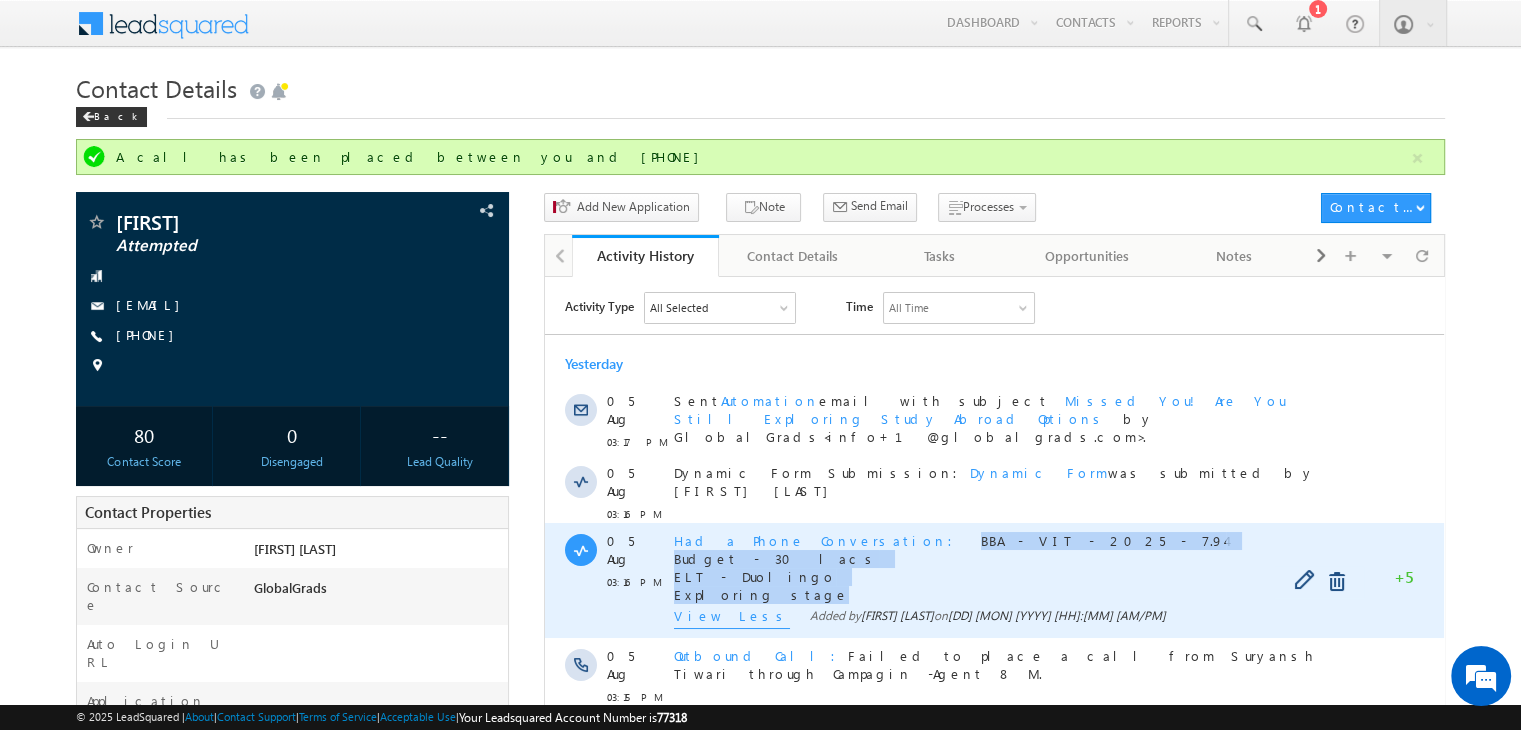 copy on "BBA - VIT - 2025 - 7.94 Budget - 30 lacs ELT - Duolingo Exploring stage" 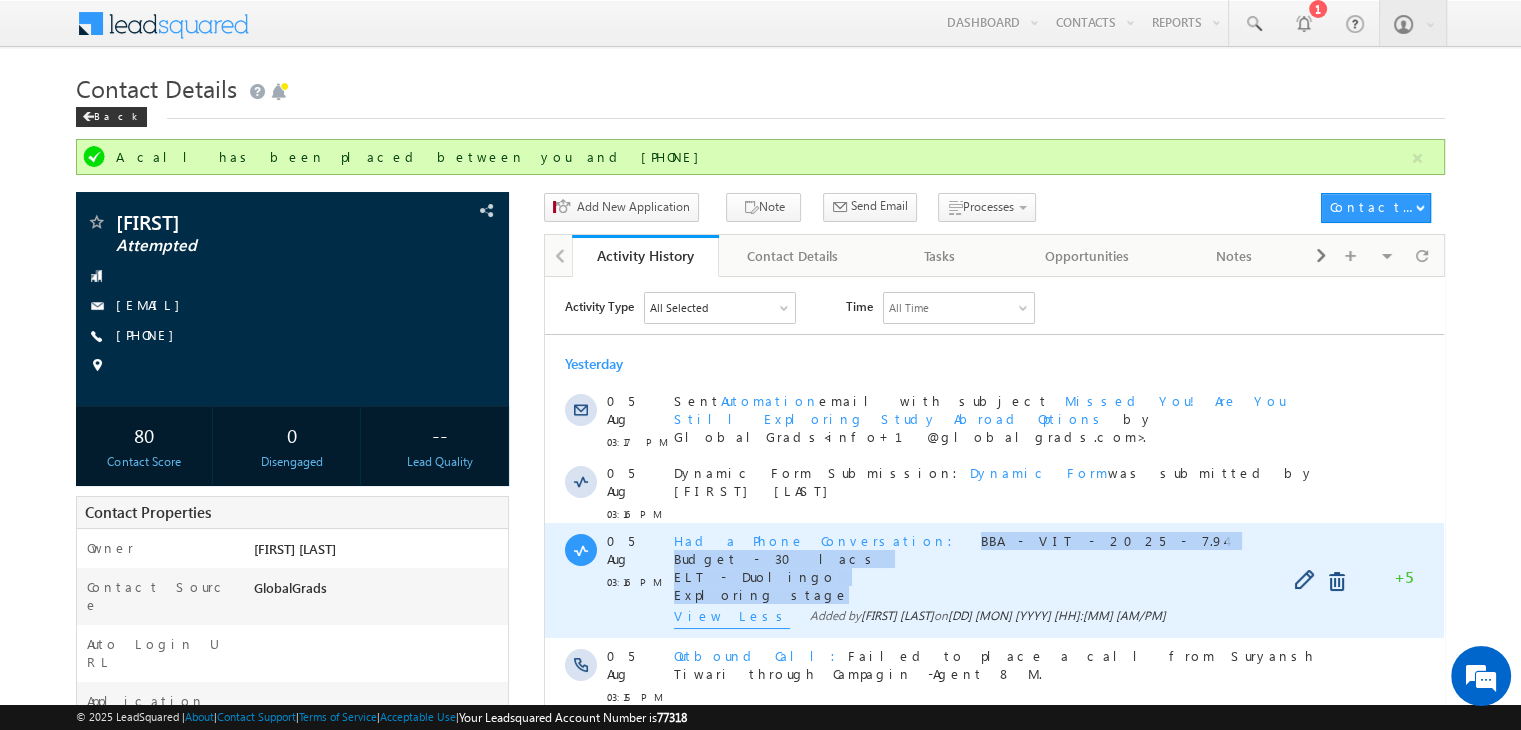 drag, startPoint x: 762, startPoint y: 578, endPoint x: 837, endPoint y: 513, distance: 99.24717 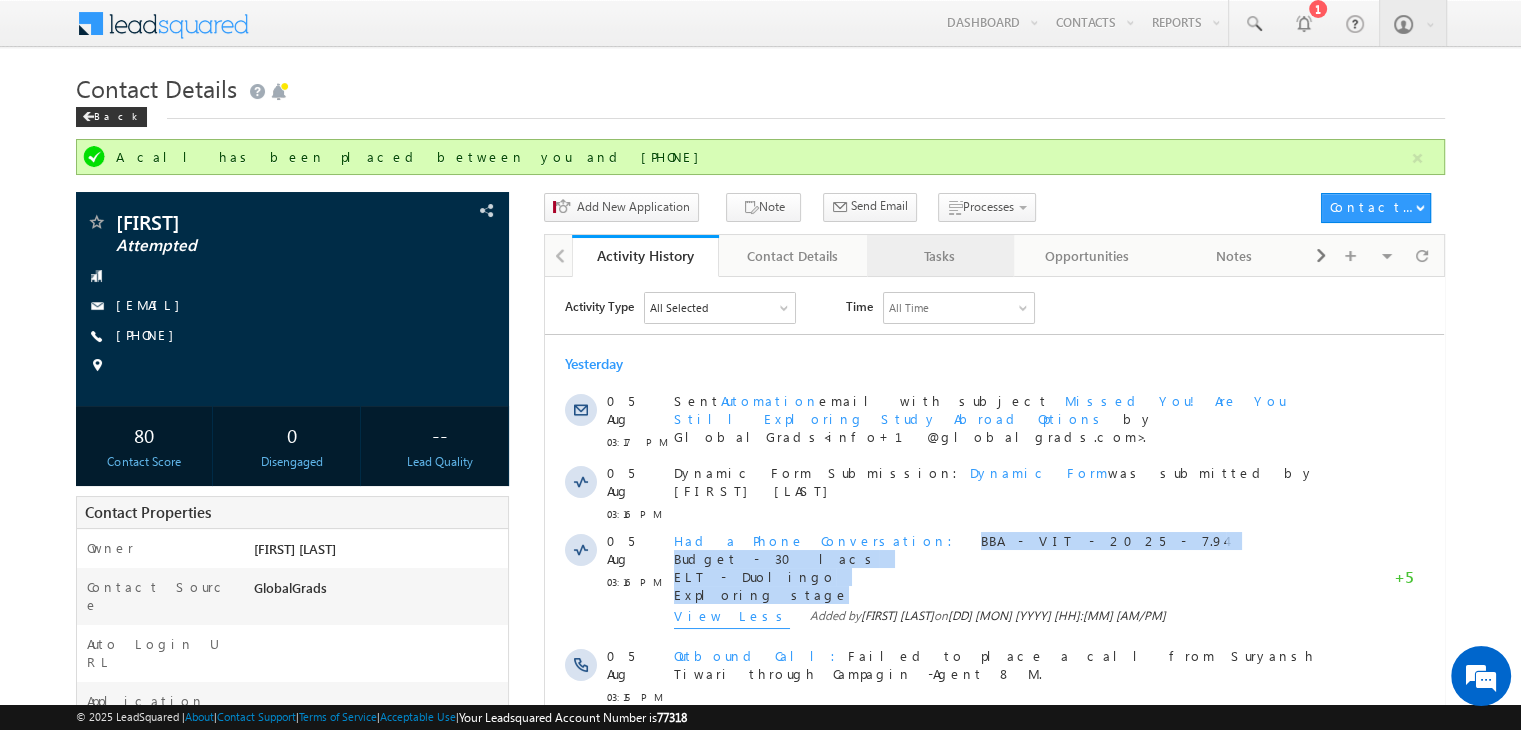 click on "Tasks" at bounding box center (939, 256) 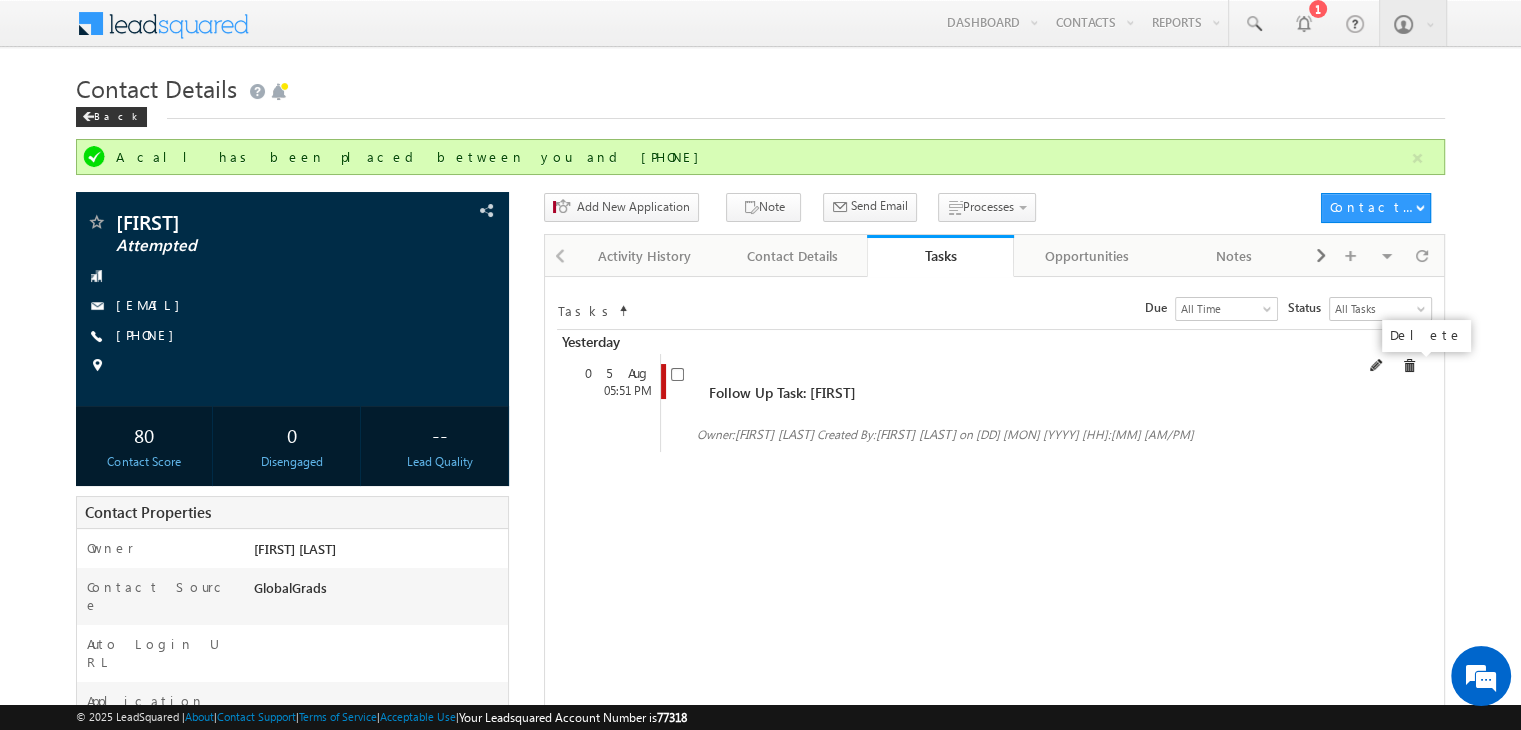 click at bounding box center (1409, 366) 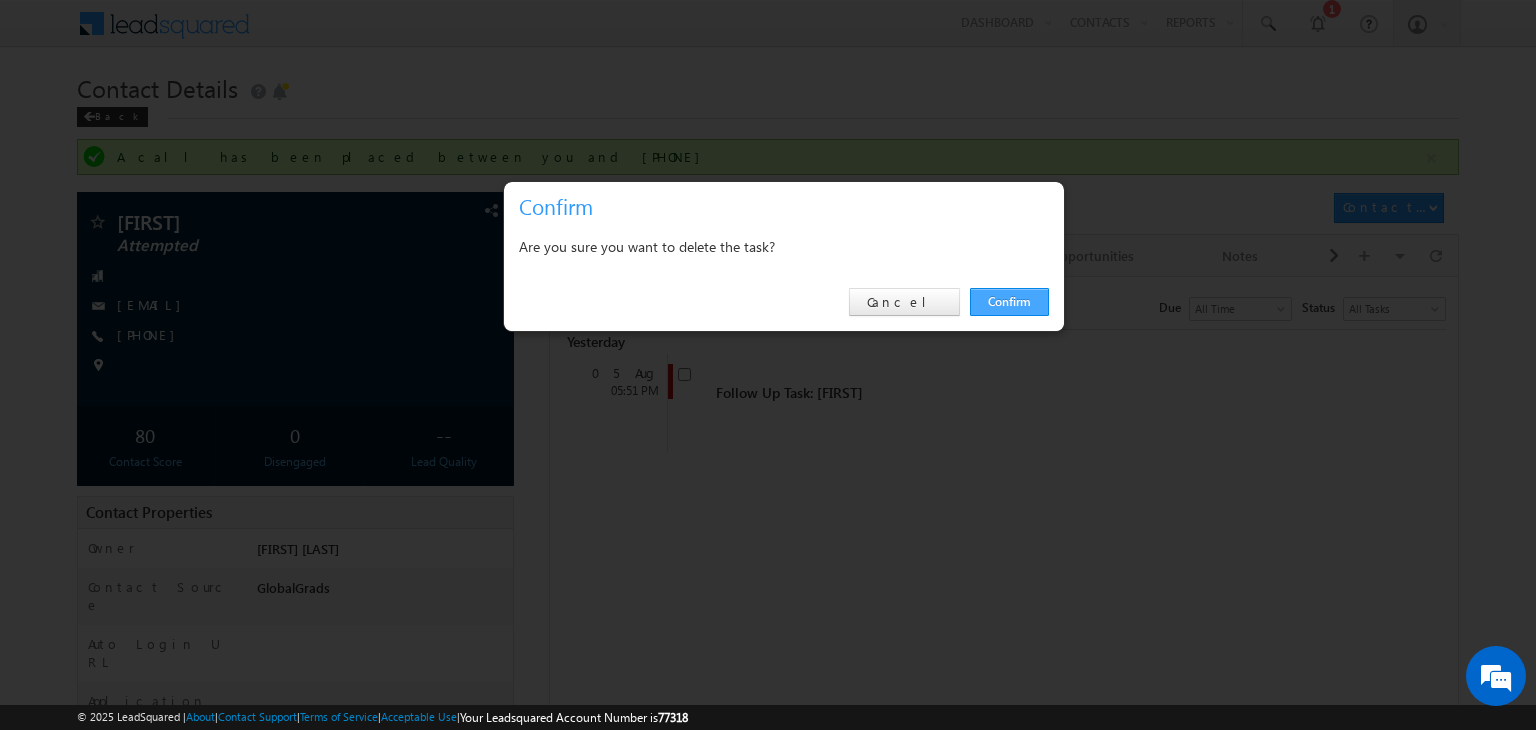 click on "Confirm" at bounding box center (1009, 302) 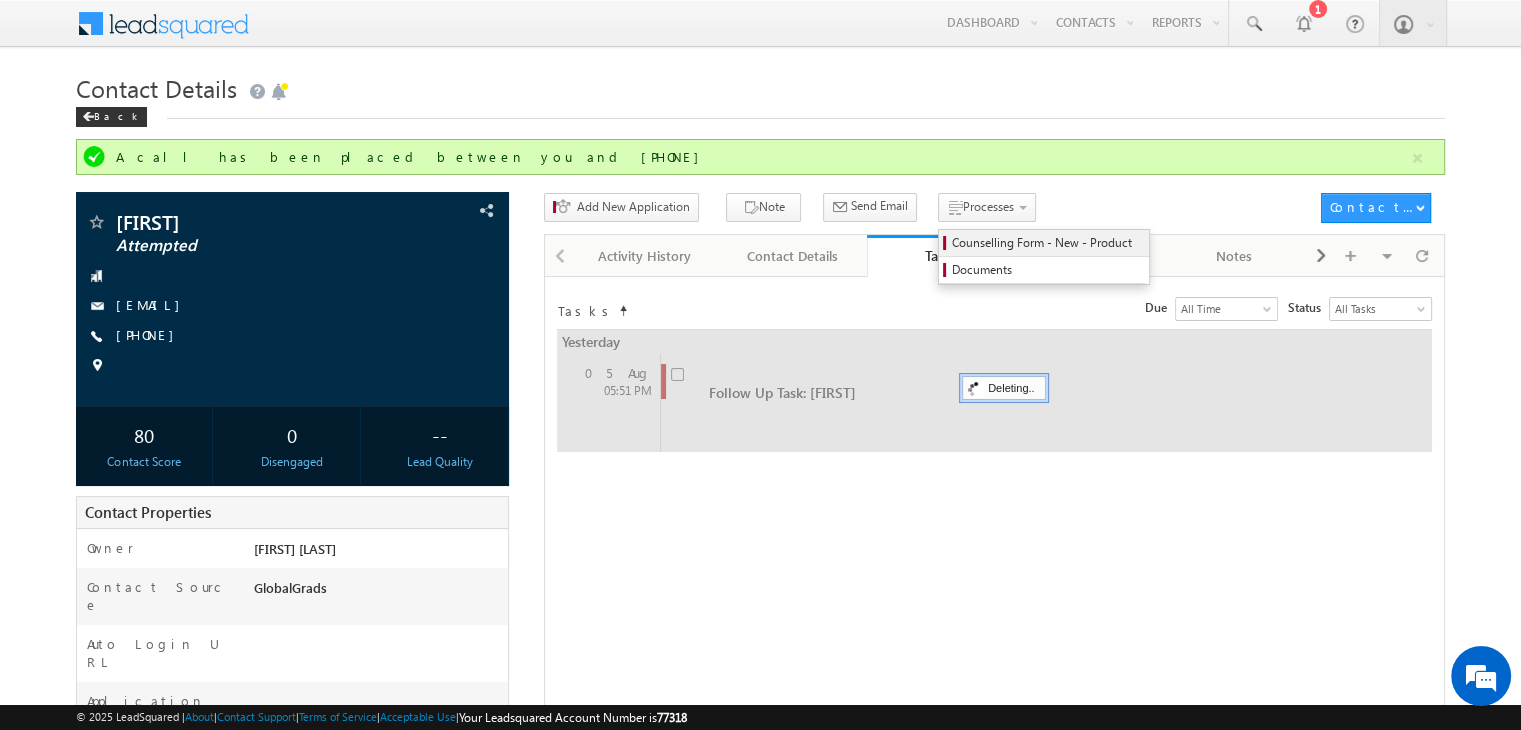 click on "Counselling Form - New - Product" at bounding box center [1044, 243] 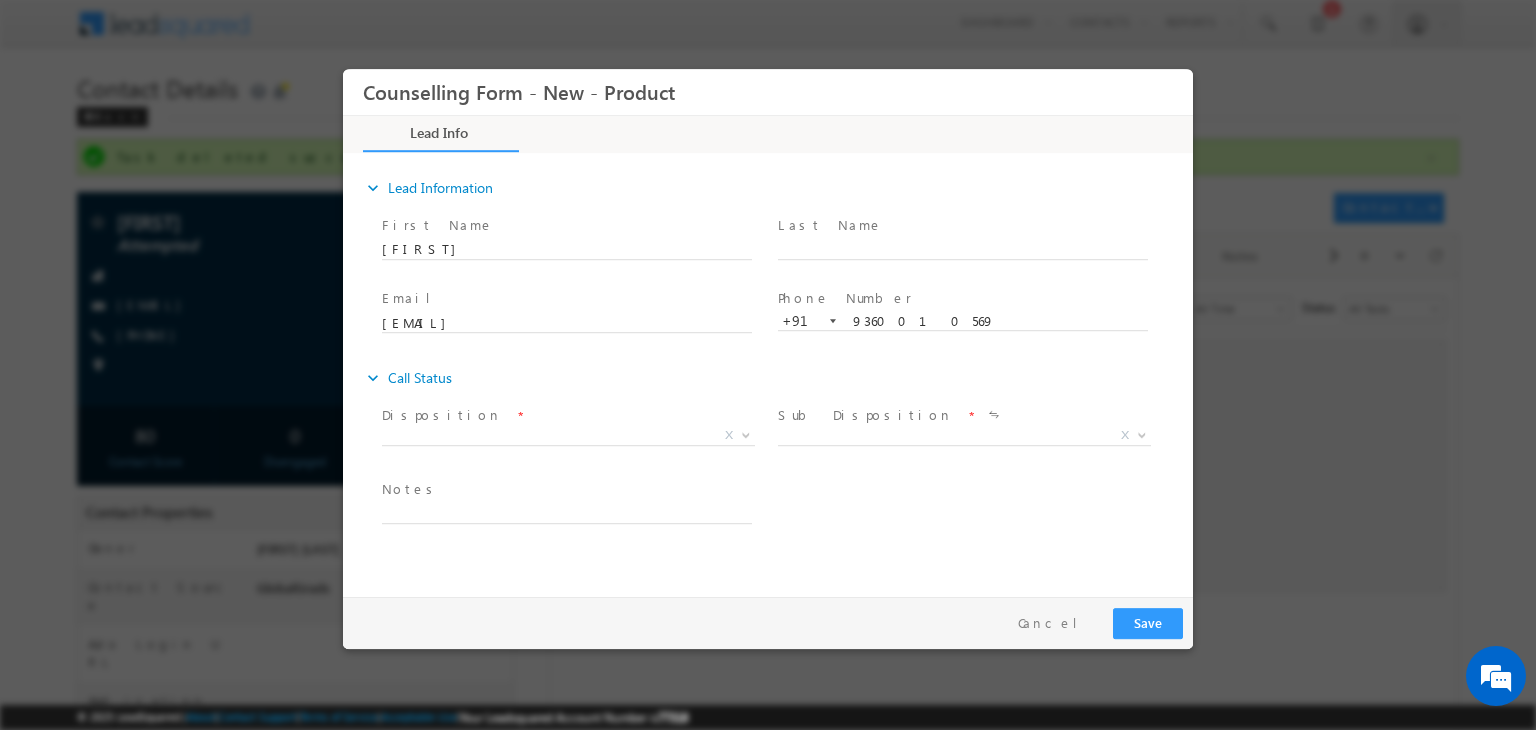 scroll, scrollTop: 0, scrollLeft: 0, axis: both 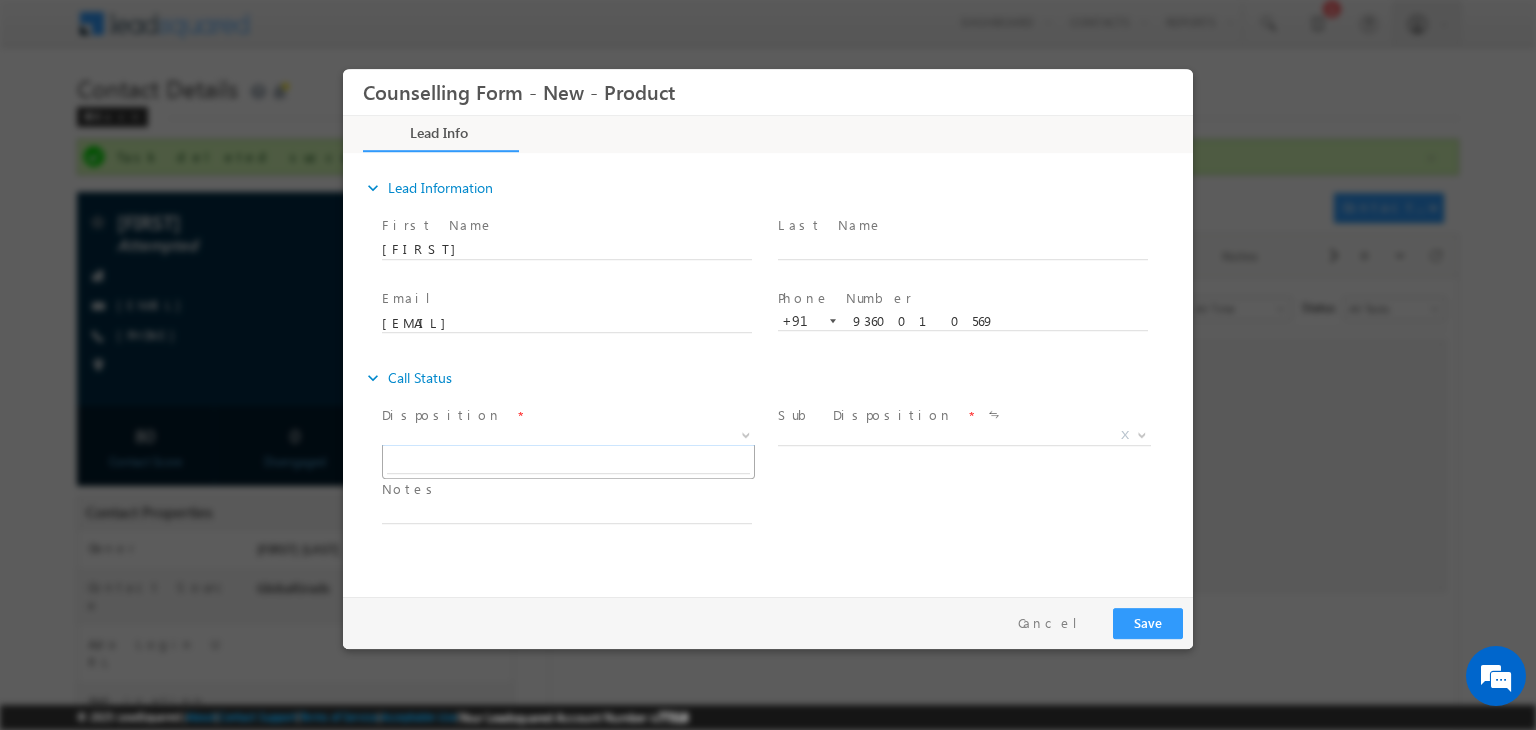 click on "X" at bounding box center [568, 436] 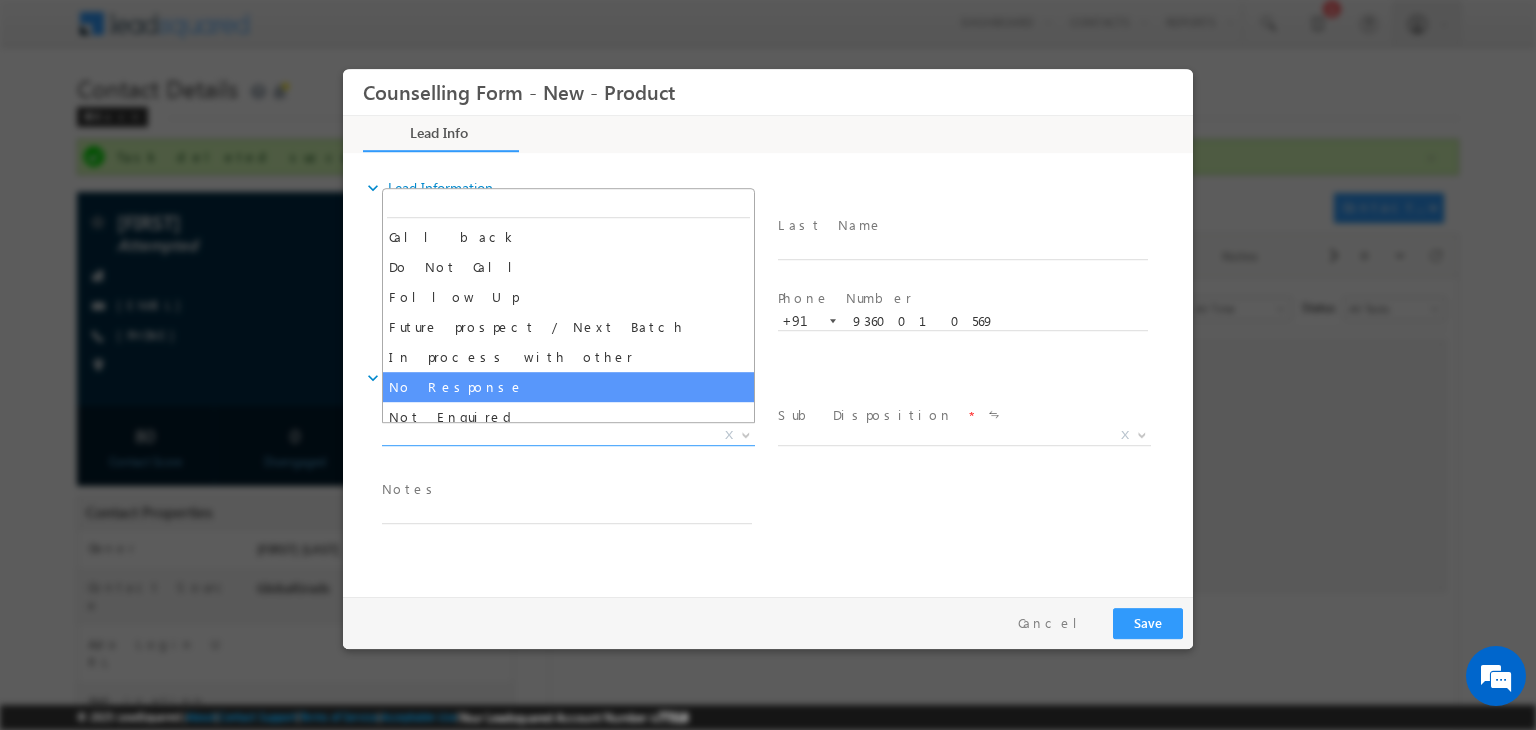 select on "No Response" 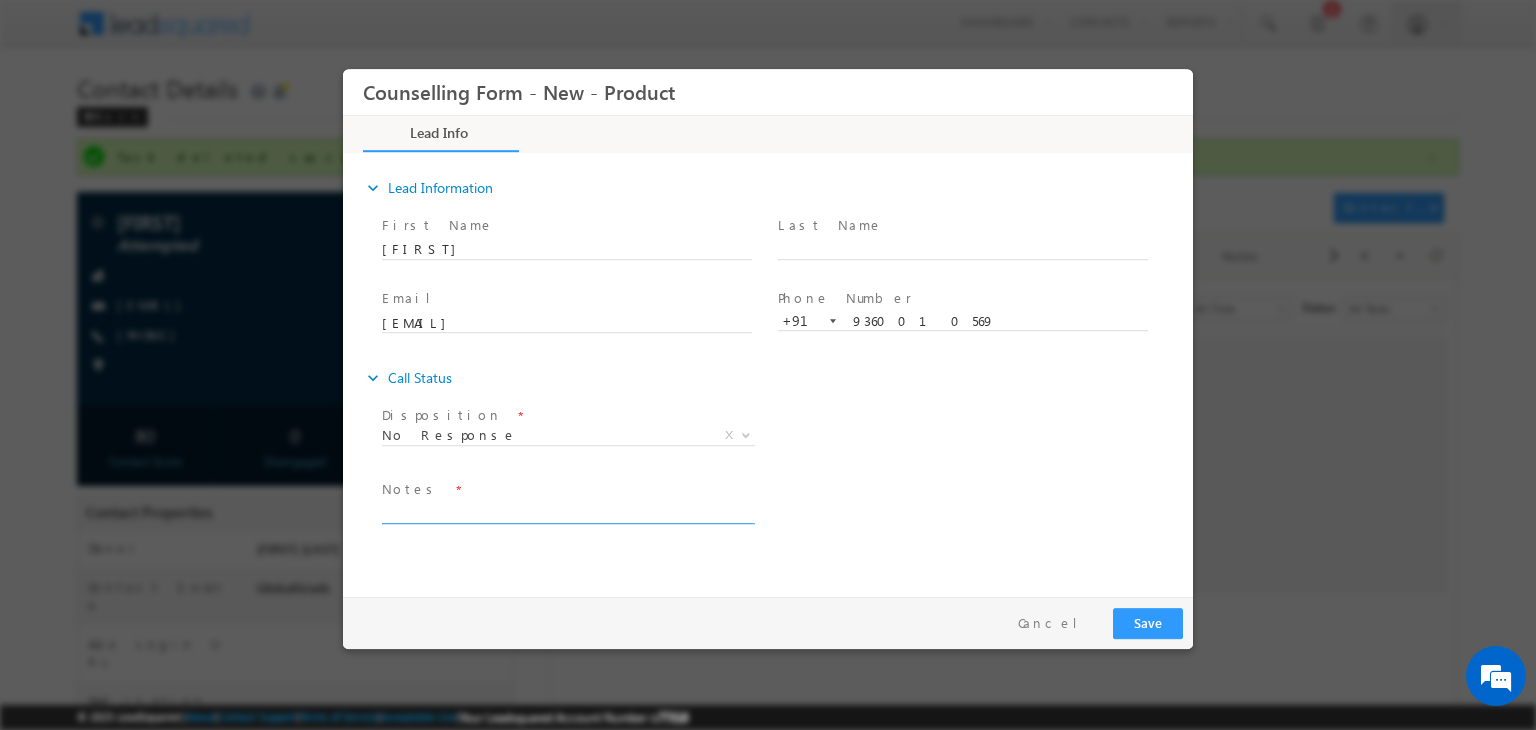 click at bounding box center [567, 512] 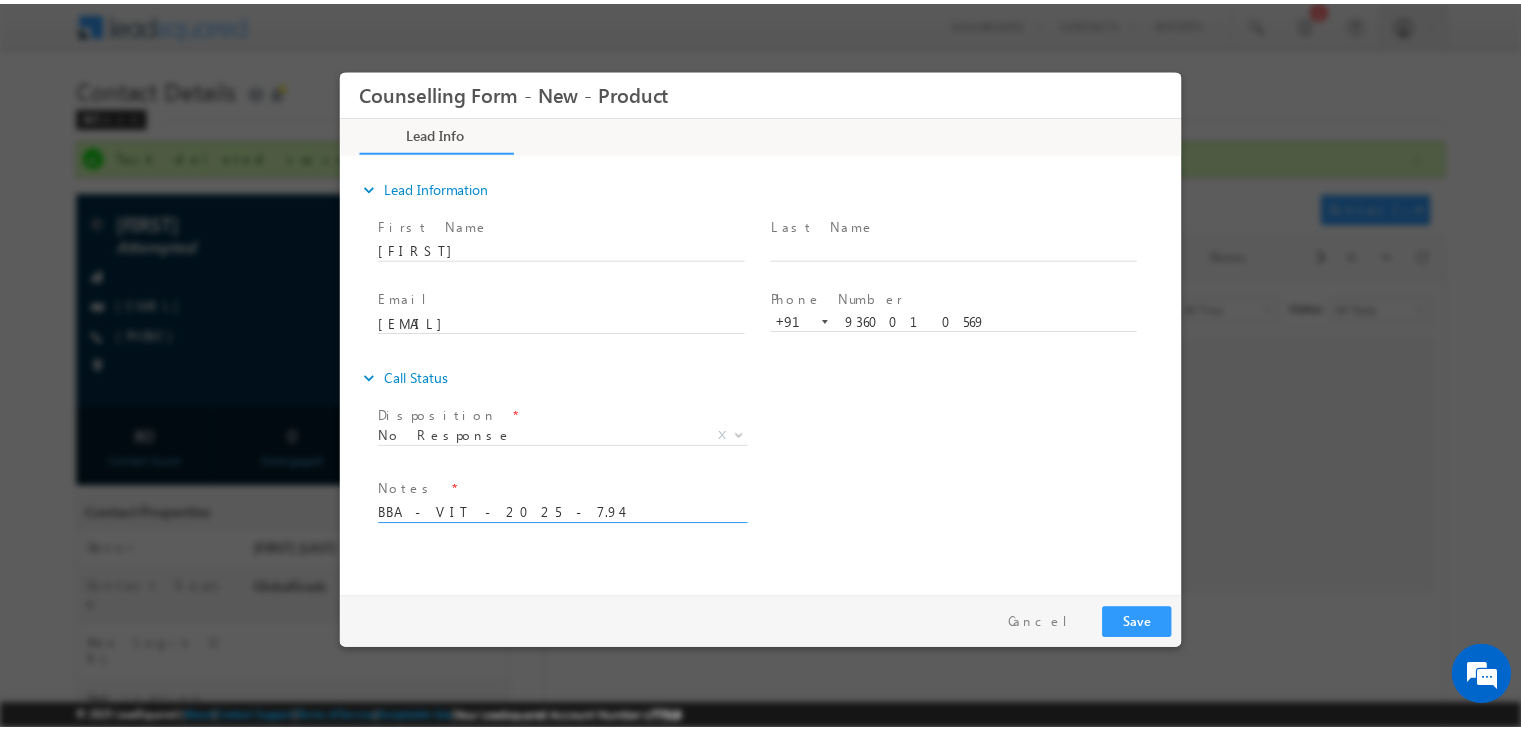 scroll, scrollTop: 4, scrollLeft: 0, axis: vertical 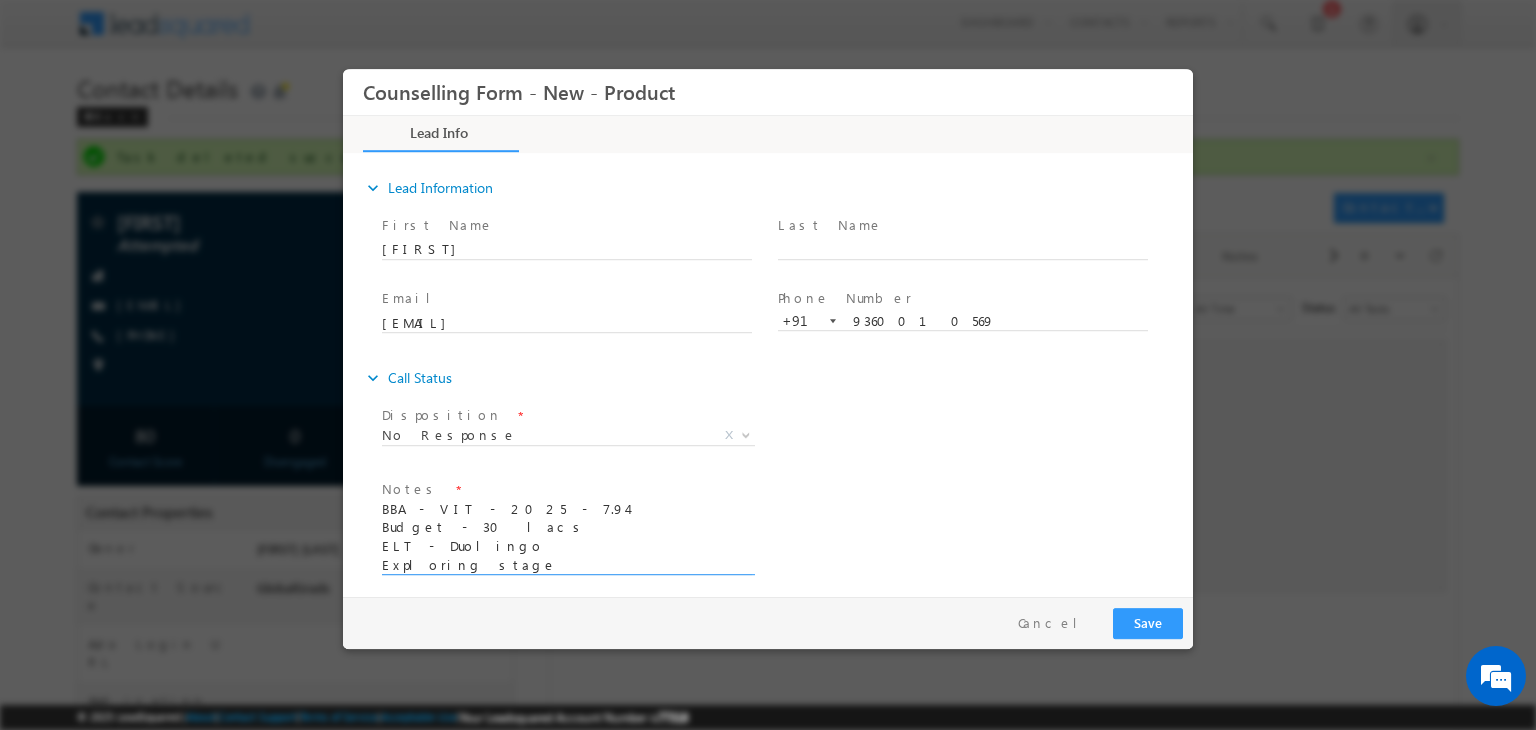 type on "BBA - VIT - 2025 - 7.94
Budget - 30 lacs
ELT - Duolingo
Exploring stage" 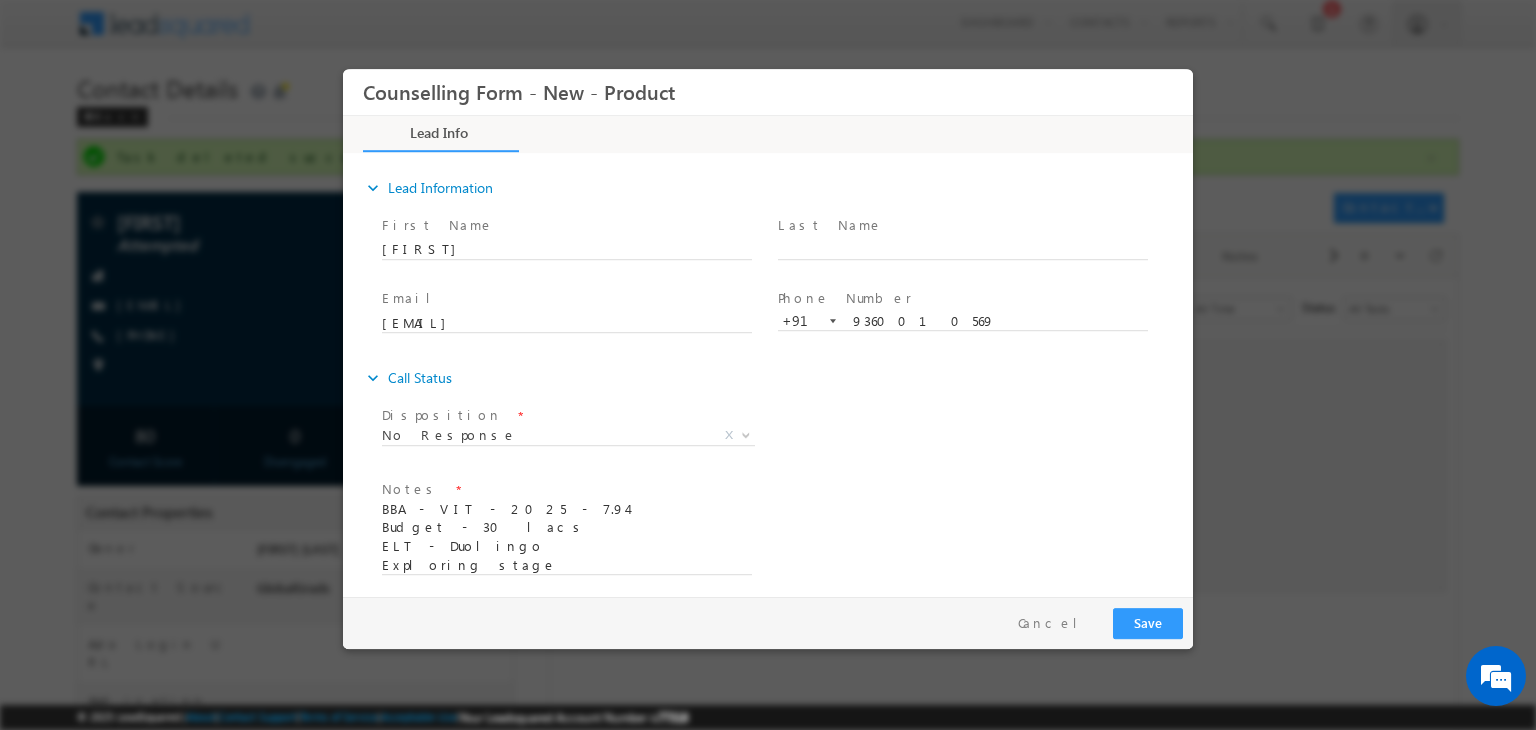 drag, startPoint x: 1135, startPoint y: 640, endPoint x: 1143, endPoint y: 631, distance: 12.0415945 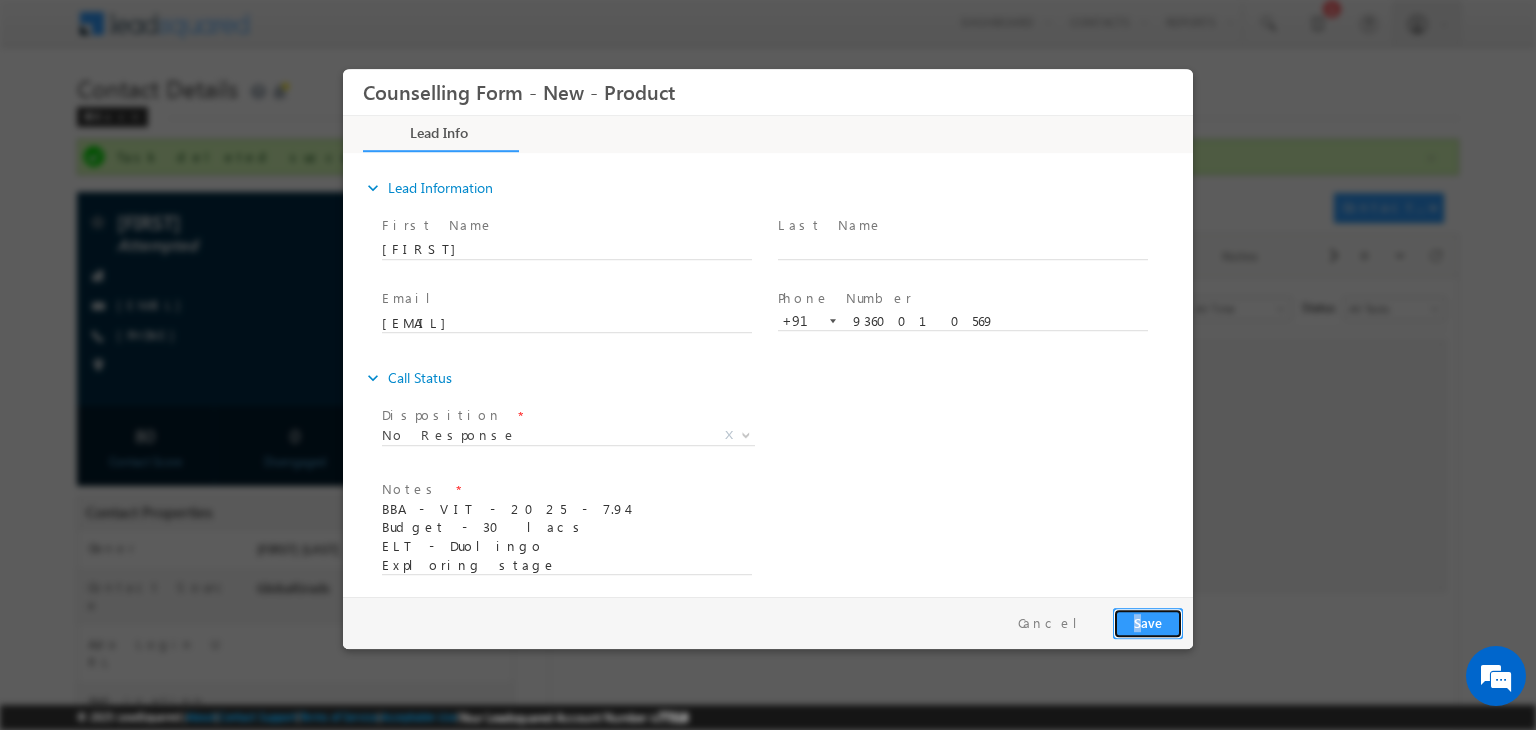 click on "Save" at bounding box center [1148, 623] 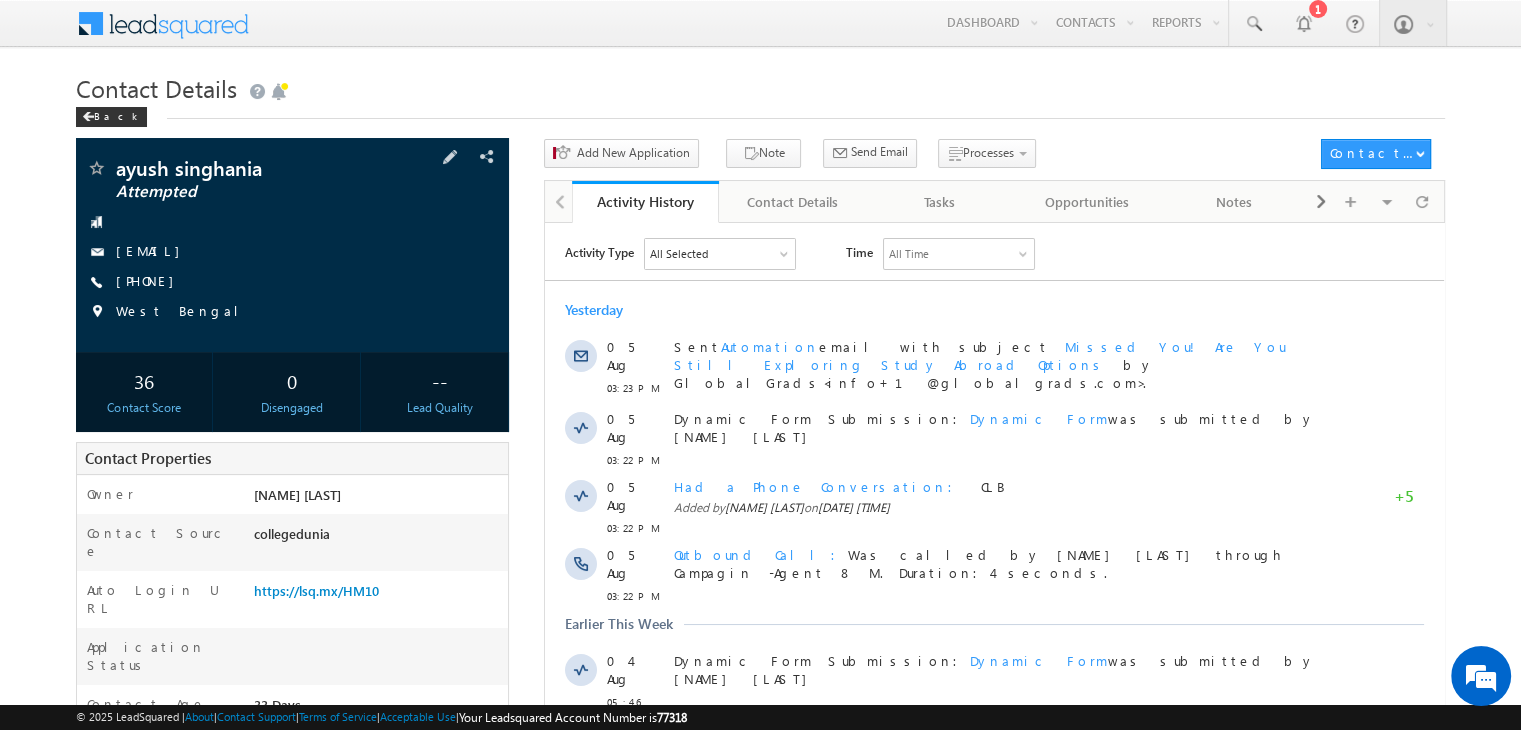 scroll, scrollTop: 0, scrollLeft: 0, axis: both 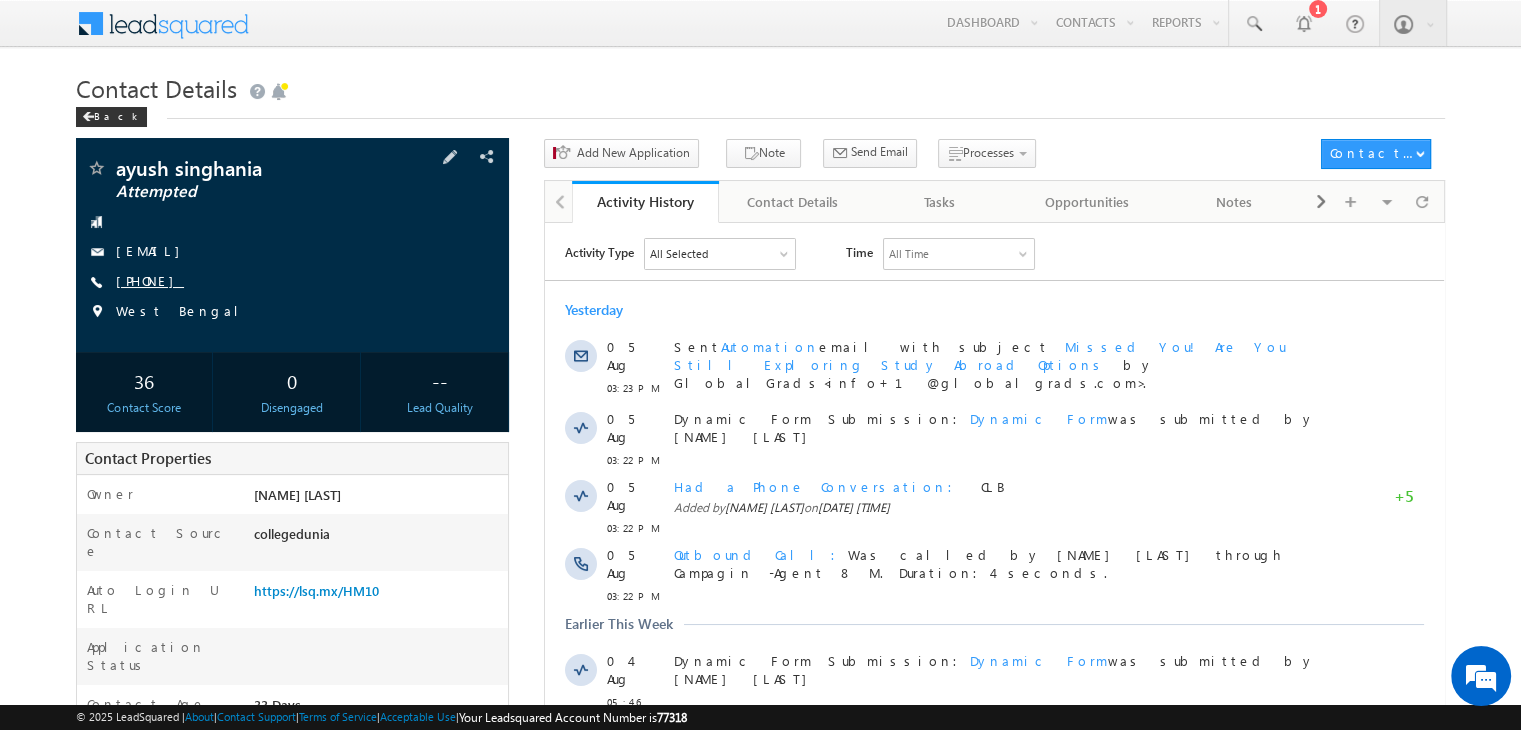 click on "[PHONE]" at bounding box center (150, 280) 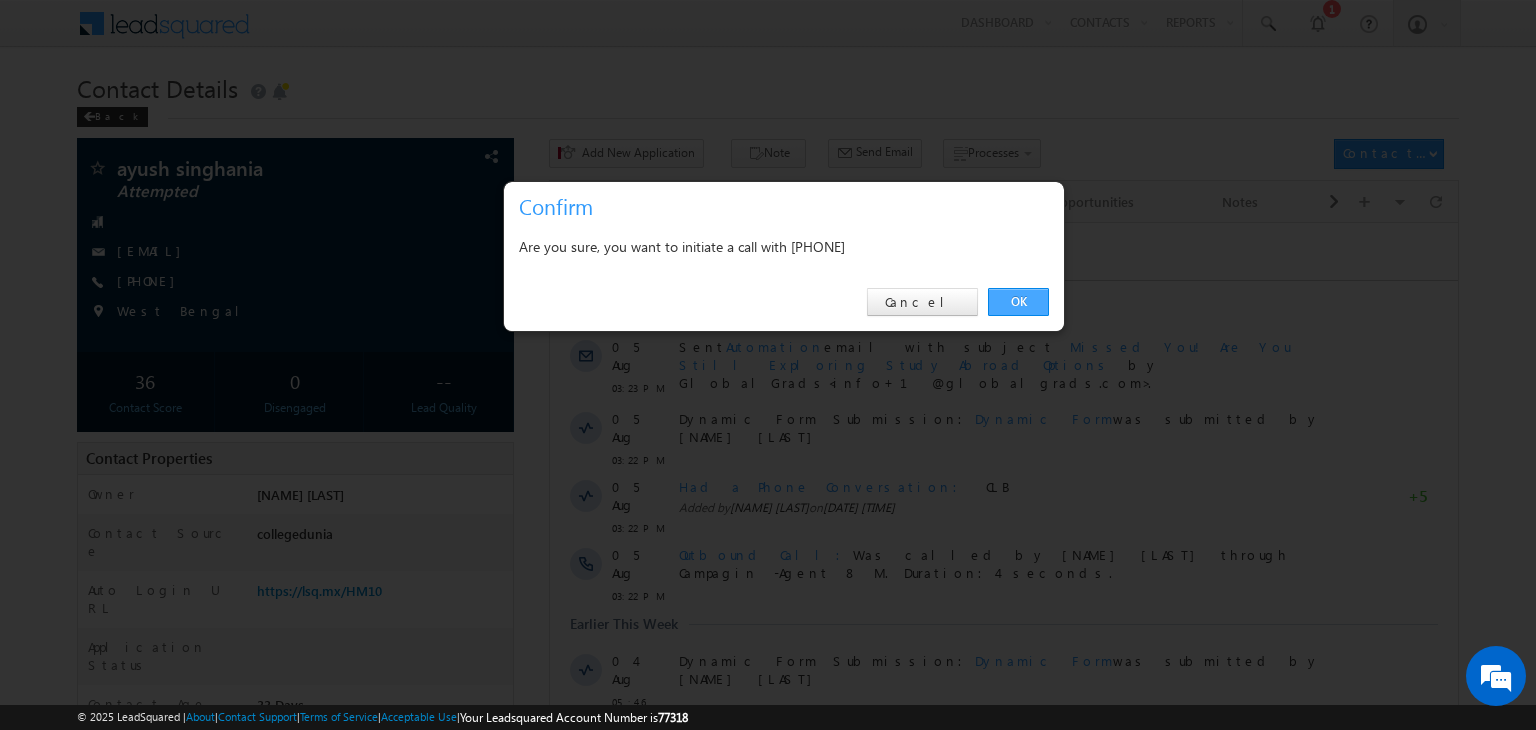 click on "OK" at bounding box center (1018, 302) 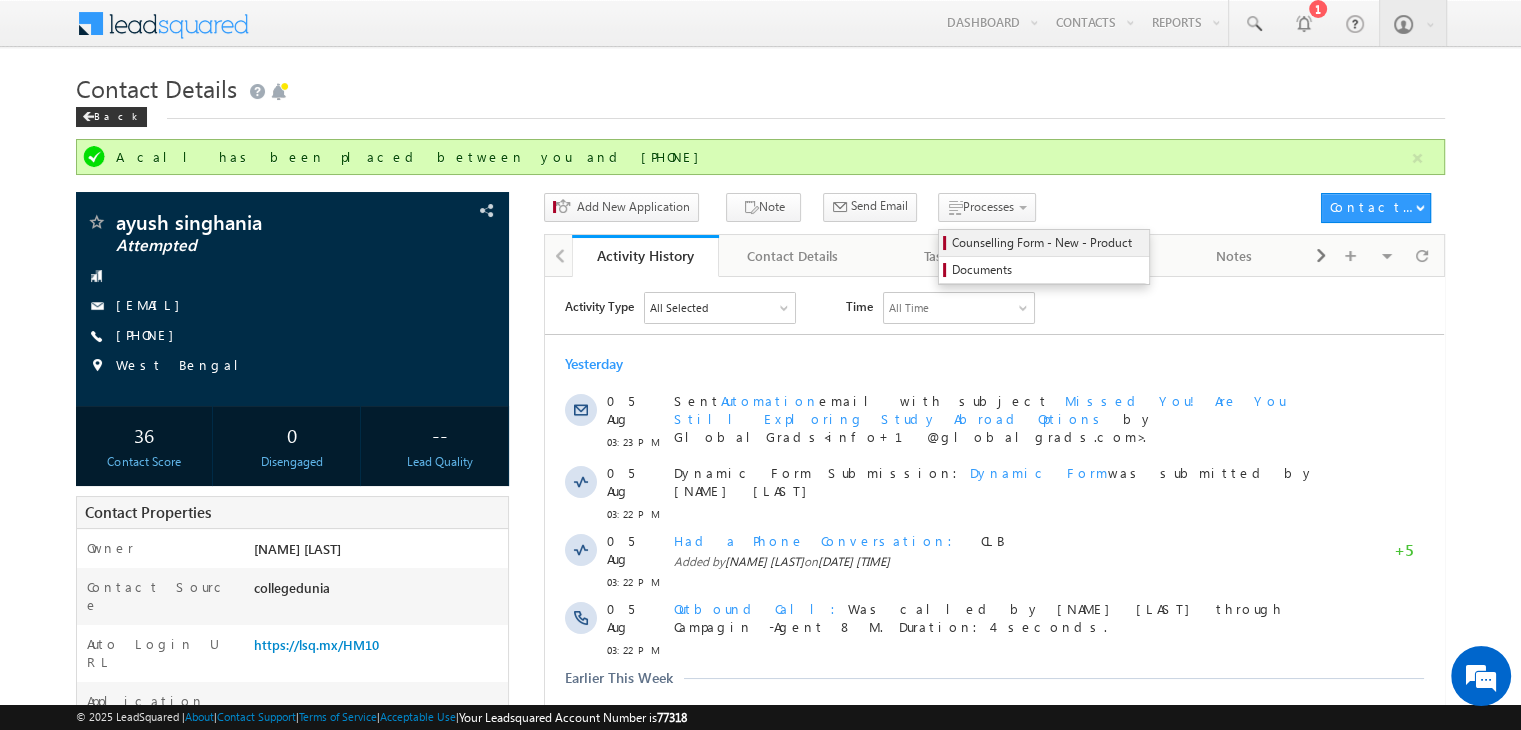 click on "Counselling Form - New - Product" at bounding box center (1047, 243) 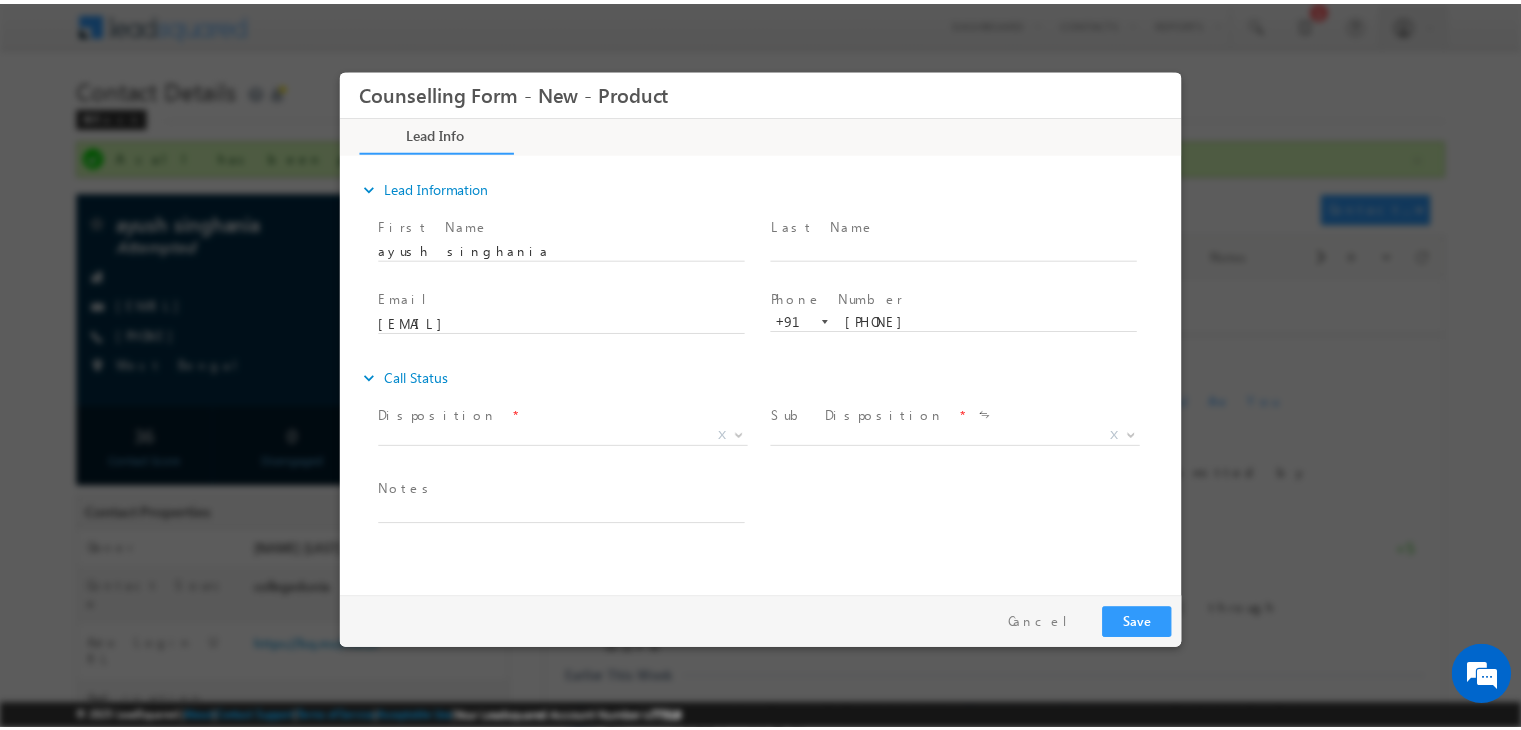scroll, scrollTop: 0, scrollLeft: 0, axis: both 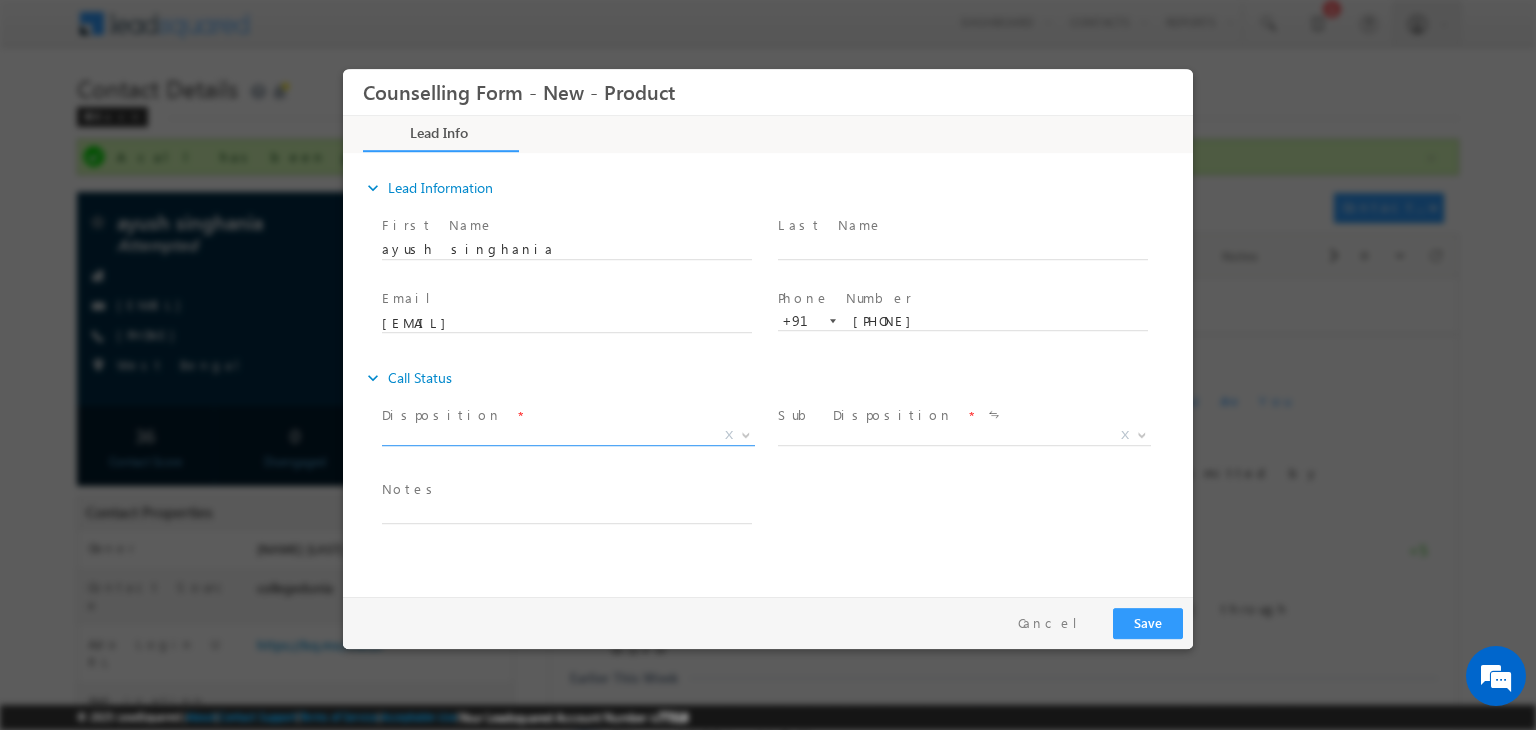 click on "X" at bounding box center (568, 436) 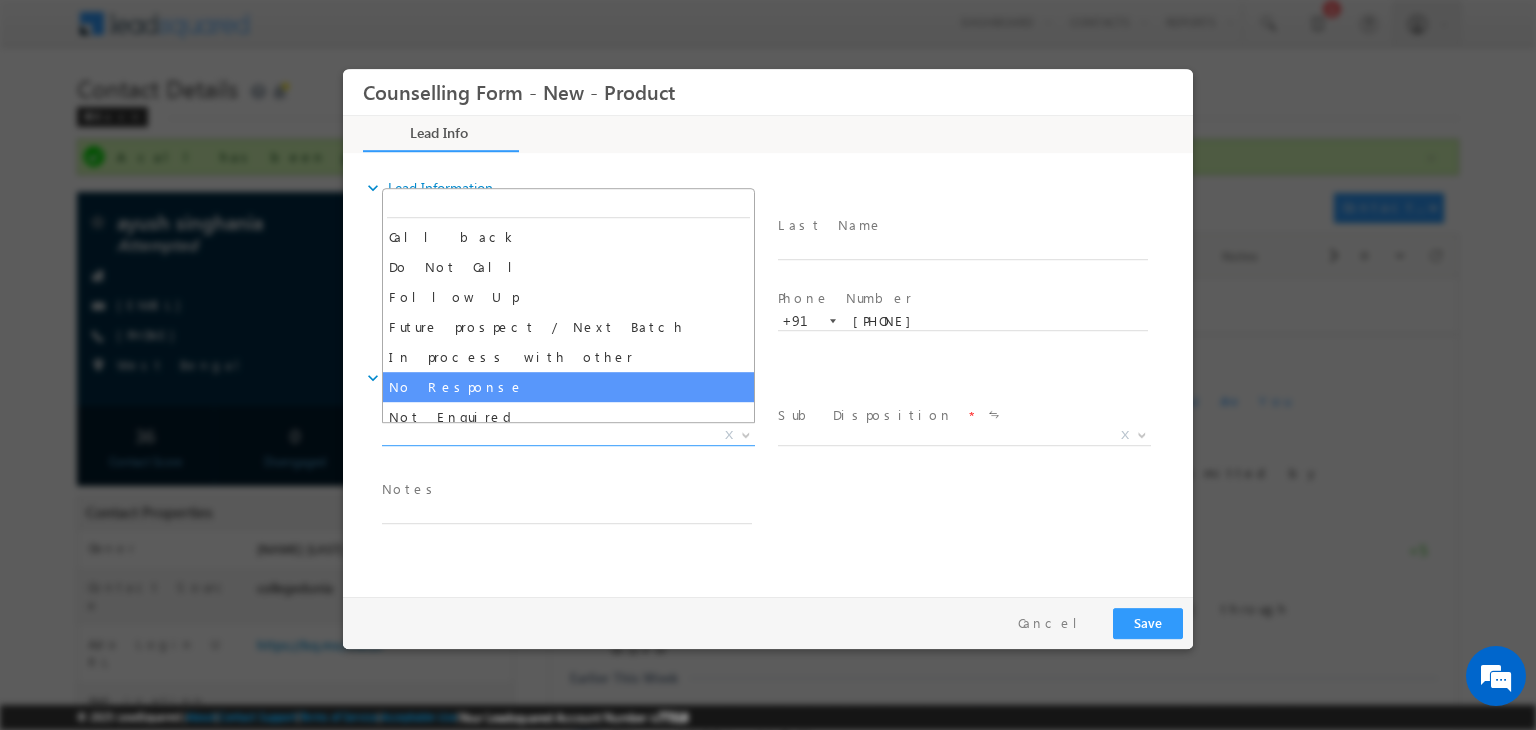 select on "No Response" 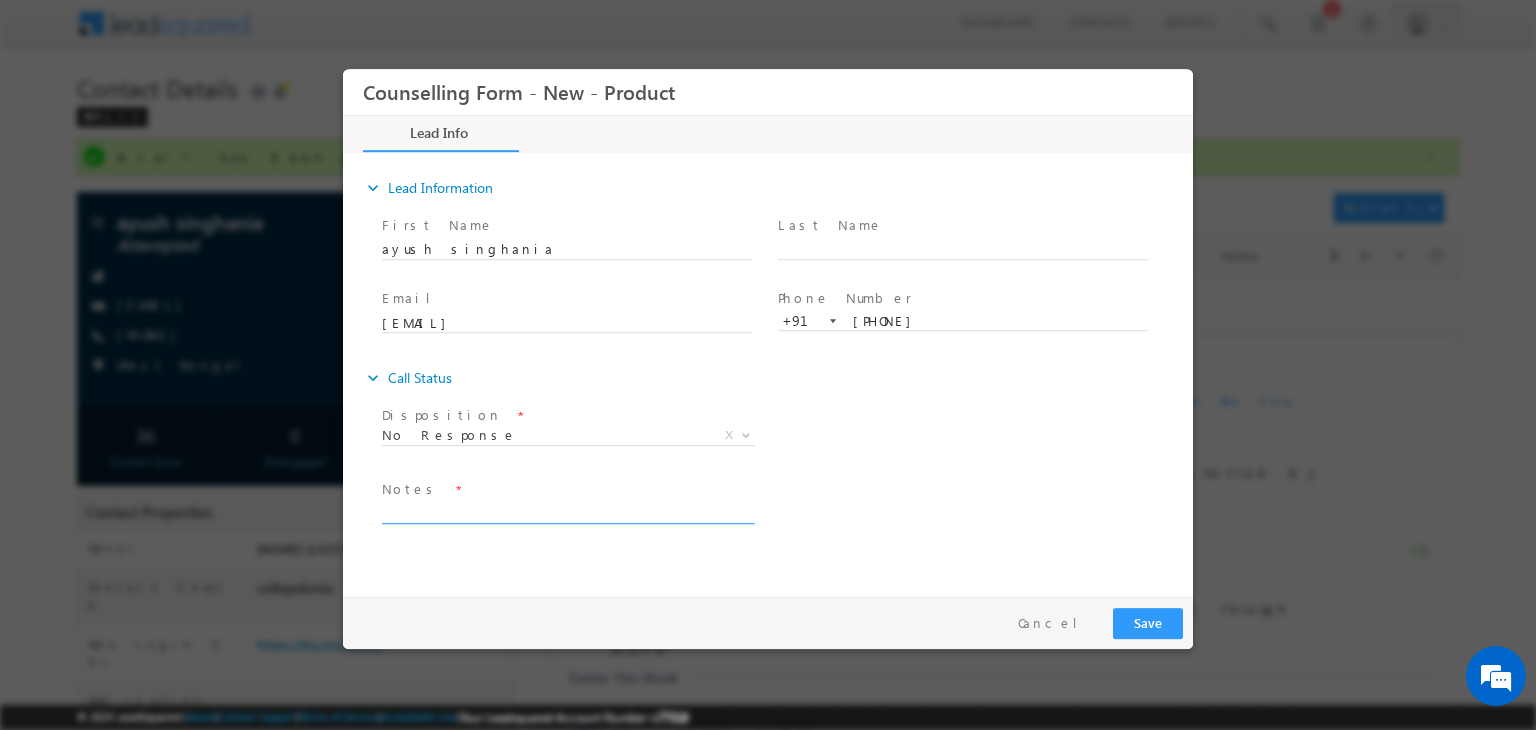 click at bounding box center (567, 512) 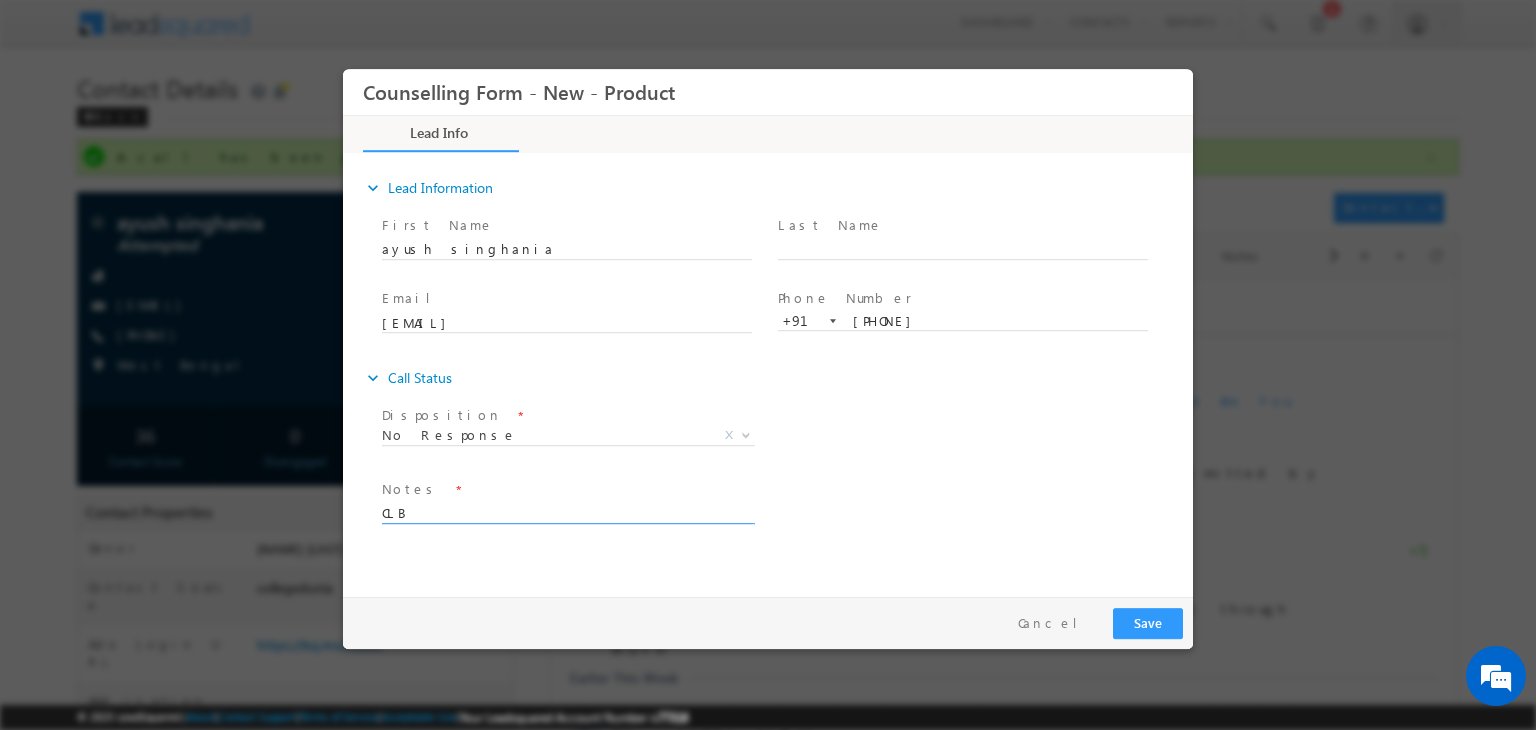 type on "CLB" 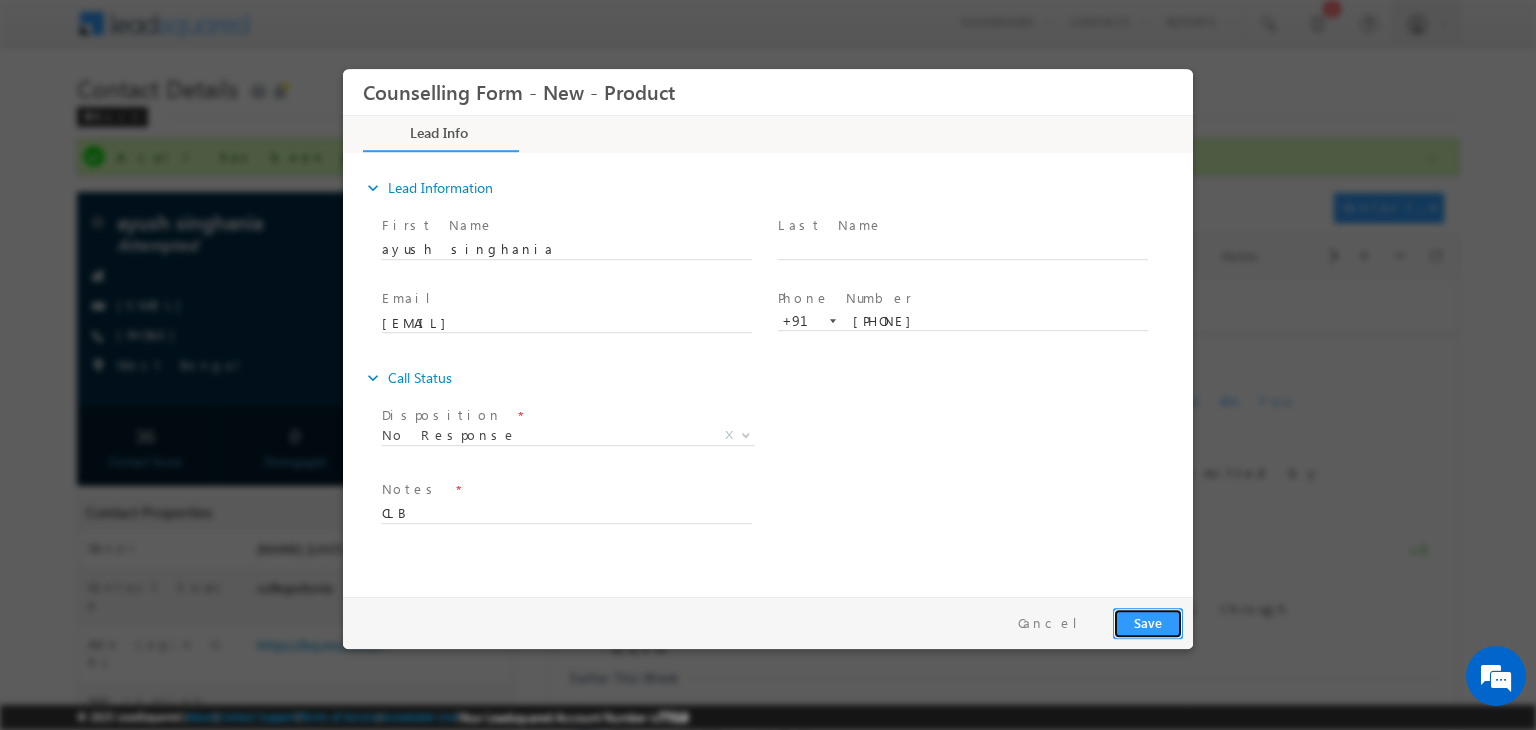 click on "Save" at bounding box center (1148, 623) 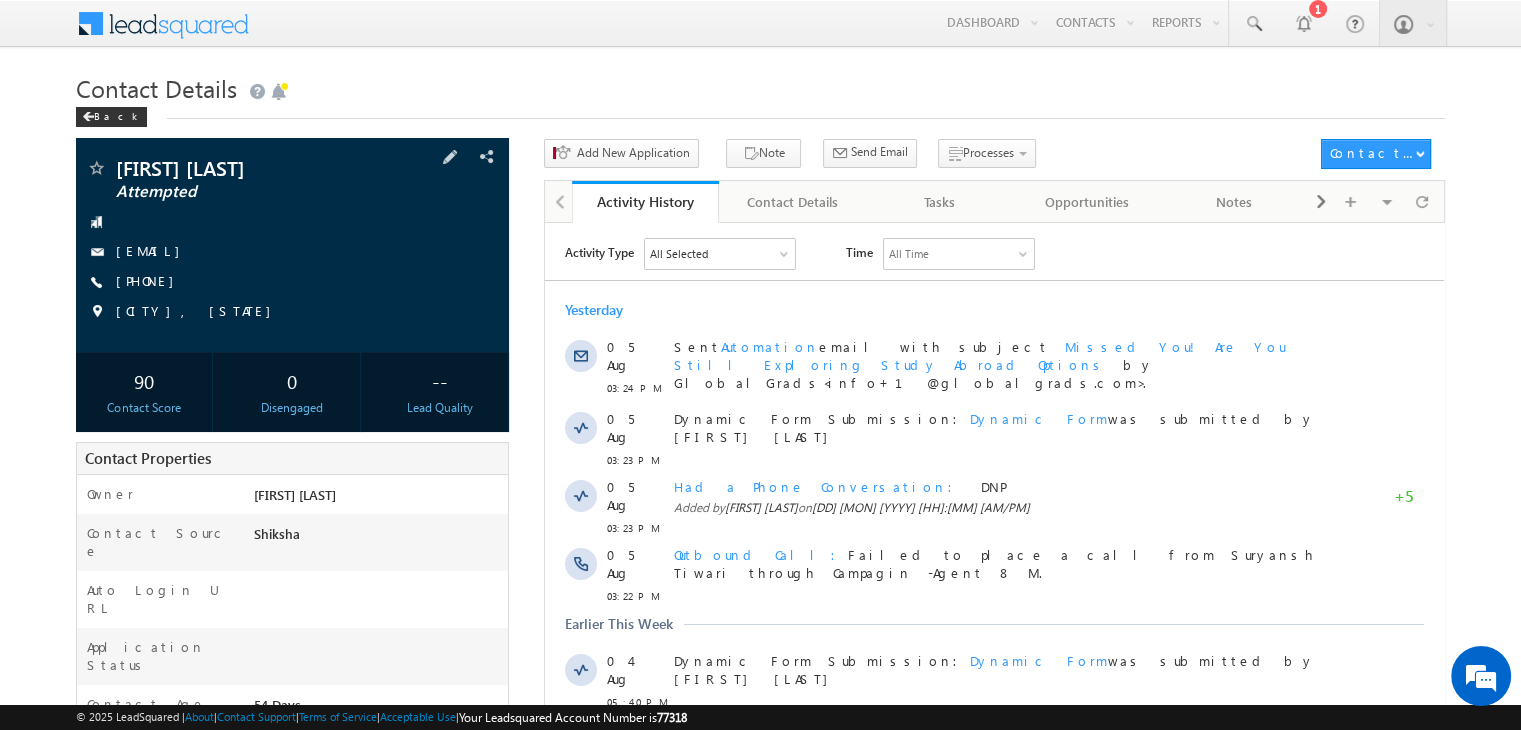 scroll, scrollTop: 0, scrollLeft: 0, axis: both 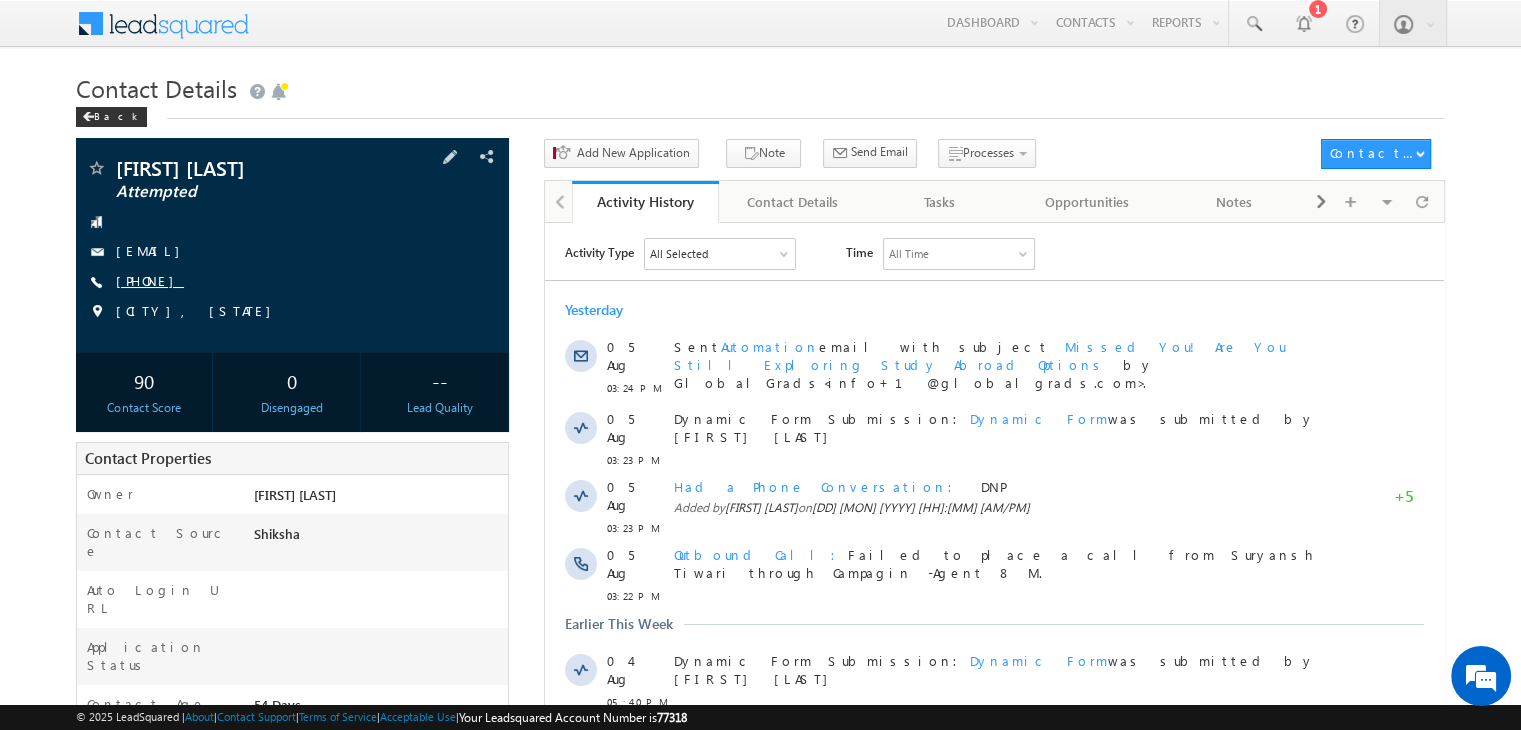 click on "[PHONE]" at bounding box center [150, 280] 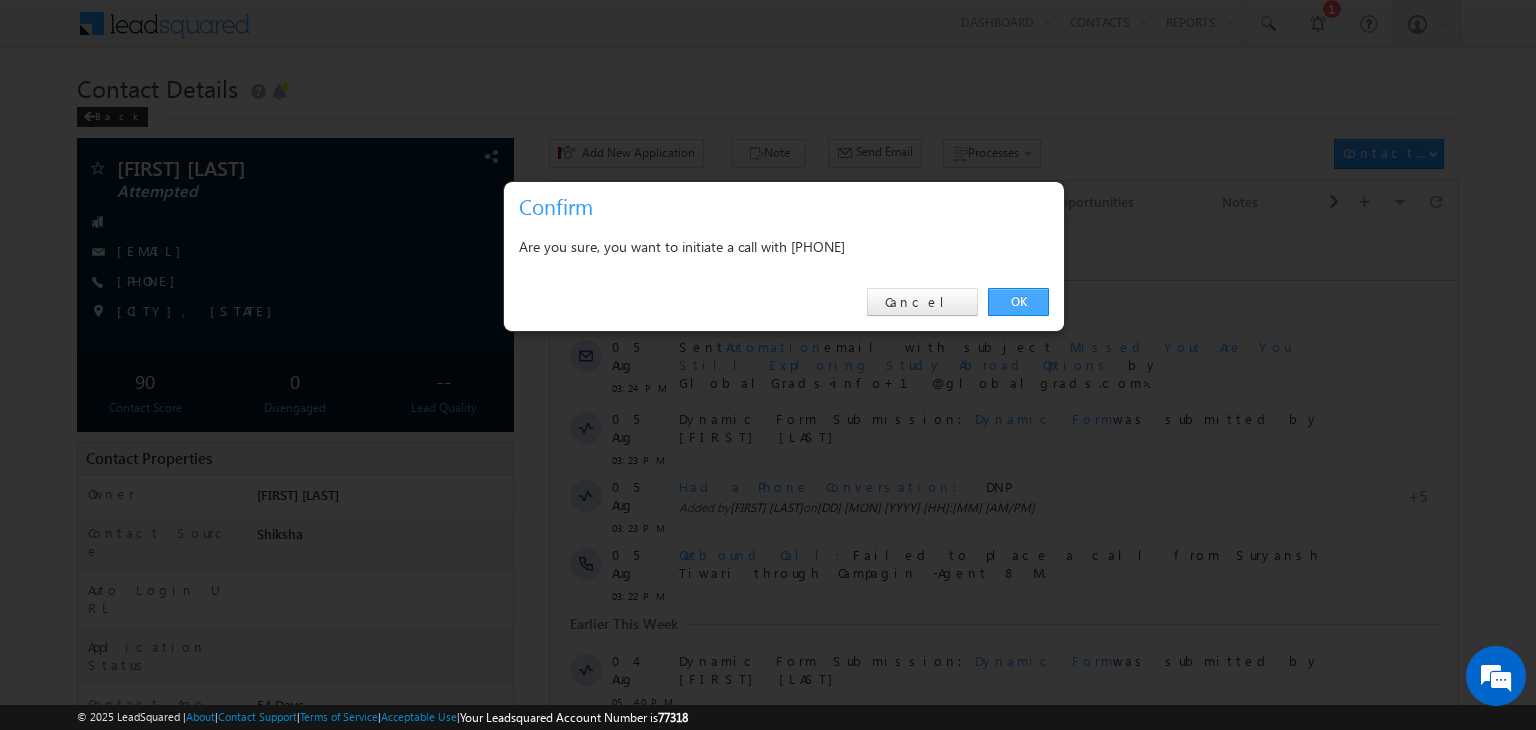 click on "OK" at bounding box center (1018, 302) 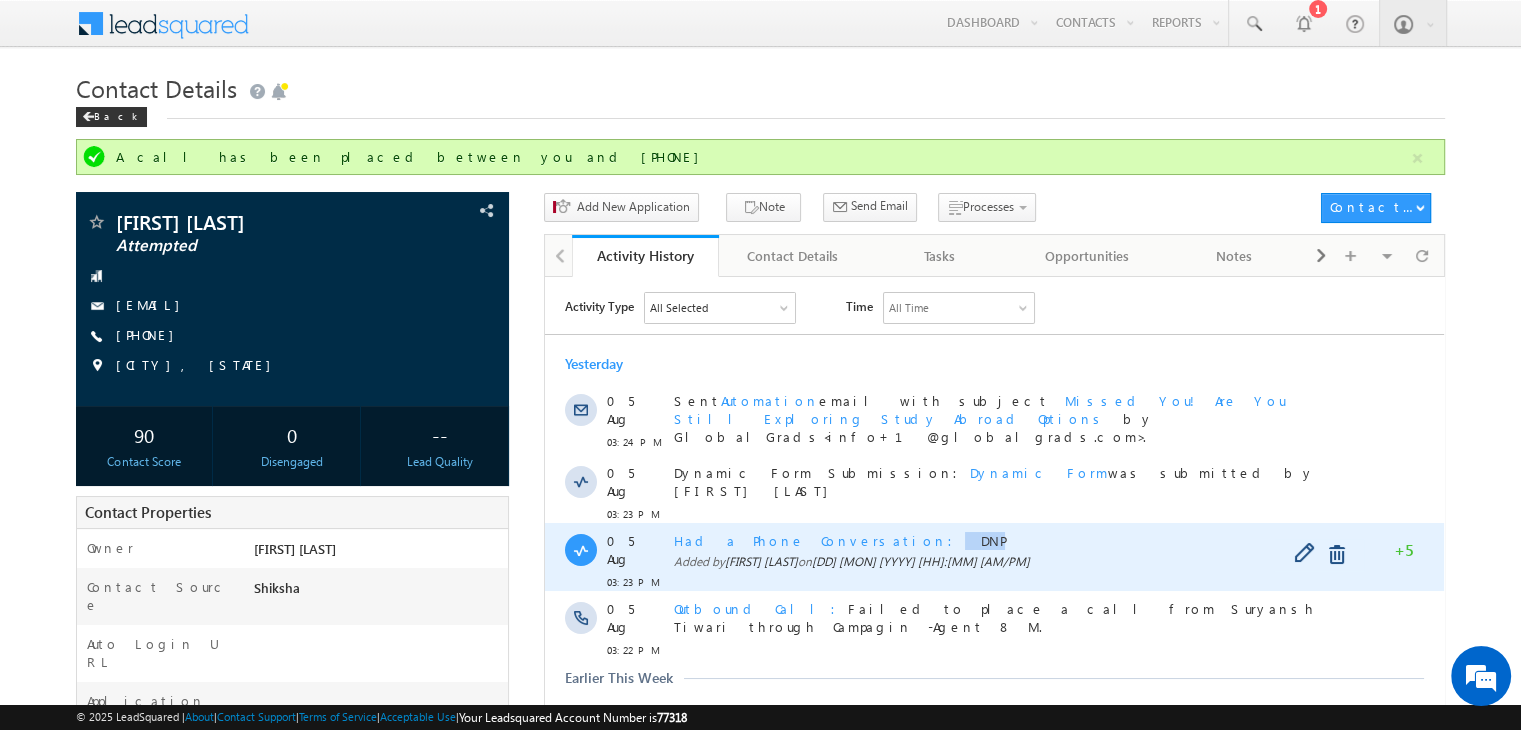 drag, startPoint x: 834, startPoint y: 520, endPoint x: 889, endPoint y: 521, distance: 55.00909 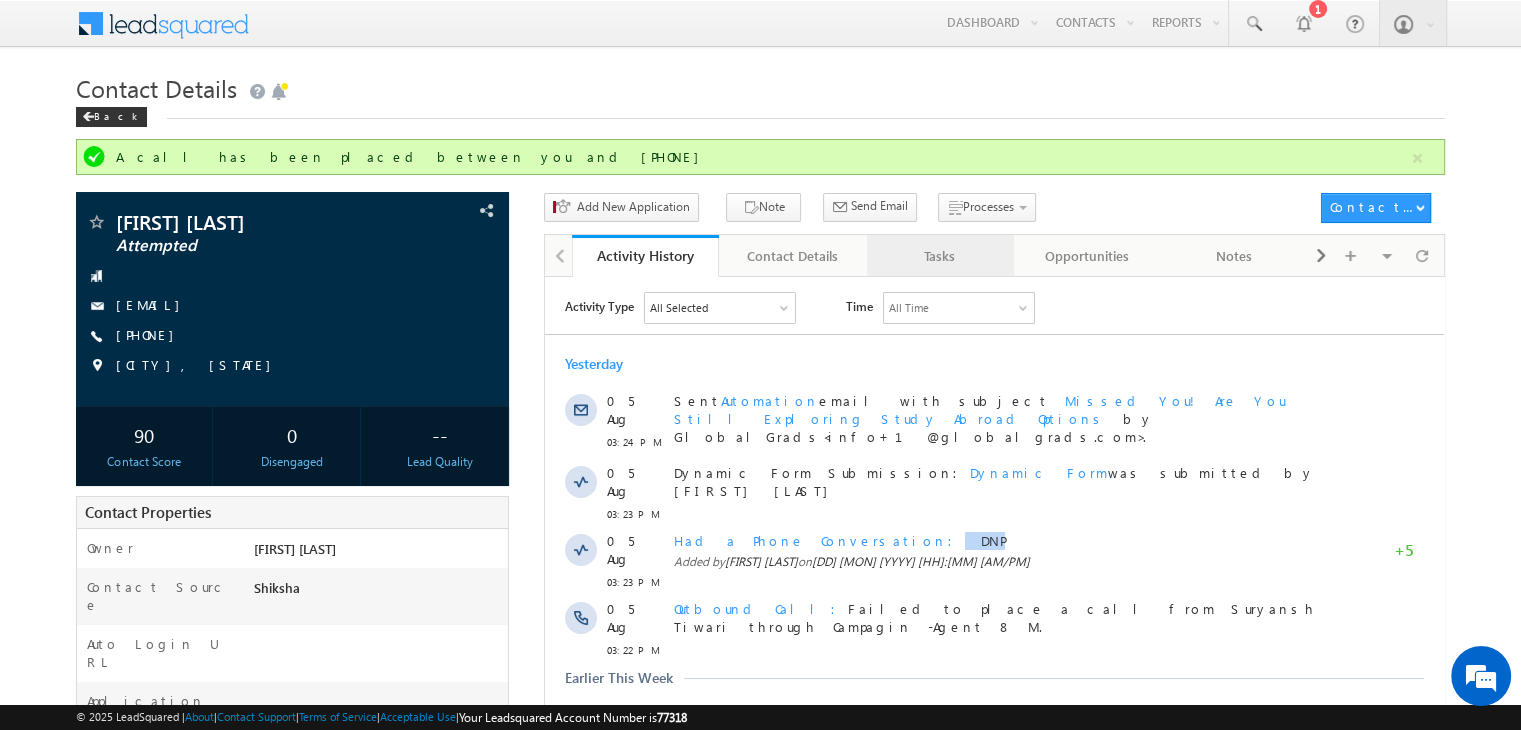 click on "Tasks" at bounding box center (939, 256) 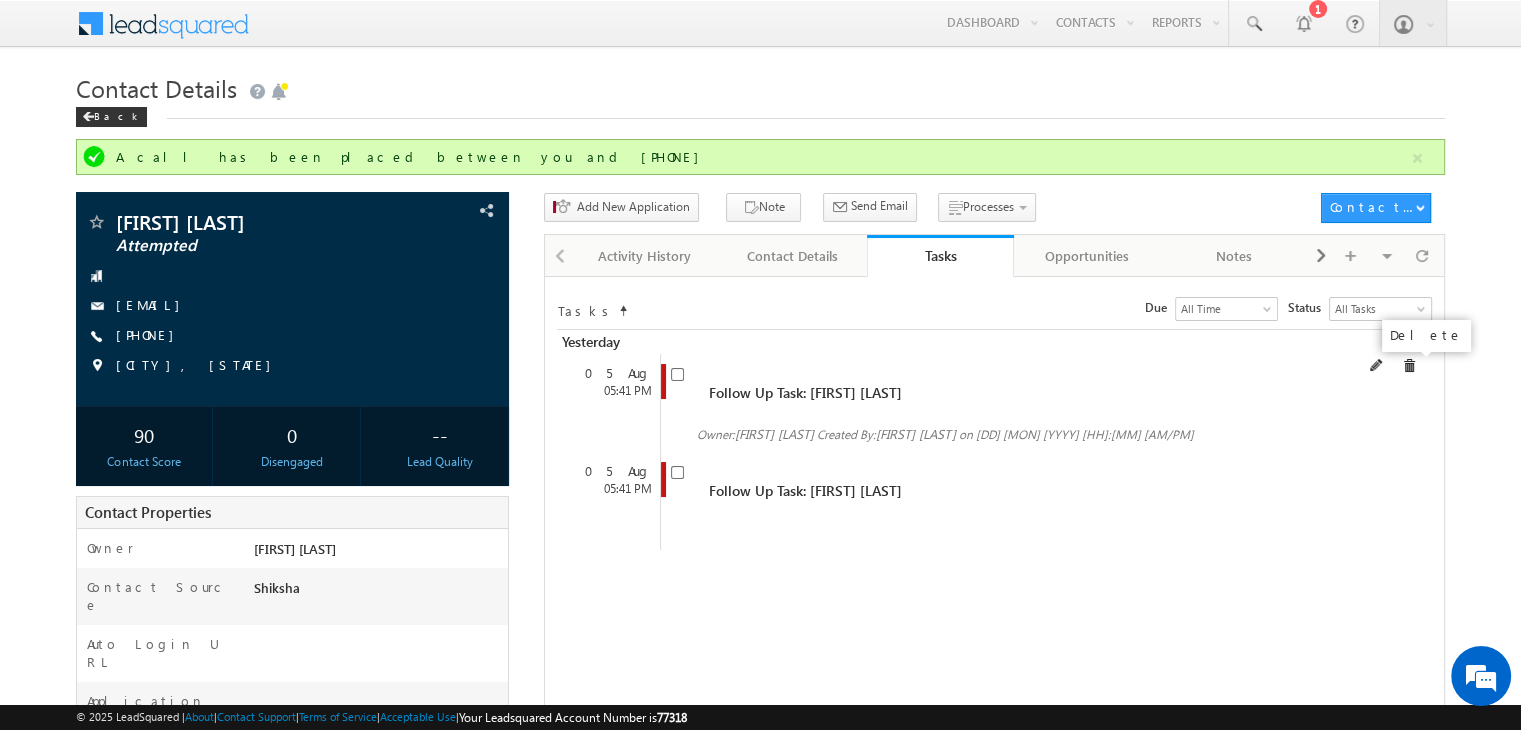 click at bounding box center [1409, 366] 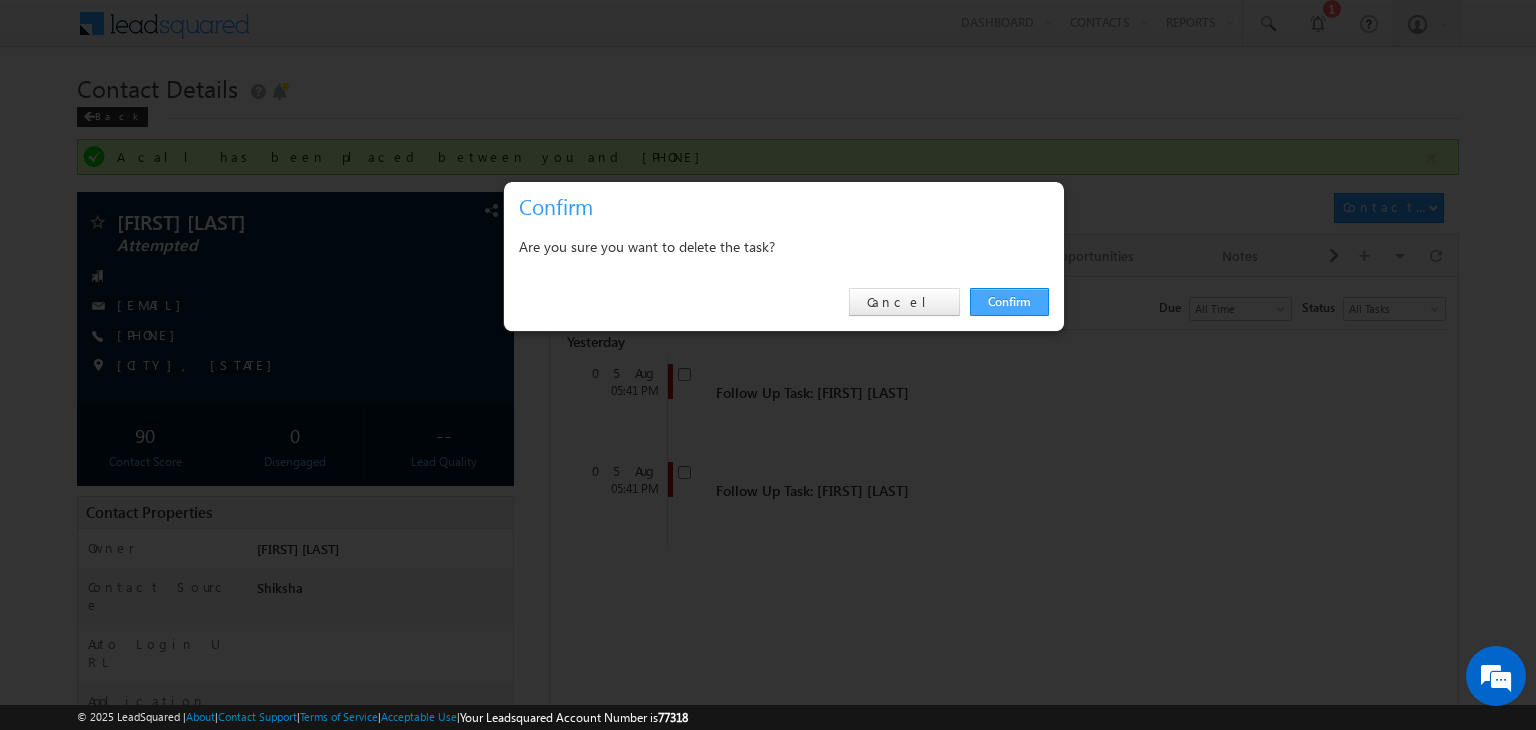 click on "Confirm" at bounding box center (1009, 302) 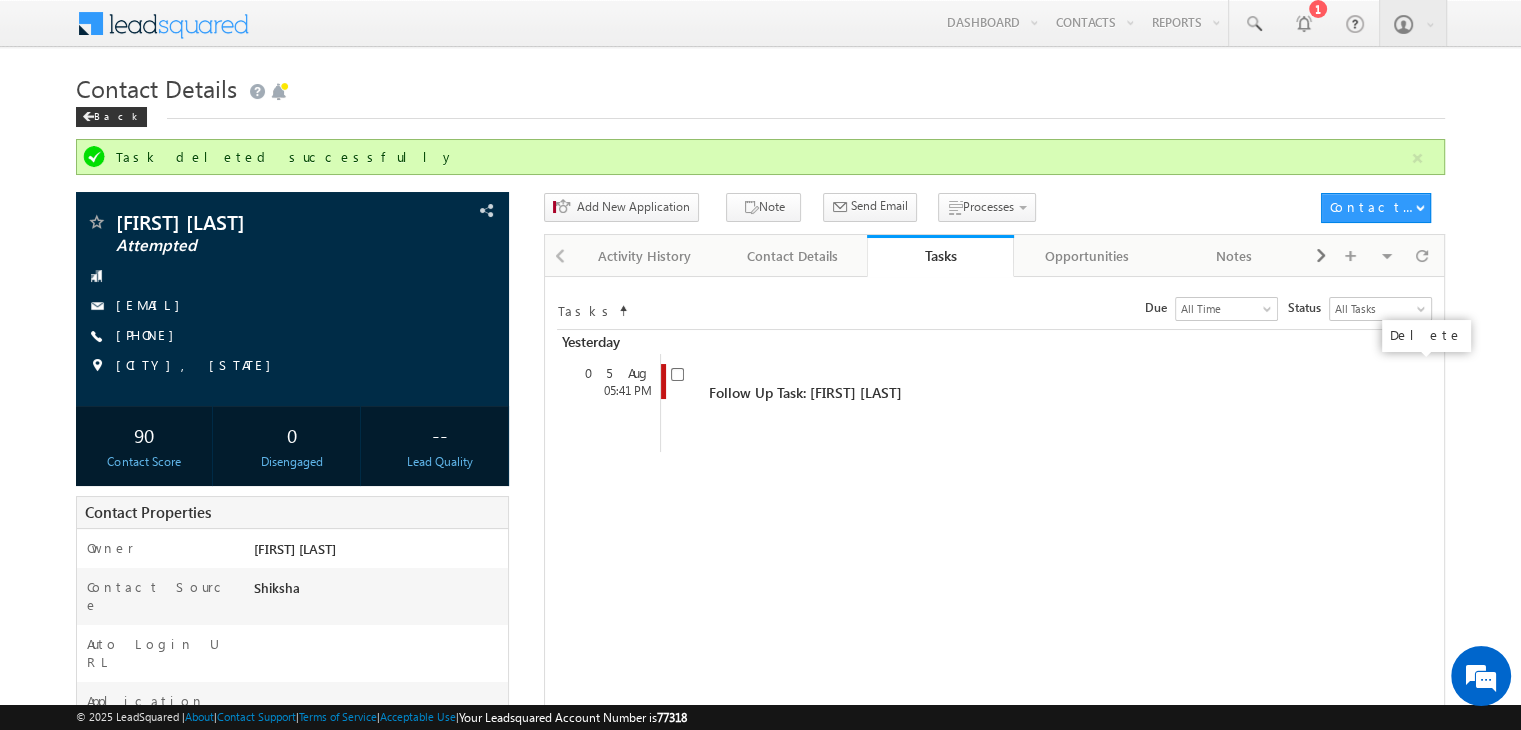 click at bounding box center [0, 0] 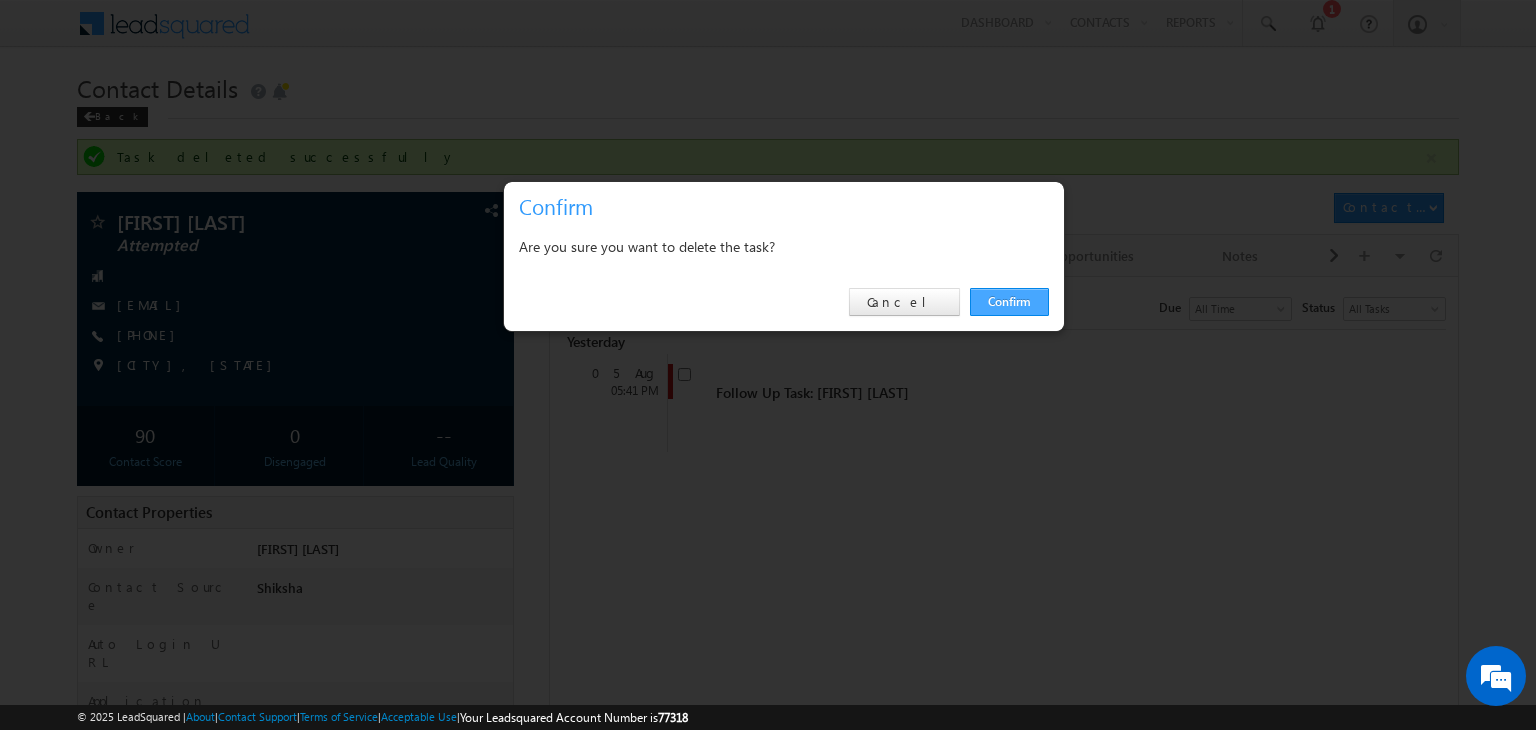 click on "Confirm" at bounding box center (1009, 302) 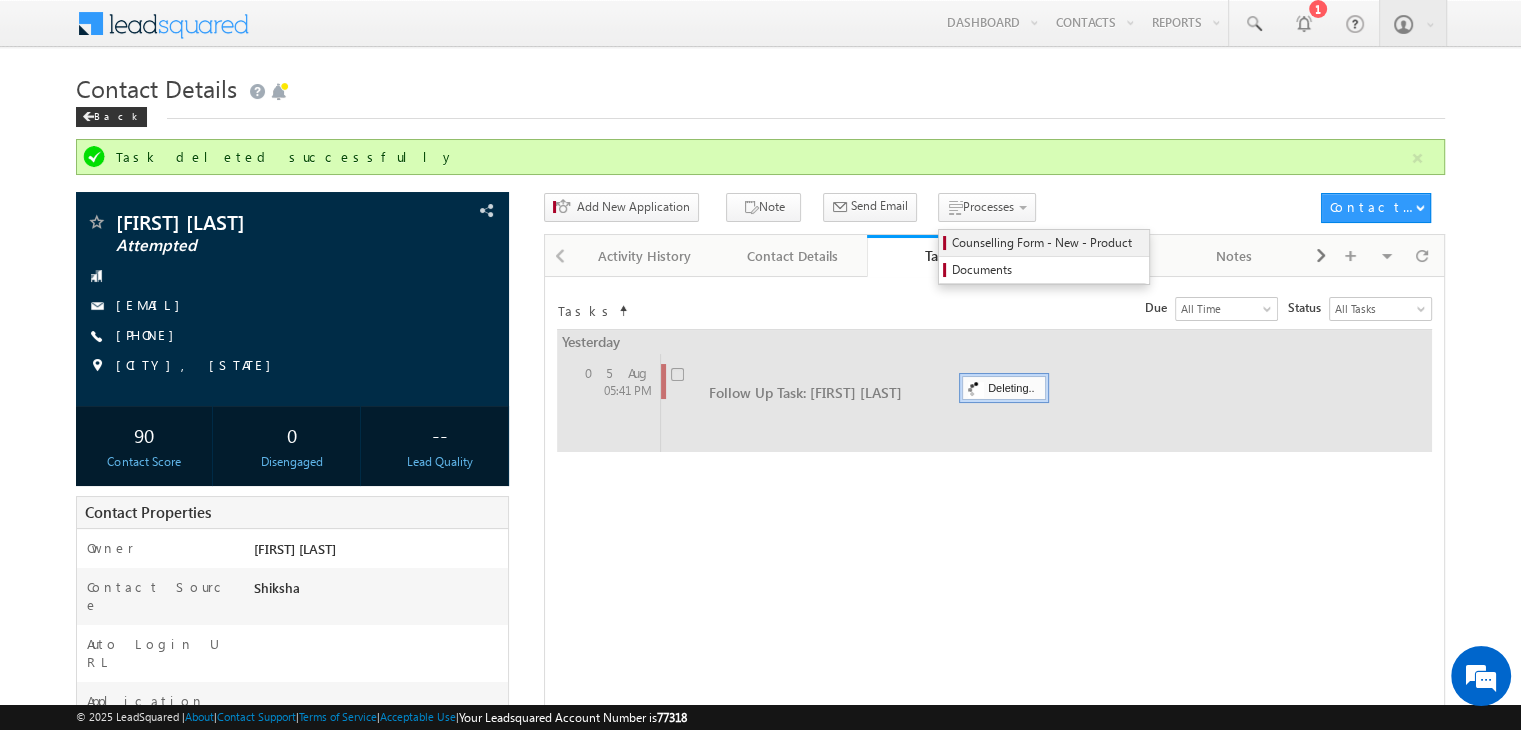 click on "Counselling Form - New - Product" at bounding box center [1047, 243] 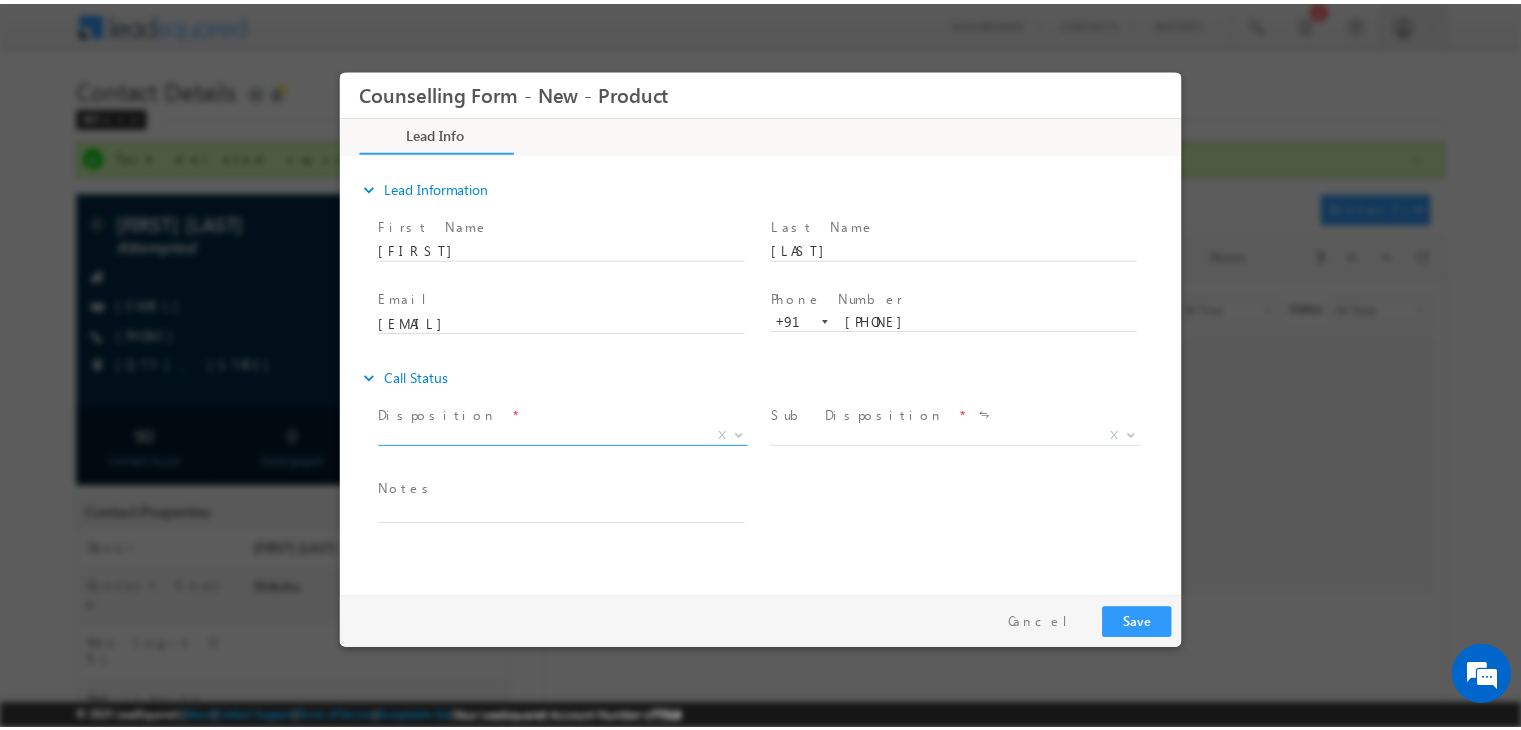 scroll, scrollTop: 0, scrollLeft: 0, axis: both 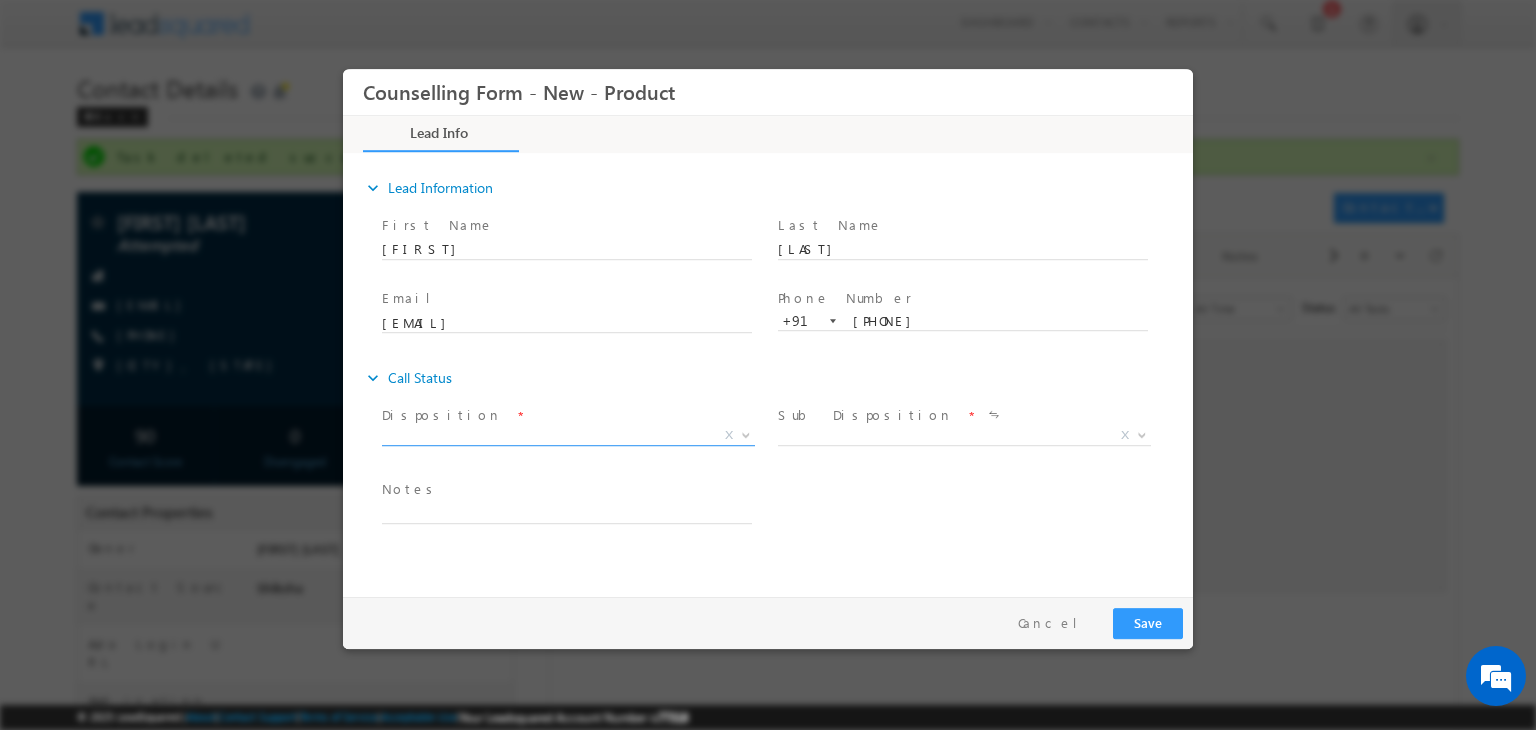 click on "X" at bounding box center (568, 436) 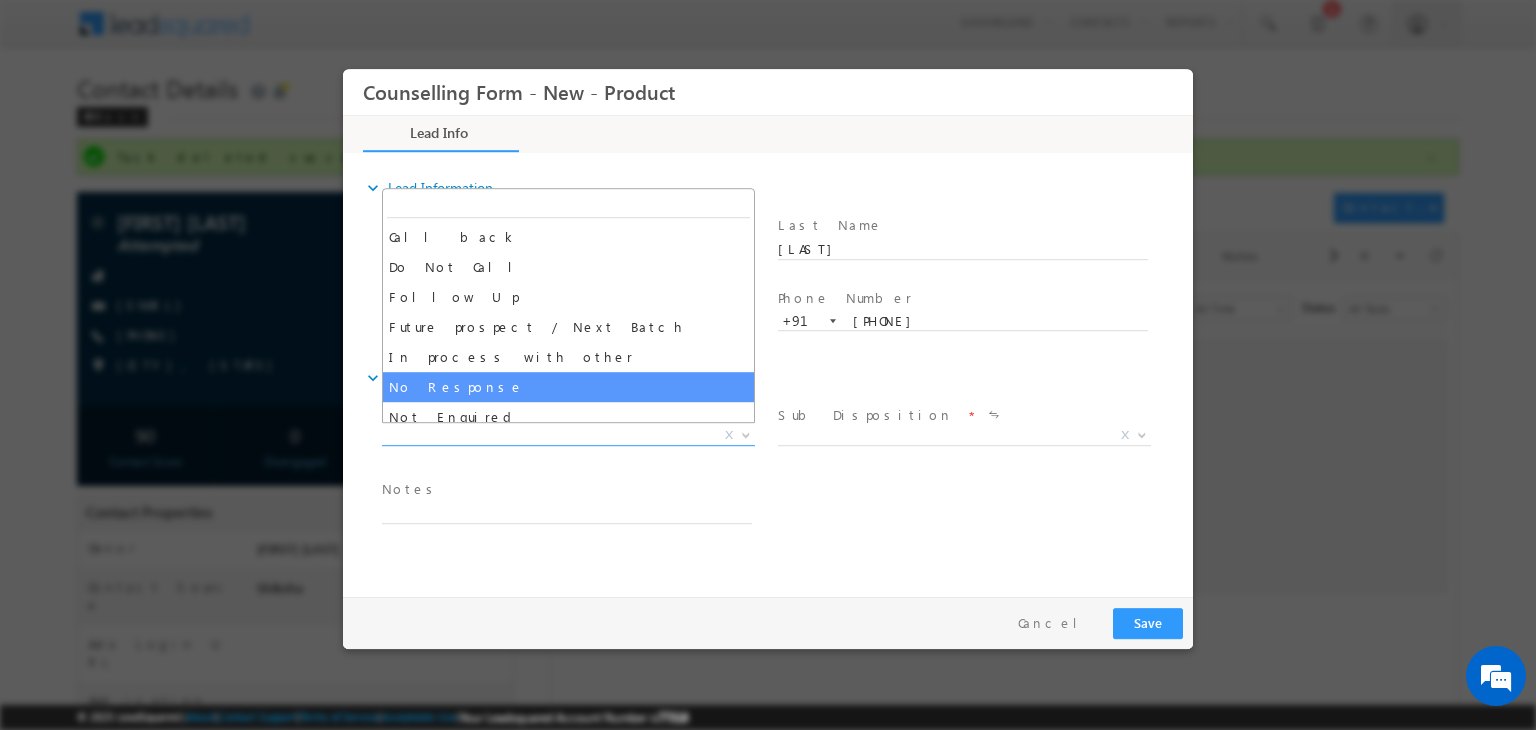 select on "No Response" 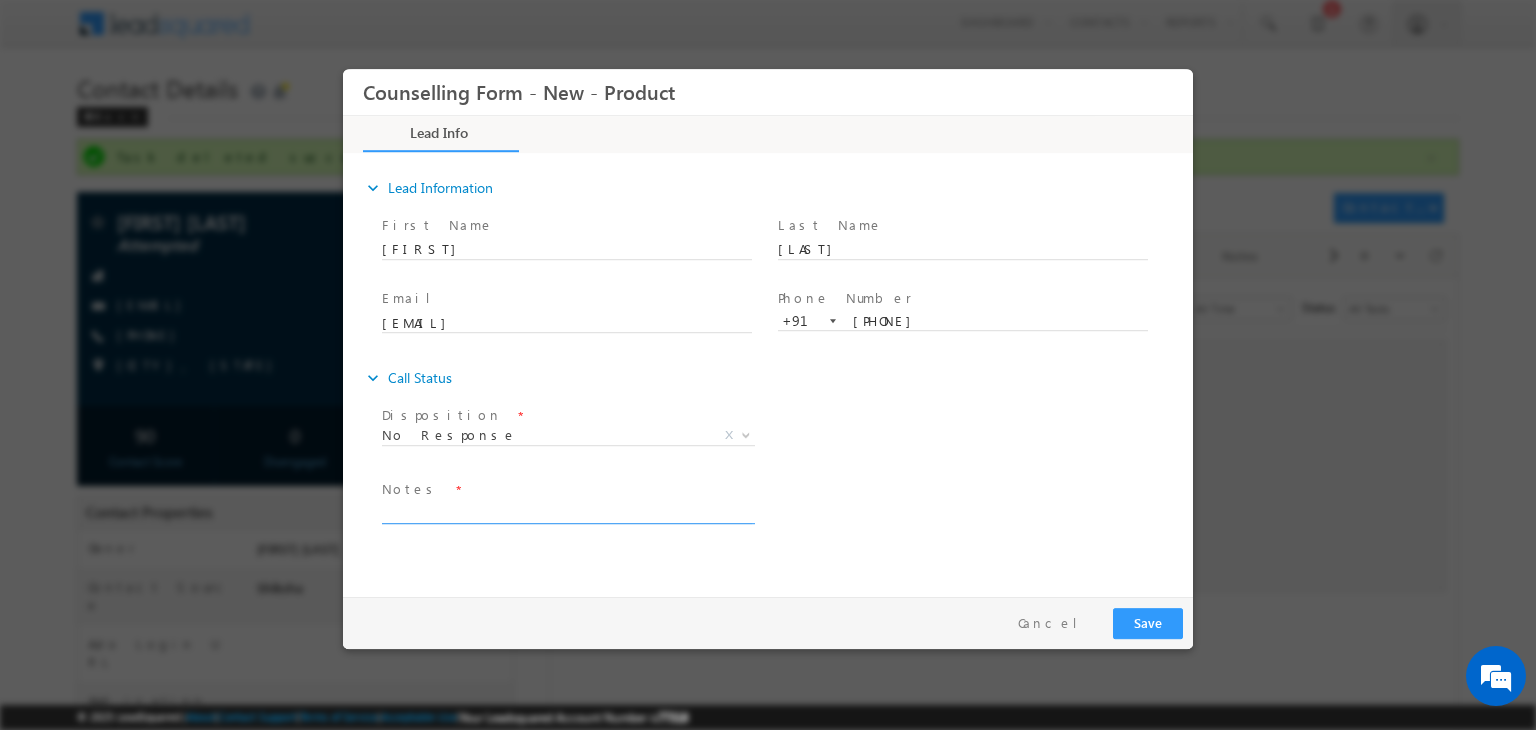 click at bounding box center [567, 512] 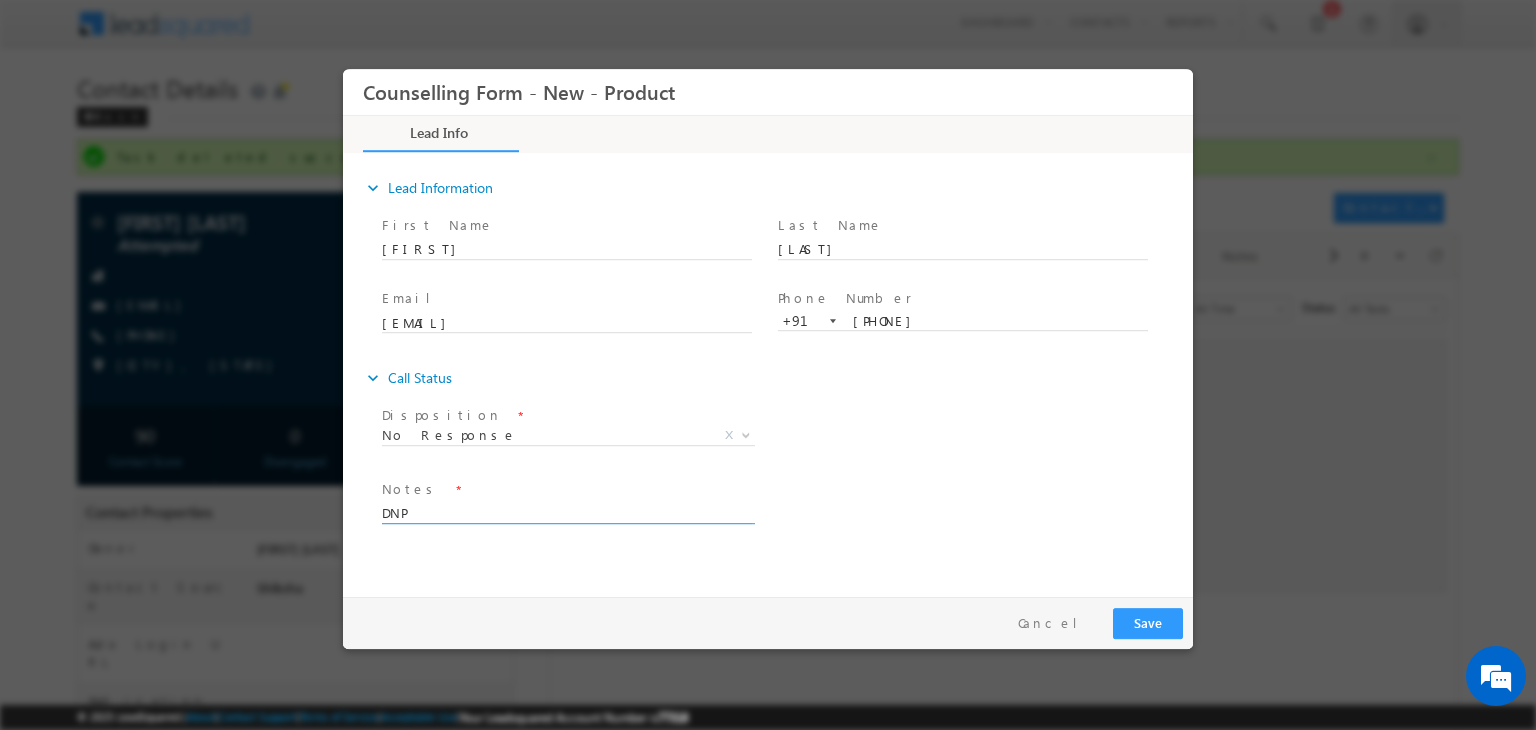 type on "DNP" 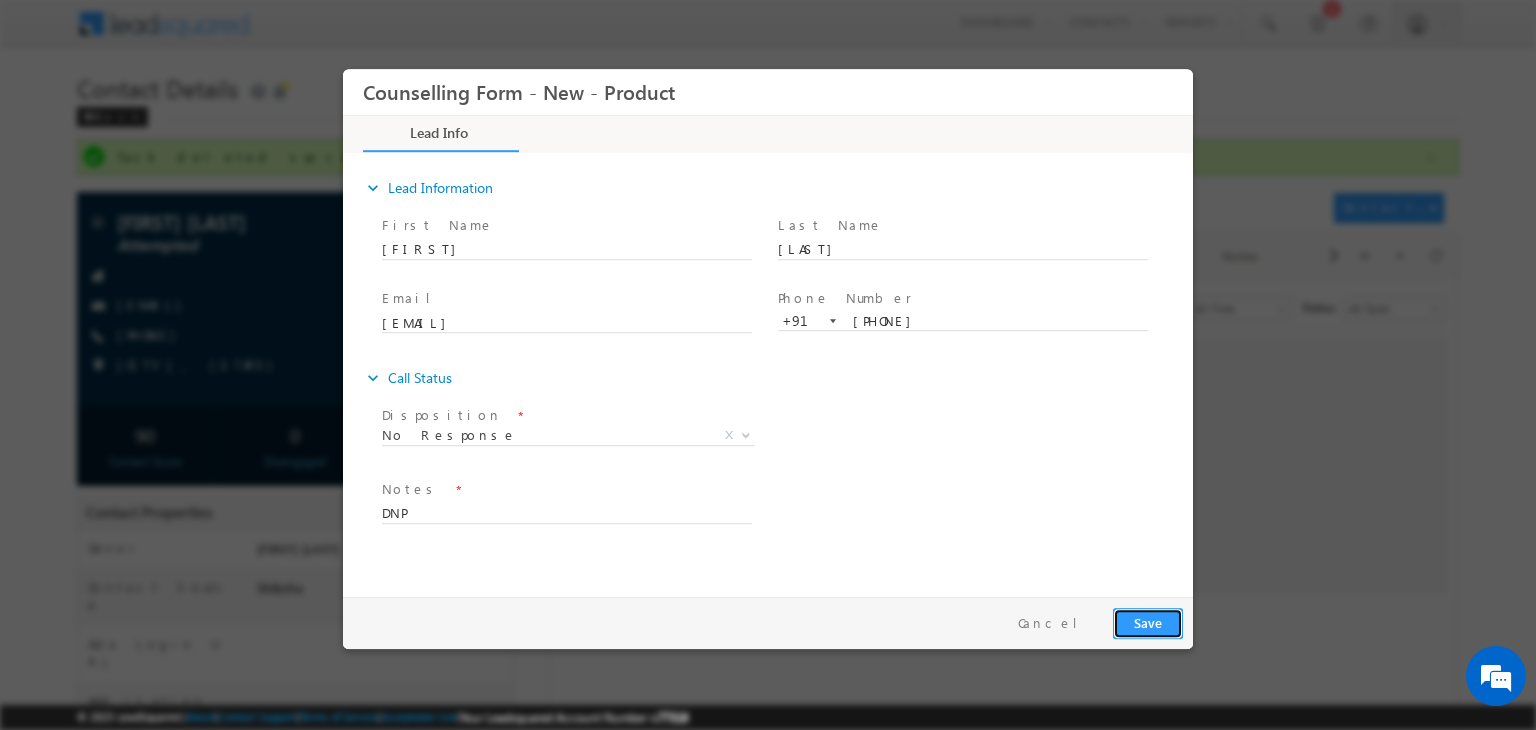 click on "Save" at bounding box center (1148, 623) 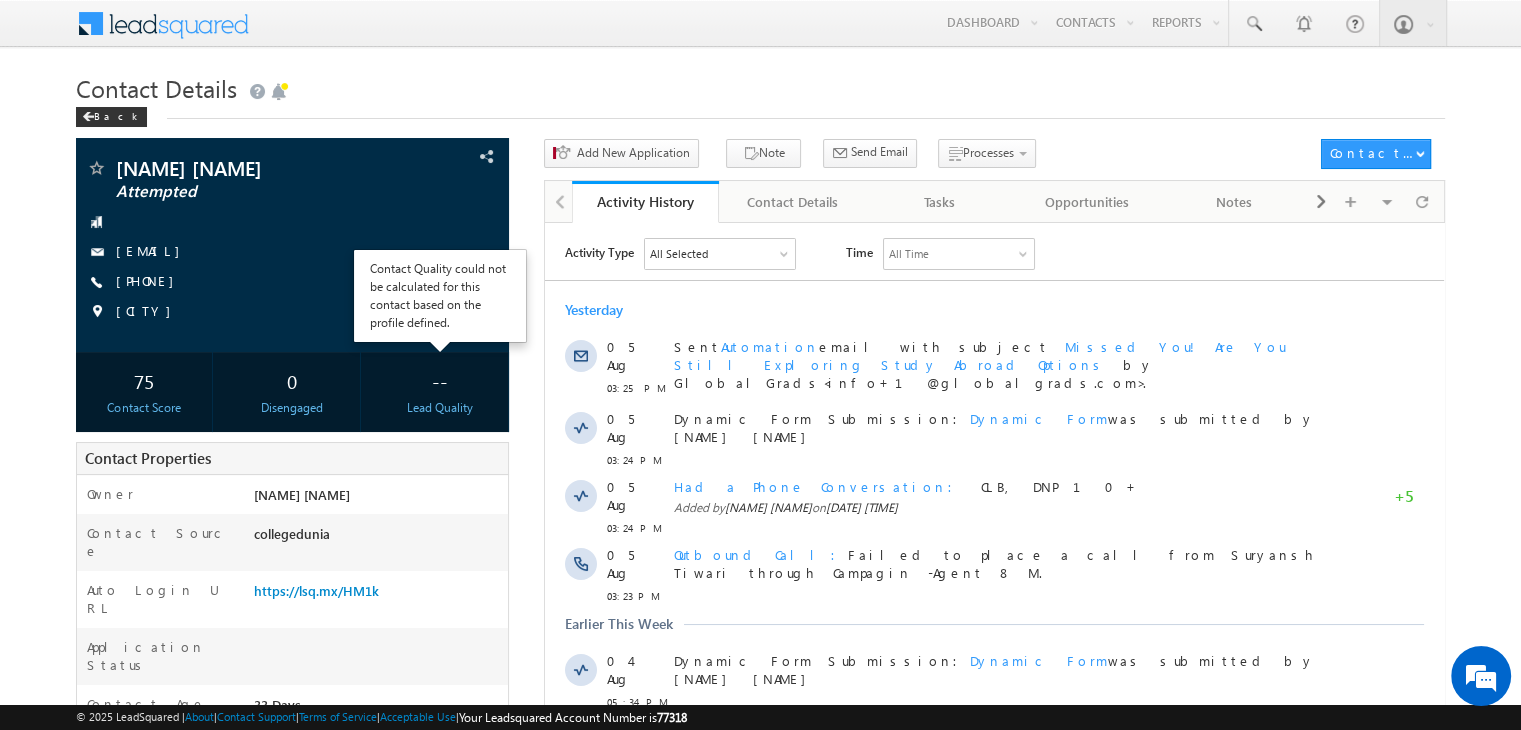 scroll, scrollTop: 0, scrollLeft: 0, axis: both 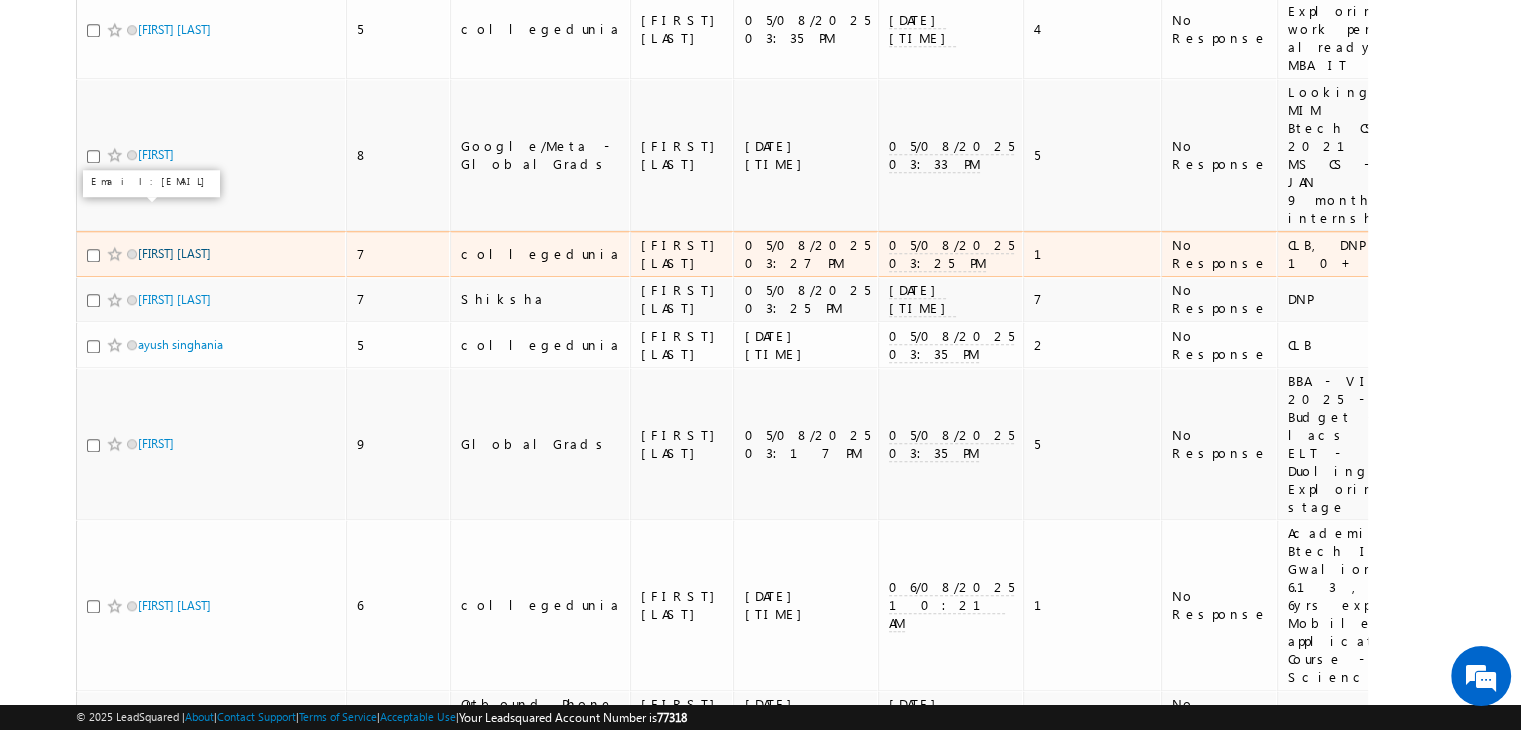 click on "[FIRST] [LAST]" at bounding box center (174, 253) 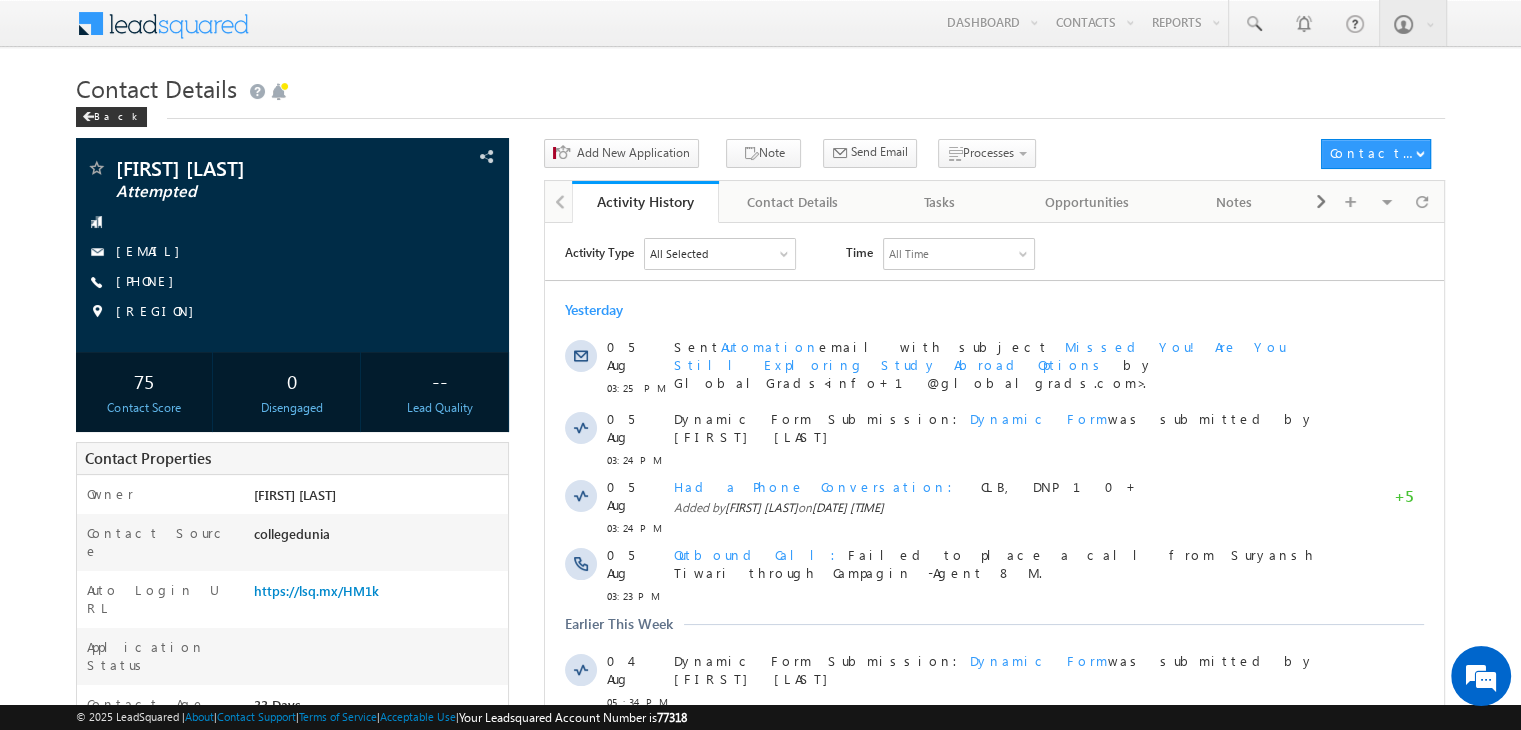 scroll, scrollTop: 0, scrollLeft: 0, axis: both 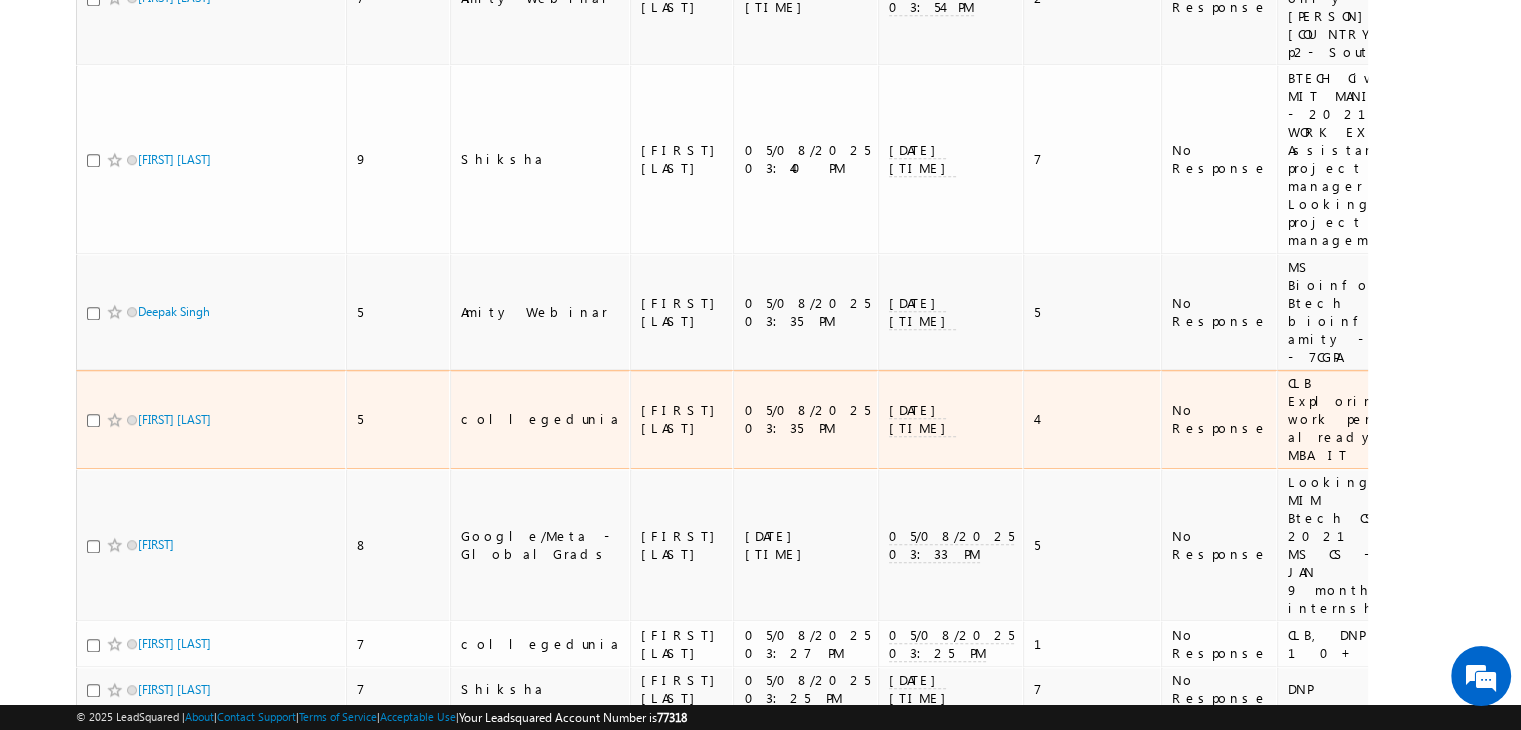 click on "Juveria Siddiqui" at bounding box center [211, 419] 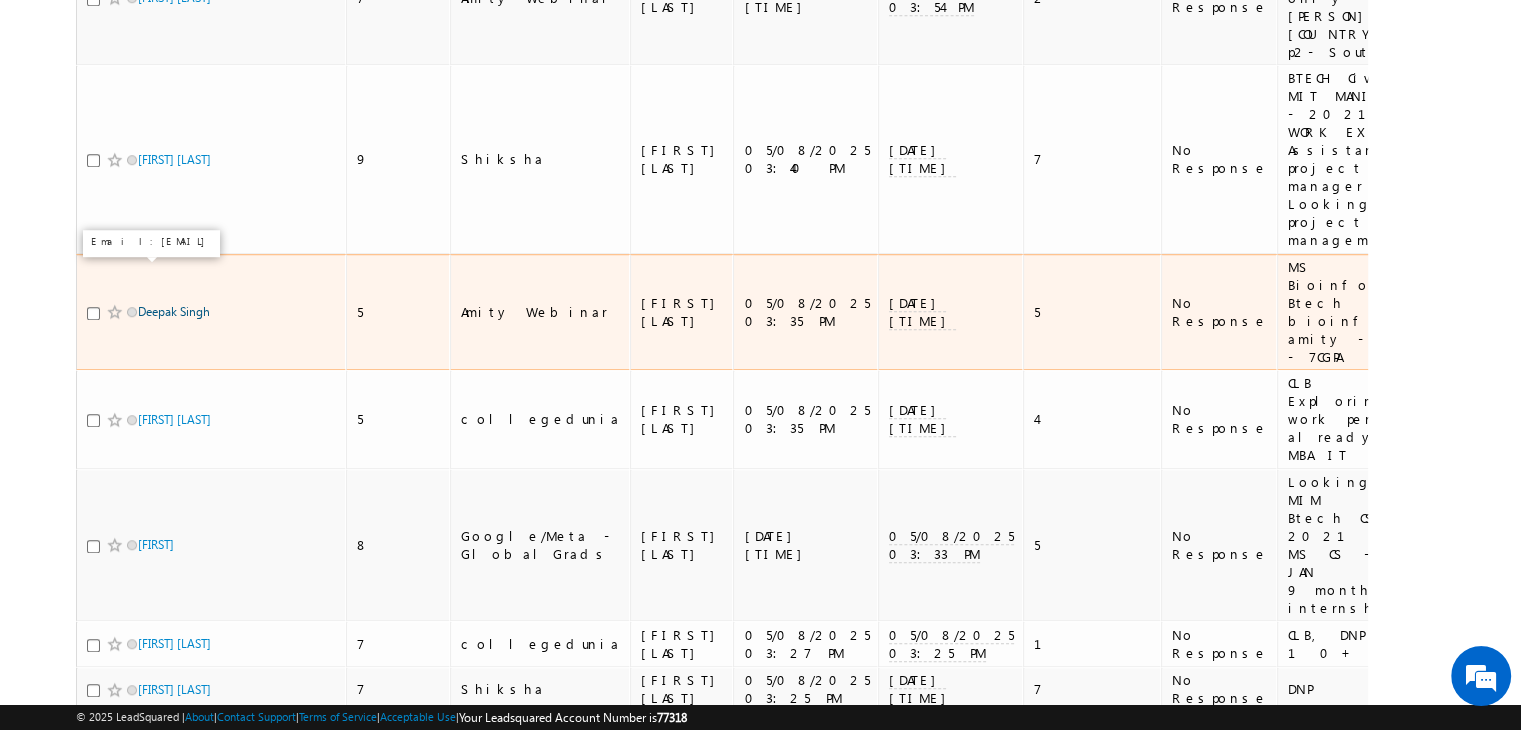 click on "Deepak Singh" at bounding box center (174, 311) 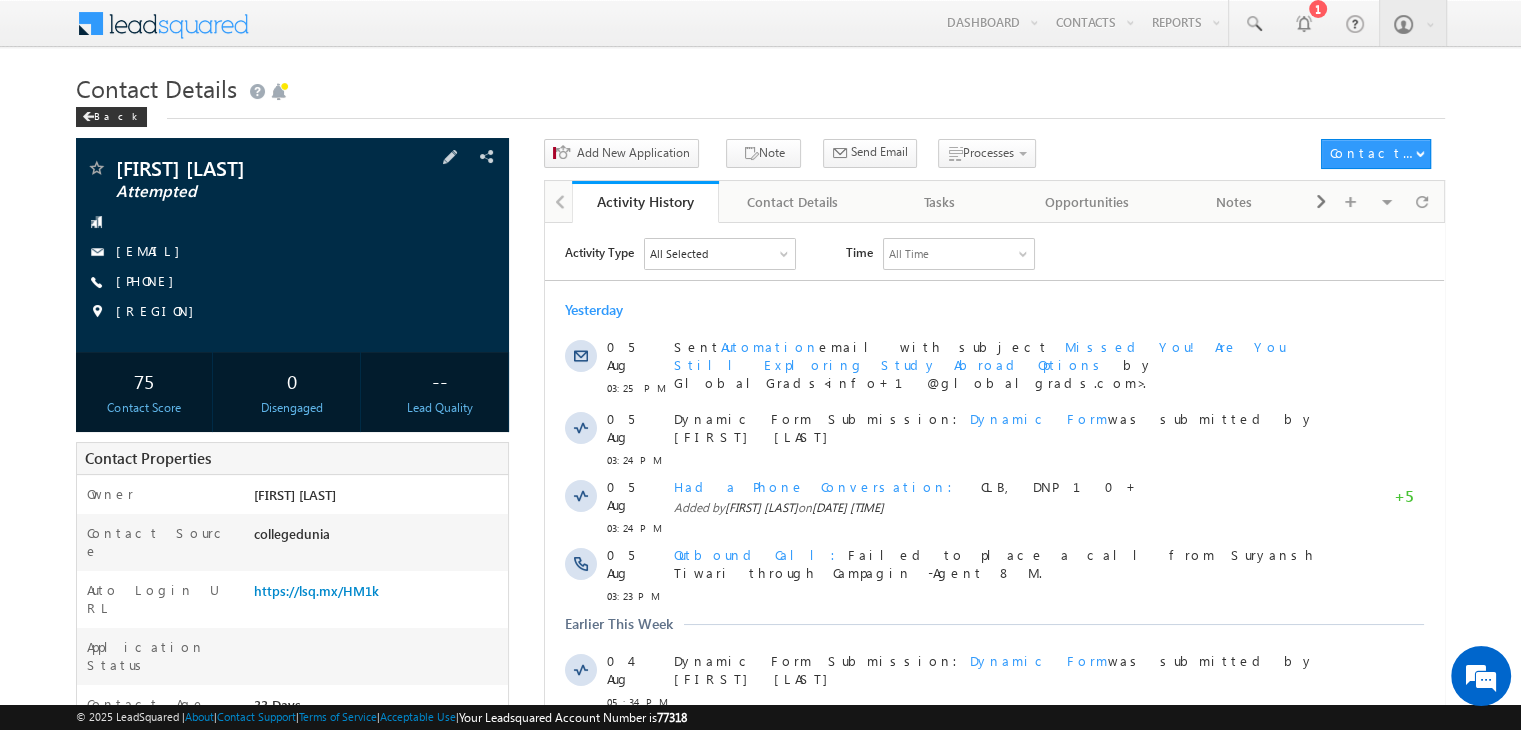 scroll, scrollTop: 0, scrollLeft: 0, axis: both 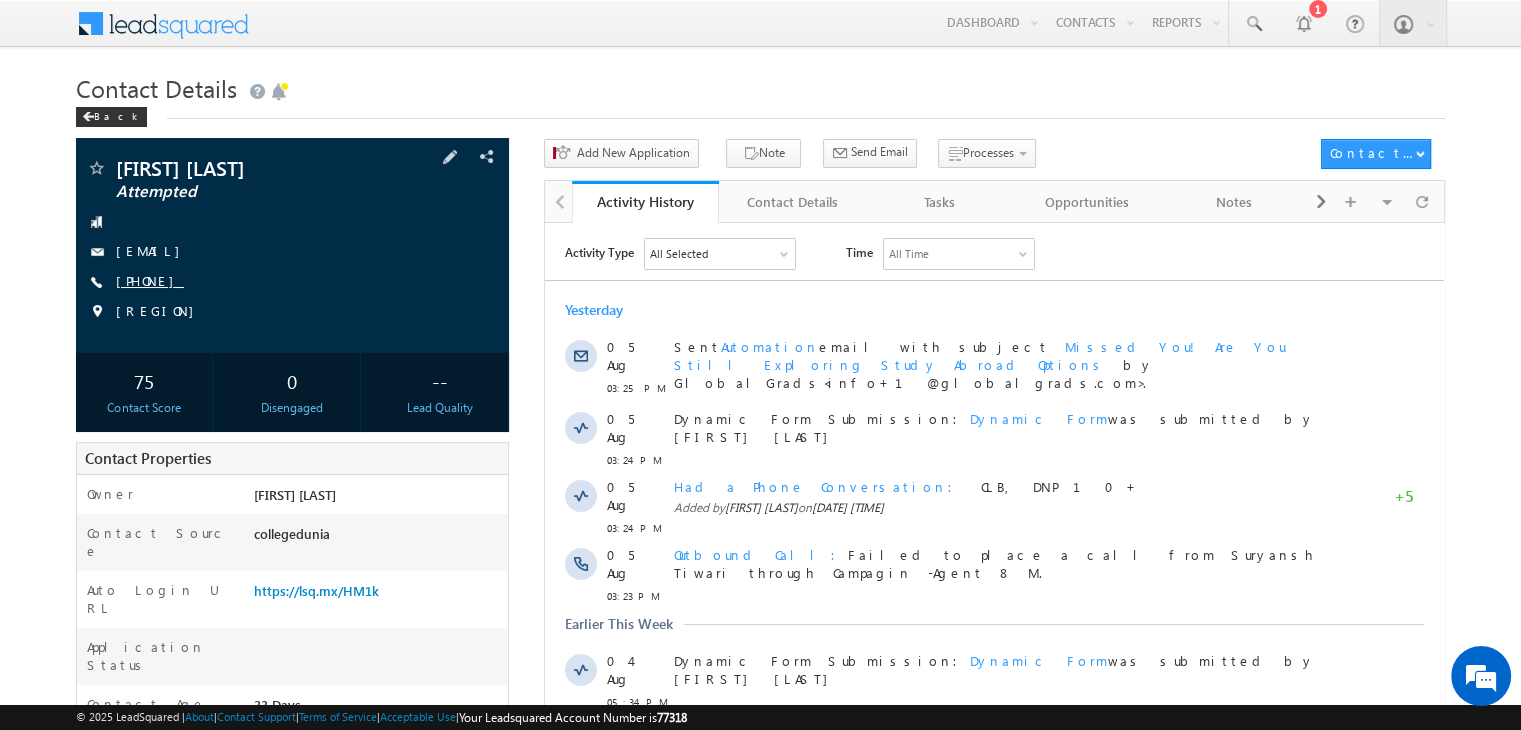 click on "[PHONE]" at bounding box center [150, 280] 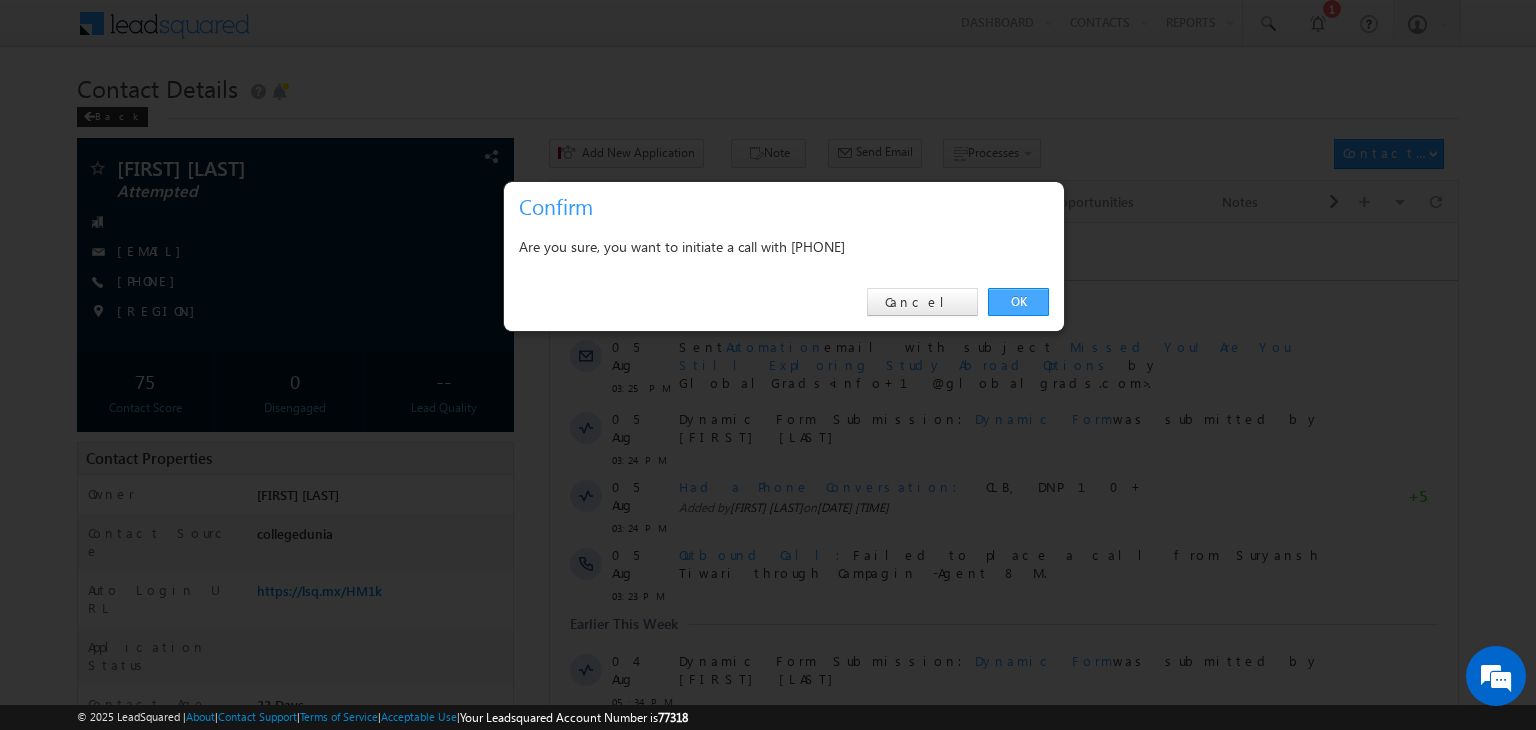 click on "OK" at bounding box center (1018, 302) 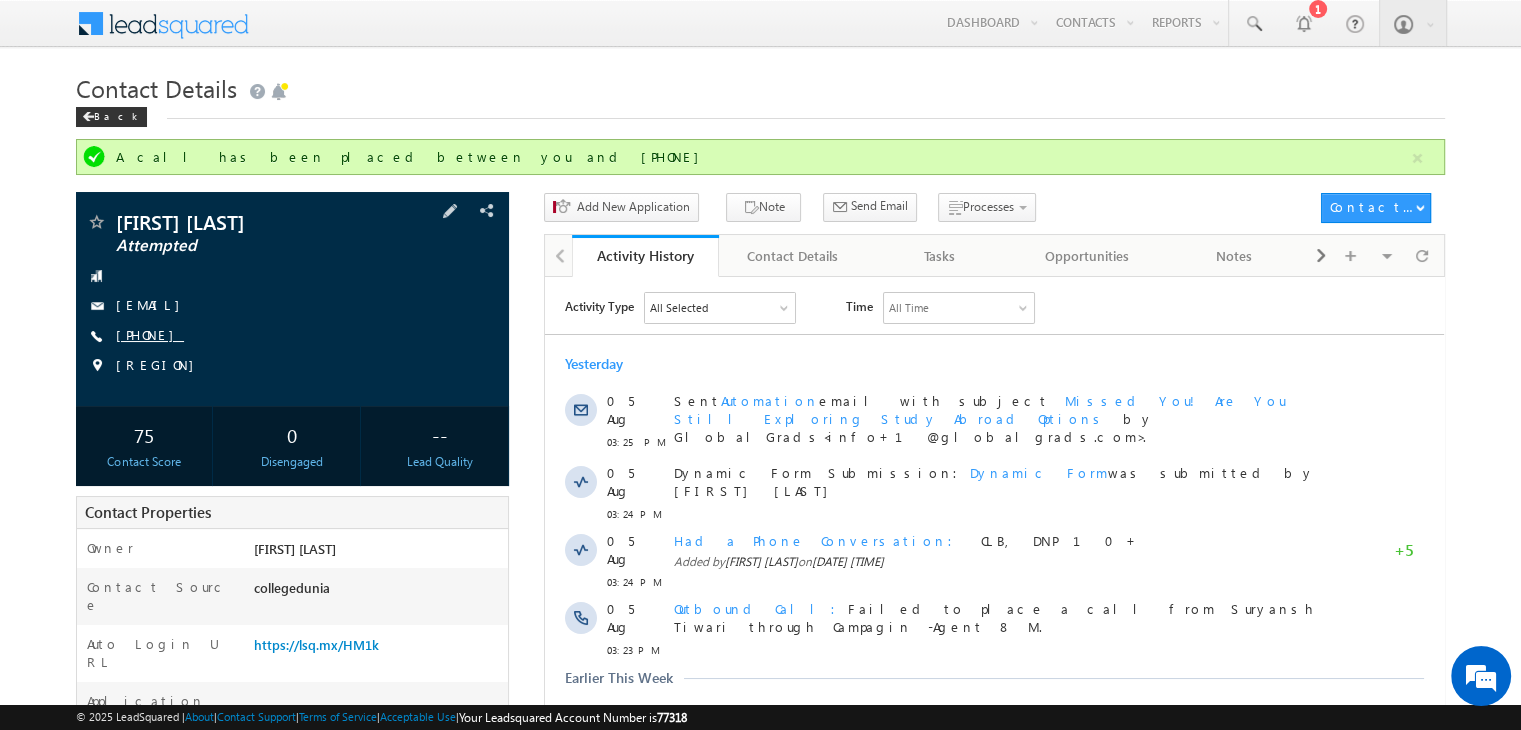 click on "[PHONE]" at bounding box center (150, 334) 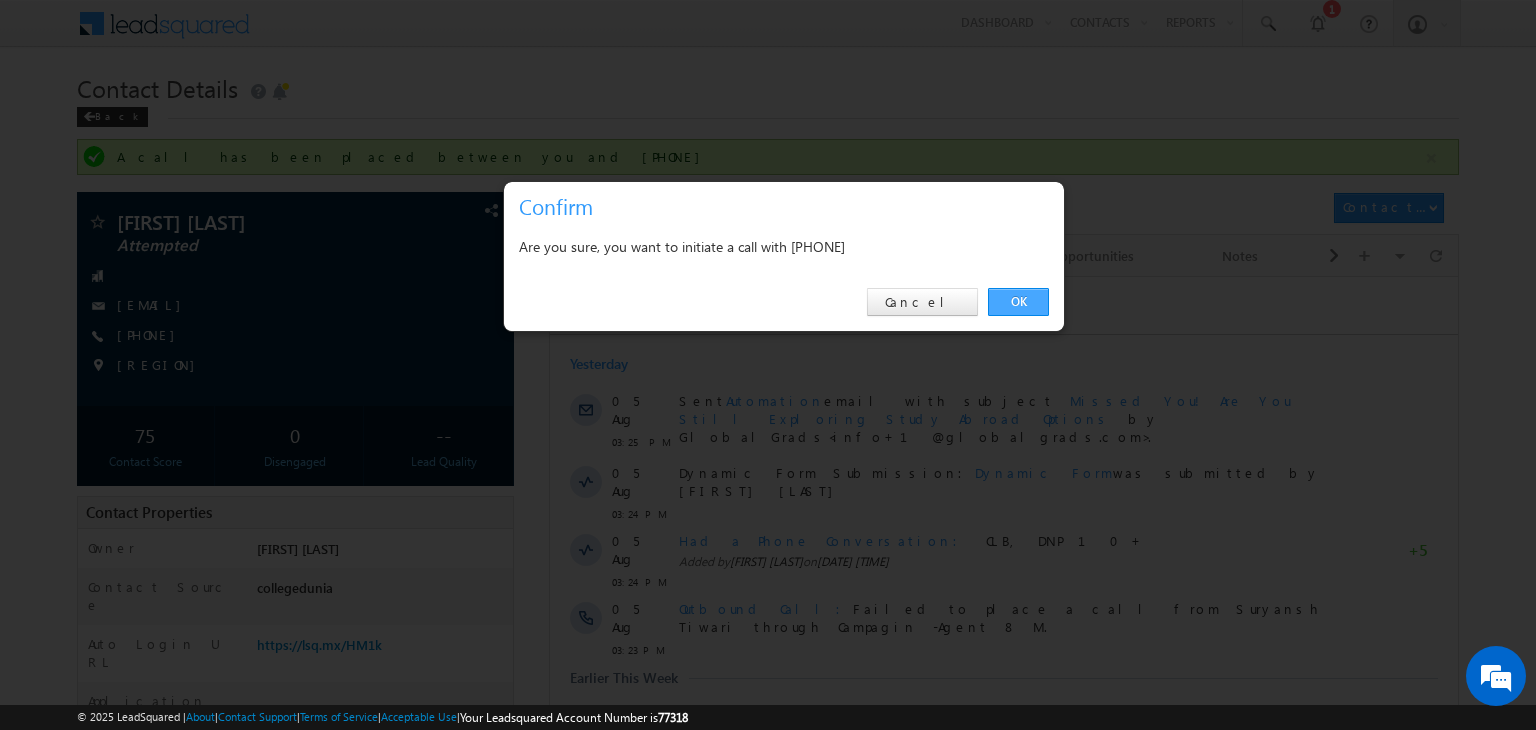 click on "OK" at bounding box center (1018, 302) 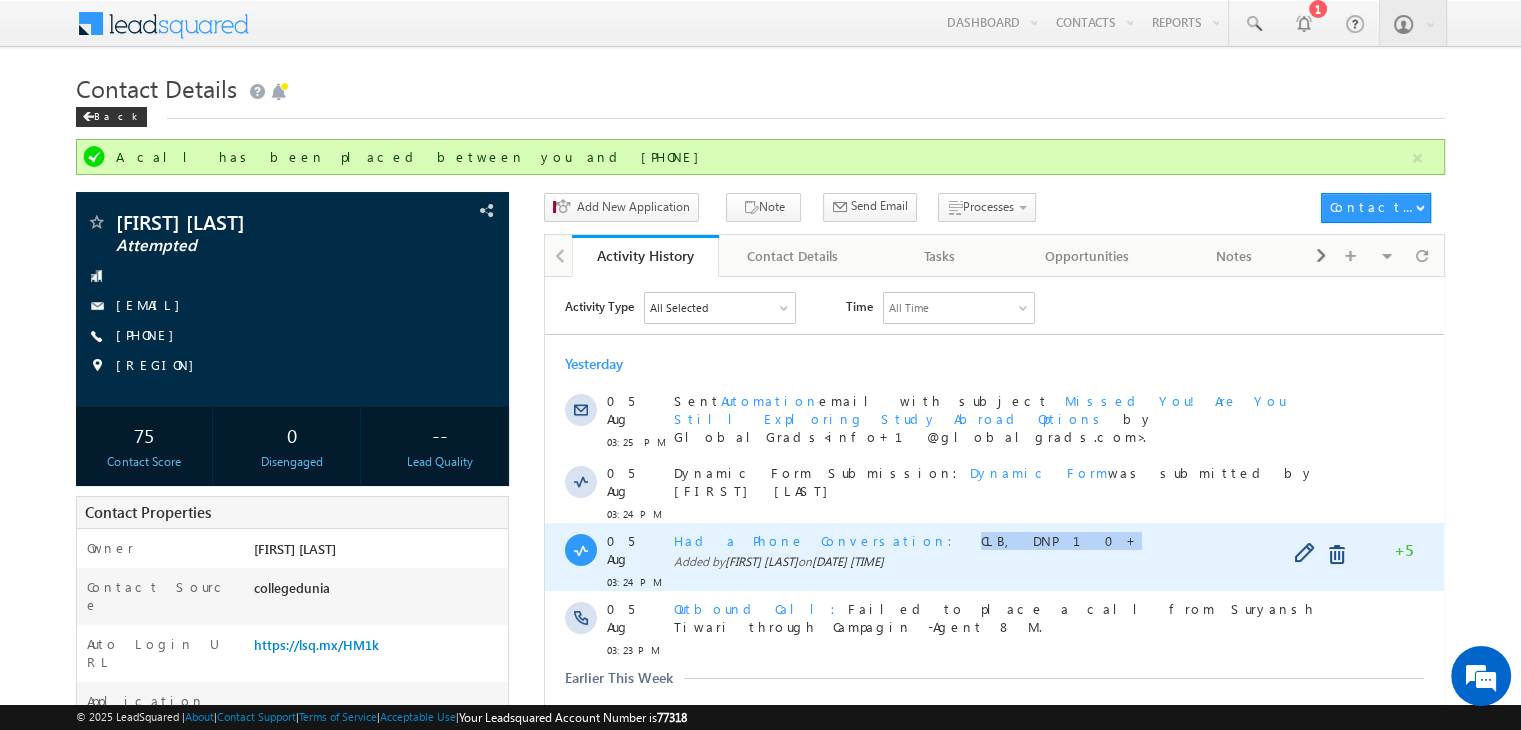 copy on "CLB, DNP 10+" 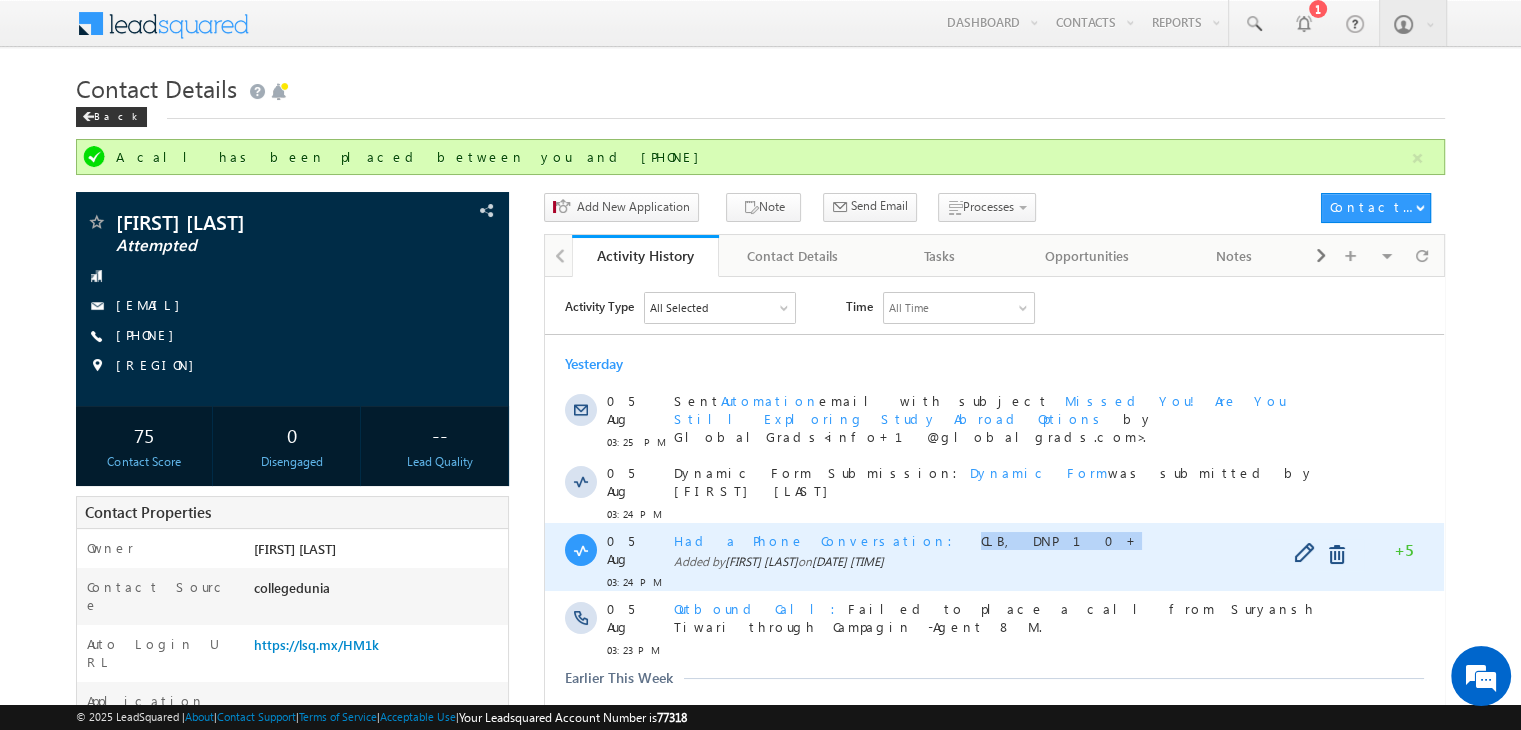 drag, startPoint x: 836, startPoint y: 519, endPoint x: 942, endPoint y: 520, distance: 106.004715 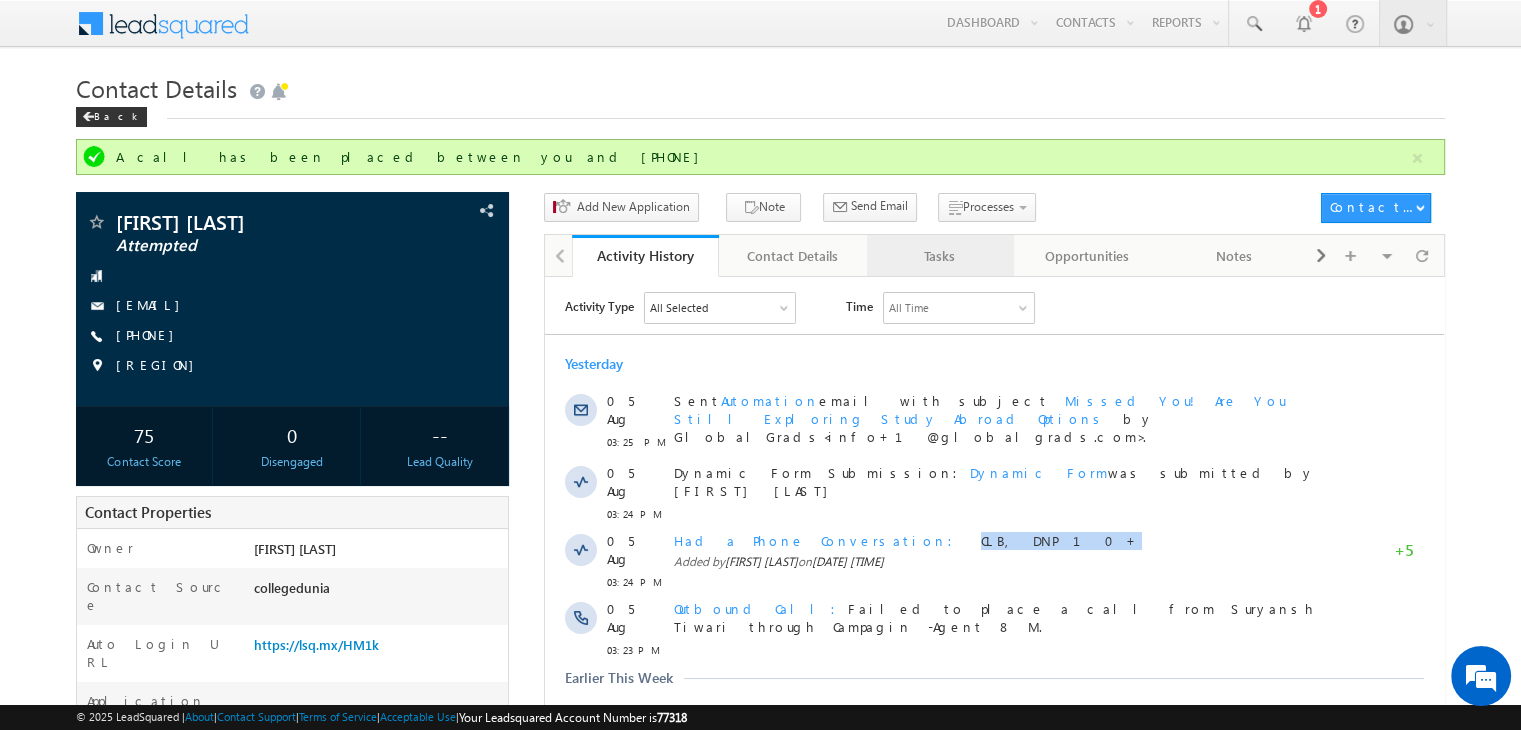 click on "Tasks" at bounding box center (940, 256) 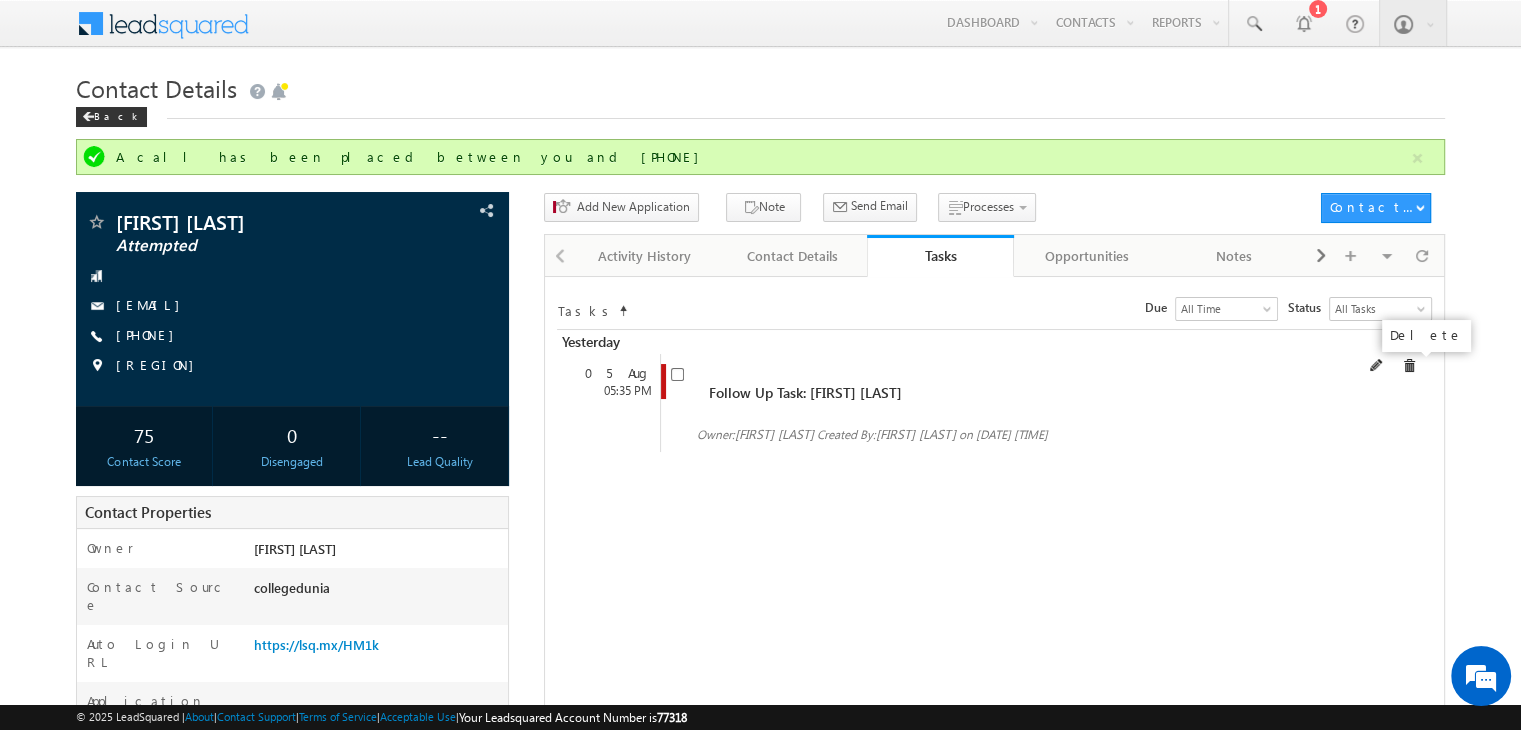 click at bounding box center [1393, 365] 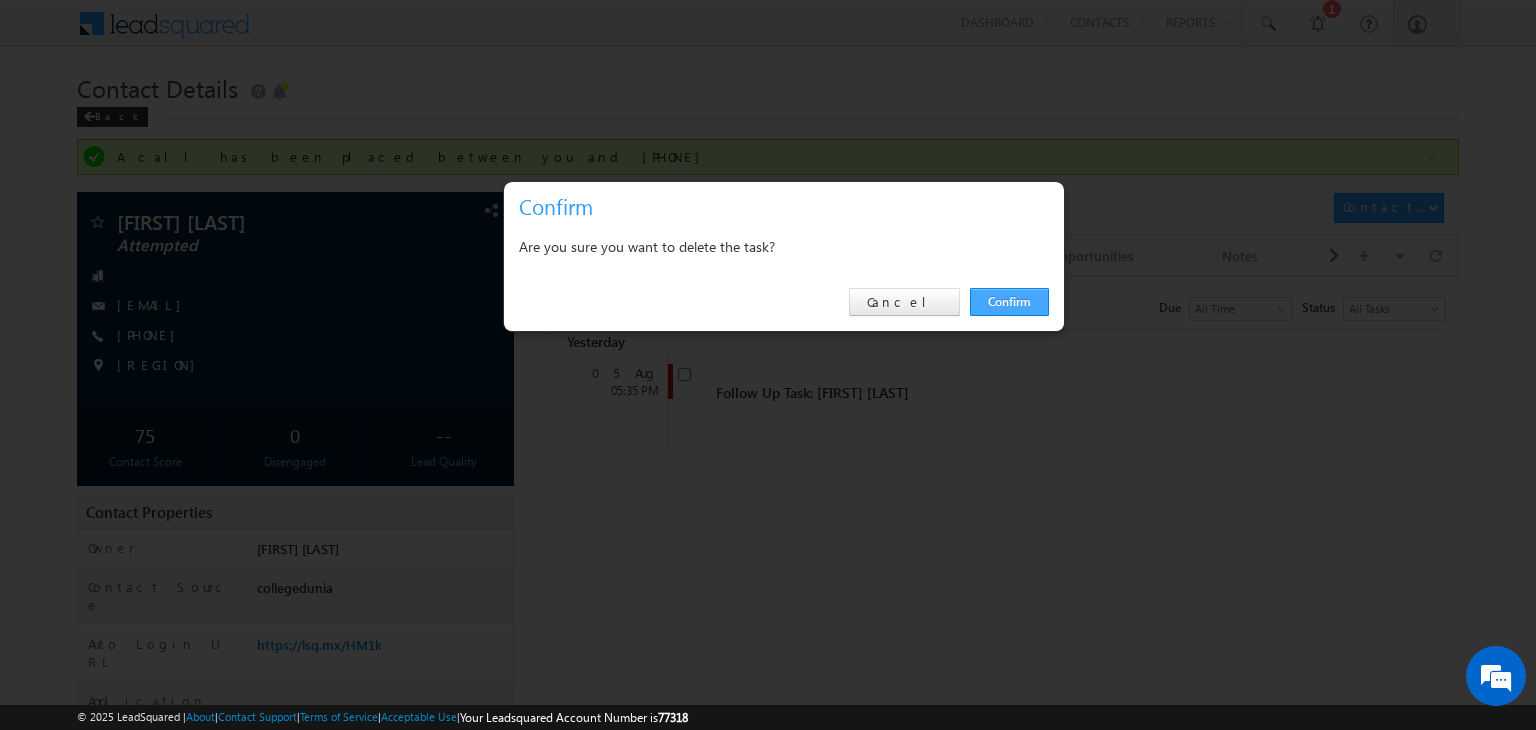 click on "Confirm" at bounding box center (1009, 302) 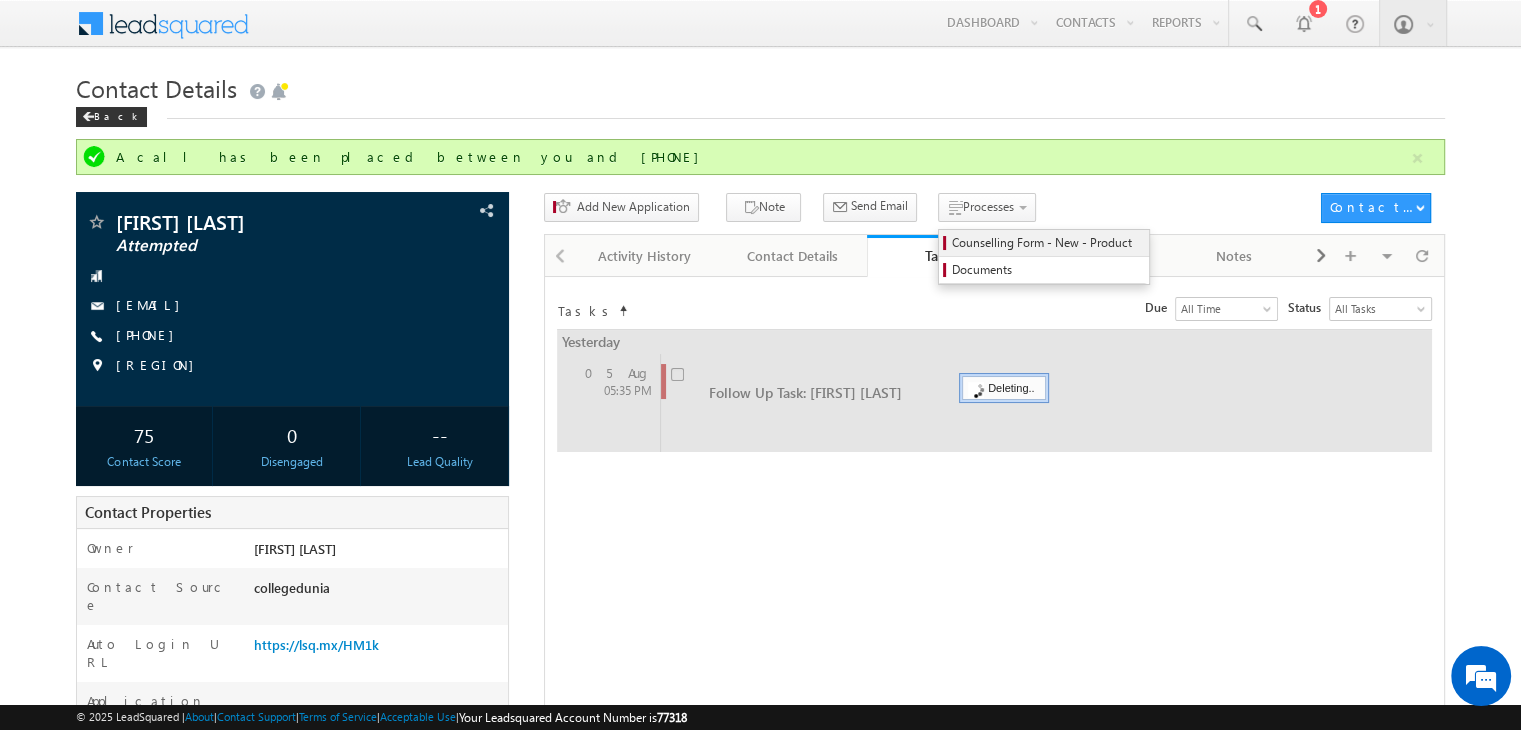 click on "Counselling Form - New - Product" at bounding box center [1047, 243] 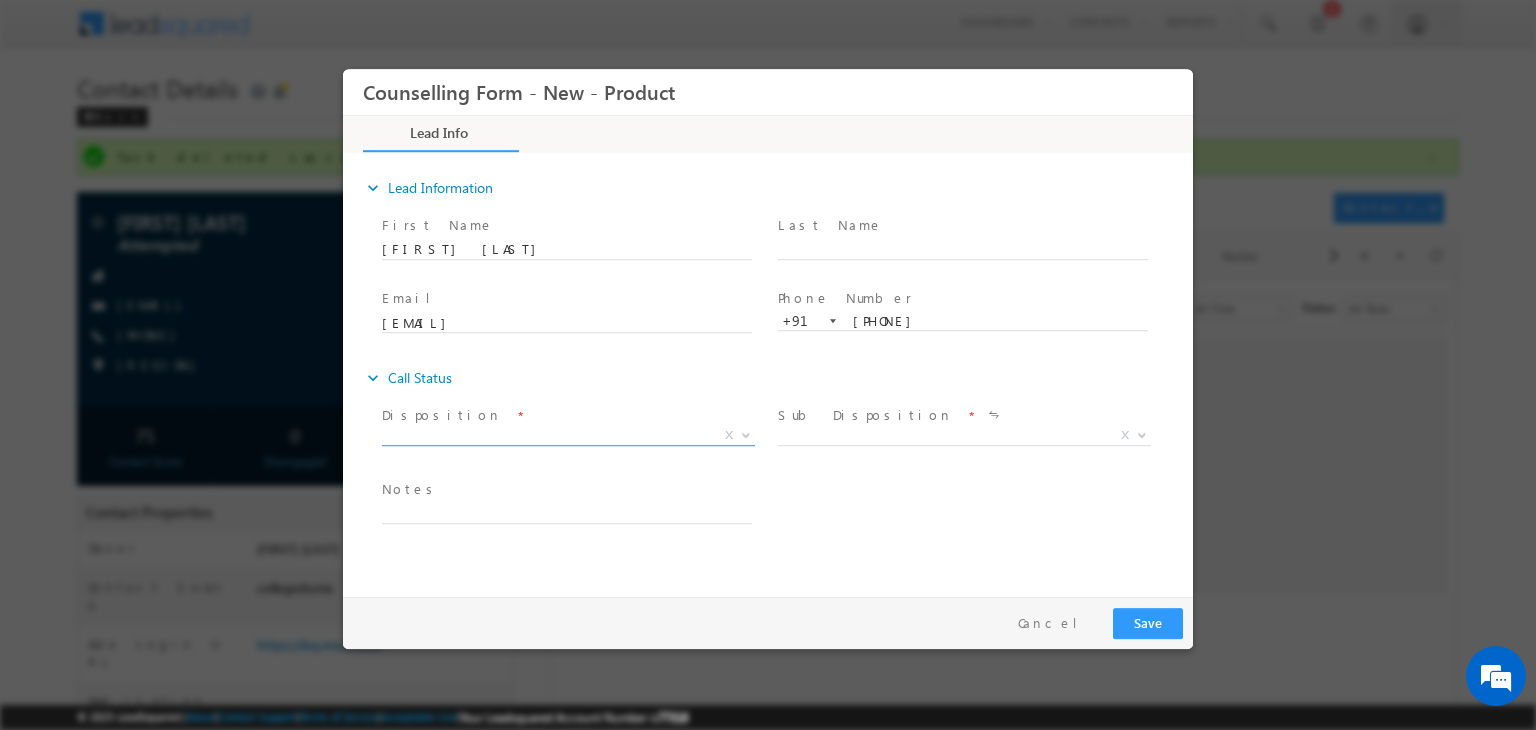 scroll, scrollTop: 0, scrollLeft: 0, axis: both 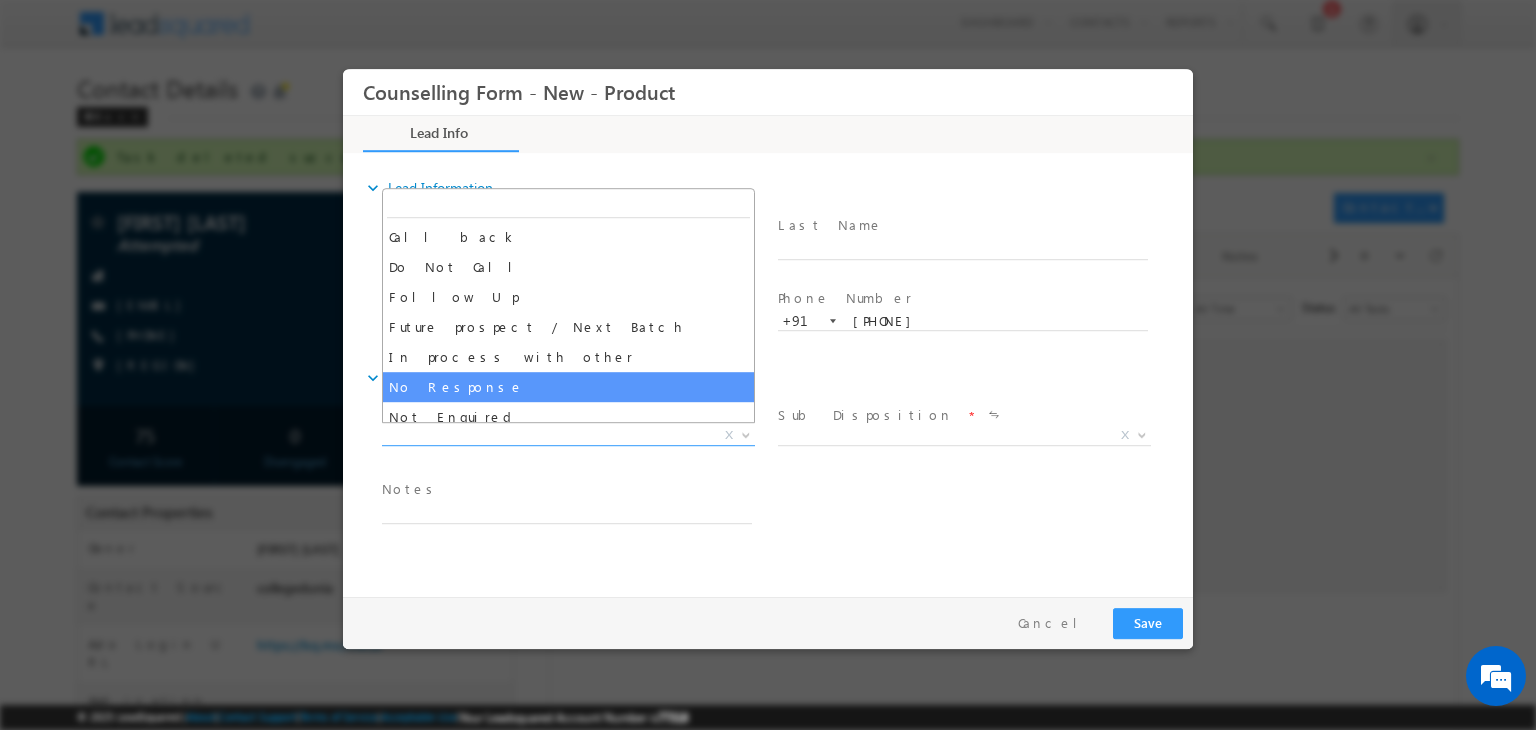 select on "No Response" 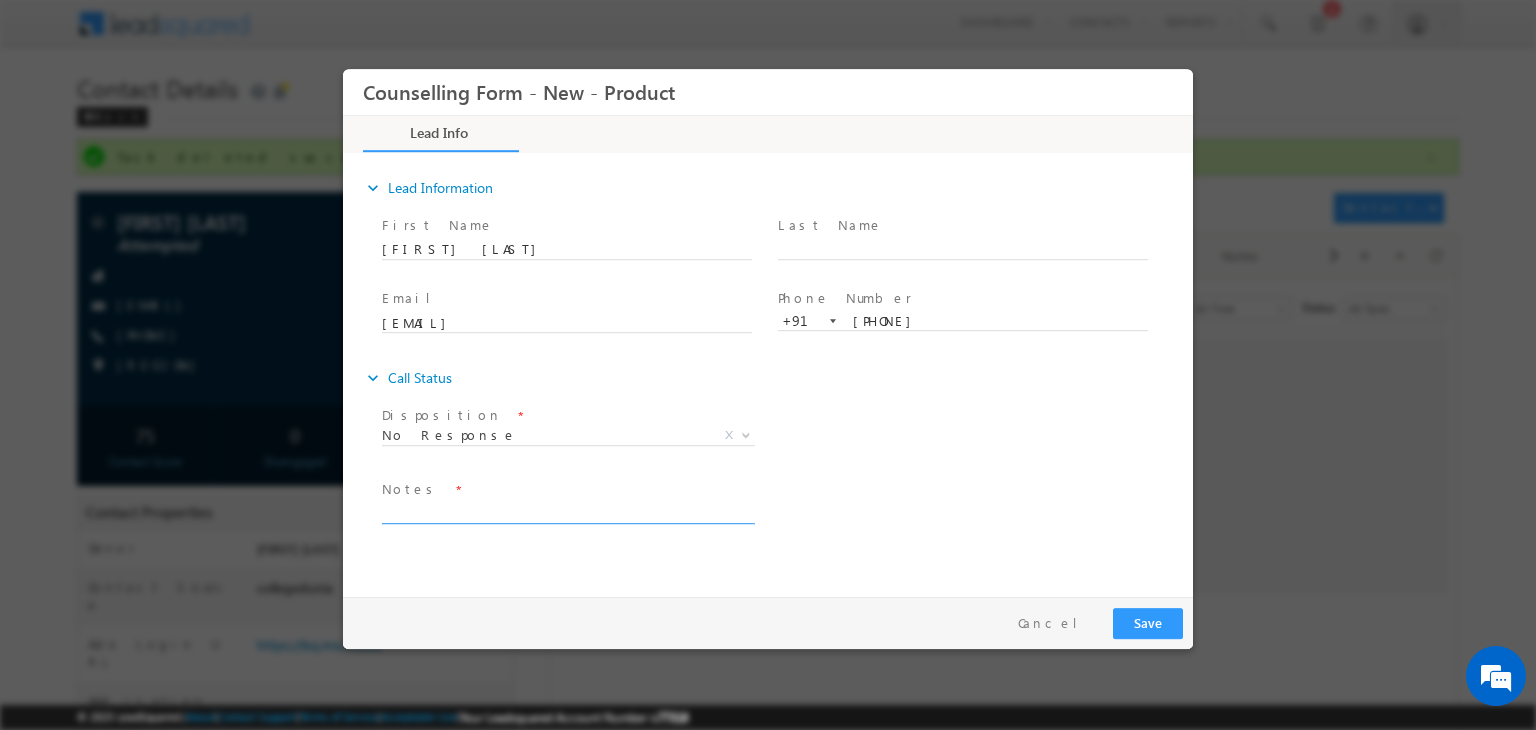 click at bounding box center (567, 512) 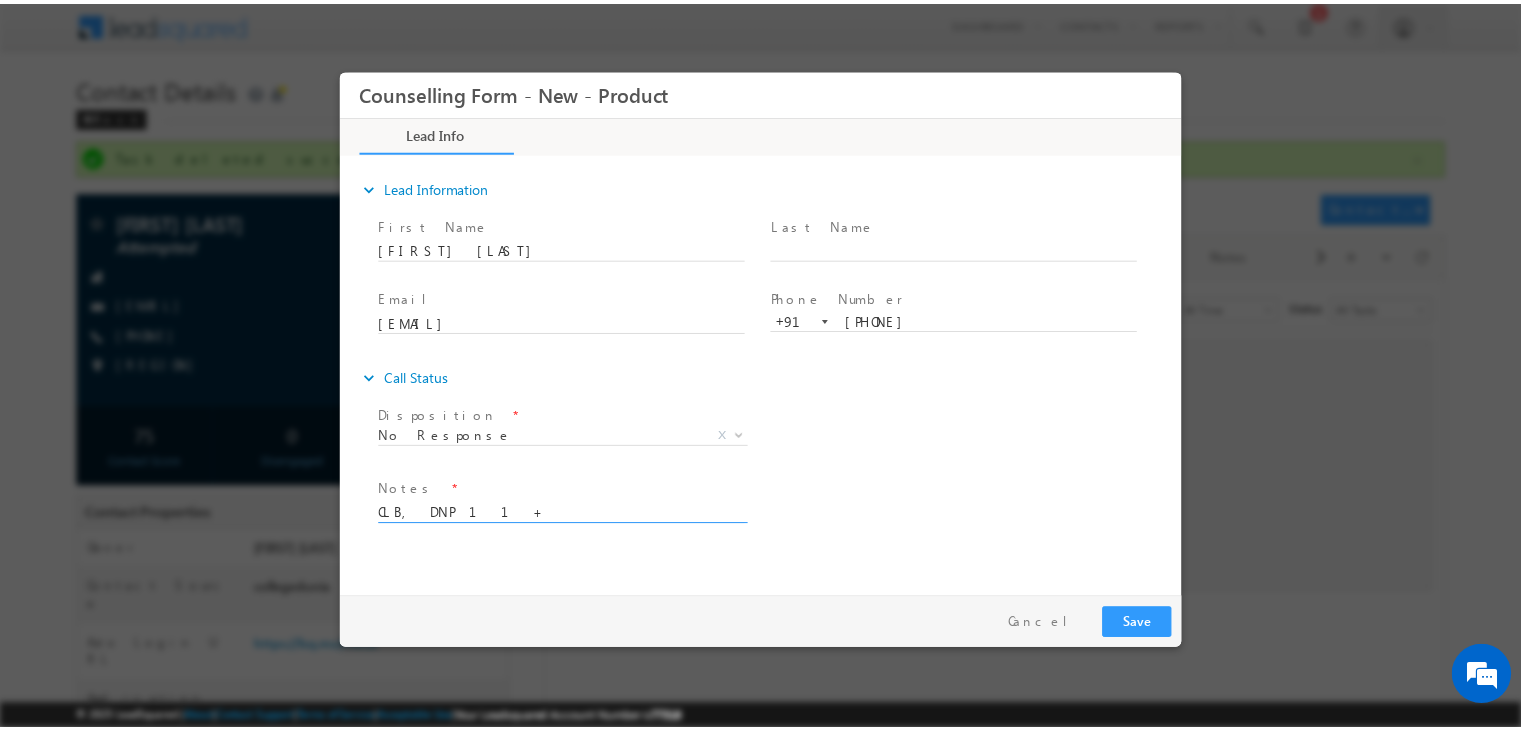 scroll, scrollTop: 4, scrollLeft: 0, axis: vertical 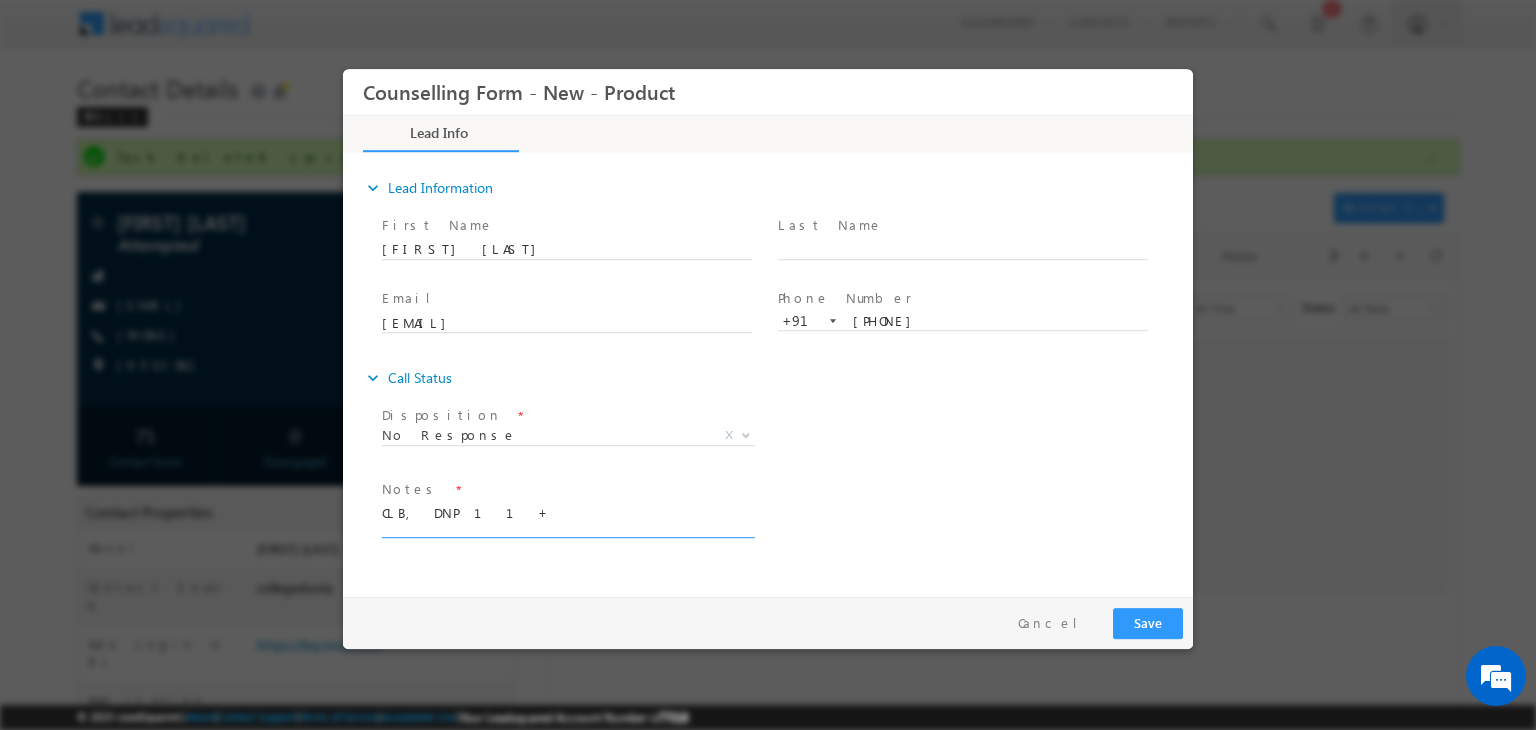 type on "CLB, DNP 11+" 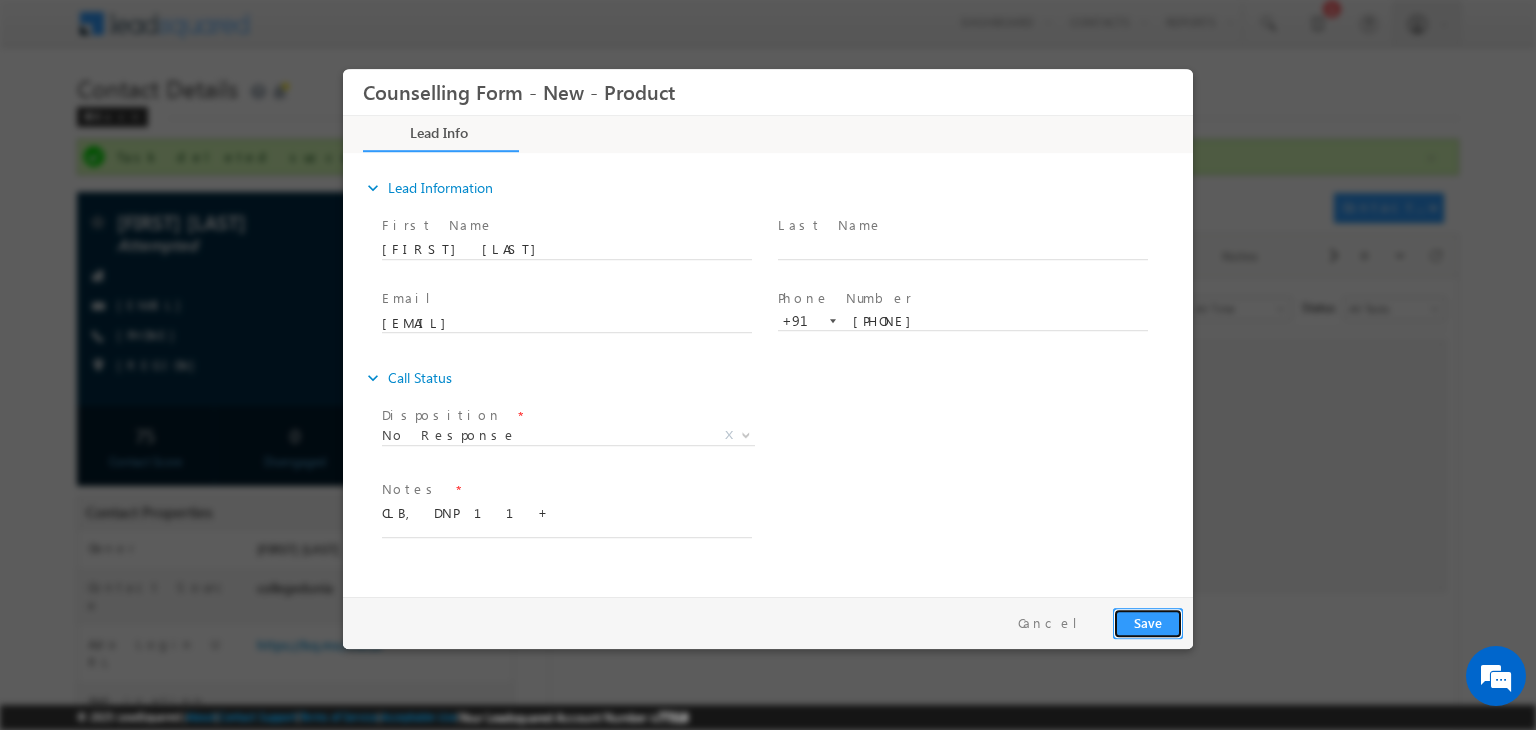 click on "Save" at bounding box center [1148, 623] 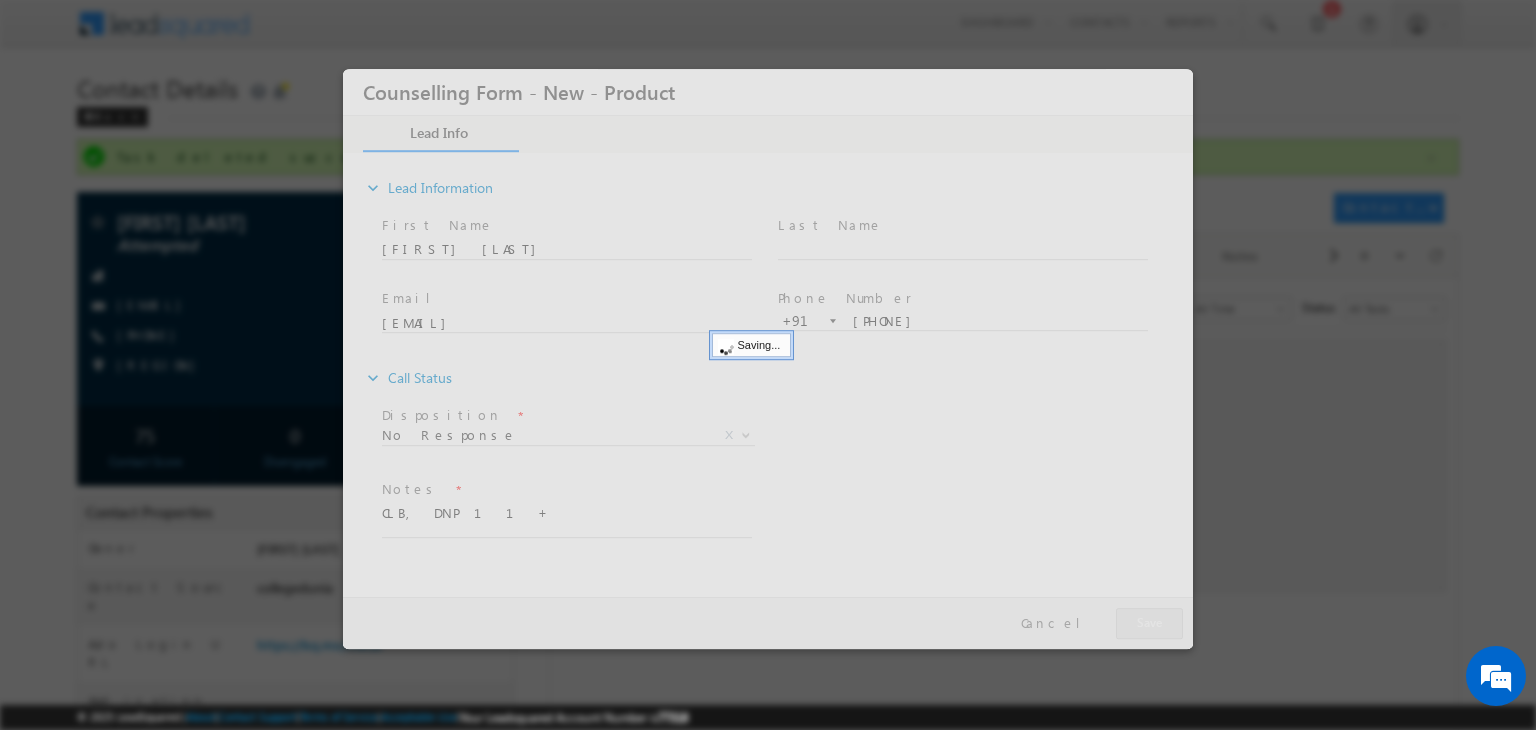 click at bounding box center (768, 365) 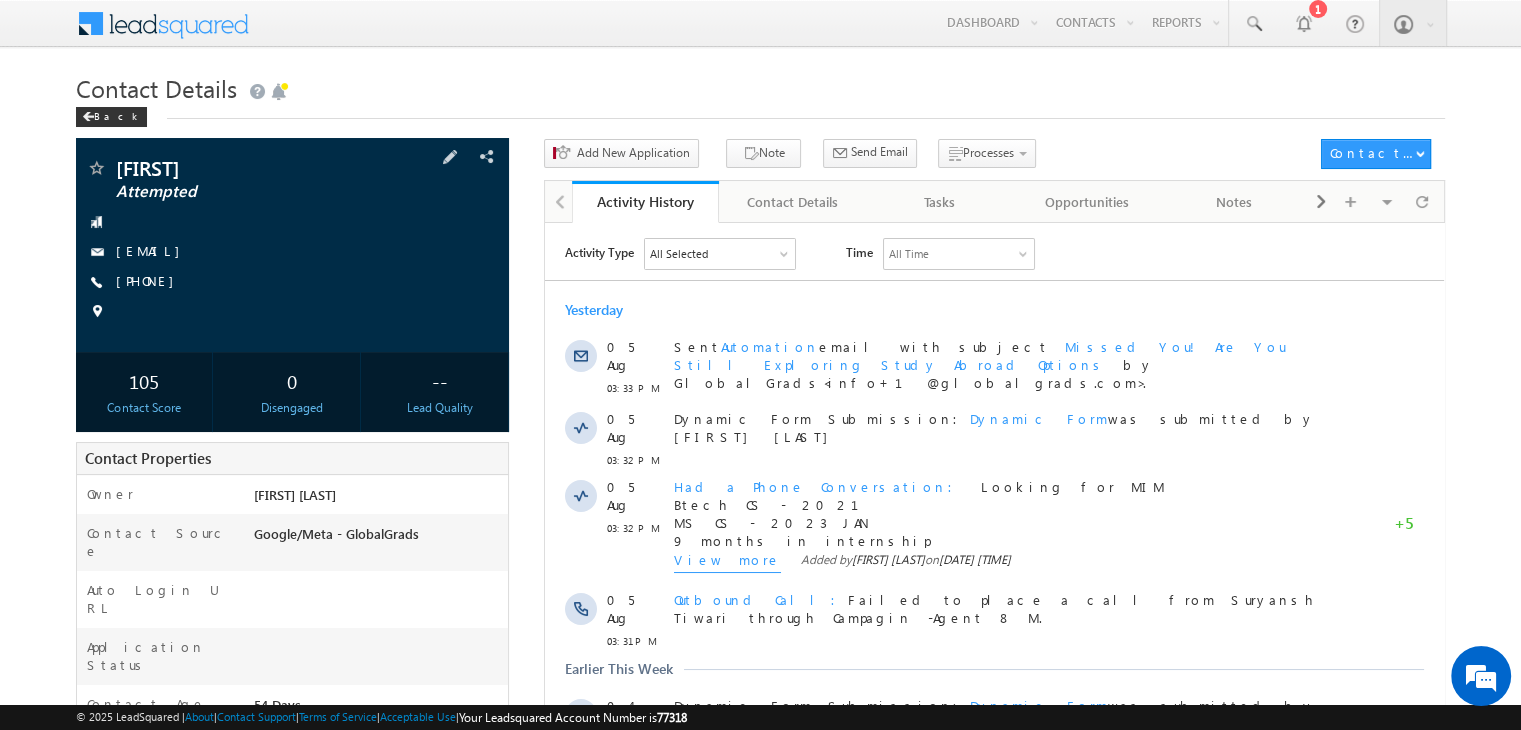 scroll, scrollTop: 0, scrollLeft: 0, axis: both 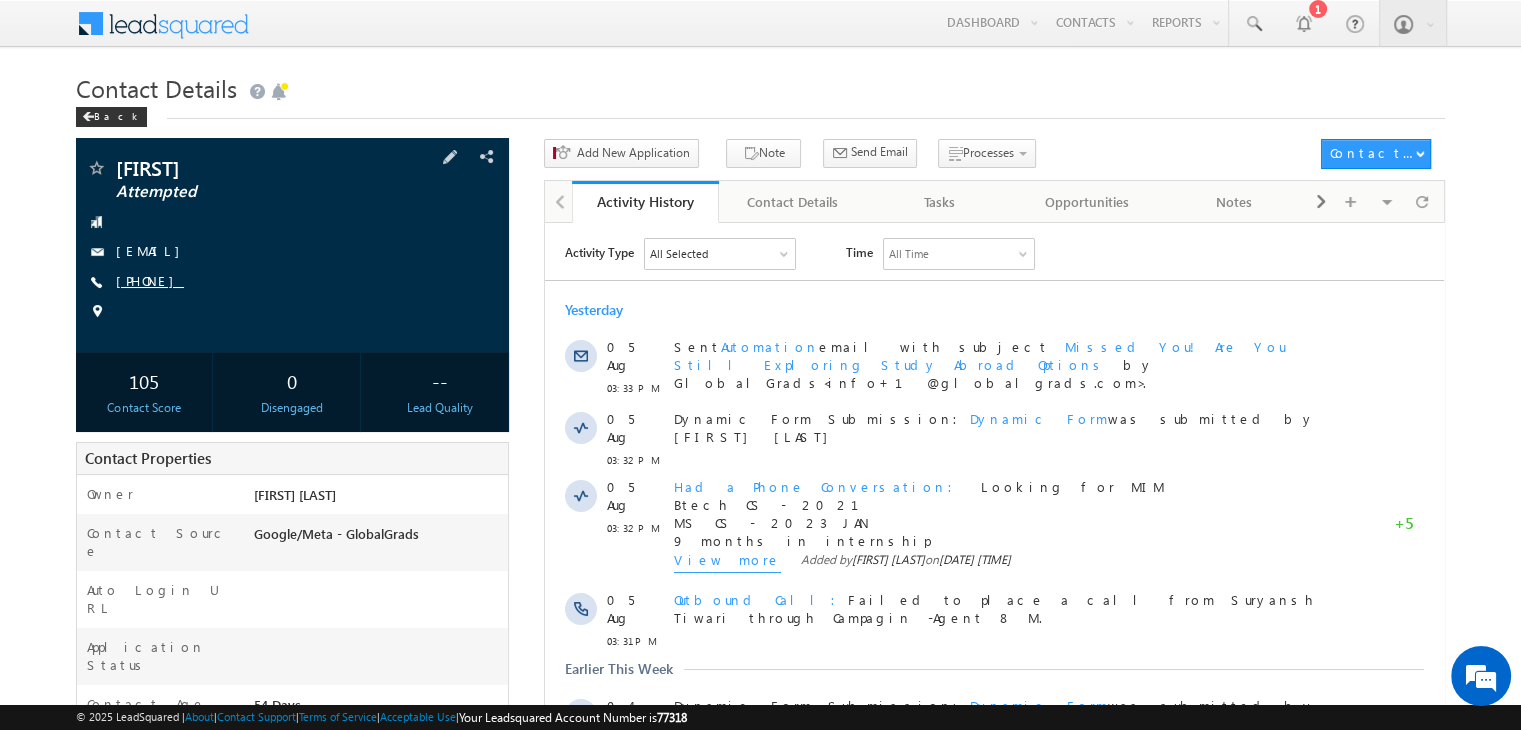 click on "[PHONE]" at bounding box center [150, 280] 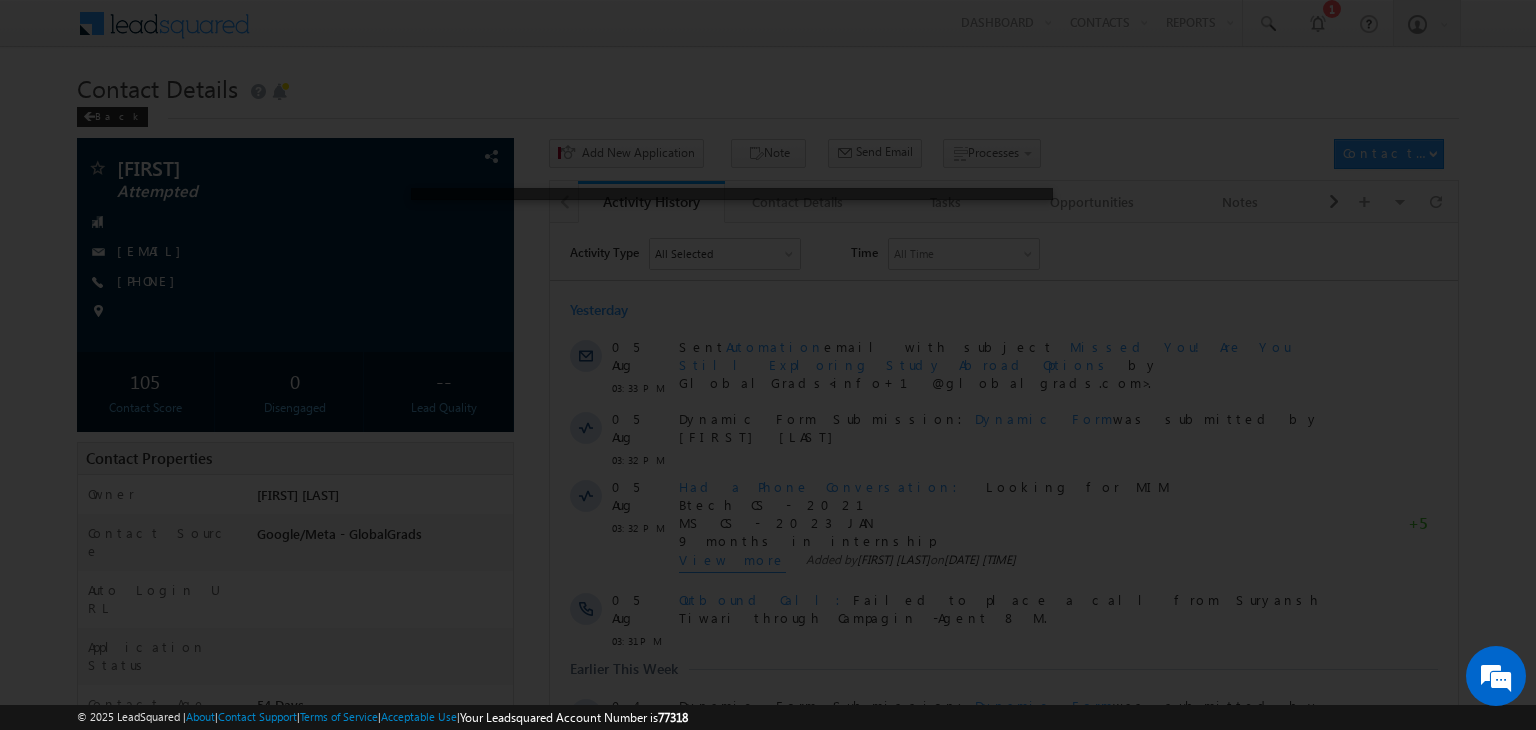 click at bounding box center (768, 365) 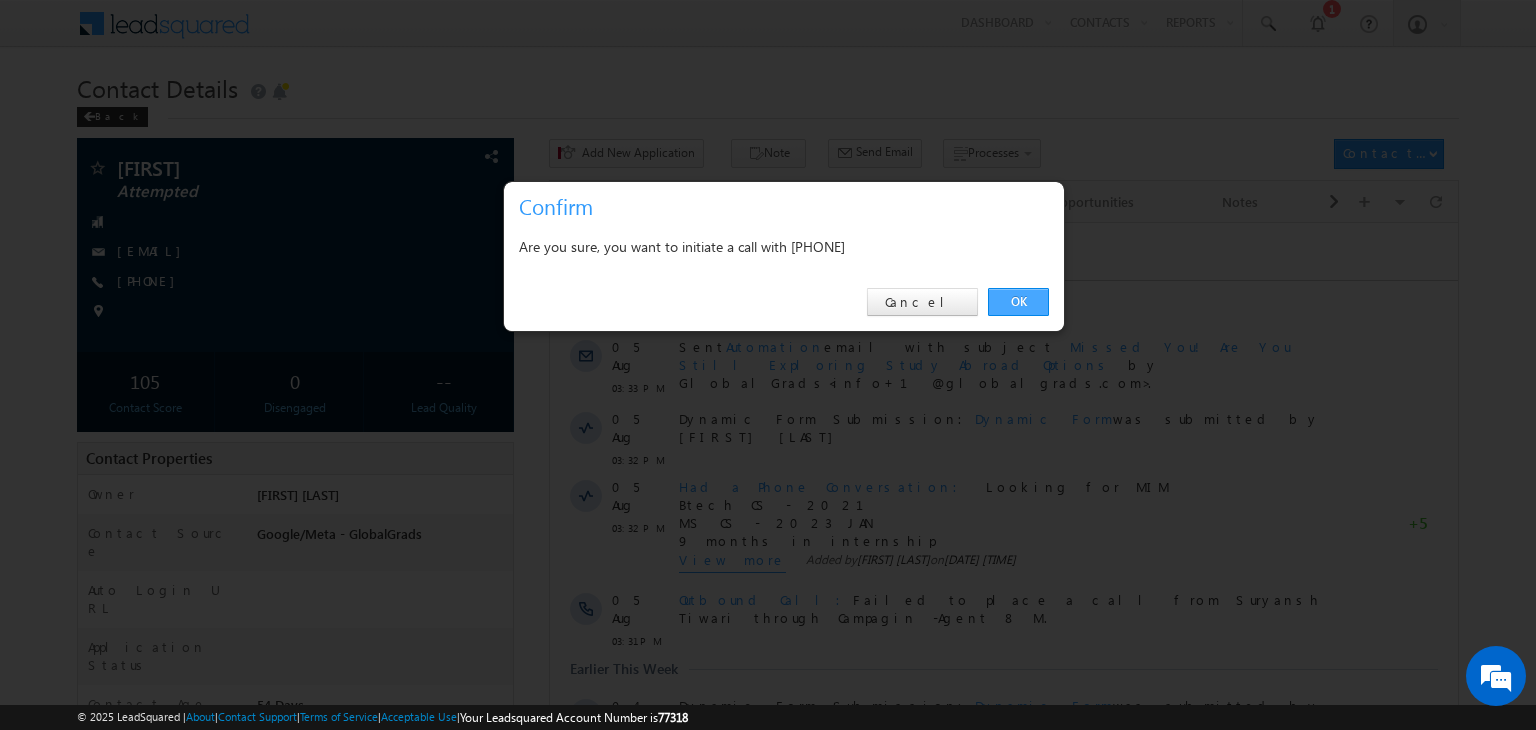 click on "OK" at bounding box center [1018, 302] 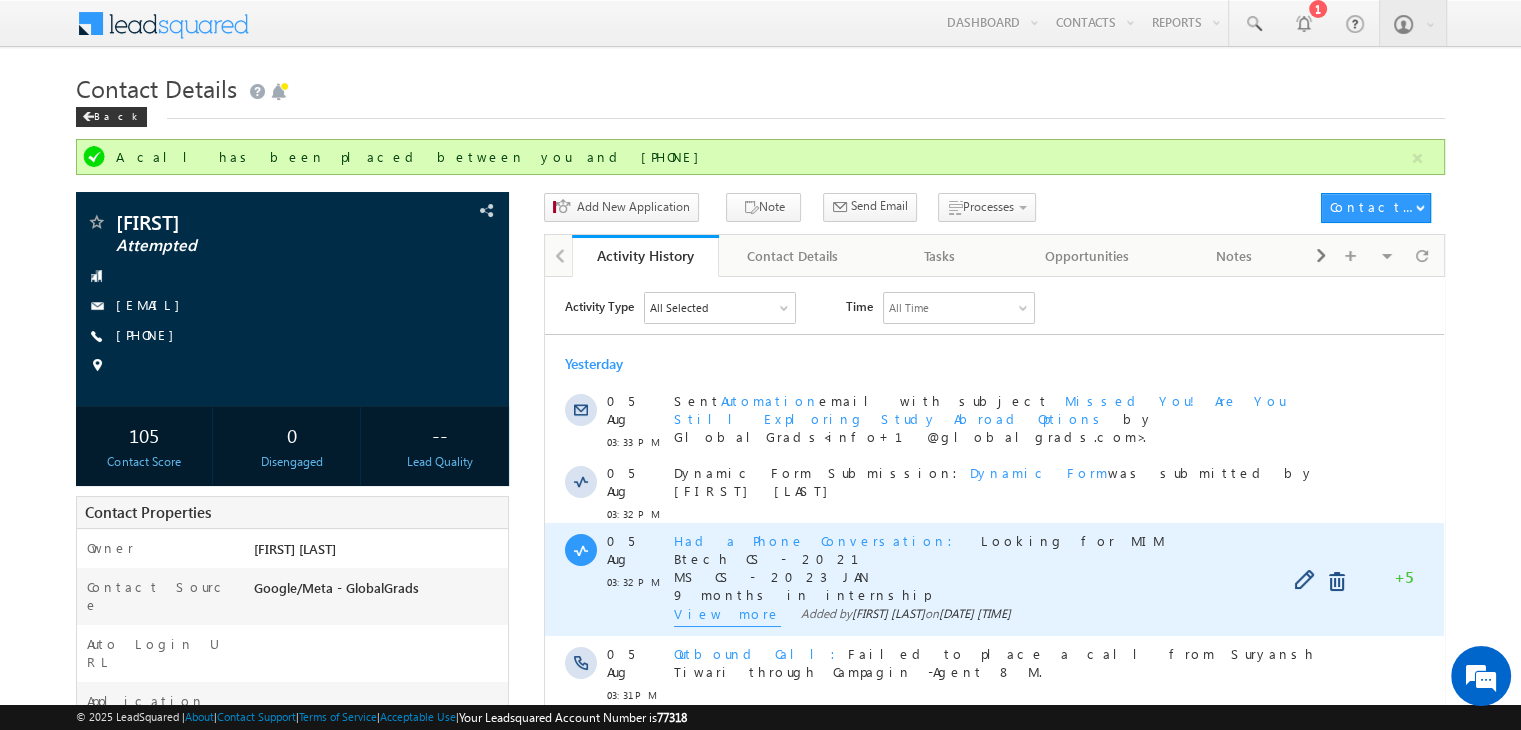 click on "View more" at bounding box center (727, 615) 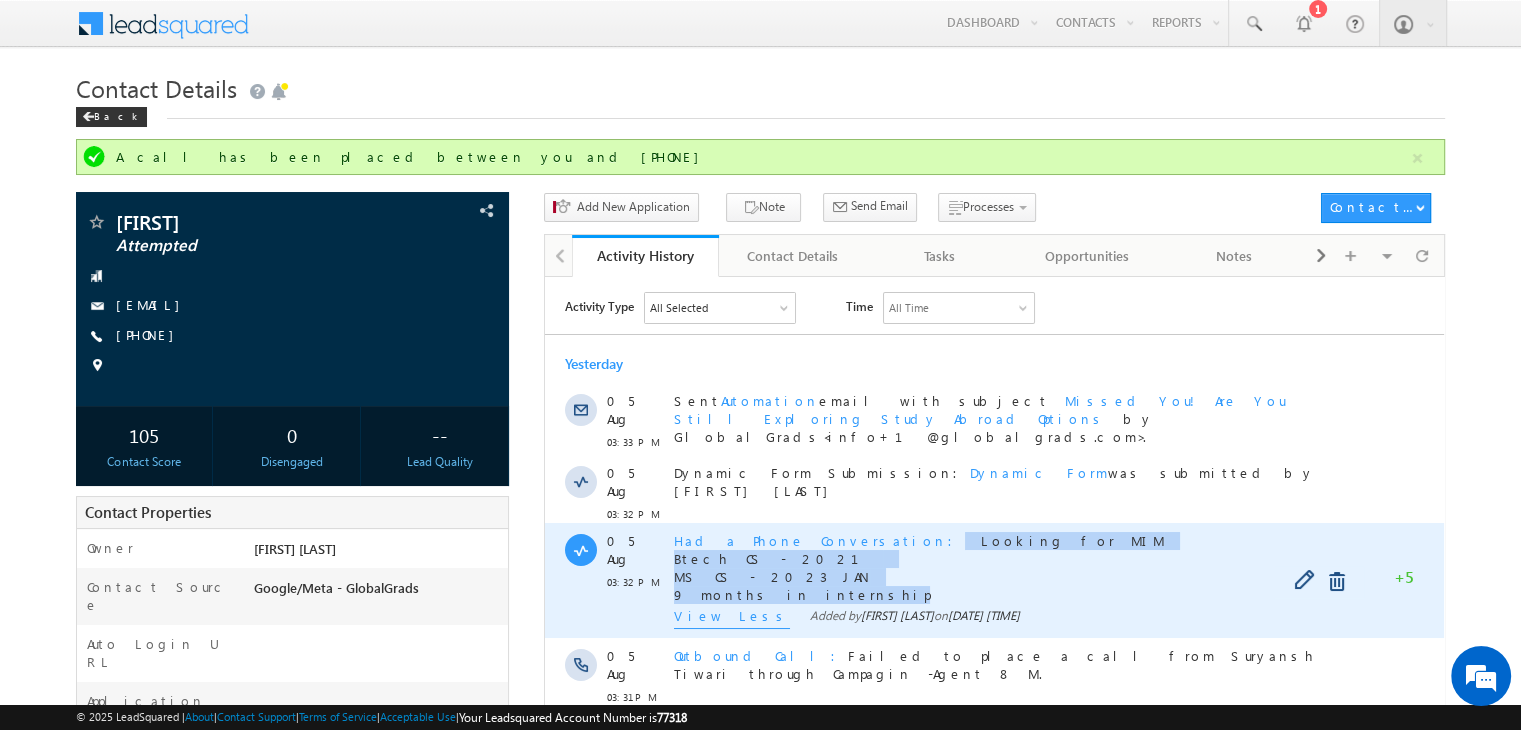 copy on "Looking for MIM Btech CS - 2021 MS CS - 2023 JAN 9 months in internship" 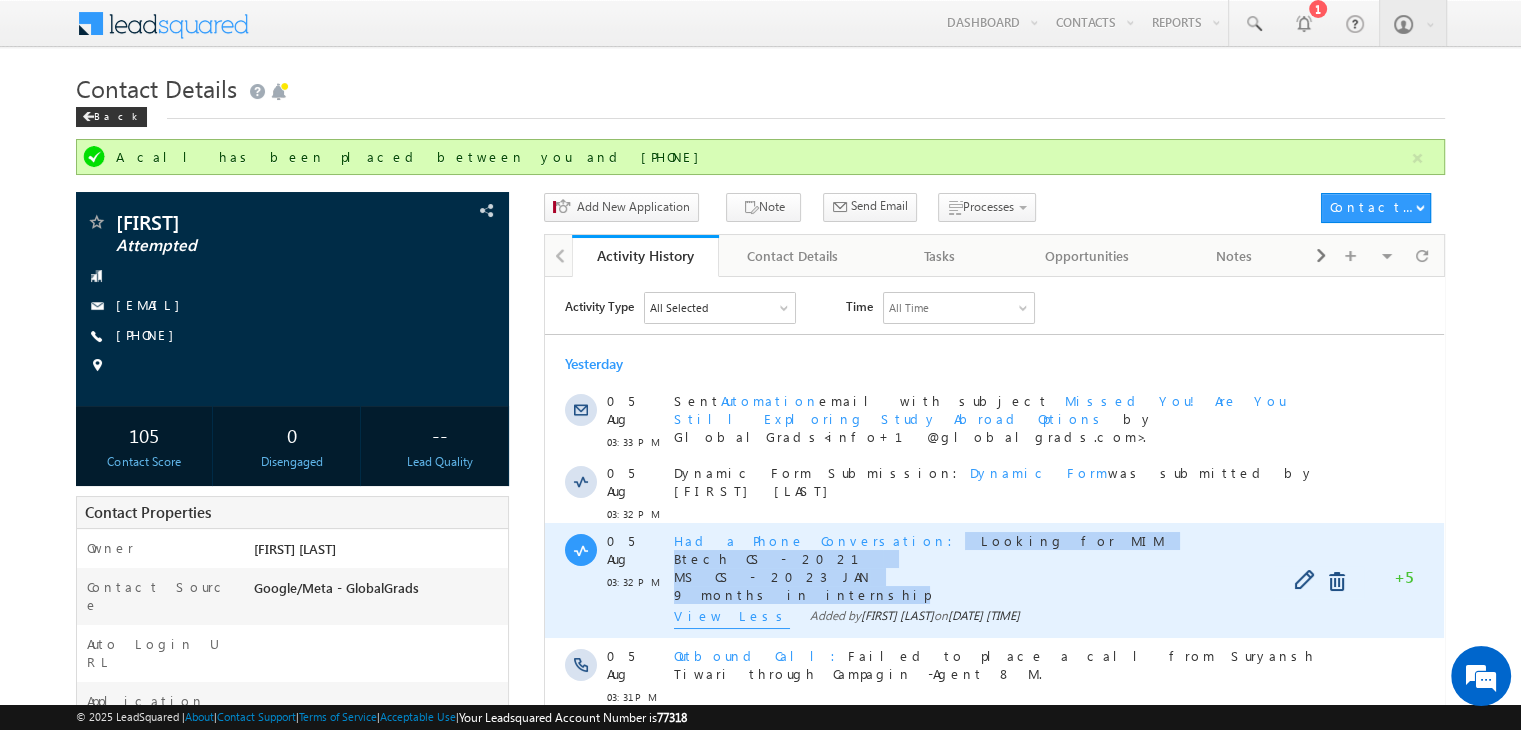 drag, startPoint x: 809, startPoint y: 573, endPoint x: 835, endPoint y: 521, distance: 58.137768 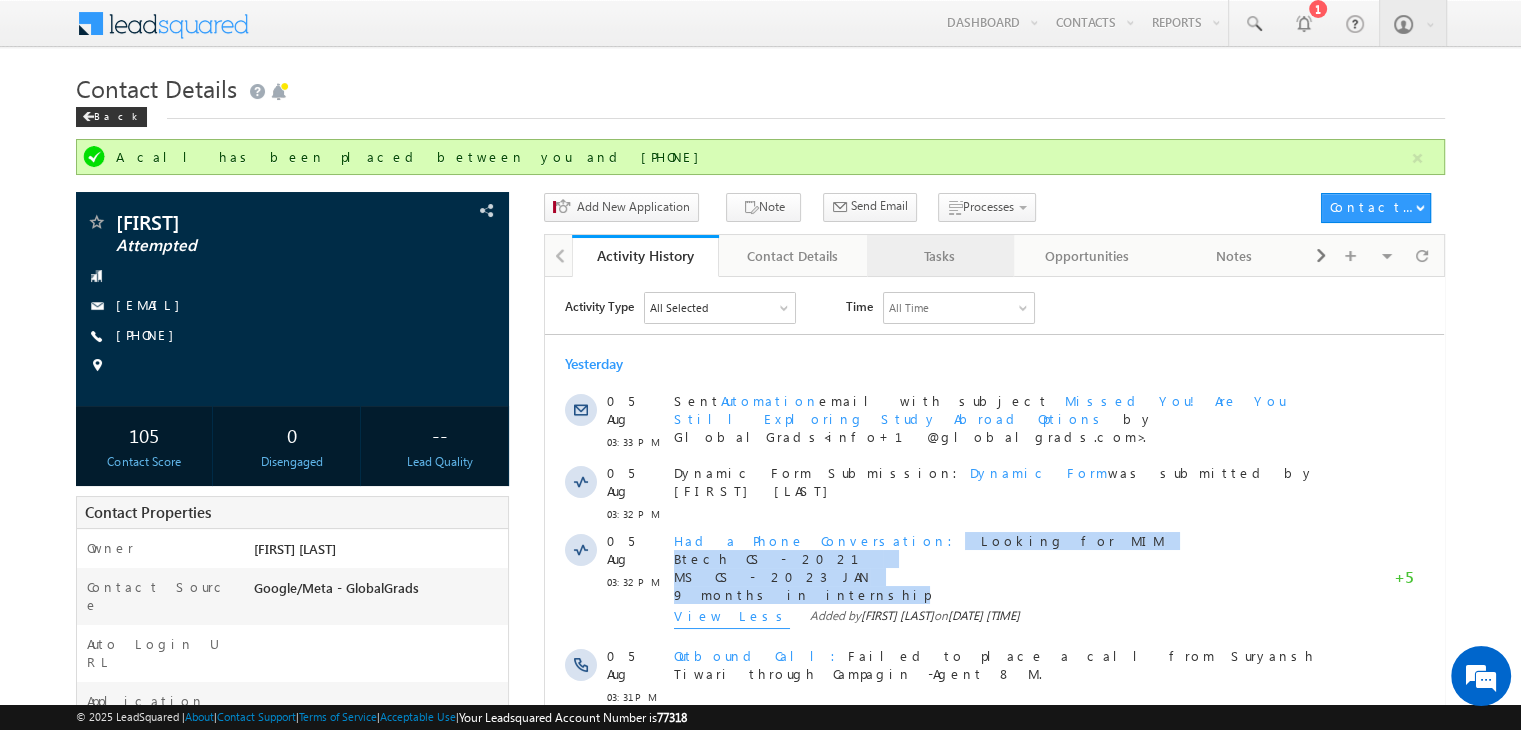 click on "Tasks" at bounding box center [939, 256] 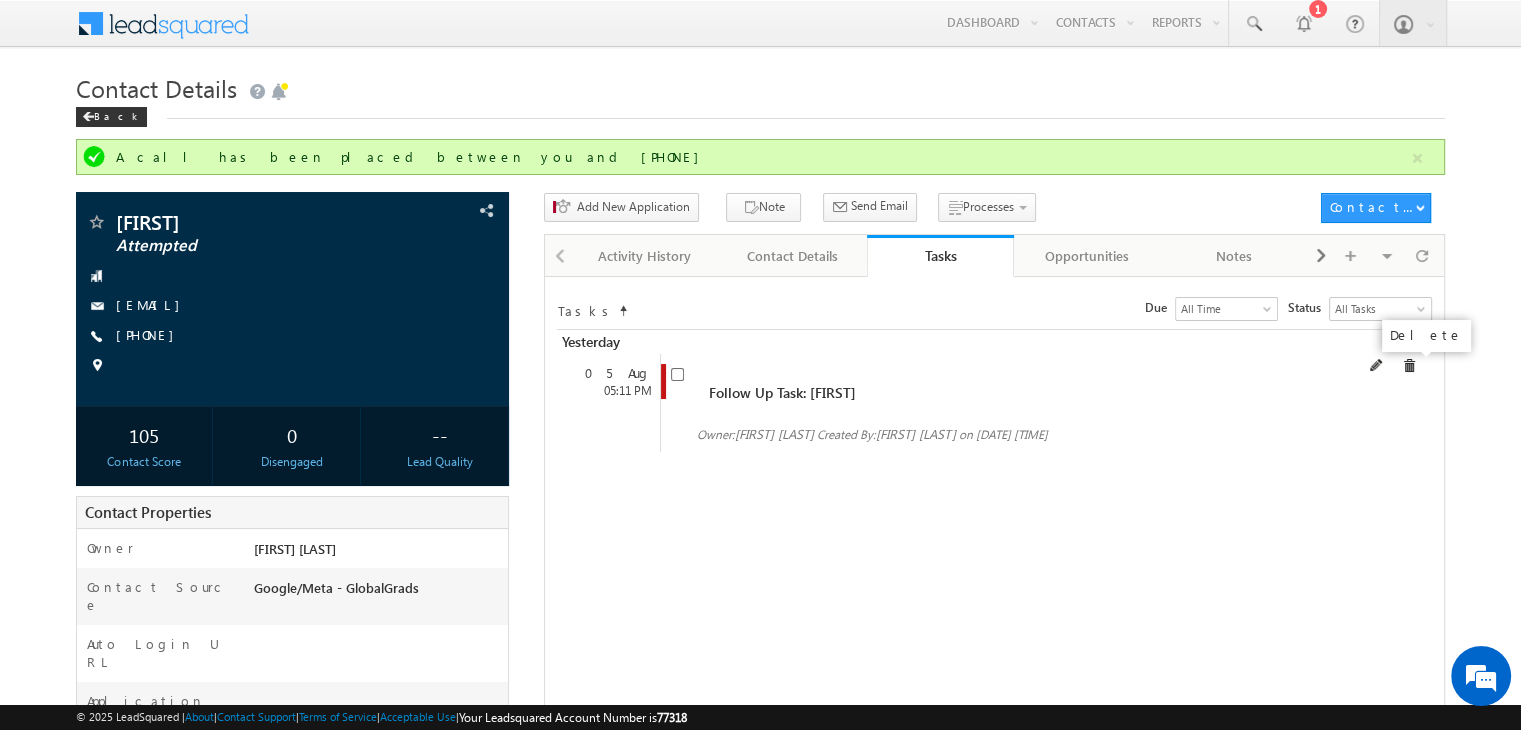 click at bounding box center [1409, 366] 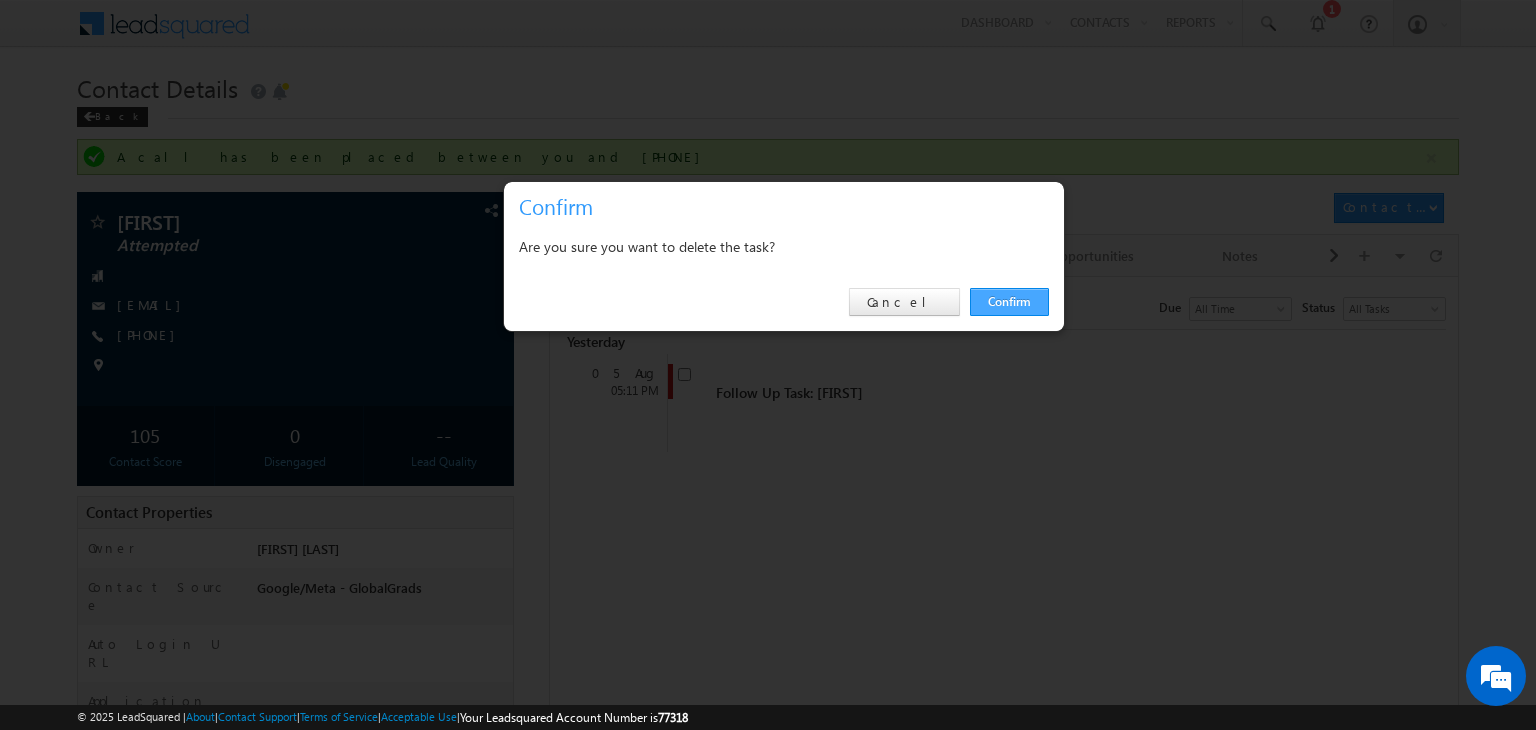 click on "Confirm" at bounding box center [1009, 302] 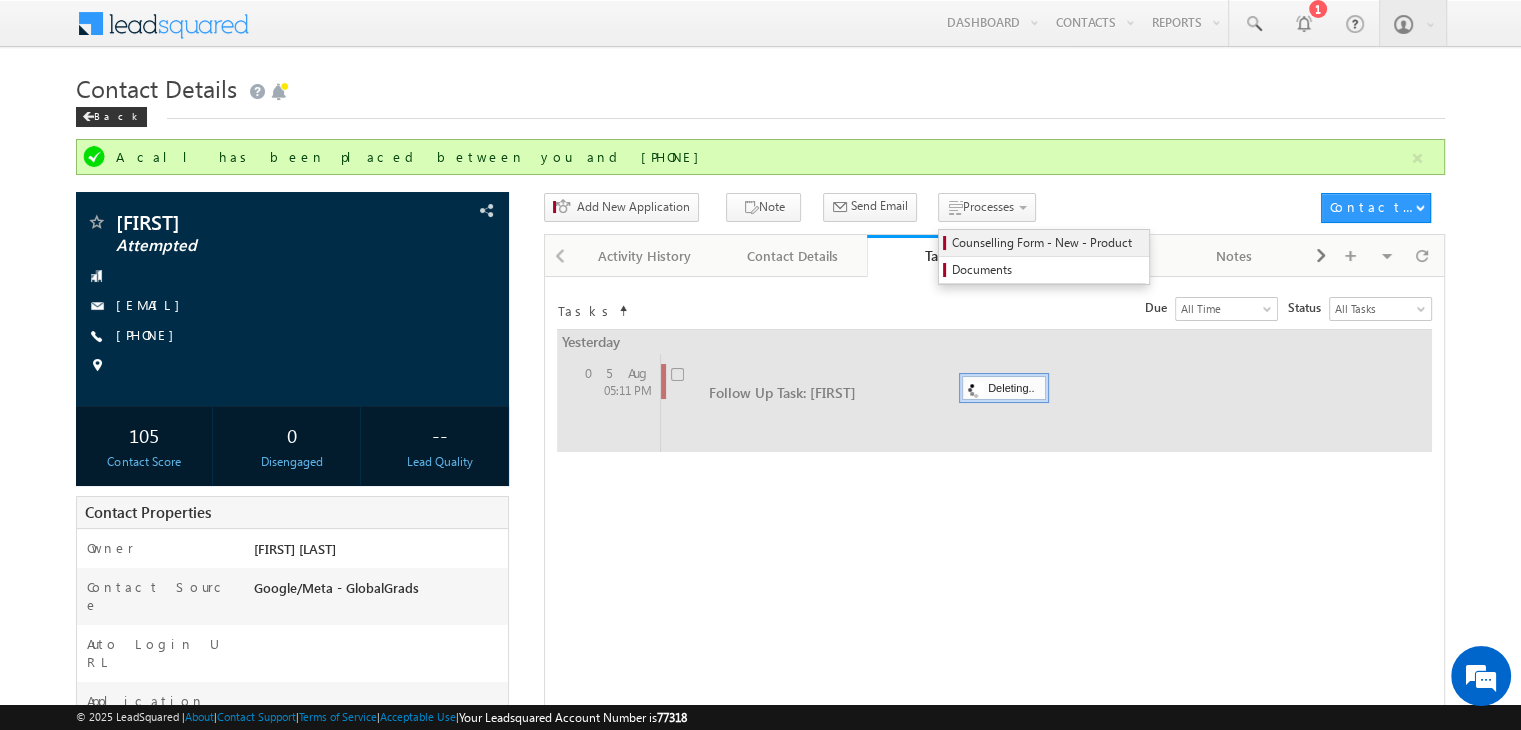 click on "Counselling Form - New - Product" at bounding box center (1044, 243) 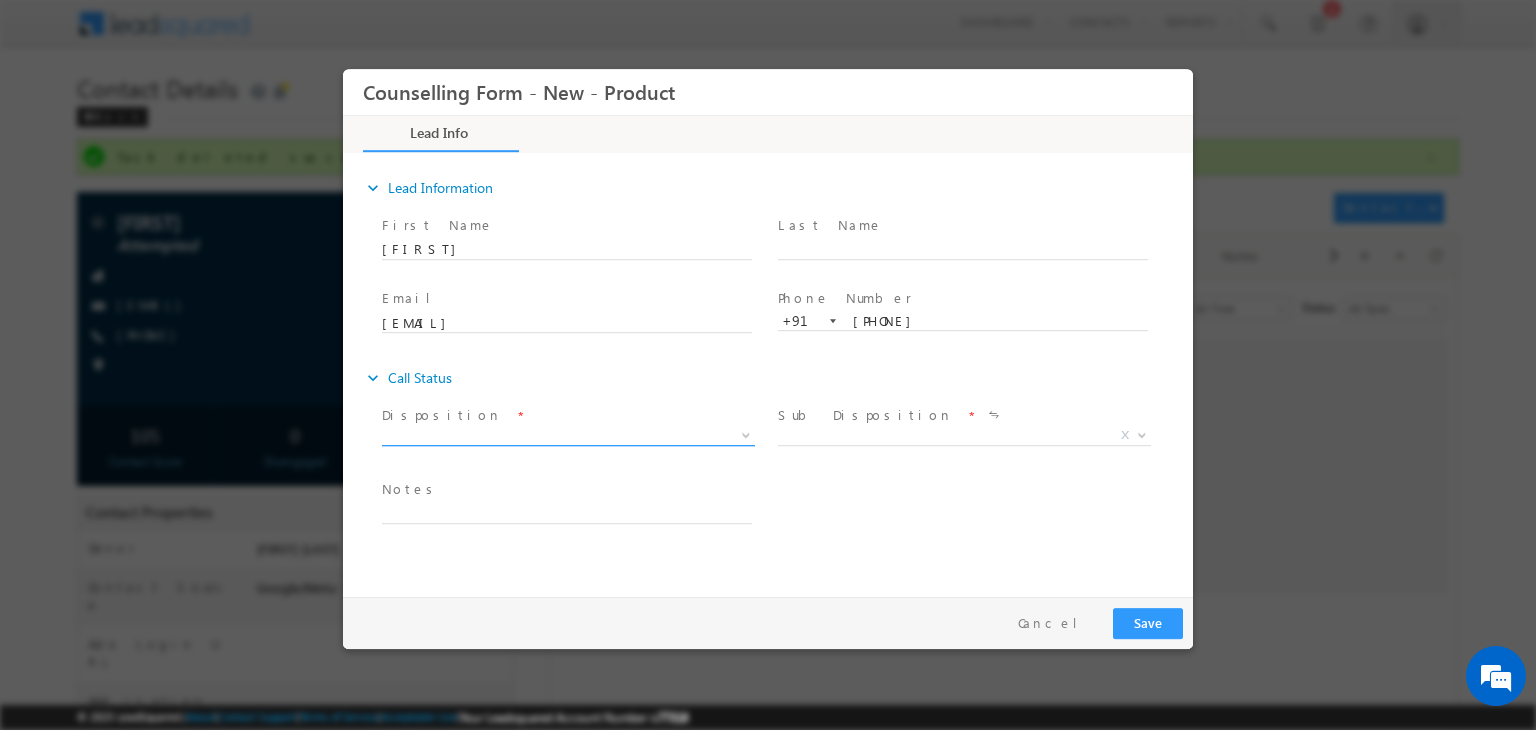 click on "X" at bounding box center [568, 436] 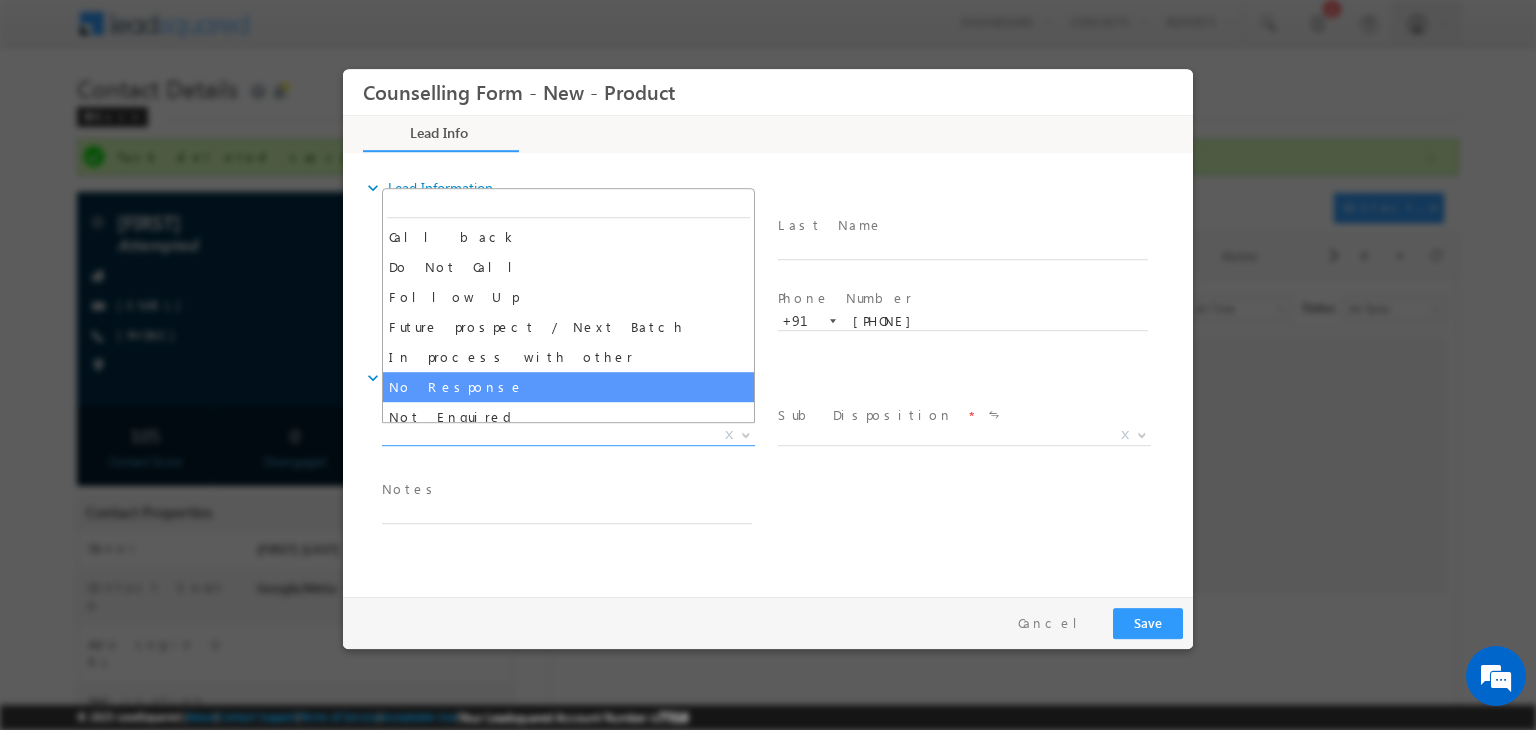 select on "No Response" 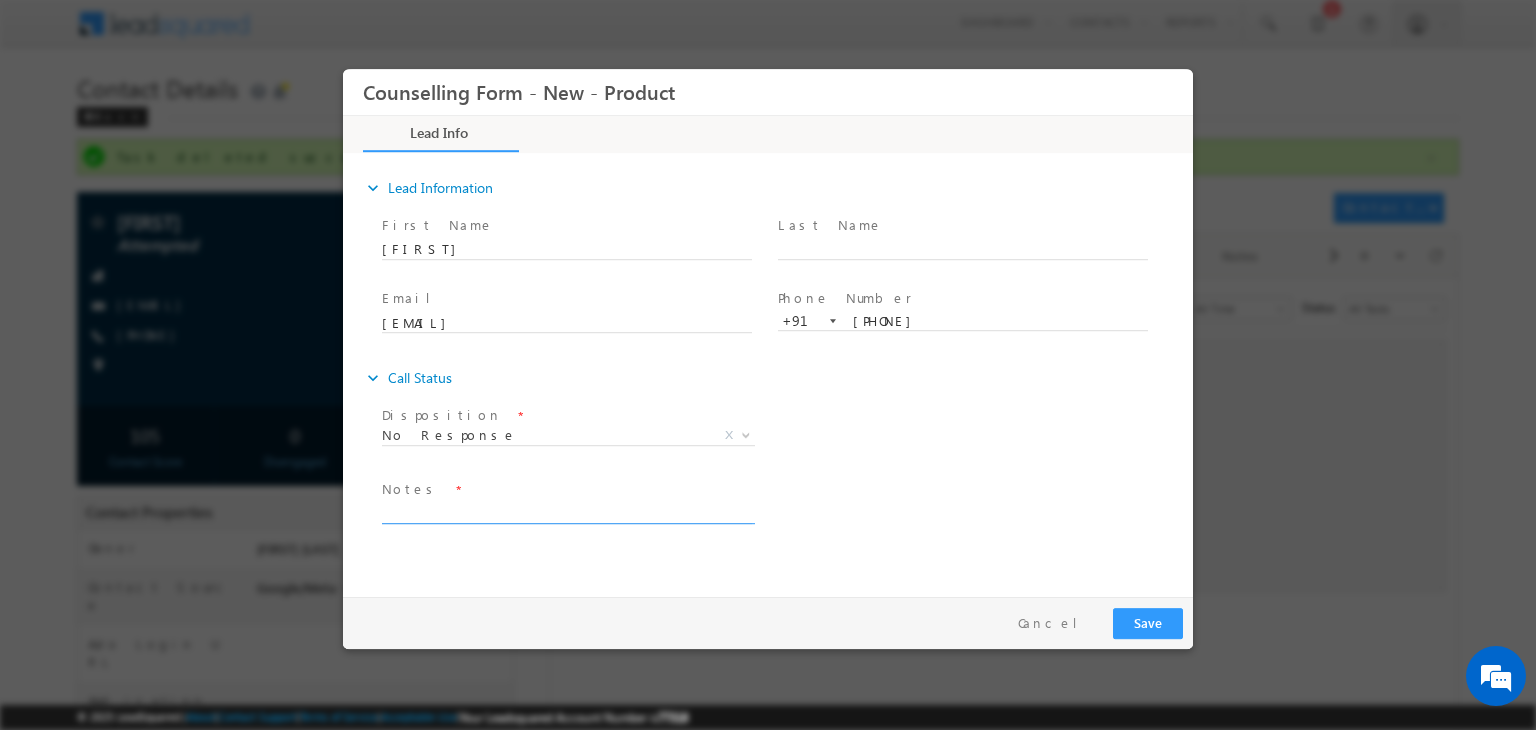 click at bounding box center (567, 512) 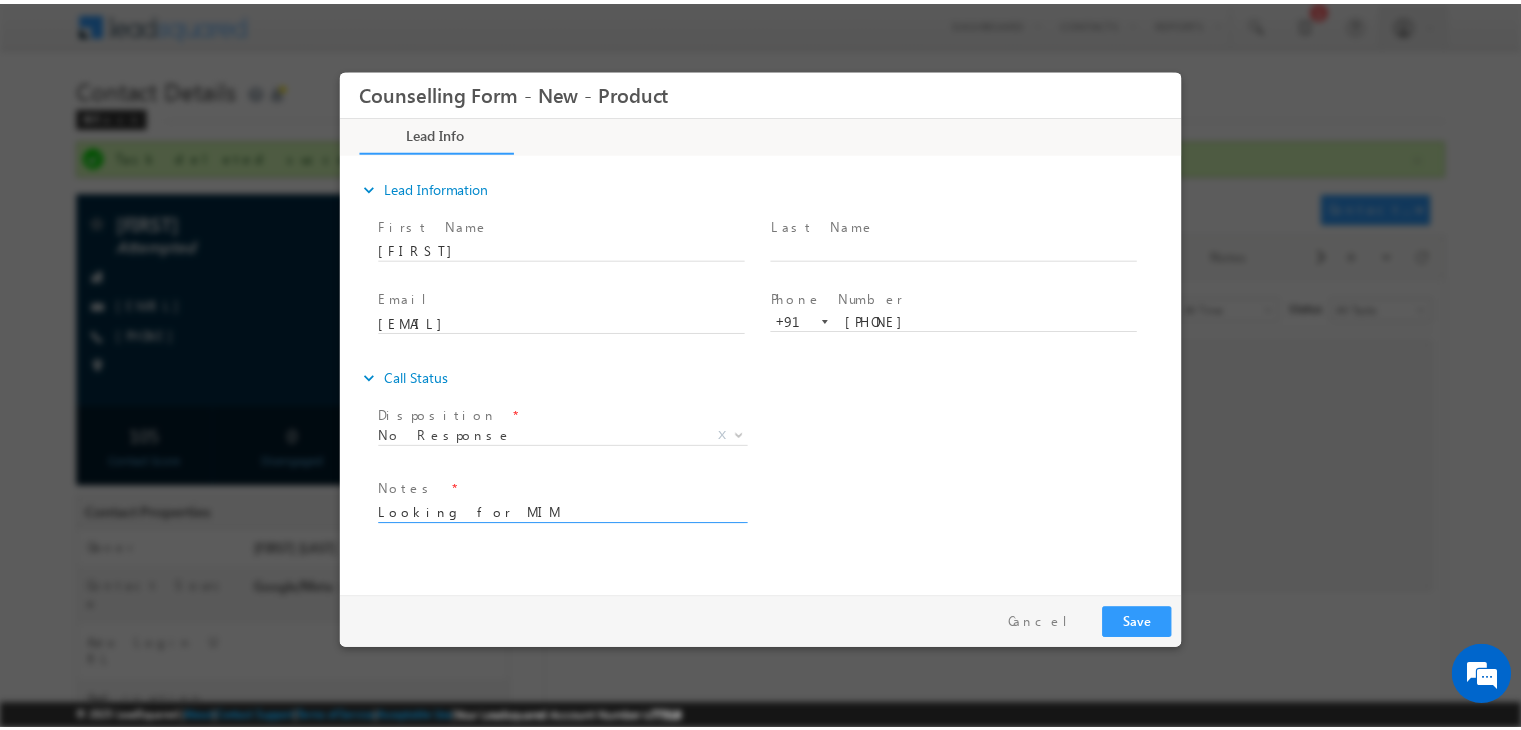 scroll, scrollTop: 4, scrollLeft: 0, axis: vertical 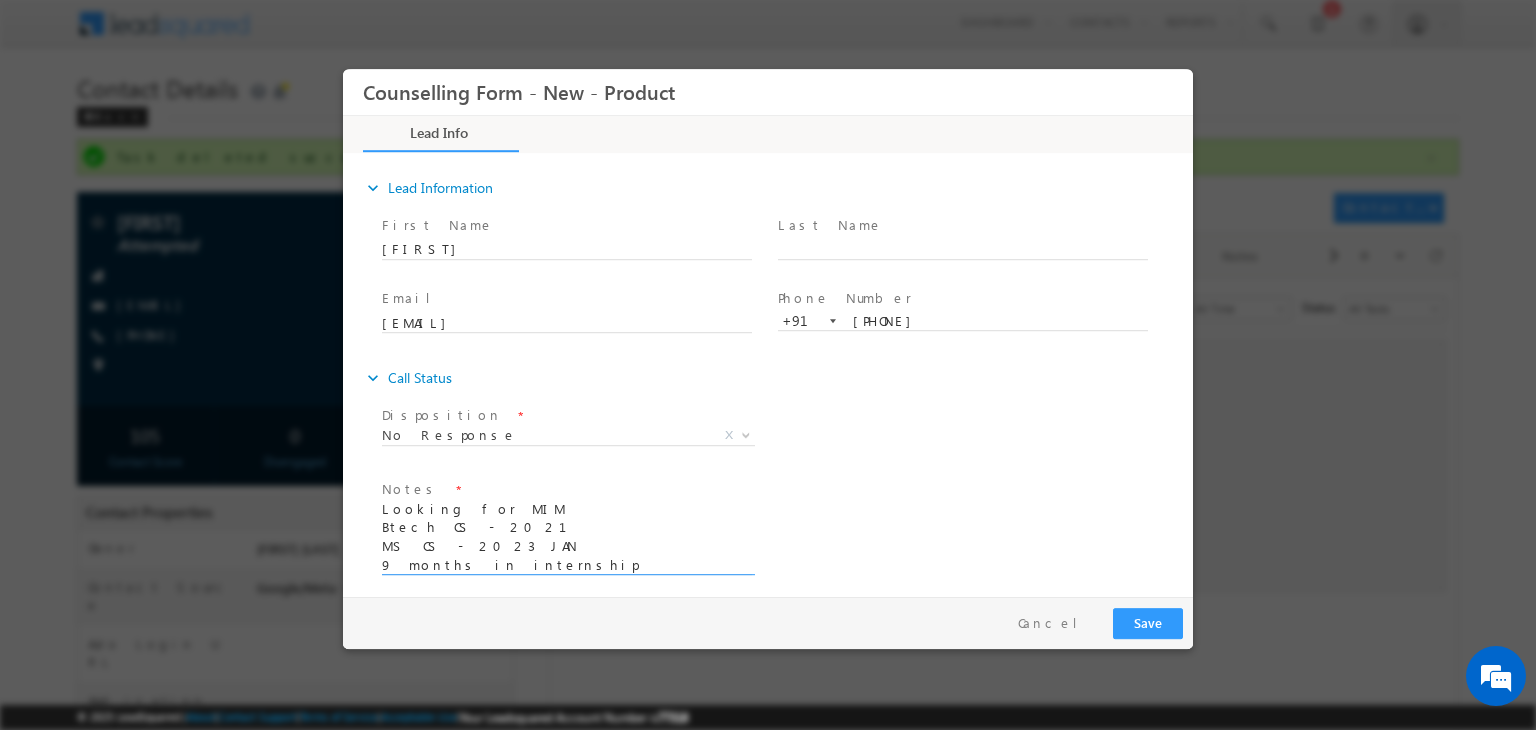 type on "Looking for MIM
Btech CS - 2021
MS CS - 2023 JAN
9 months in internship" 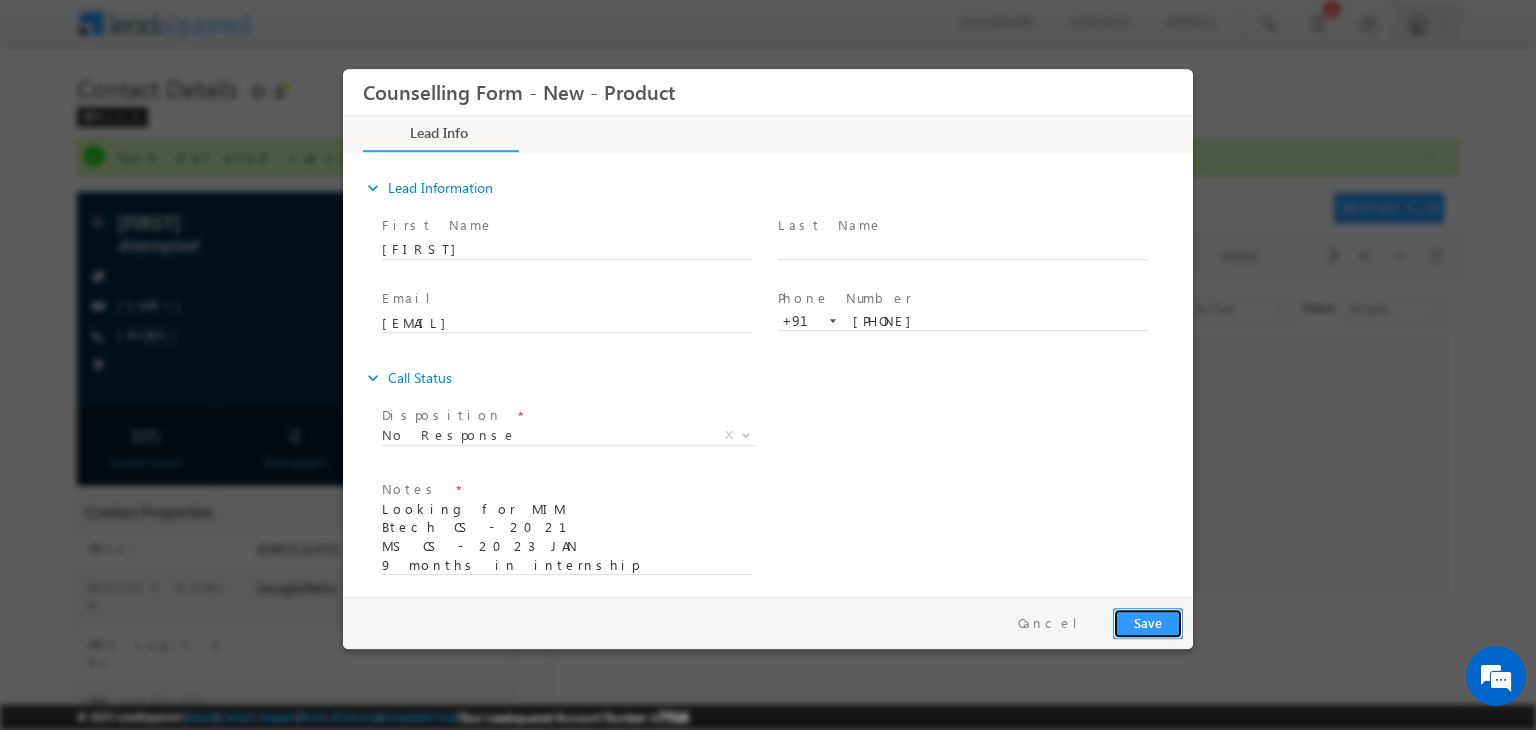 click on "Save" at bounding box center [1148, 623] 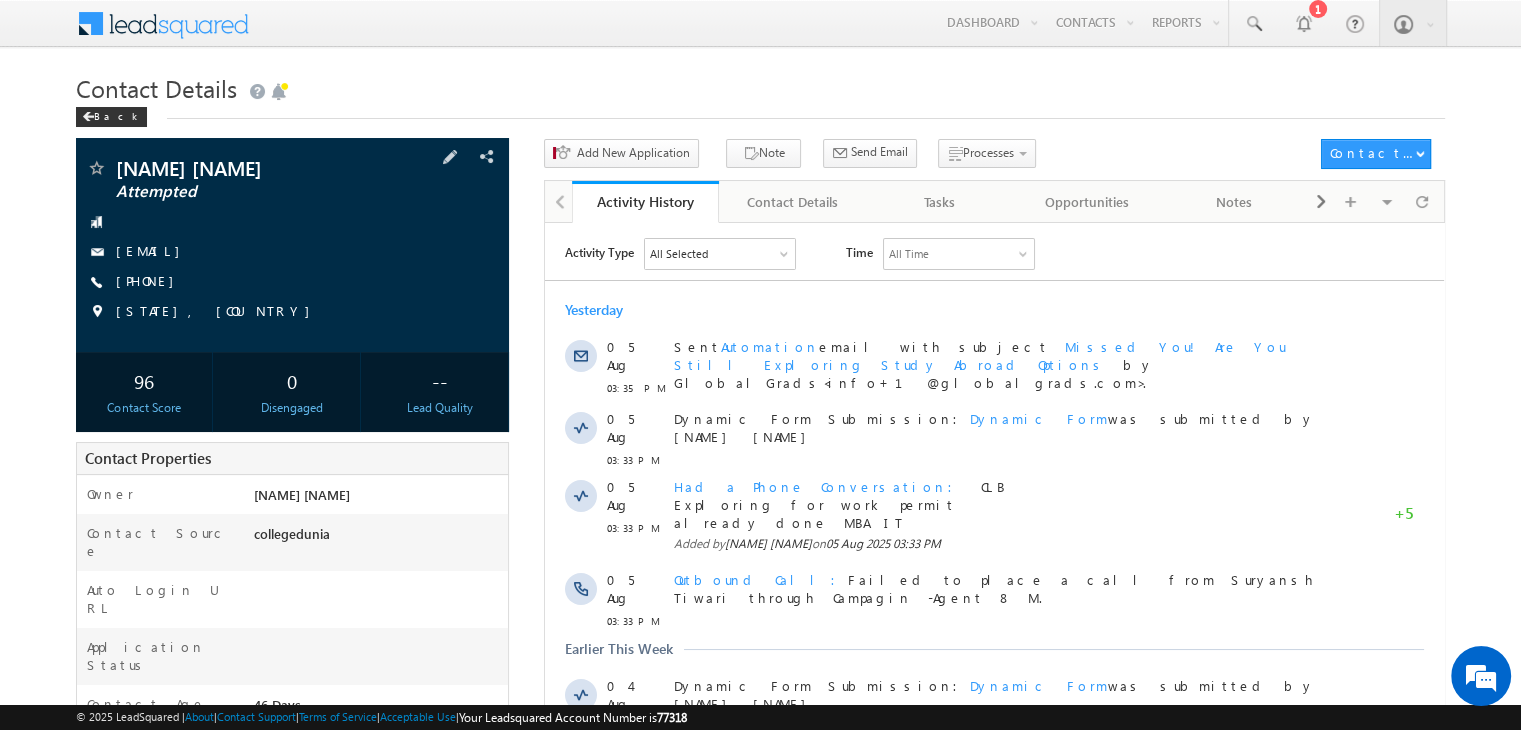 scroll, scrollTop: 0, scrollLeft: 0, axis: both 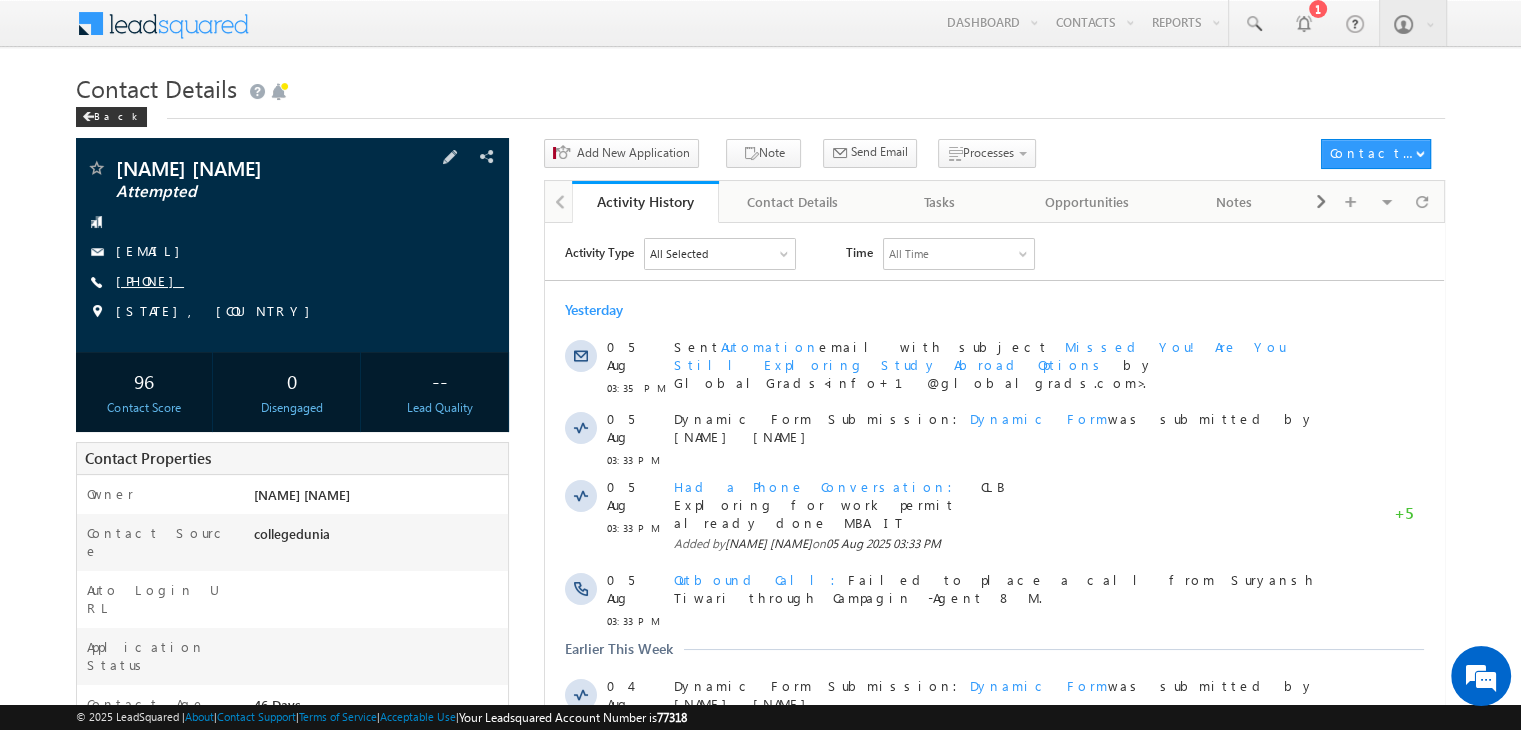 click on "[PHONE]" at bounding box center [150, 280] 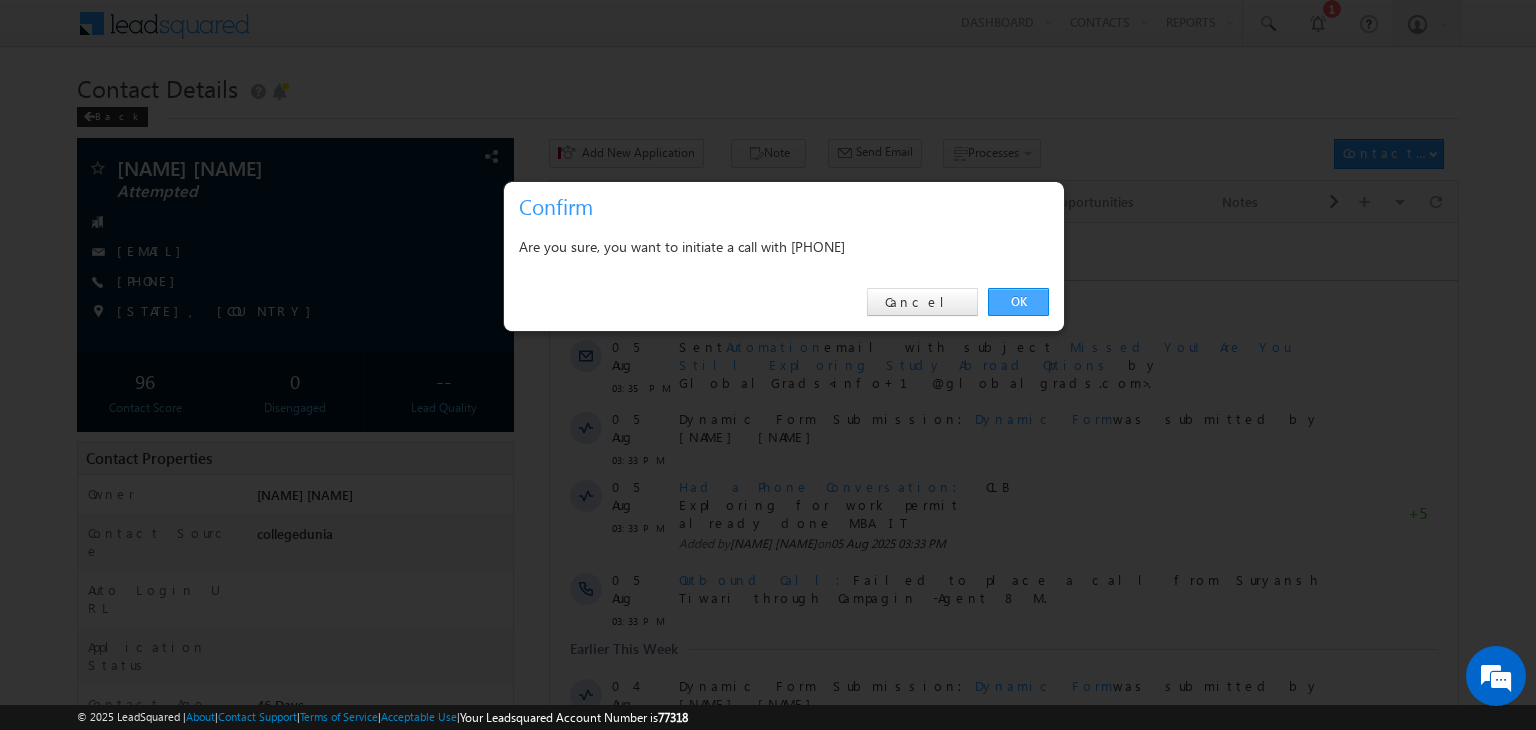 click on "OK" at bounding box center (1018, 302) 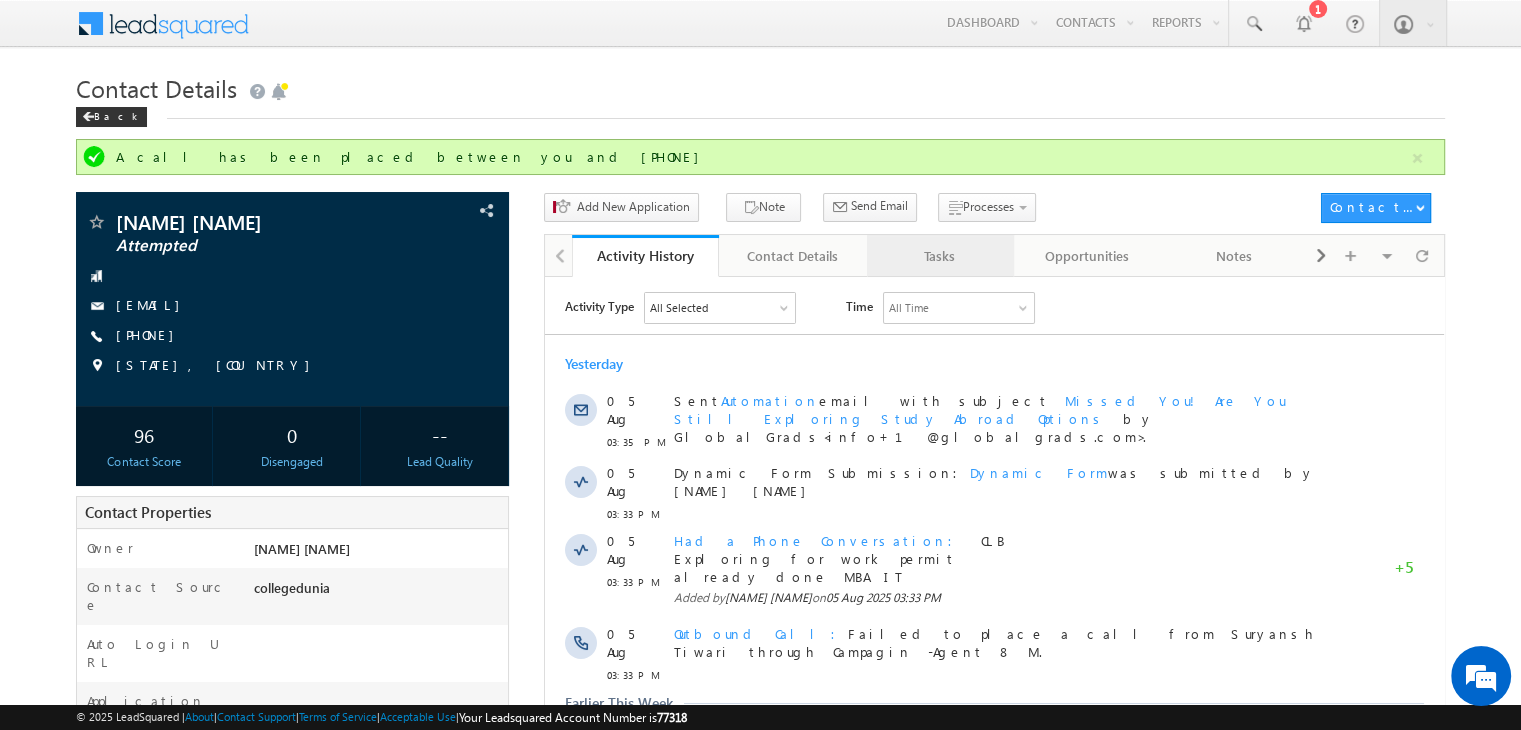 click on "Tasks" at bounding box center [939, 256] 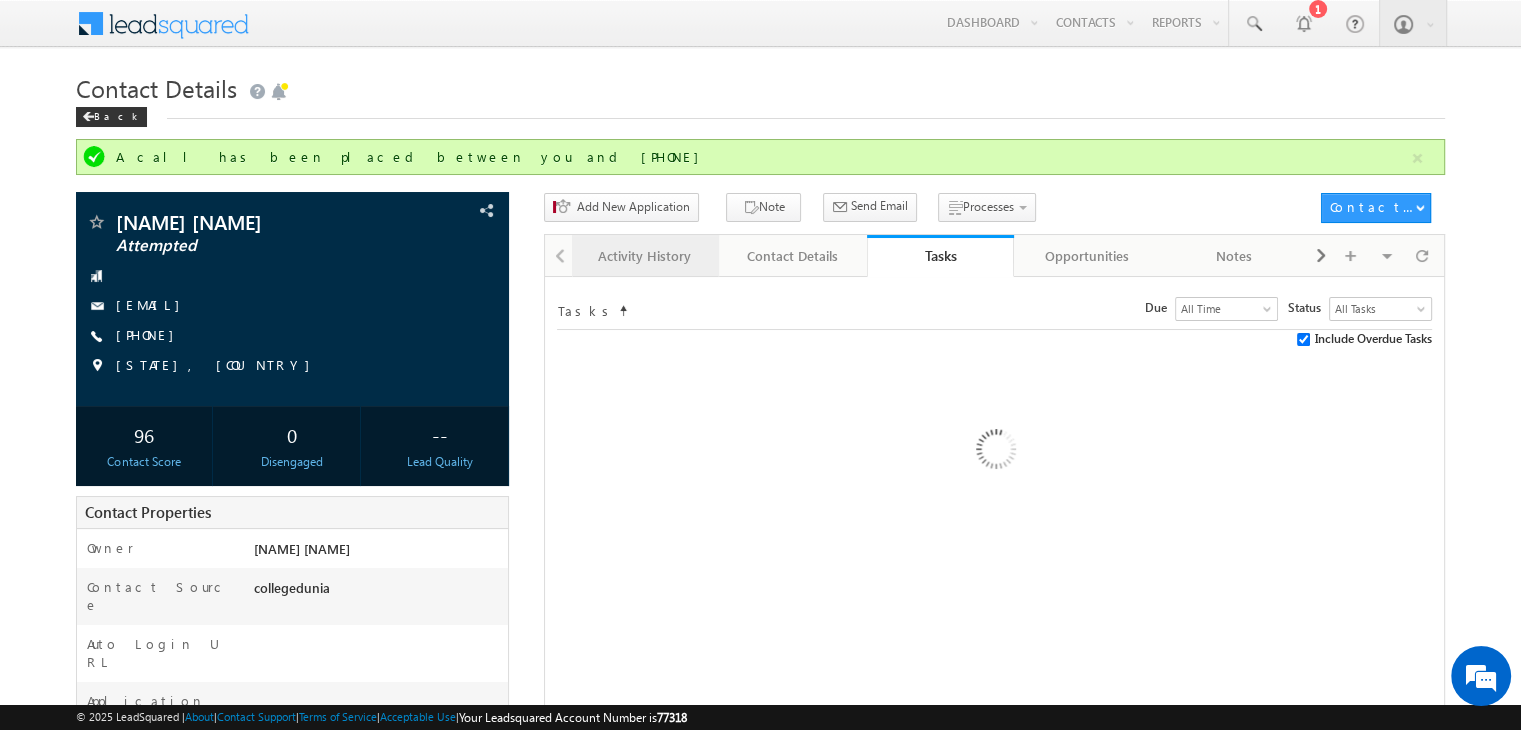click on "Activity History" at bounding box center [644, 256] 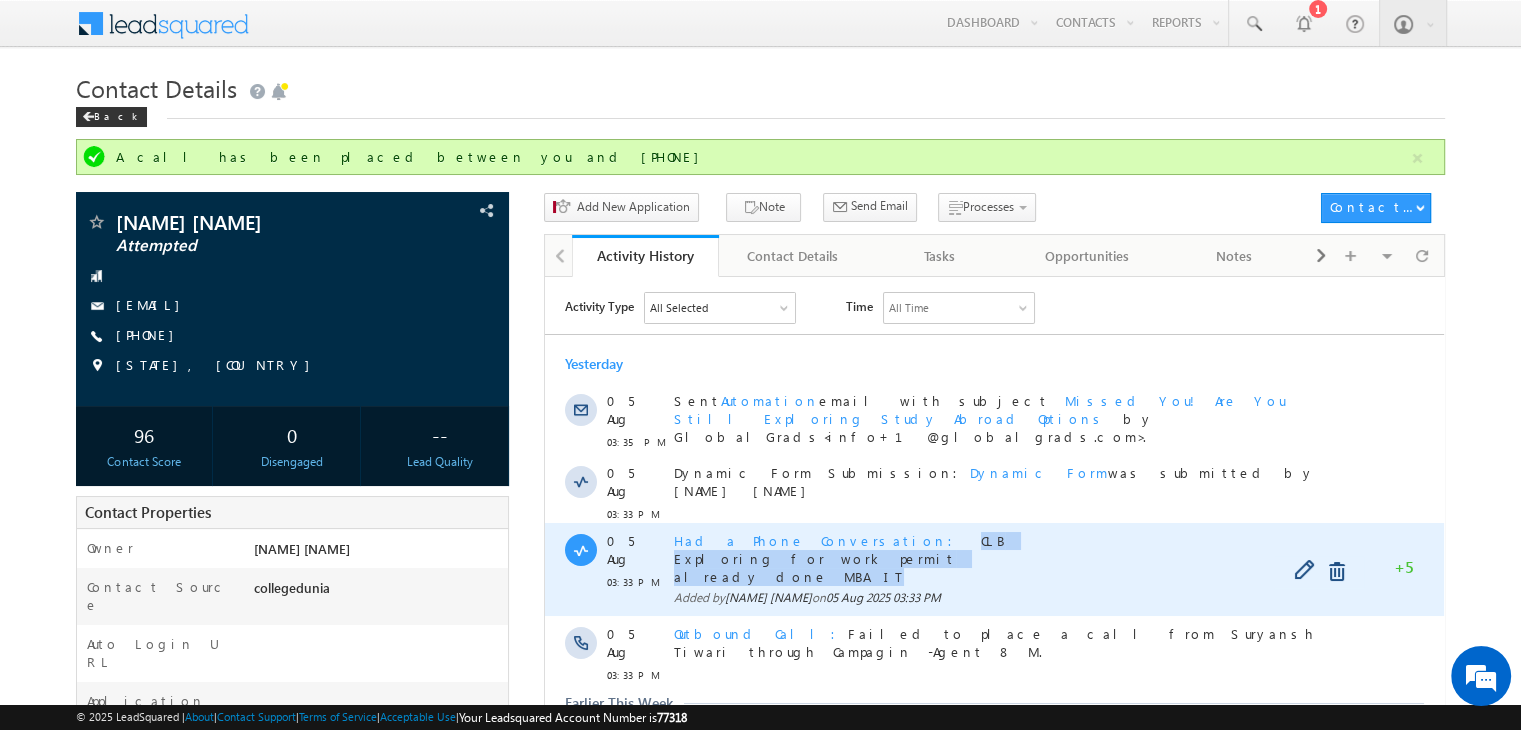 copy on "CLB Exploring for work permit already done MBA IT" 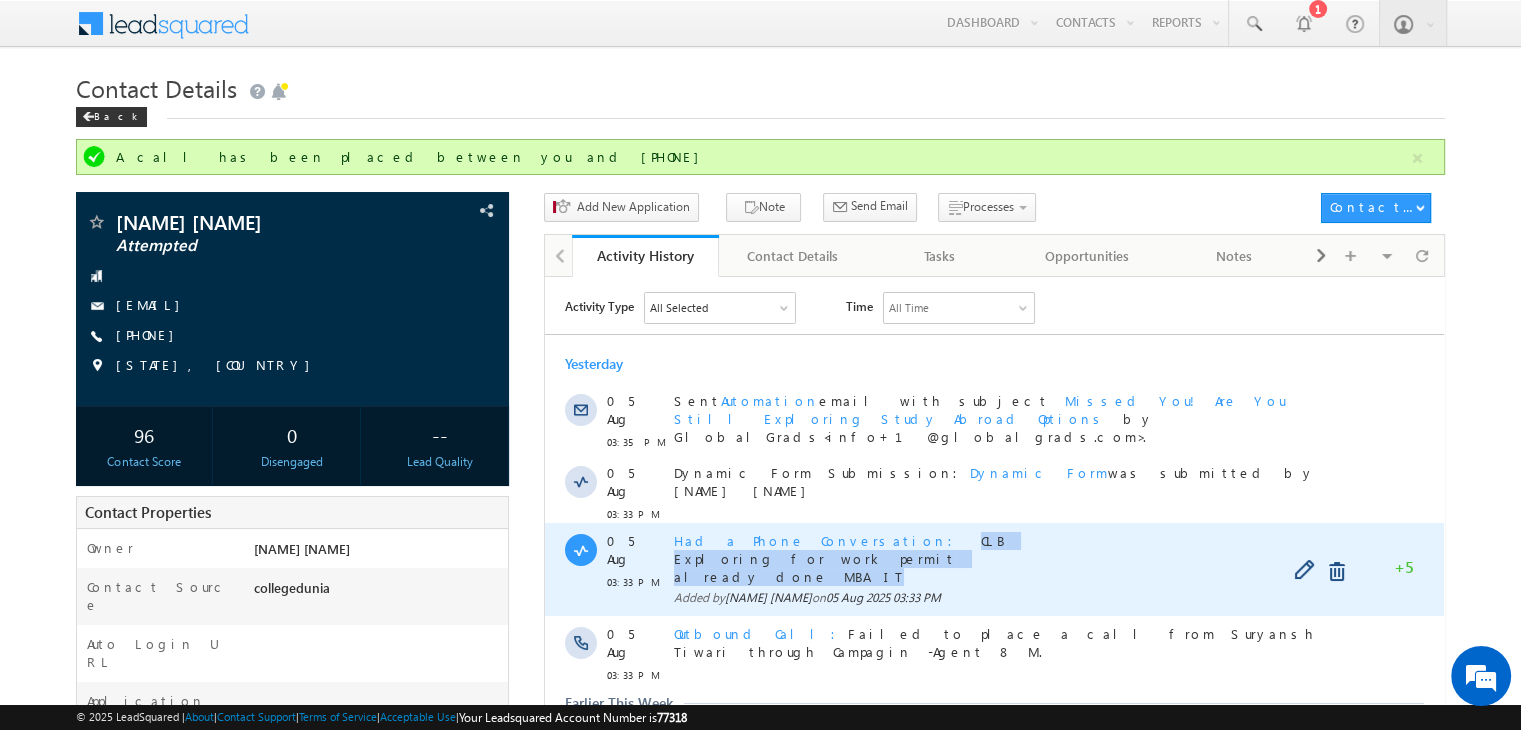 drag, startPoint x: 791, startPoint y: 557, endPoint x: 838, endPoint y: 519, distance: 60.440052 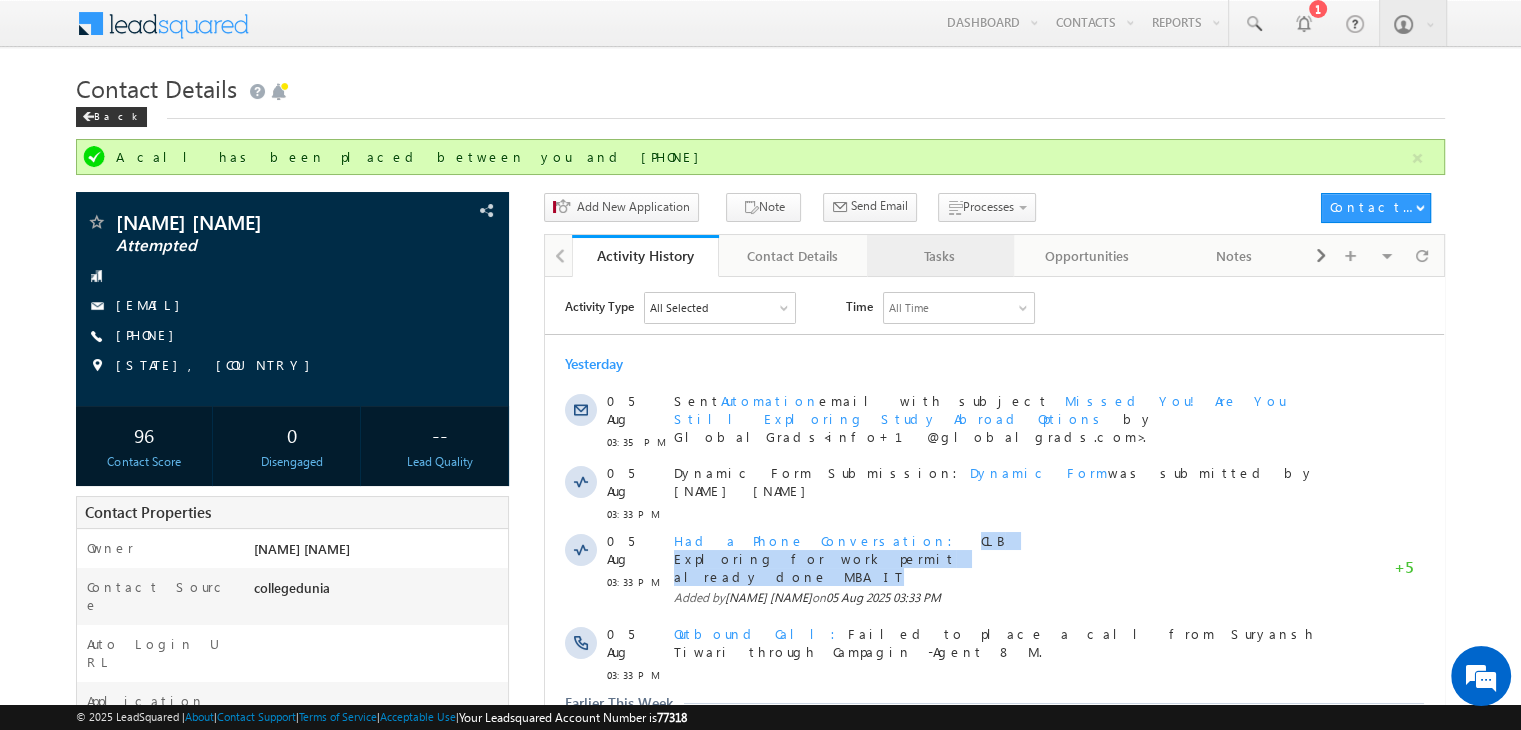 click on "Tasks" at bounding box center [939, 256] 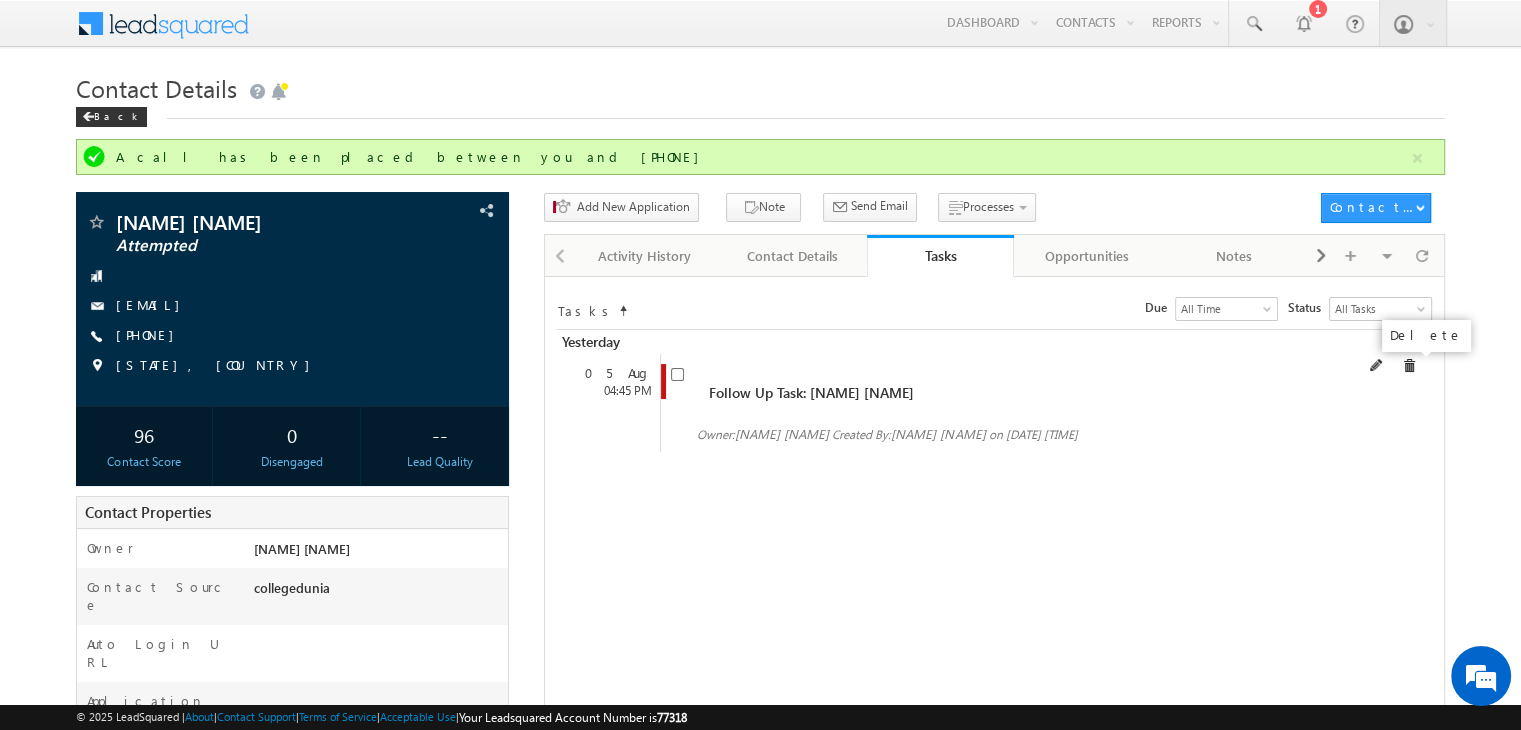 click at bounding box center (1409, 366) 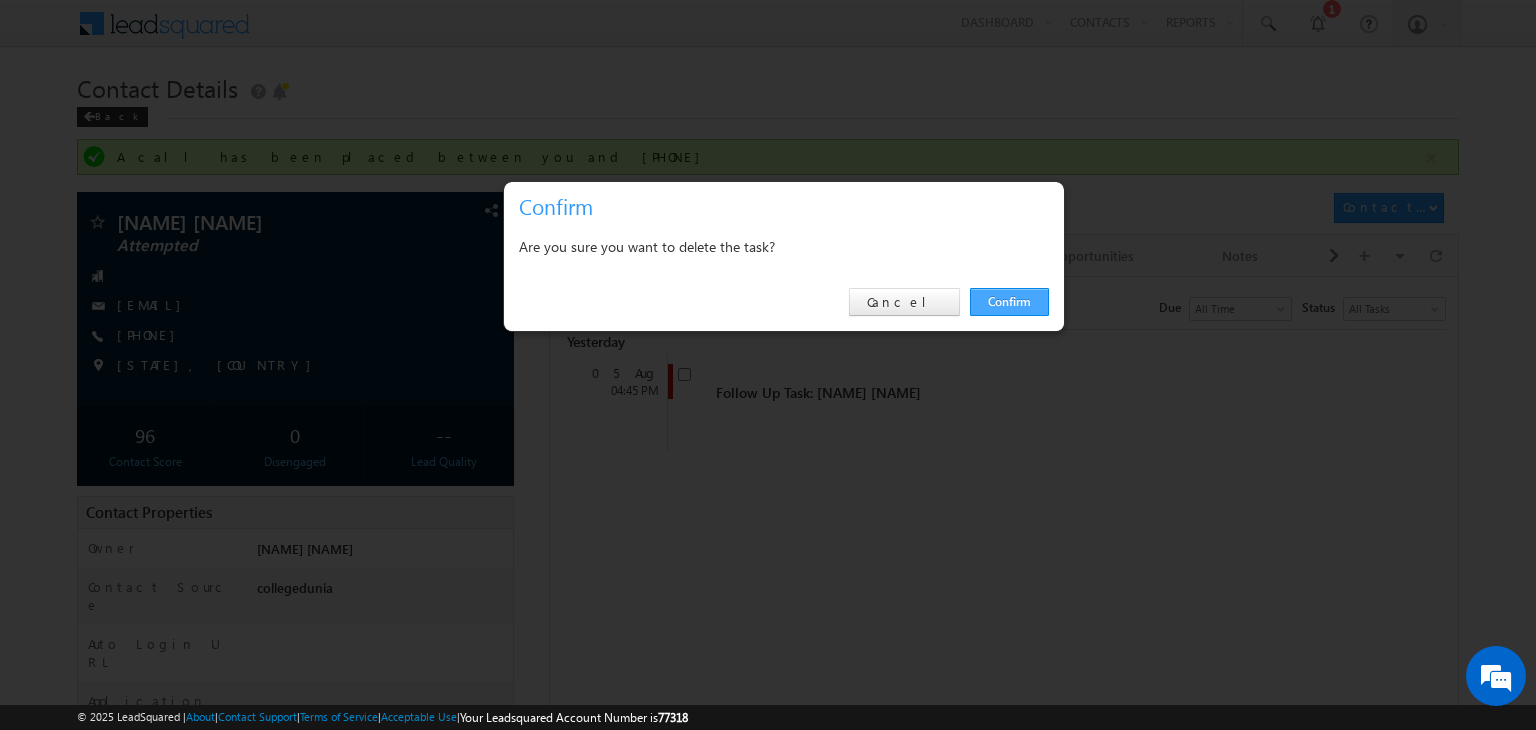 click on "Confirm" at bounding box center (1009, 302) 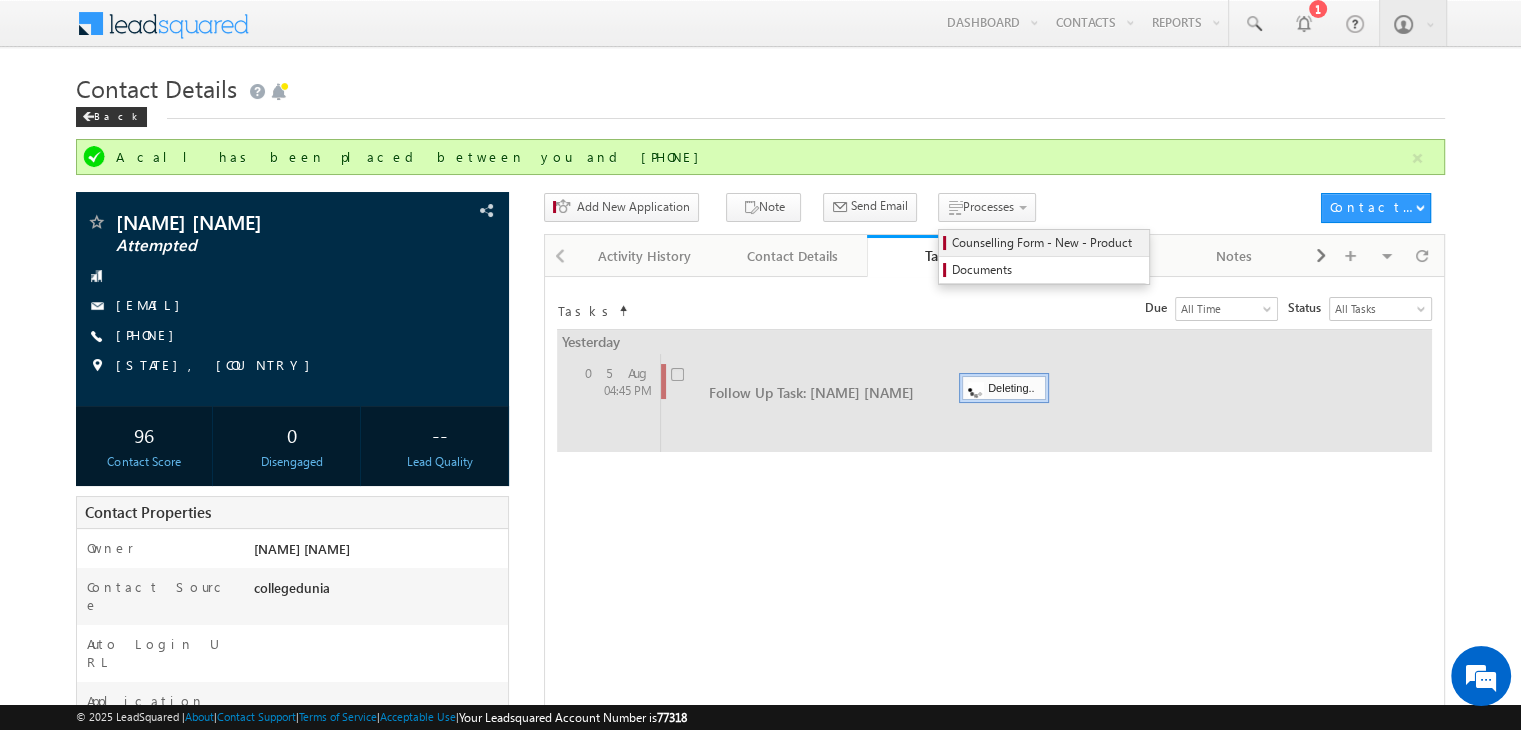 click on "Counselling Form - New - Product" at bounding box center [1047, 243] 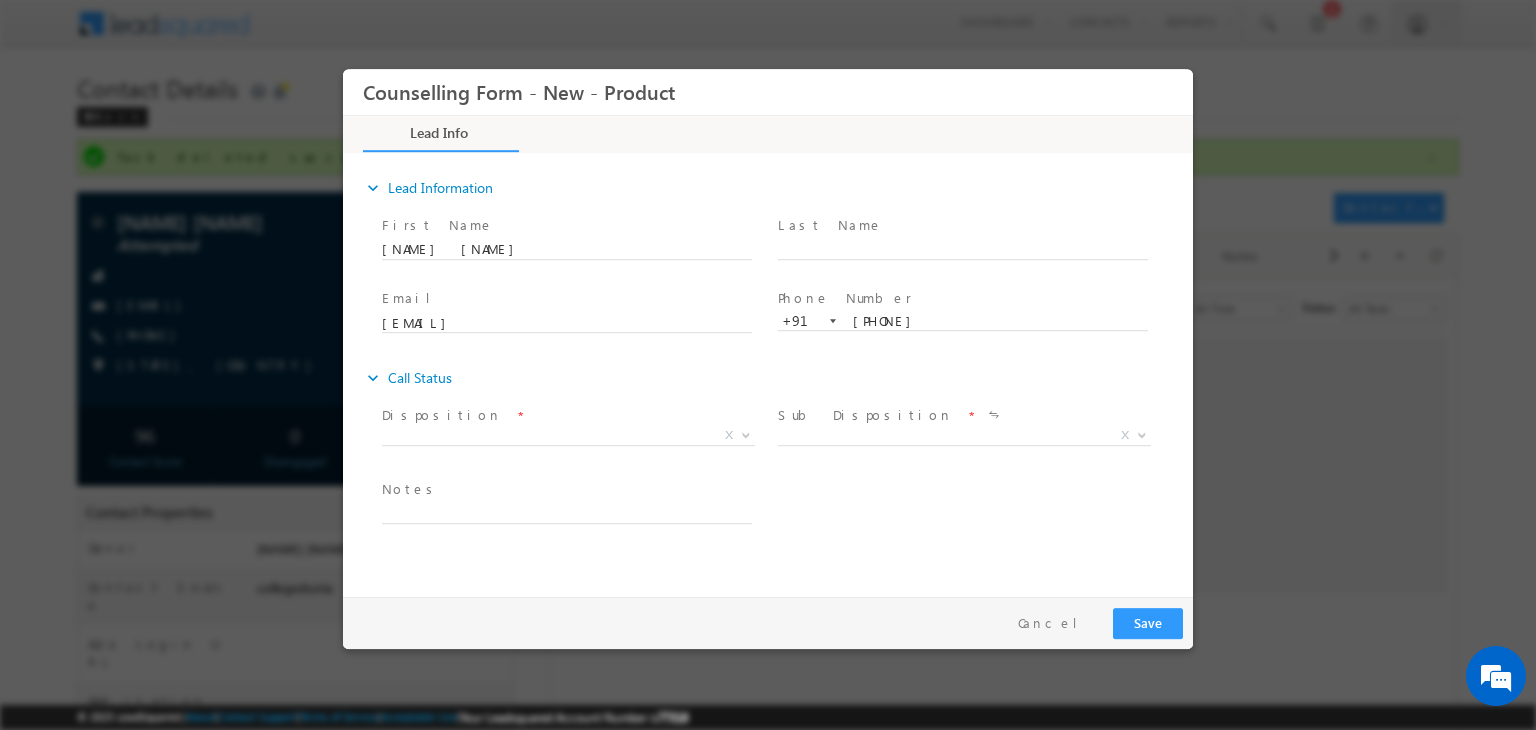 scroll, scrollTop: 0, scrollLeft: 0, axis: both 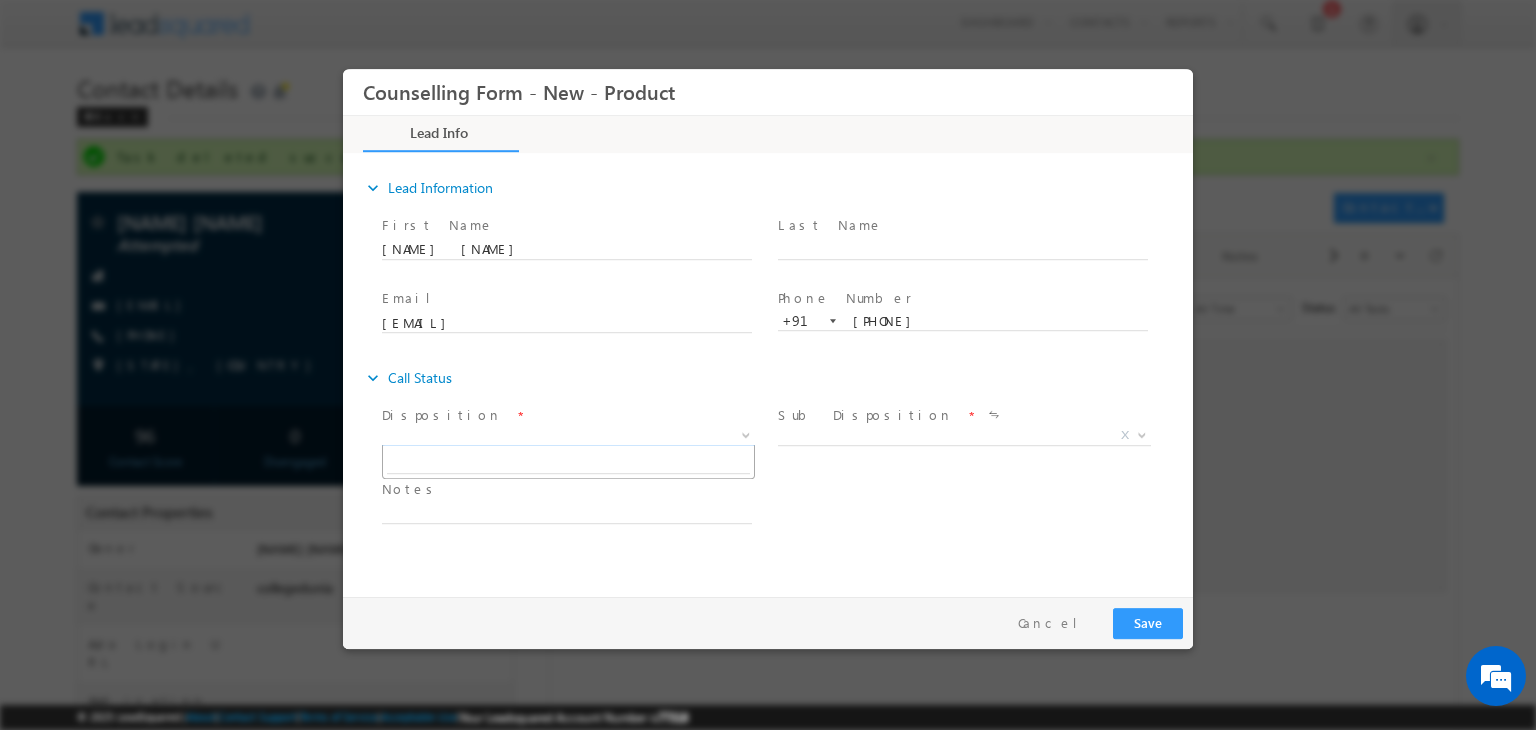 click on "X" at bounding box center (568, 436) 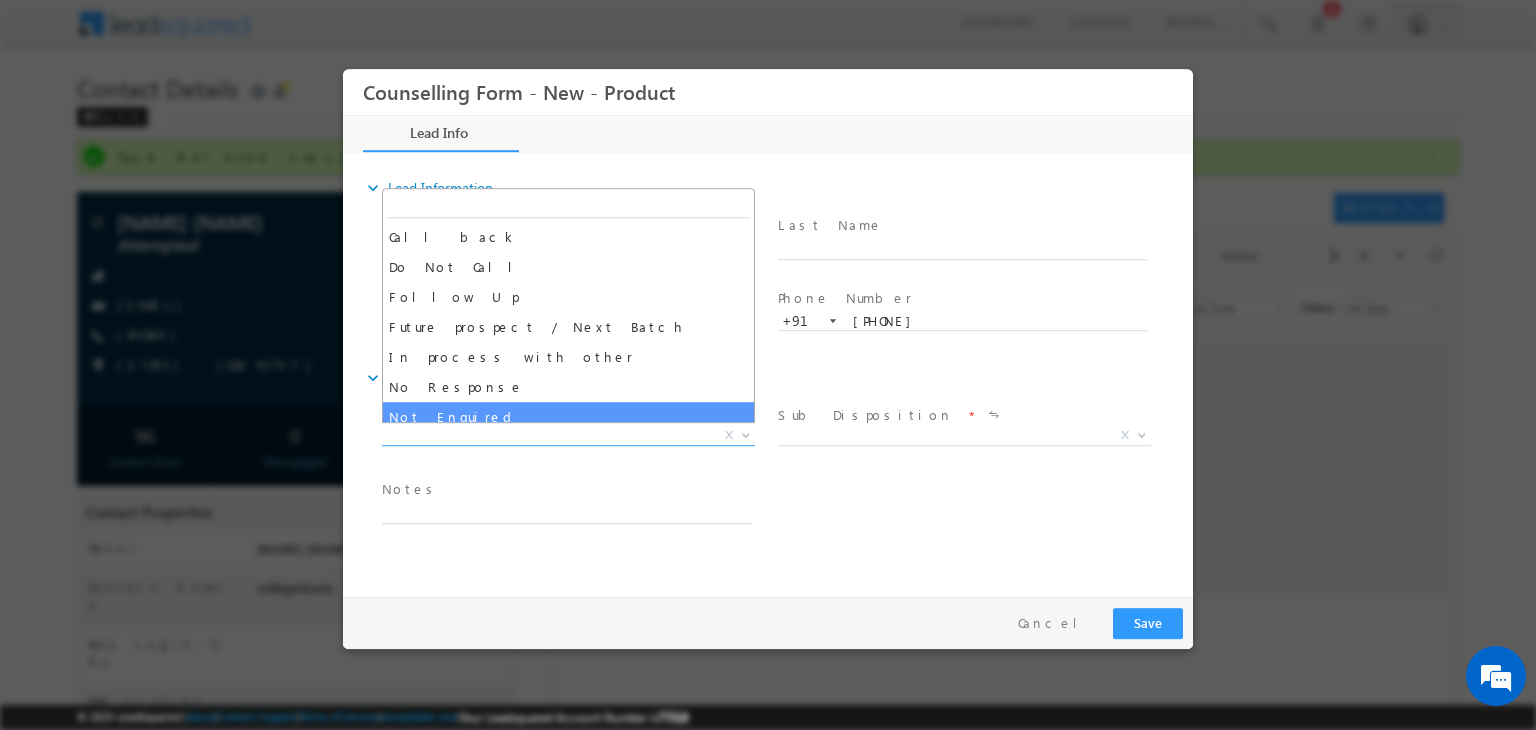 drag, startPoint x: 565, startPoint y: 404, endPoint x: 554, endPoint y: 398, distance: 12.529964 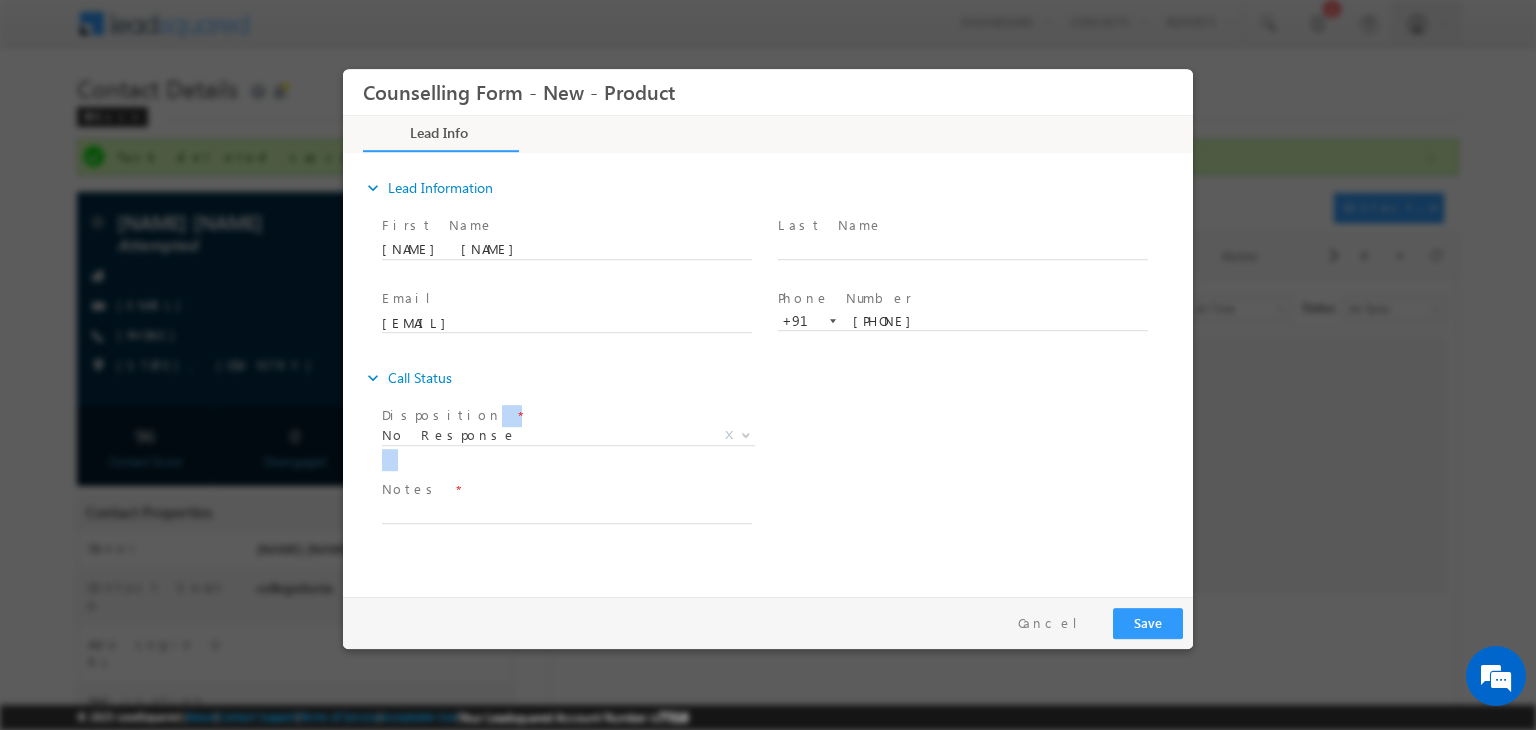 drag, startPoint x: 554, startPoint y: 398, endPoint x: 540, endPoint y: 515, distance: 117.83463 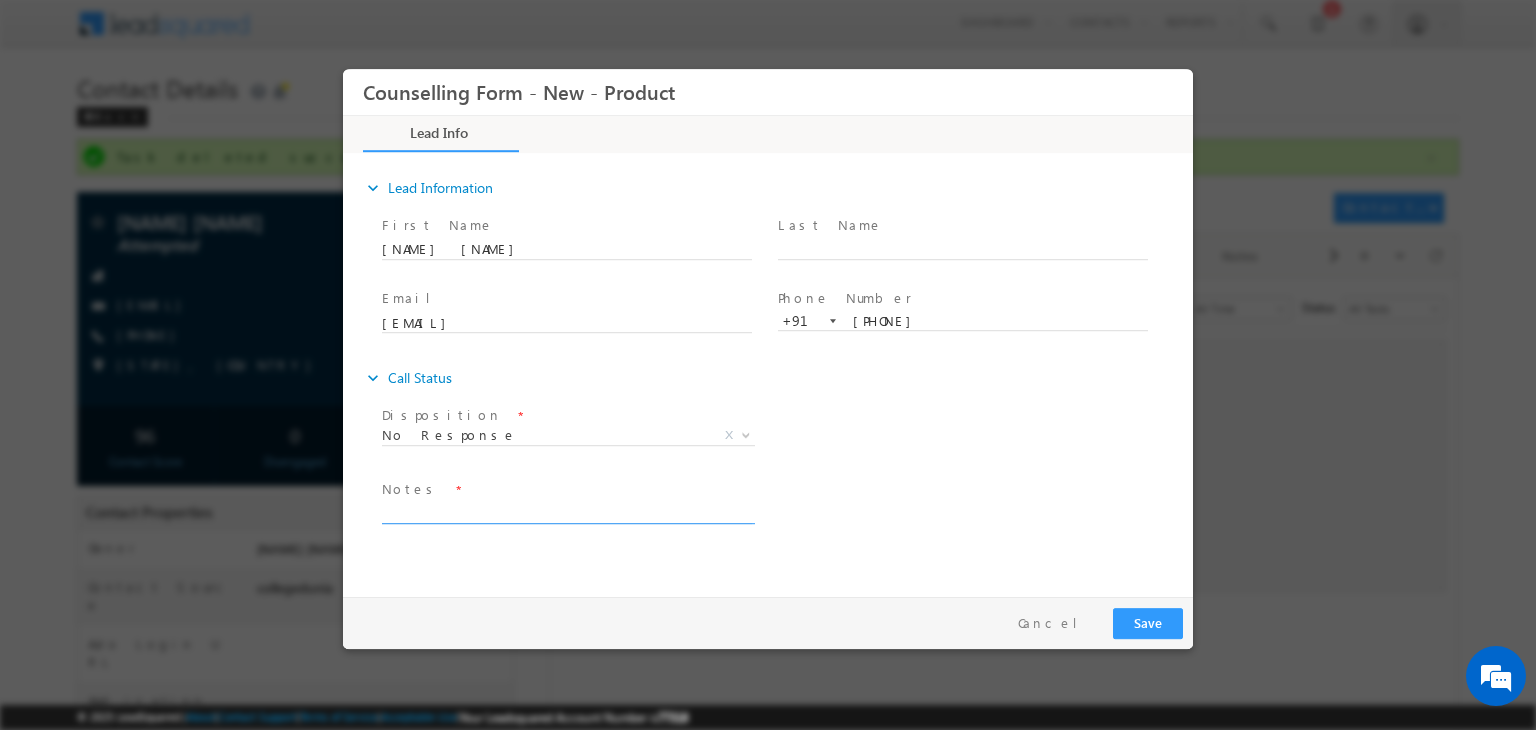 click at bounding box center [567, 512] 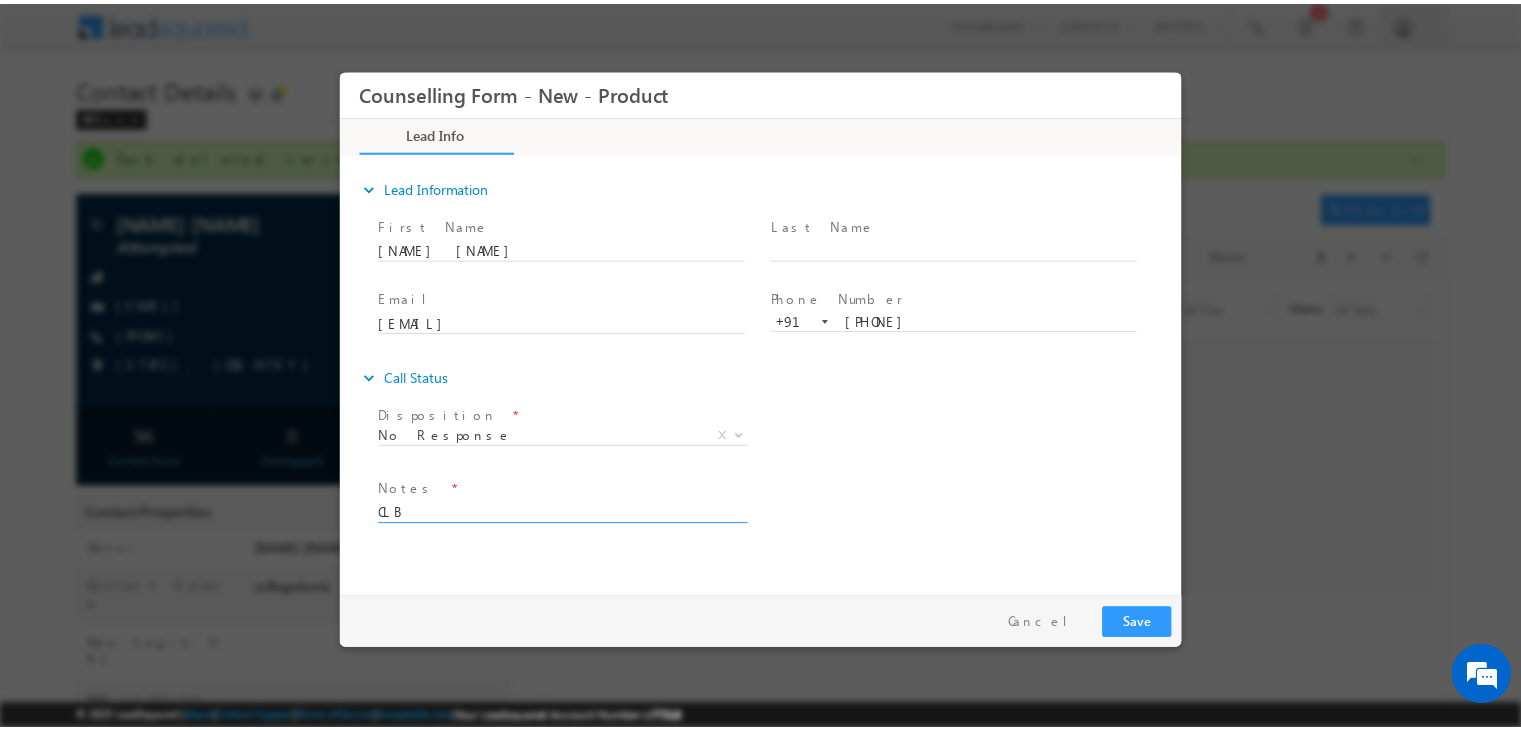 scroll, scrollTop: 3, scrollLeft: 0, axis: vertical 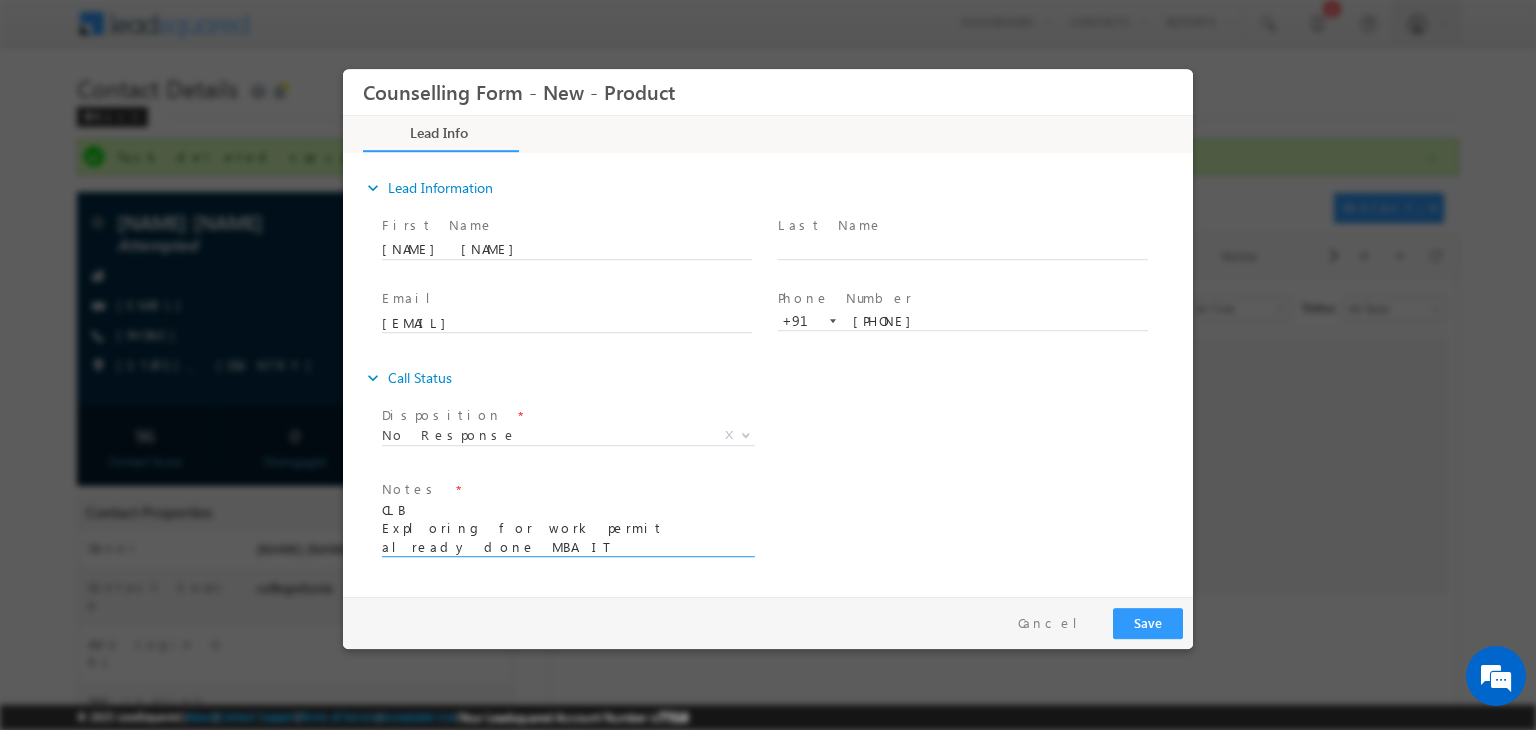 type on "CLB
Exploring for work permit
already done MBA IT" 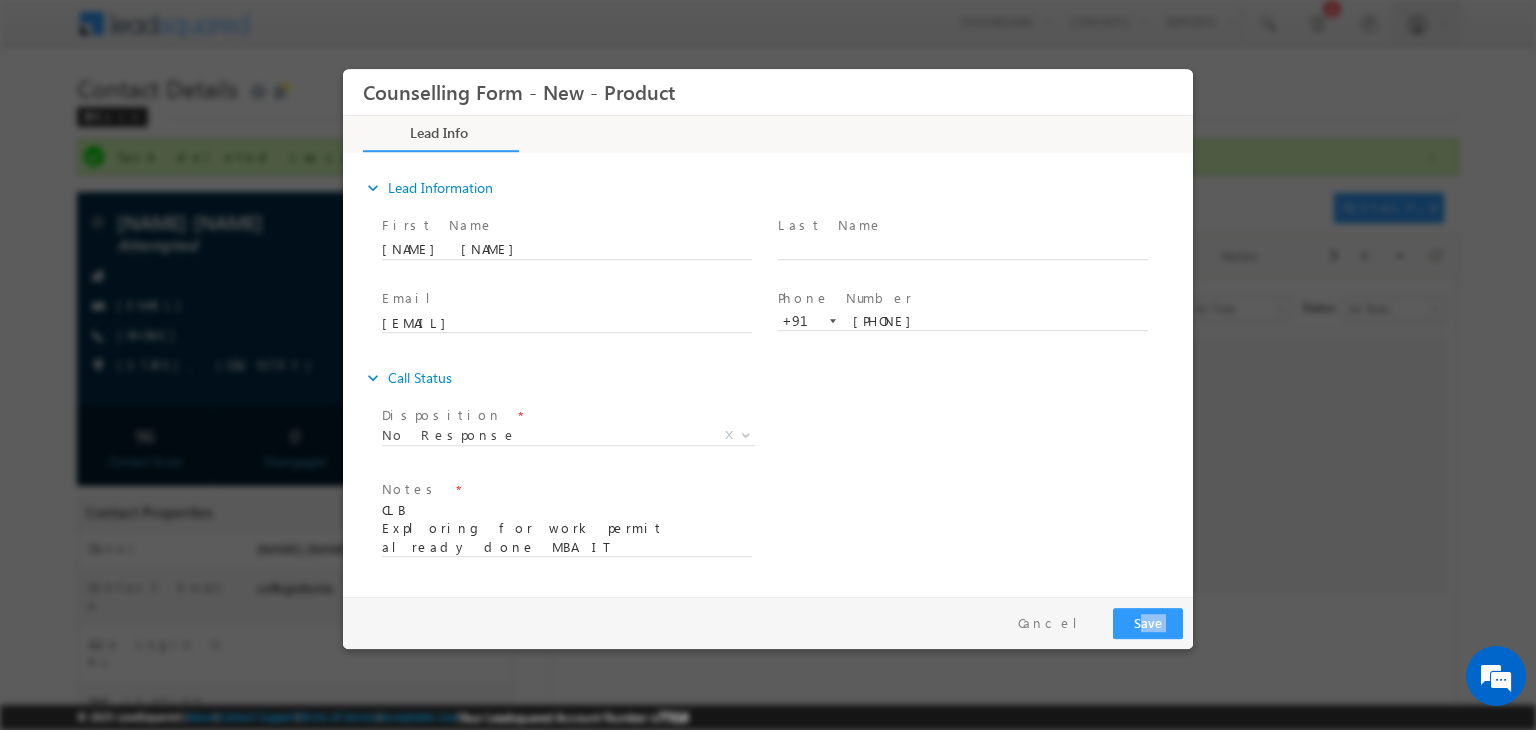 drag, startPoint x: 1060, startPoint y: 599, endPoint x: 1140, endPoint y: 619, distance: 82.46211 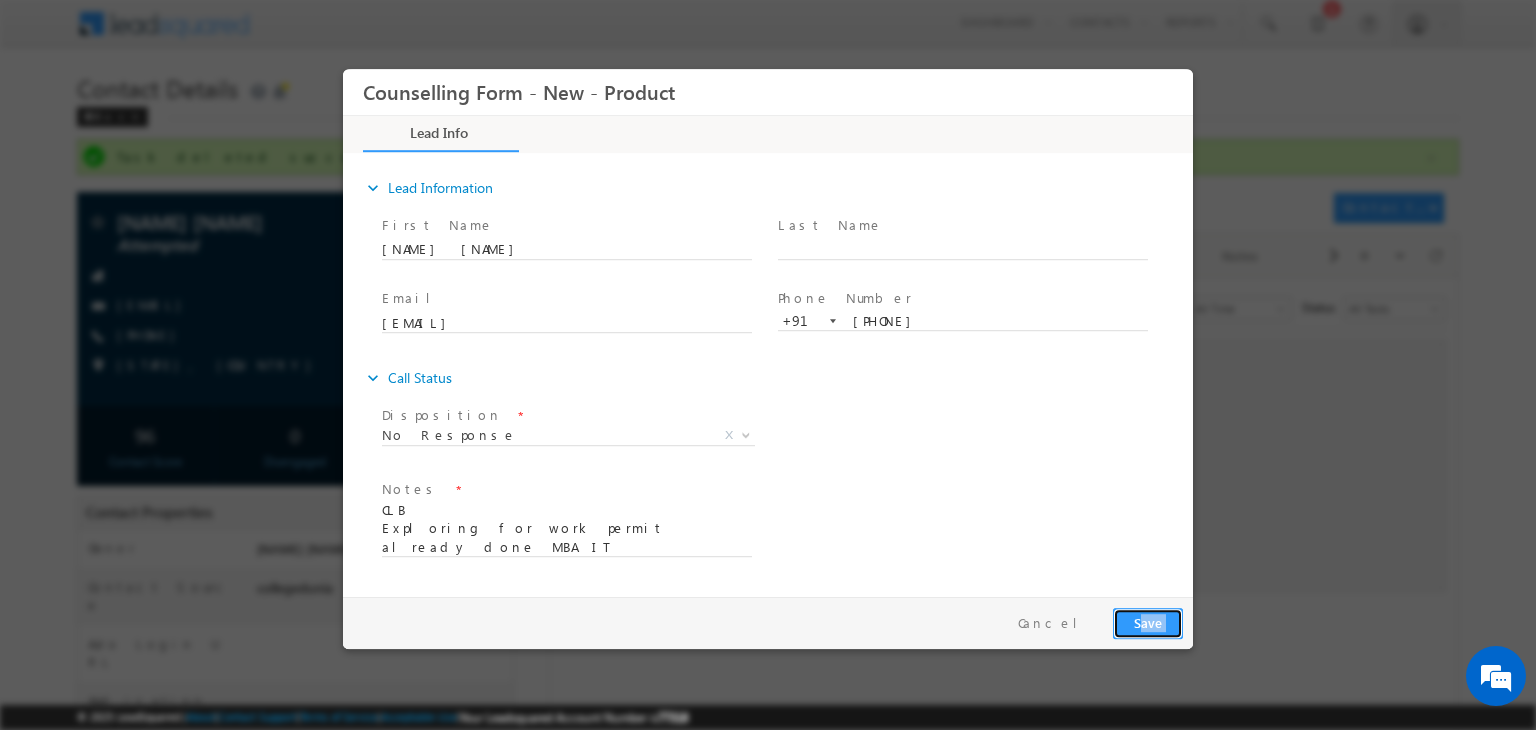 click on "Save" at bounding box center (1148, 623) 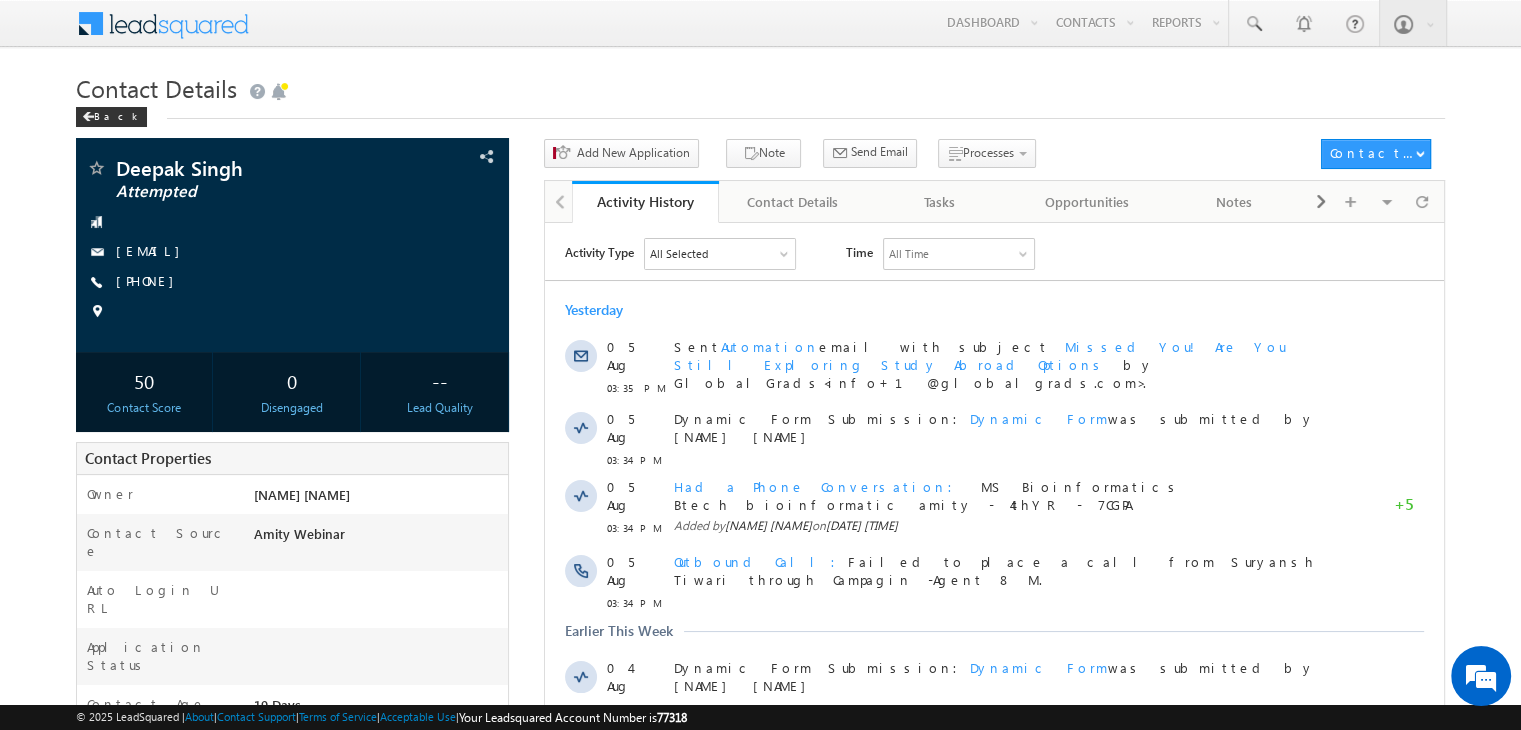 scroll, scrollTop: 0, scrollLeft: 0, axis: both 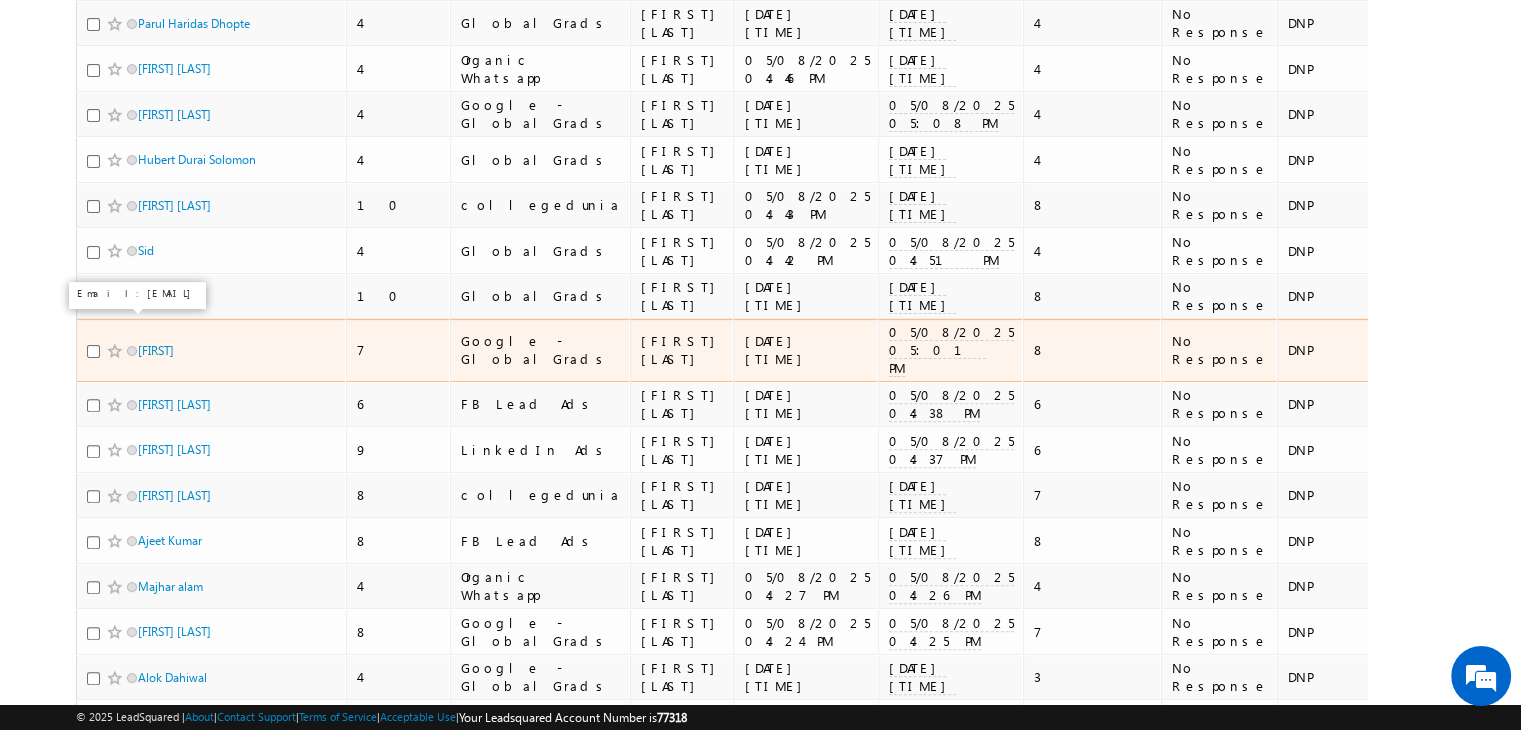 click on "Rinku Kumar Yadav" at bounding box center [211, 405] 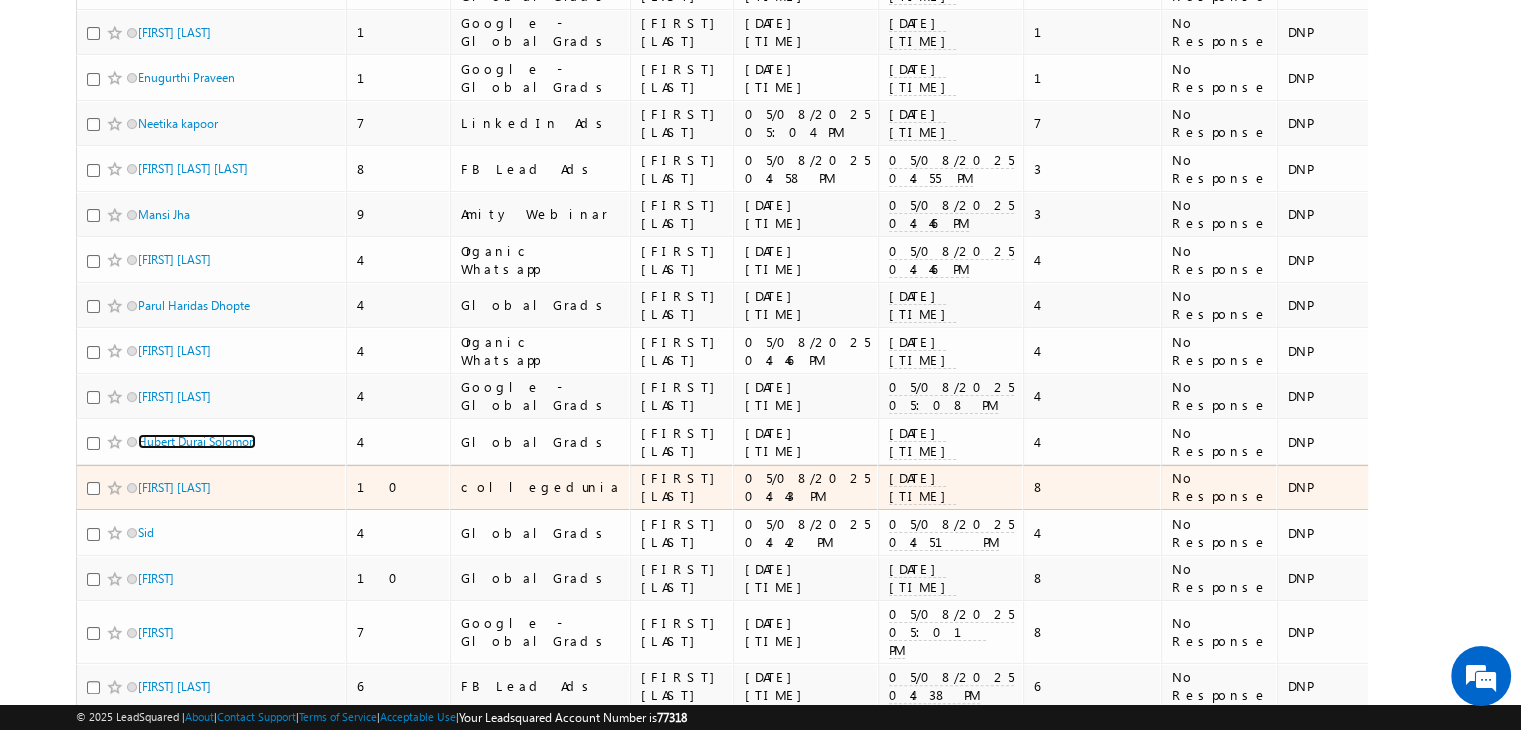 scroll, scrollTop: 288, scrollLeft: 0, axis: vertical 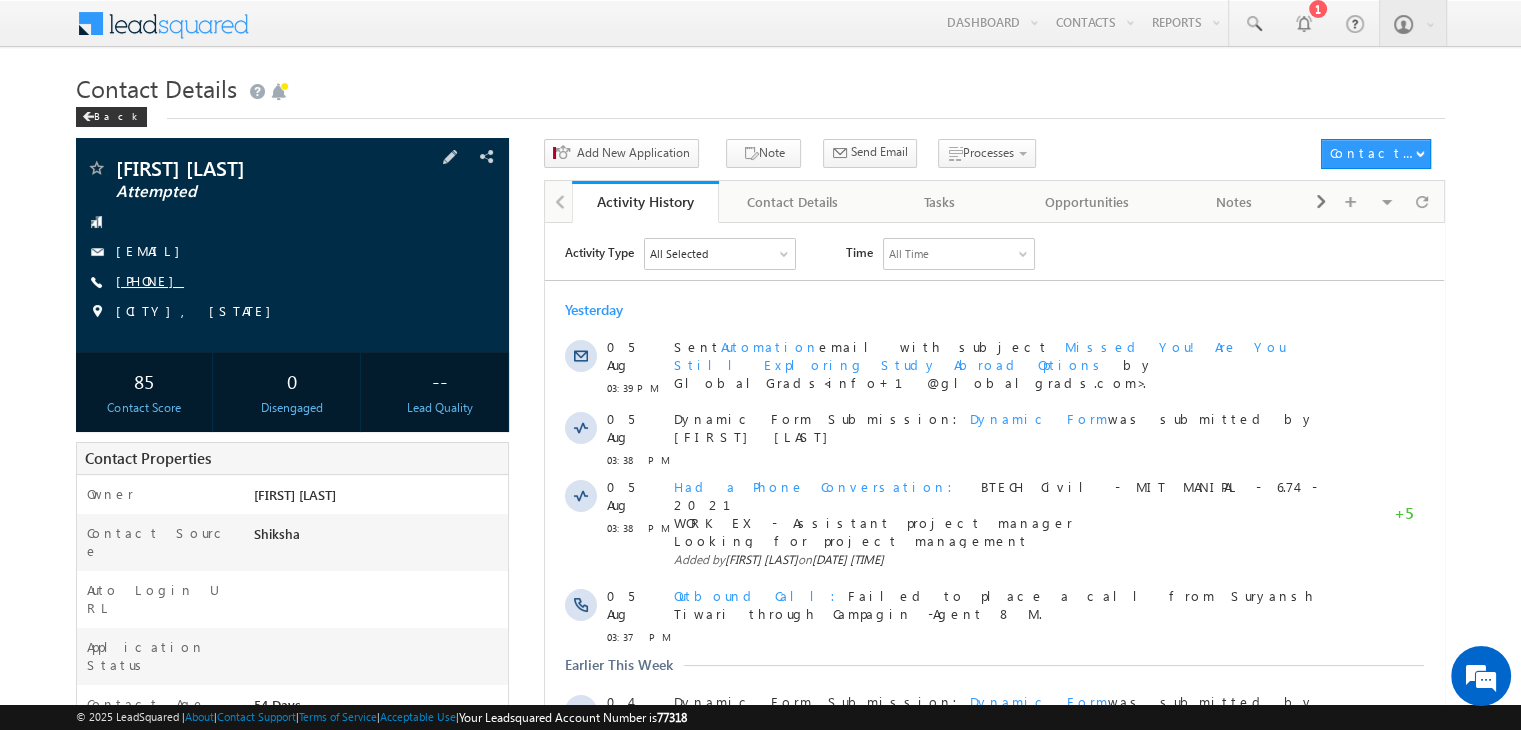 click on "[PHONE]" at bounding box center [150, 280] 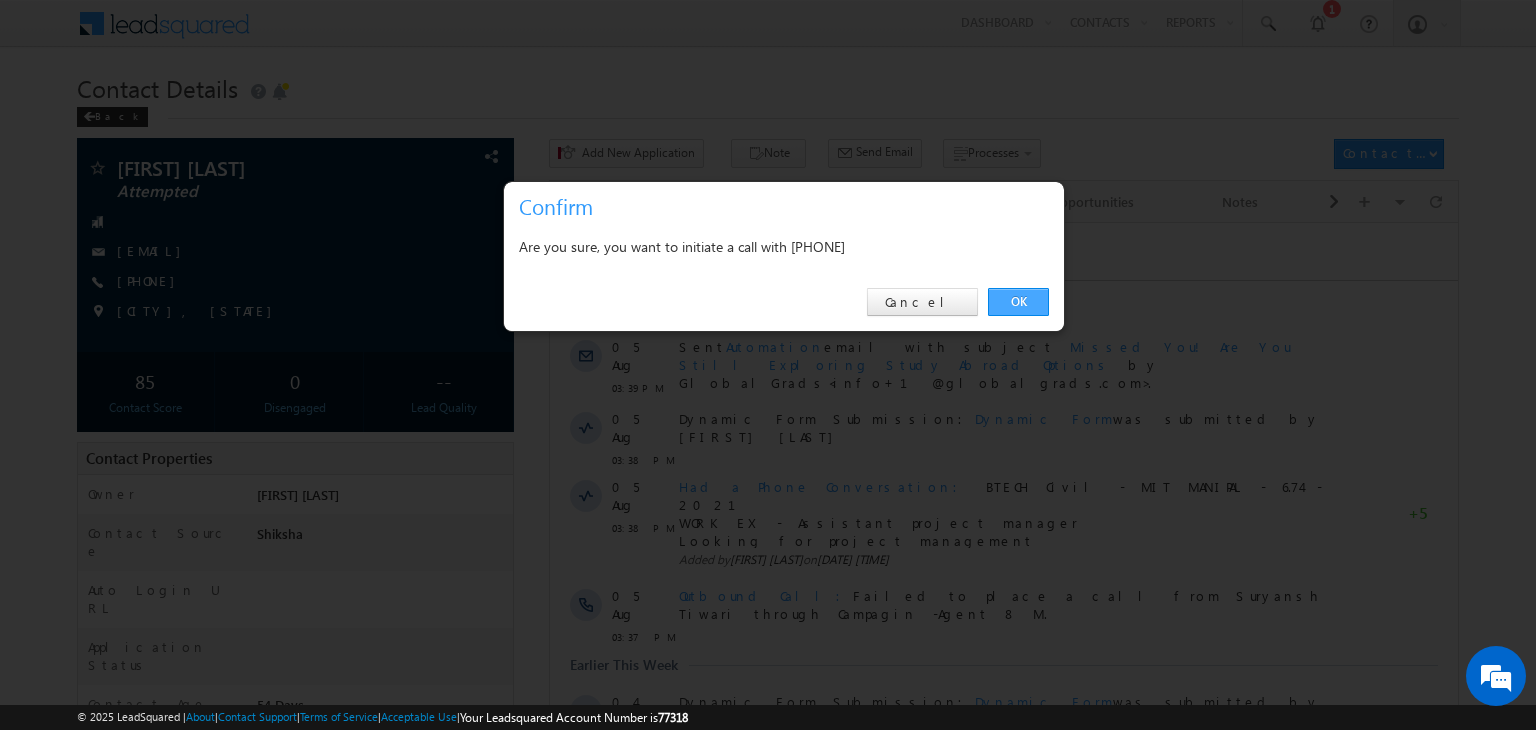 drag, startPoint x: 1028, startPoint y: 285, endPoint x: 1013, endPoint y: 300, distance: 21.213203 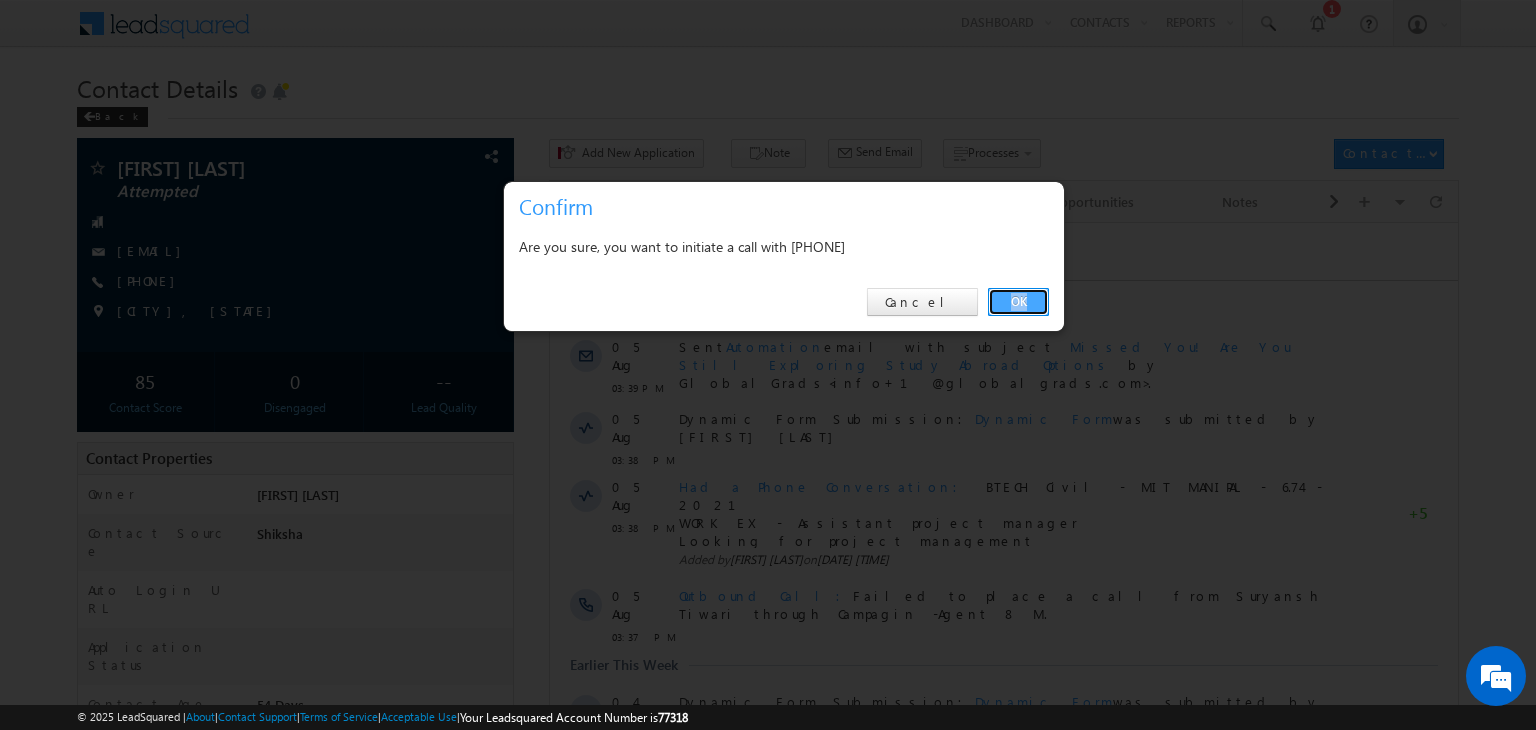 click on "OK" at bounding box center (1018, 302) 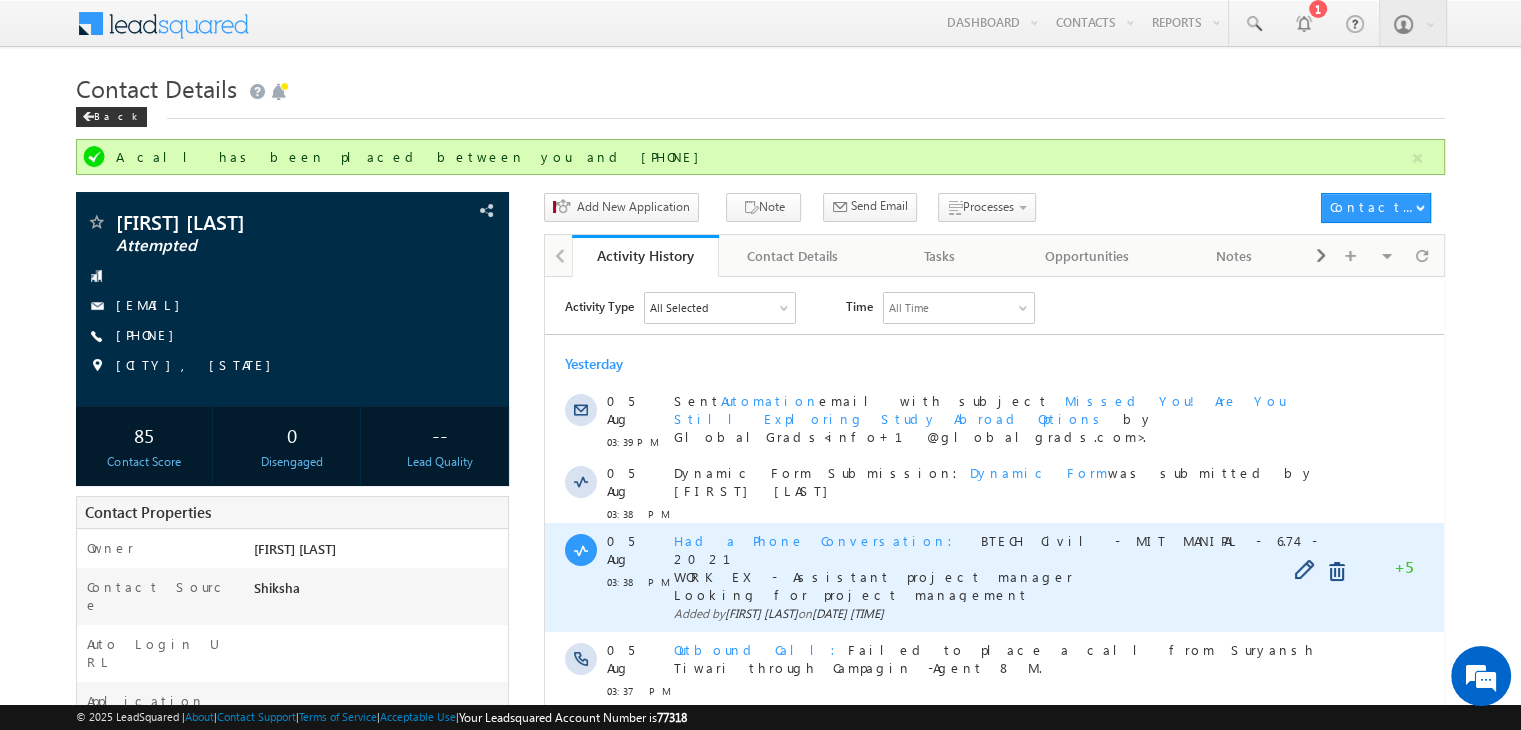 click on "Added by  [FIRST] [LAST]  on  [DATE] [TIME]" at bounding box center [1003, 576] 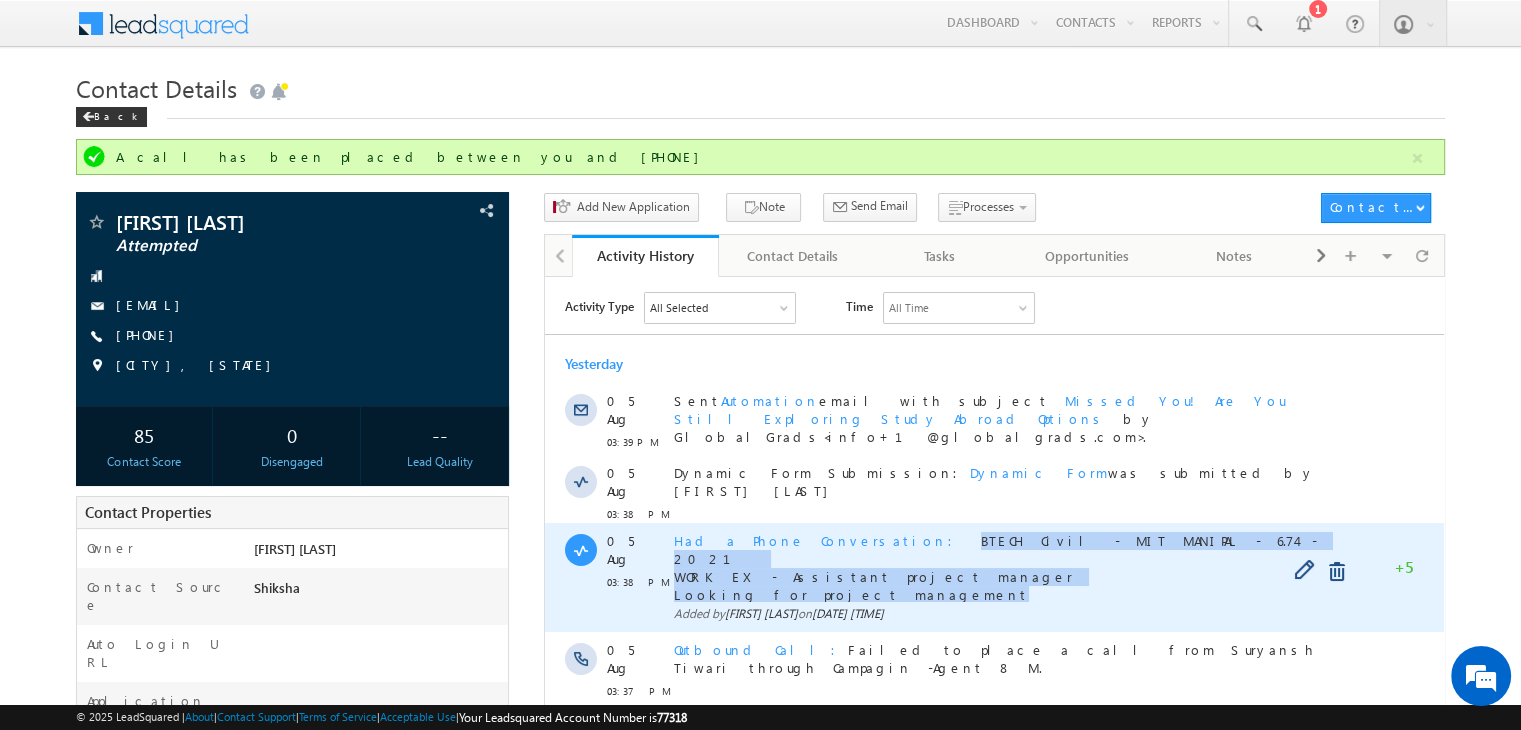 copy on "BTECH Civil - MIT MANIPAL - 6.74 - 2021 WORK EX - Assistant project manager Looking for project management" 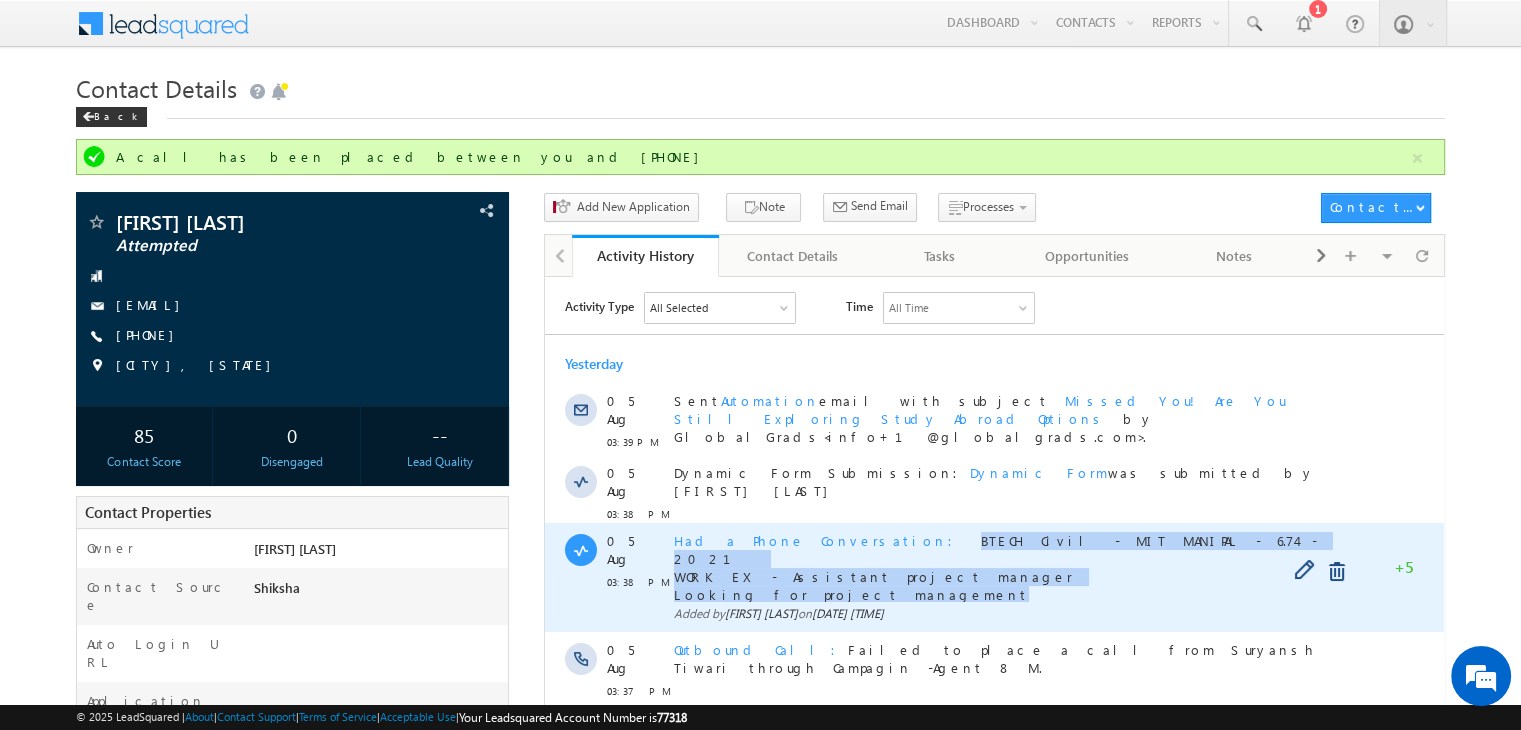 drag, startPoint x: 871, startPoint y: 562, endPoint x: 837, endPoint y: 510, distance: 62.1289 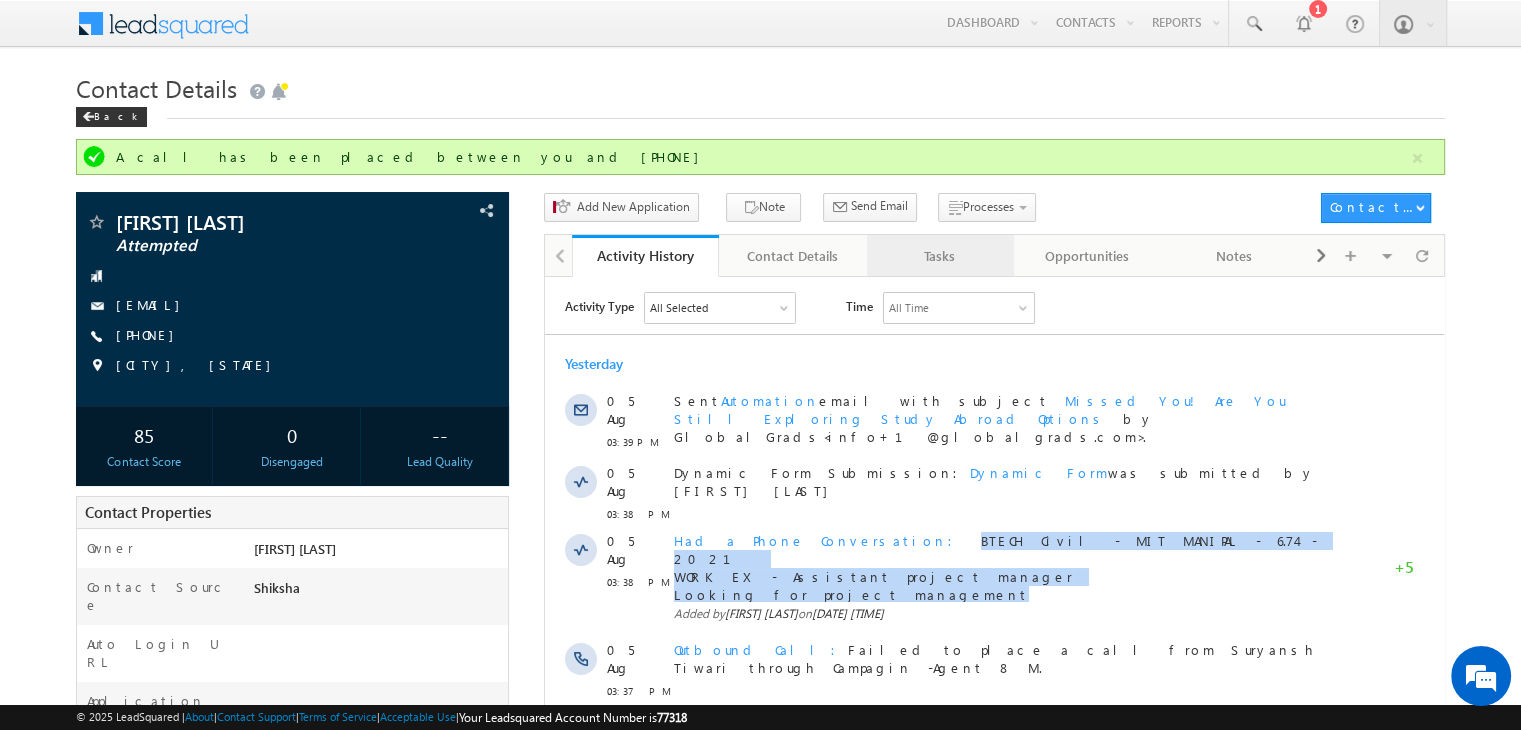 click on "Tasks" at bounding box center [939, 256] 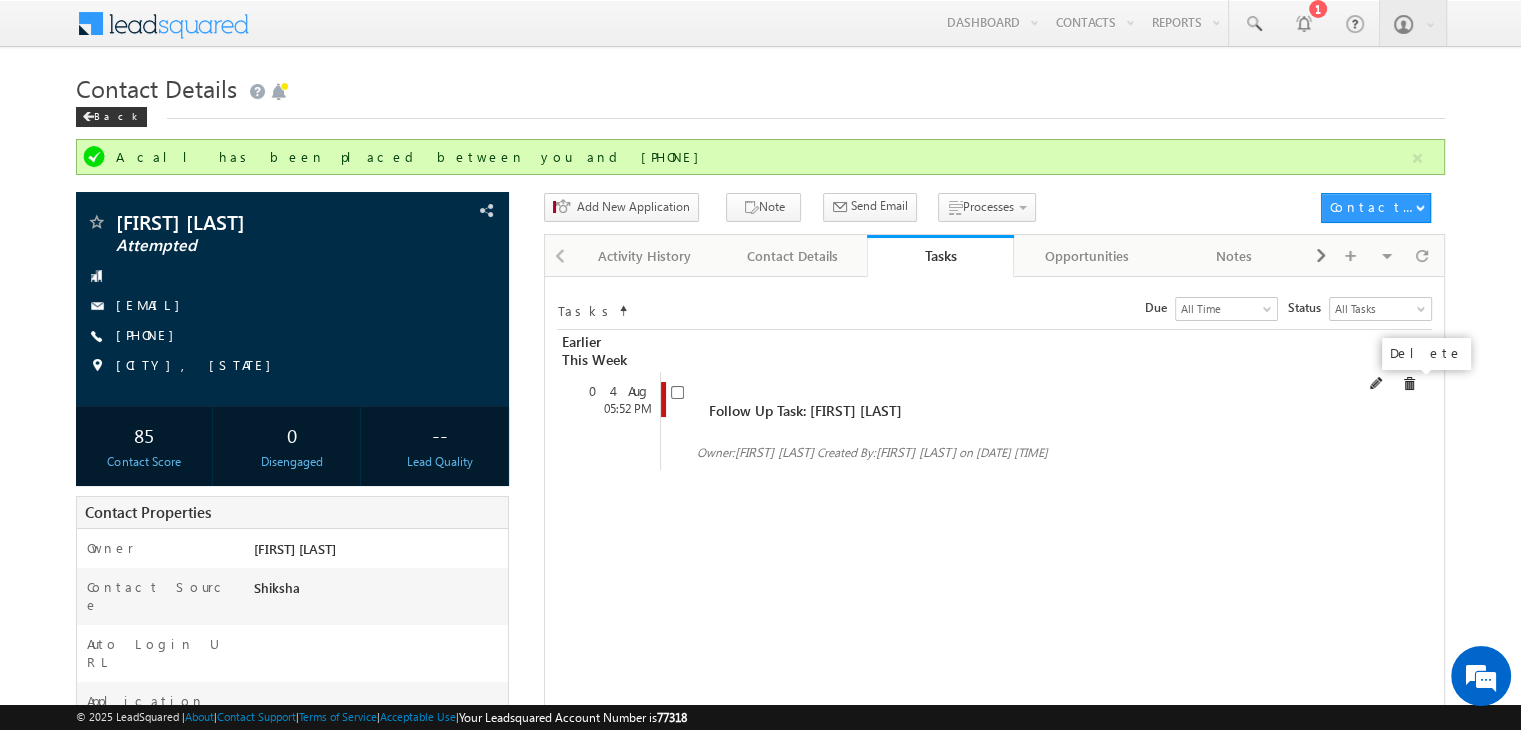 click at bounding box center [1409, 384] 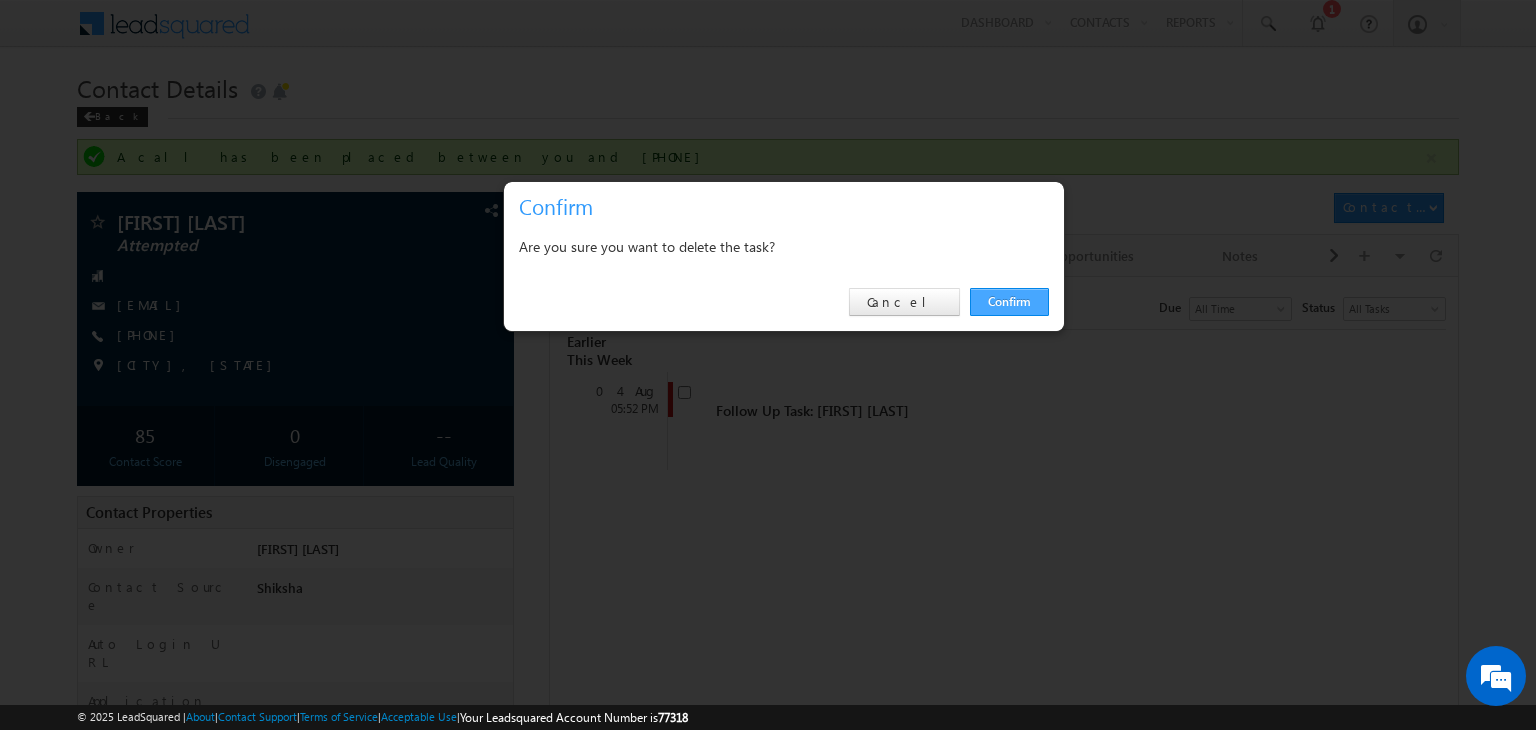 click on "Confirm" at bounding box center [1009, 302] 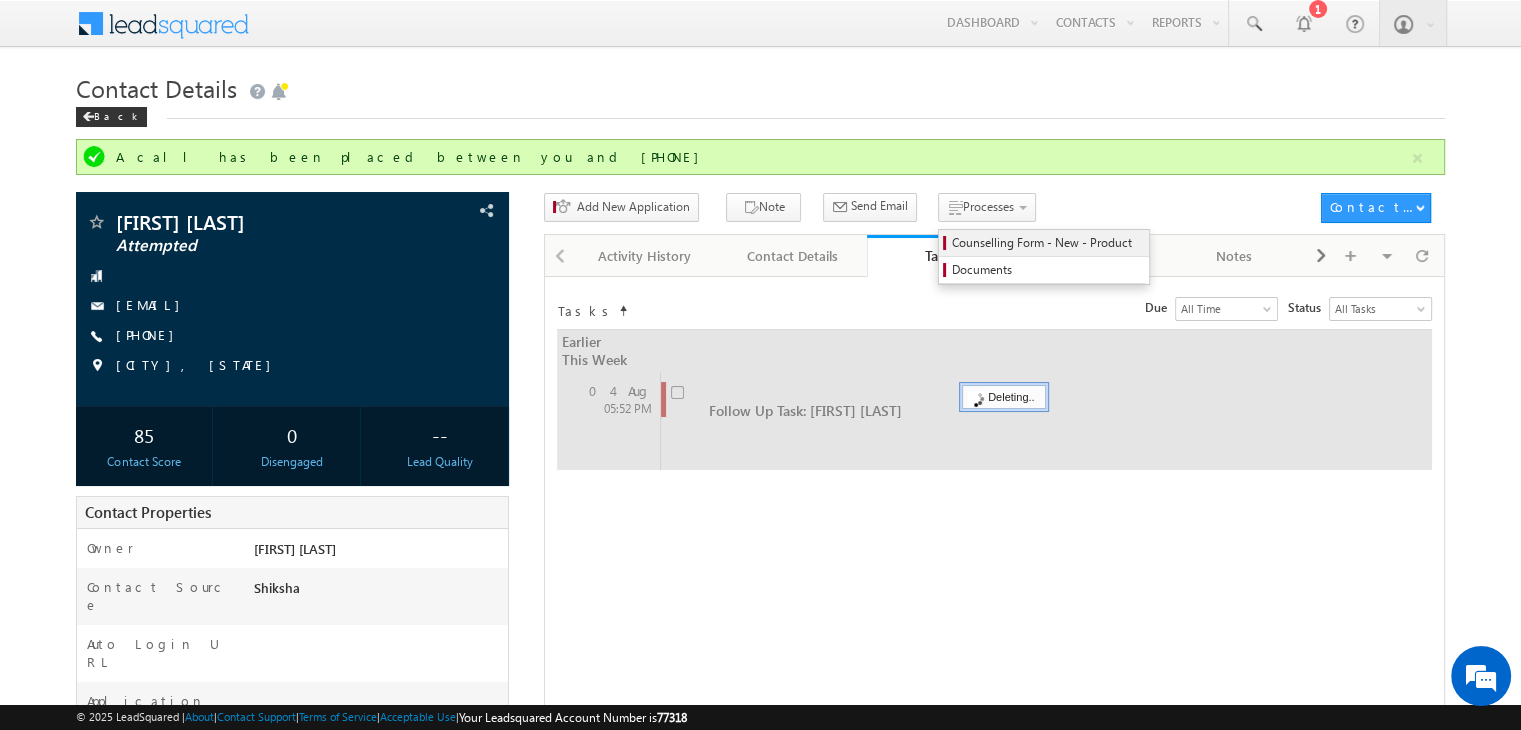 click on "Counselling Form - New - Product" at bounding box center (1047, 243) 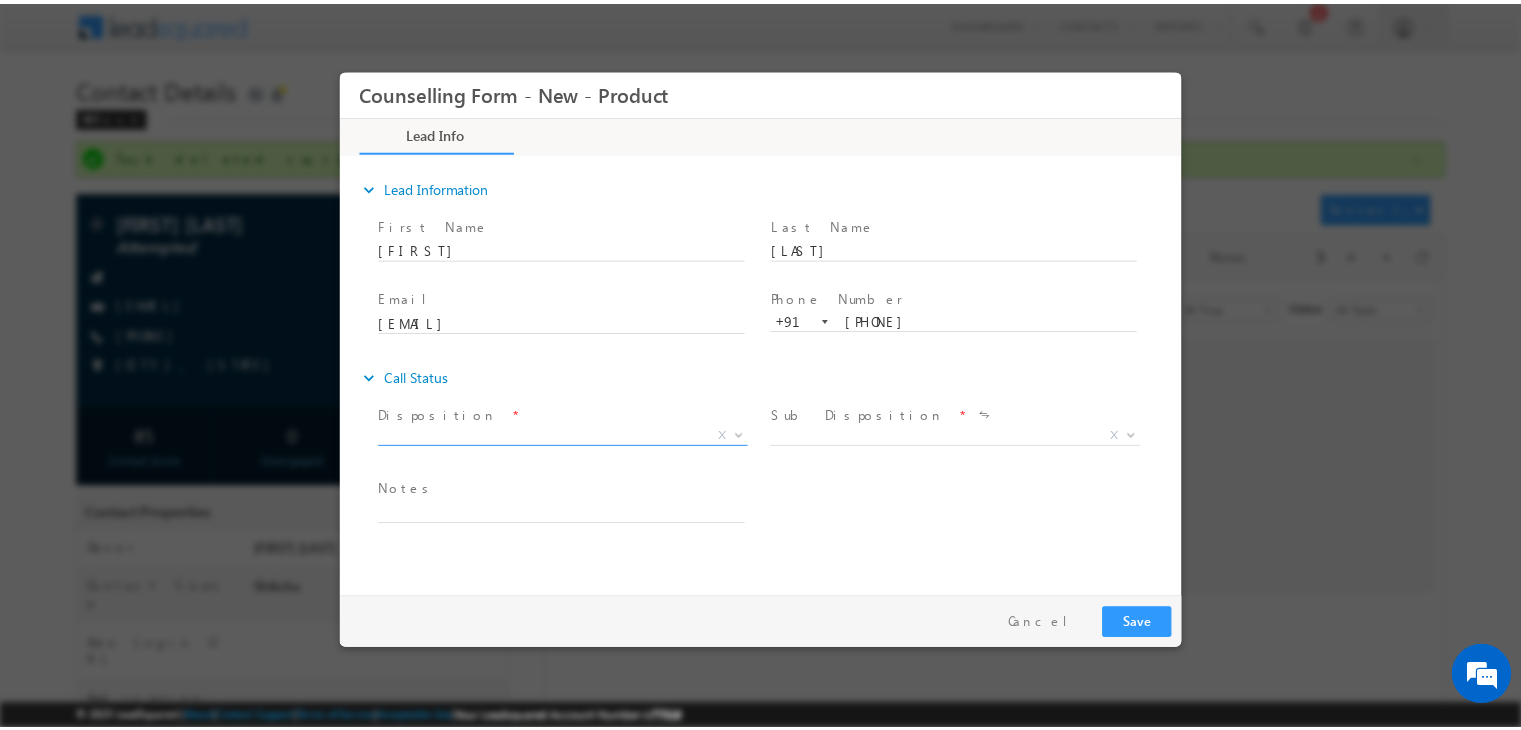 scroll, scrollTop: 0, scrollLeft: 0, axis: both 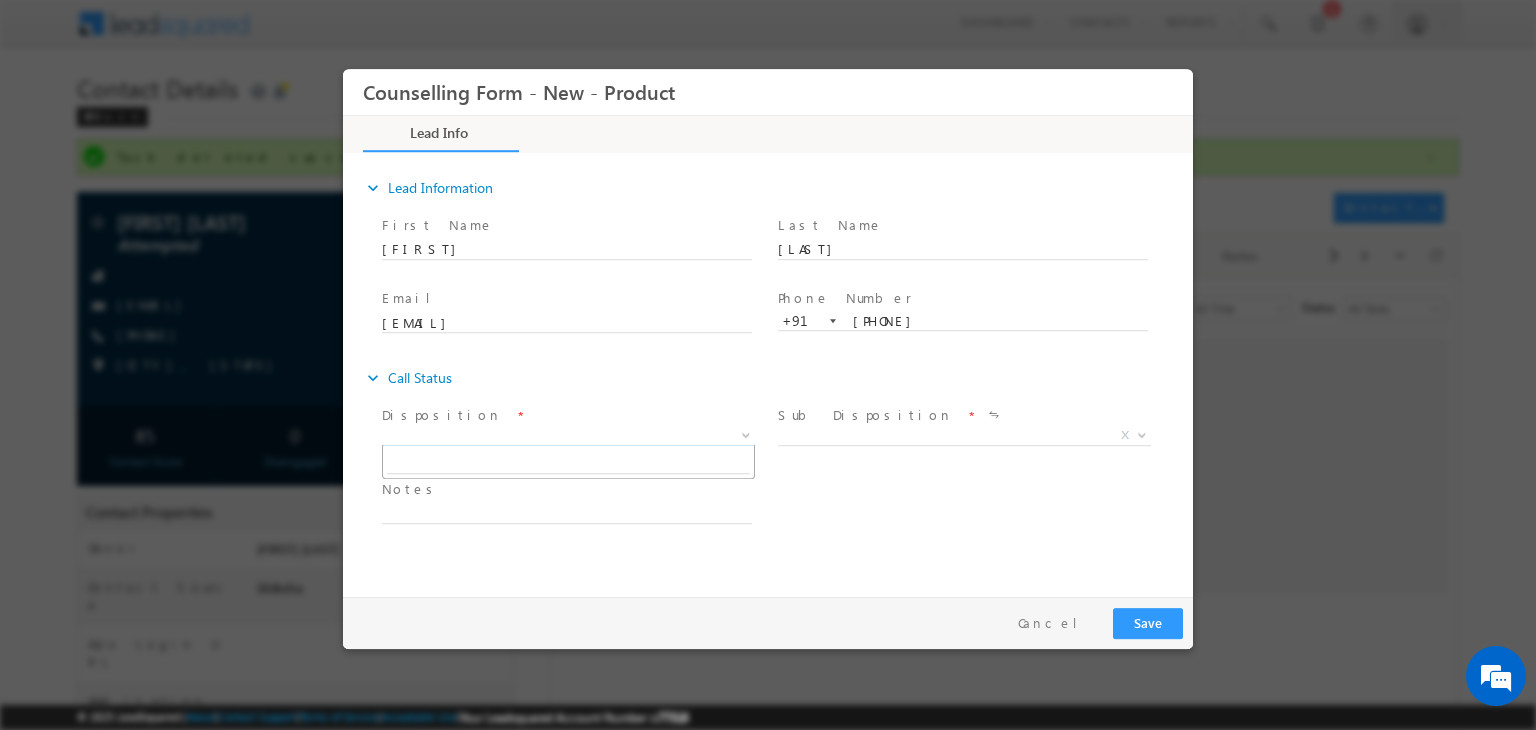click on "X" at bounding box center (568, 436) 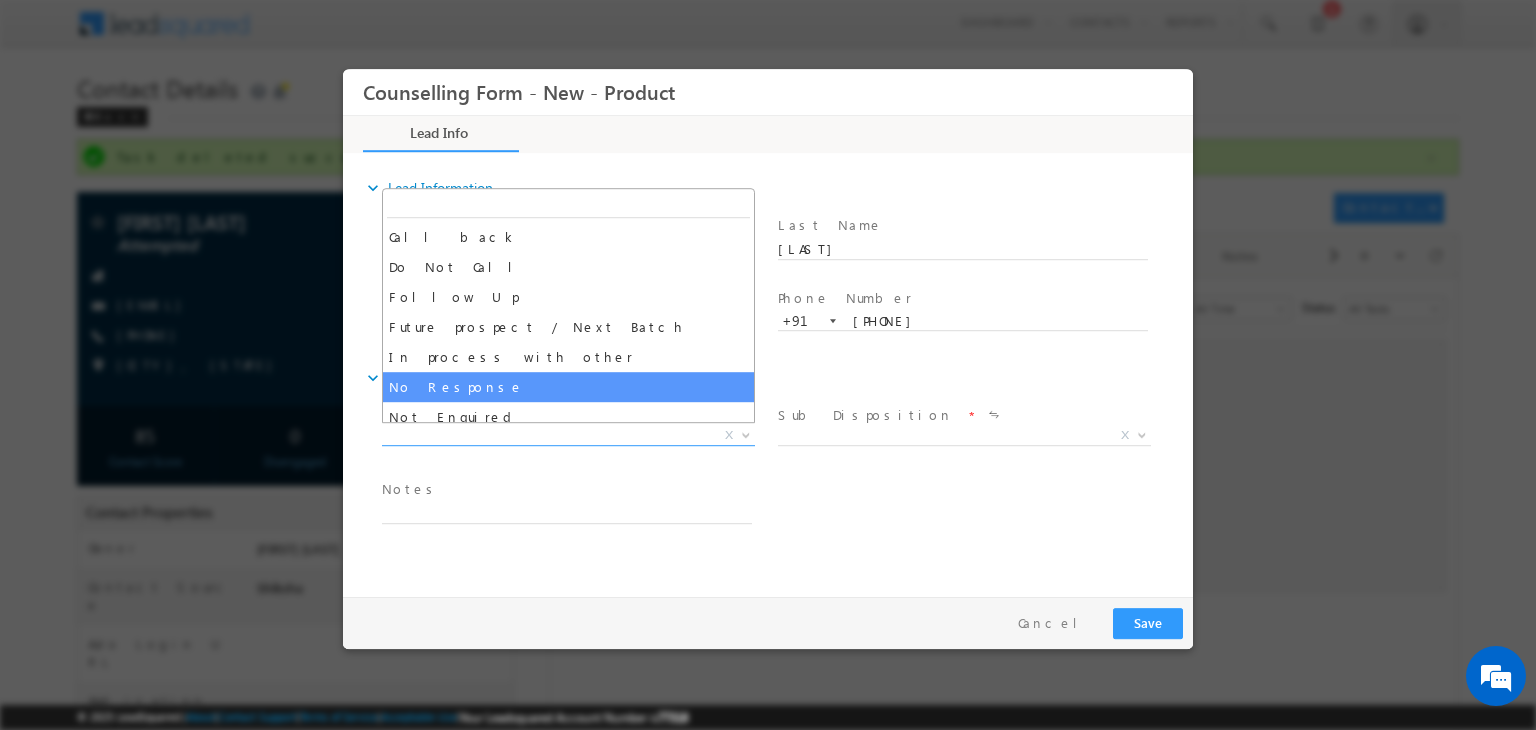 select on "No Response" 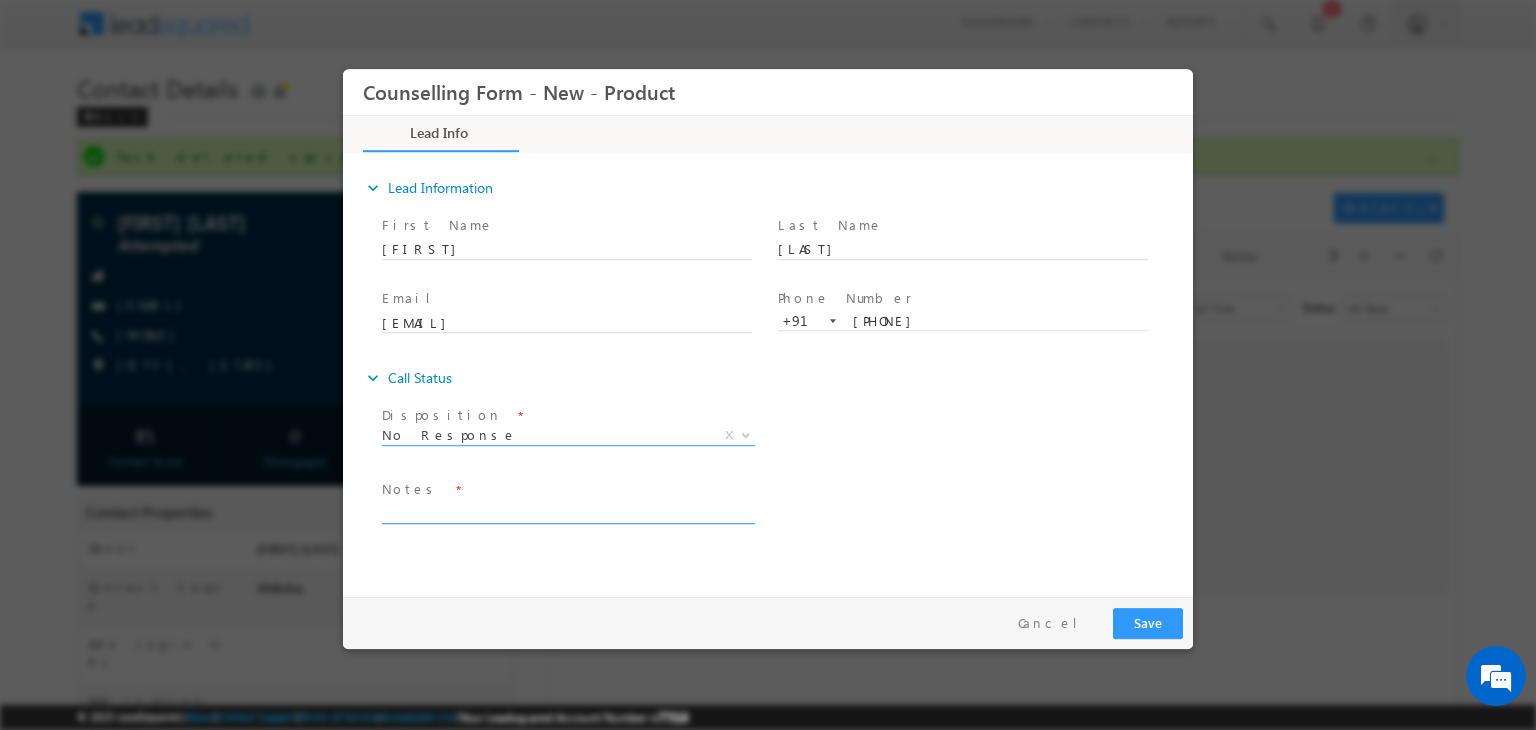 click at bounding box center [567, 512] 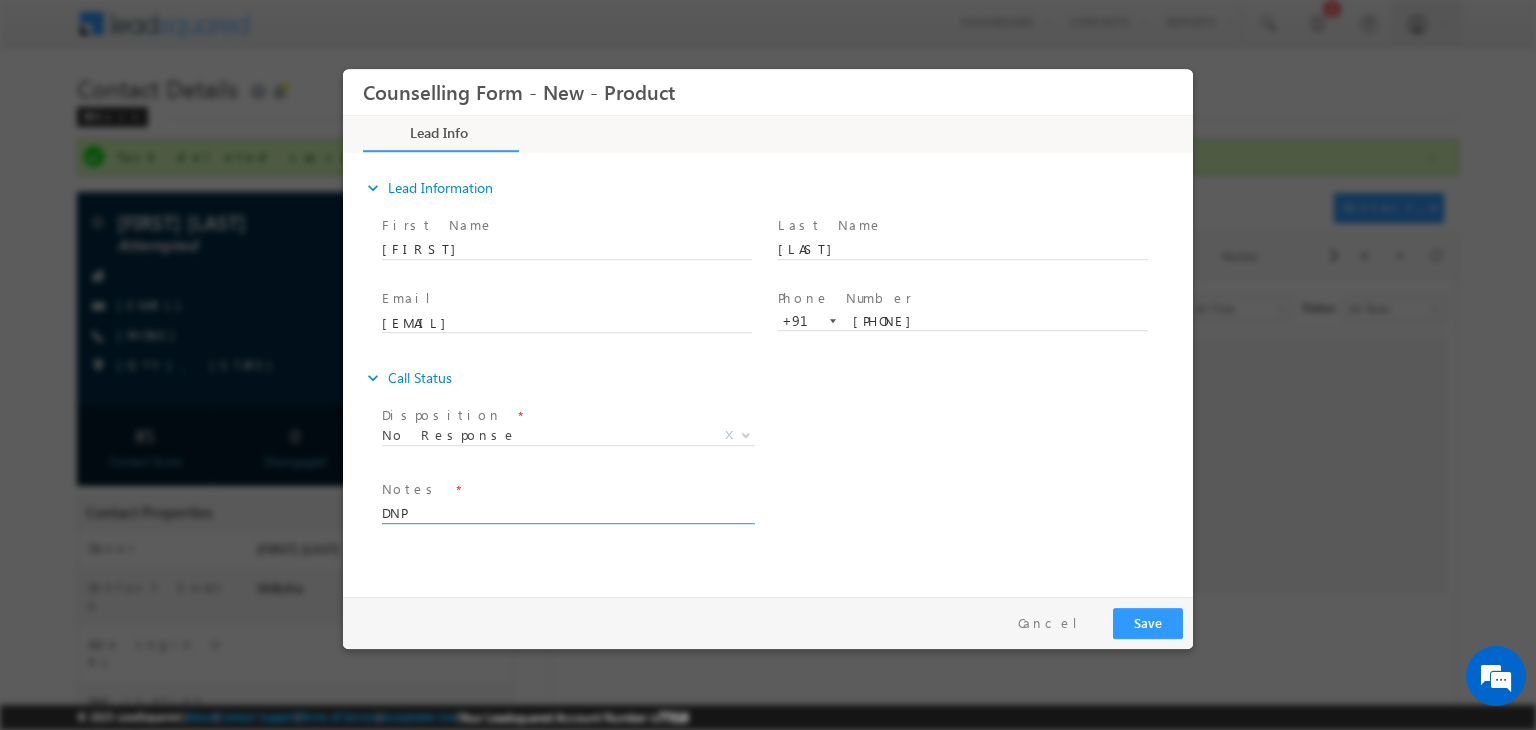 type on "DNP" 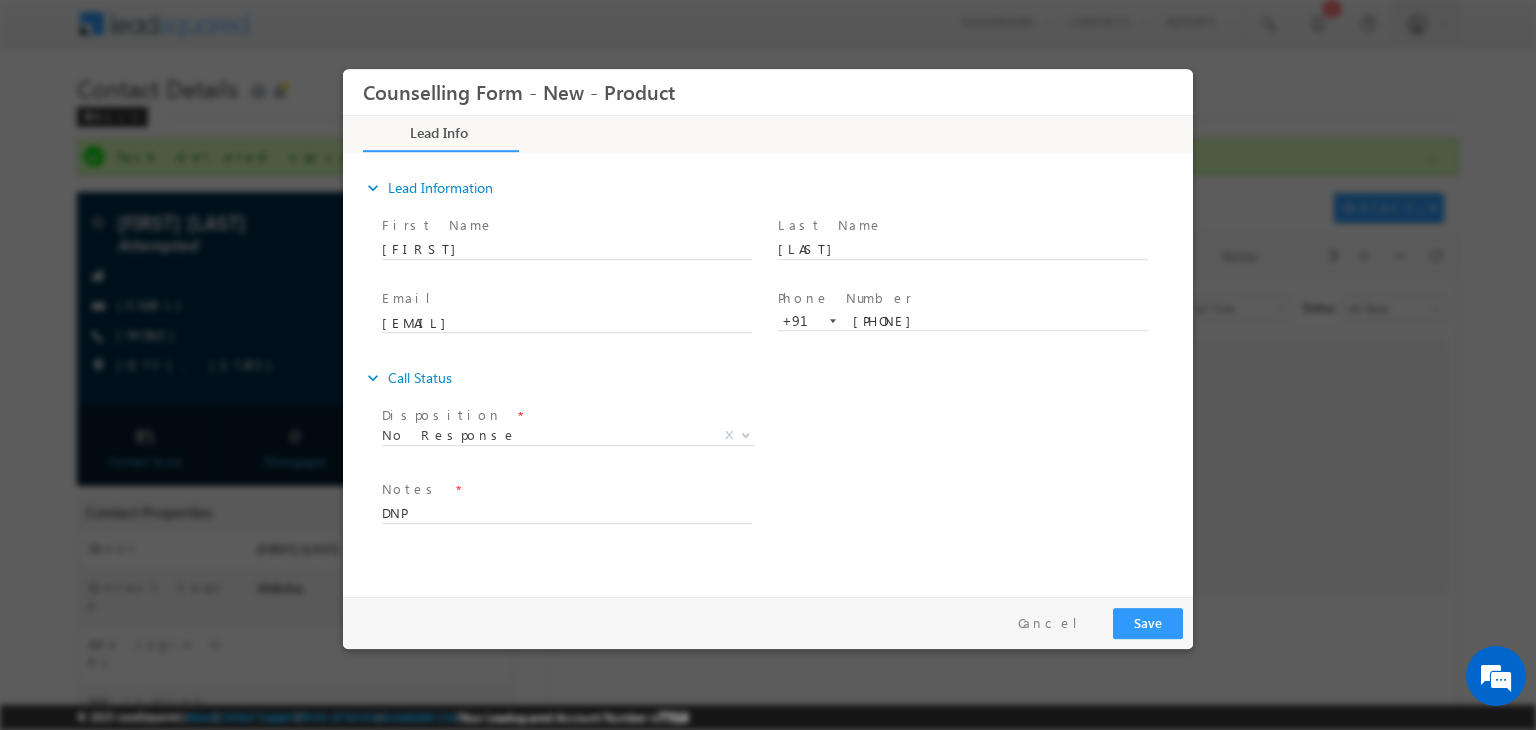 click on "Pay & Save
Save
Cancel" at bounding box center (773, 623) 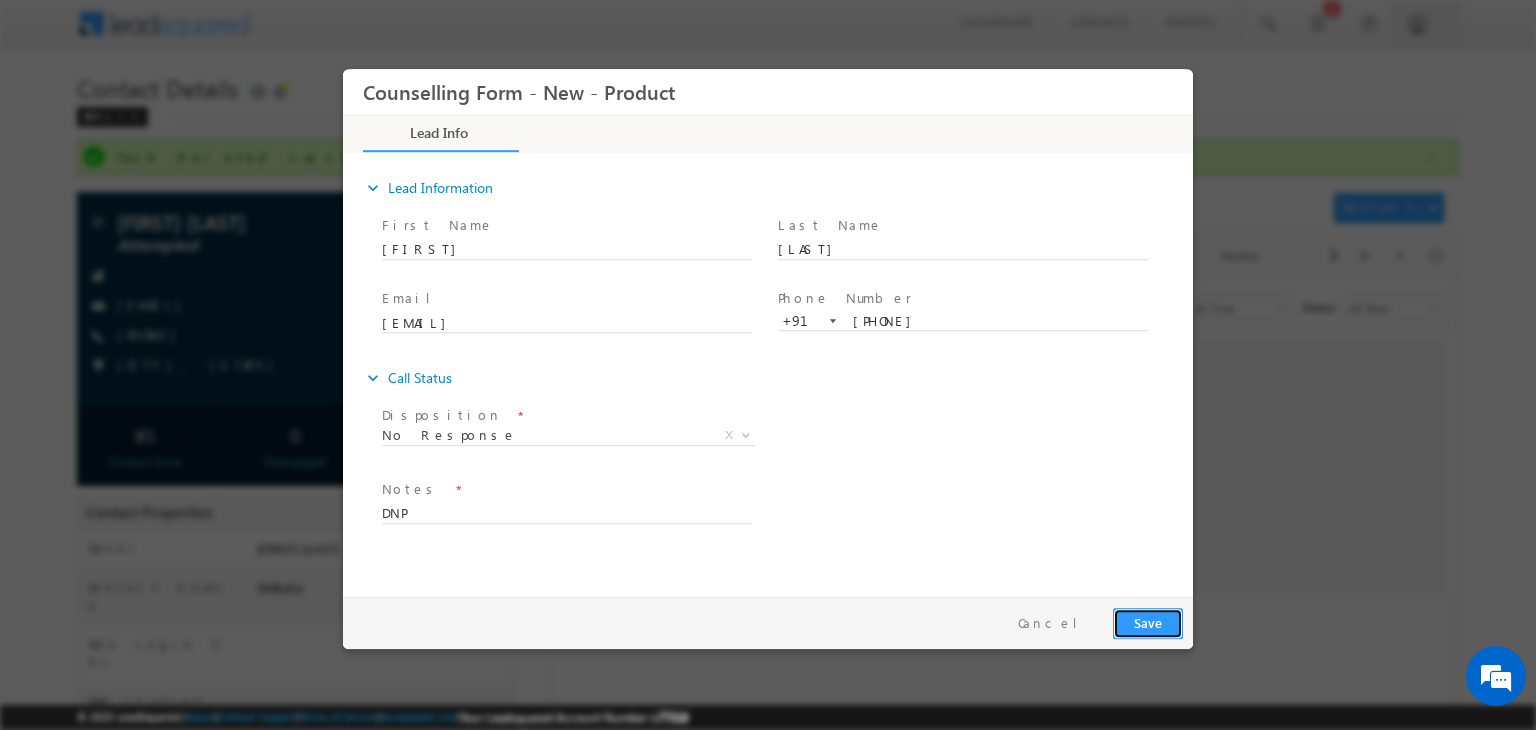 click on "Save" at bounding box center (1148, 623) 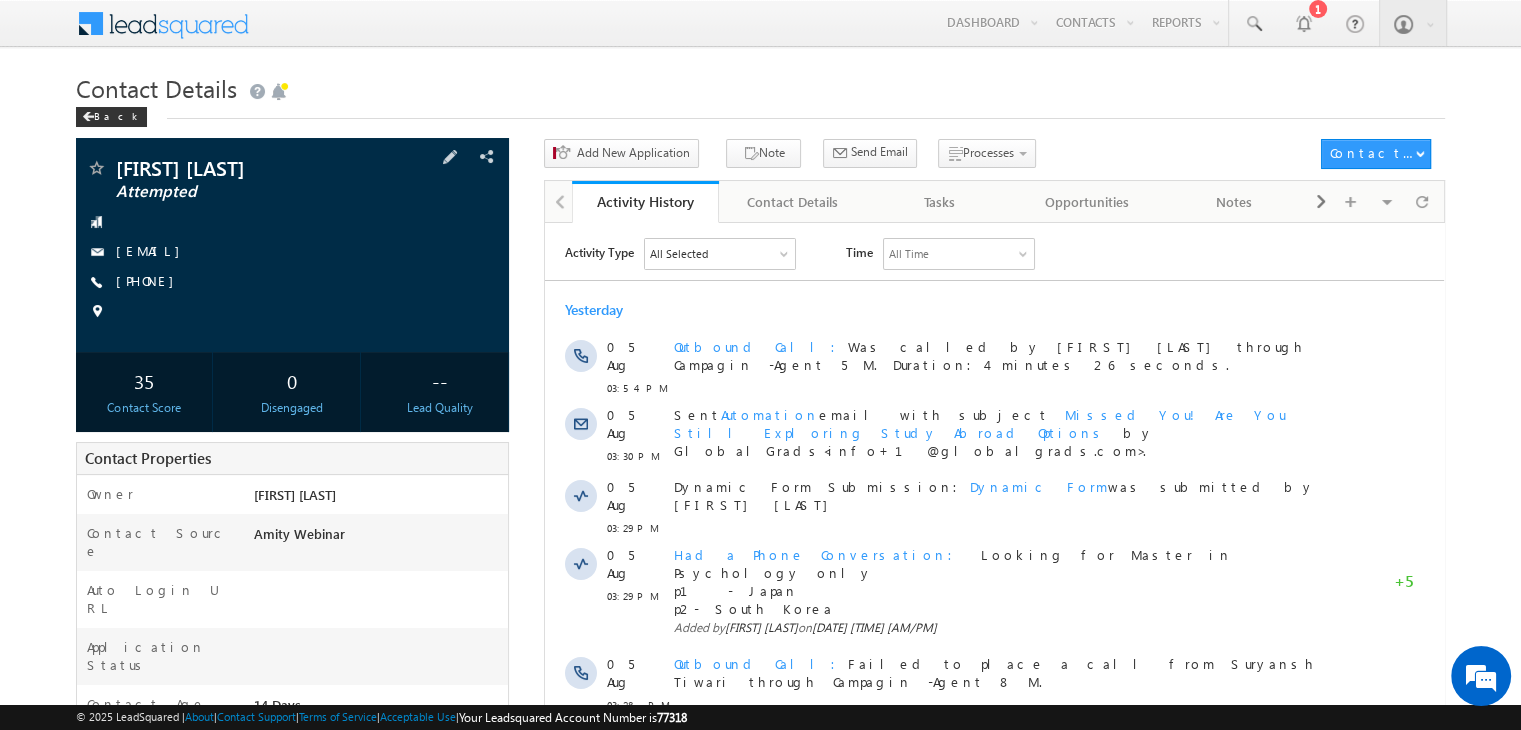 scroll, scrollTop: 0, scrollLeft: 0, axis: both 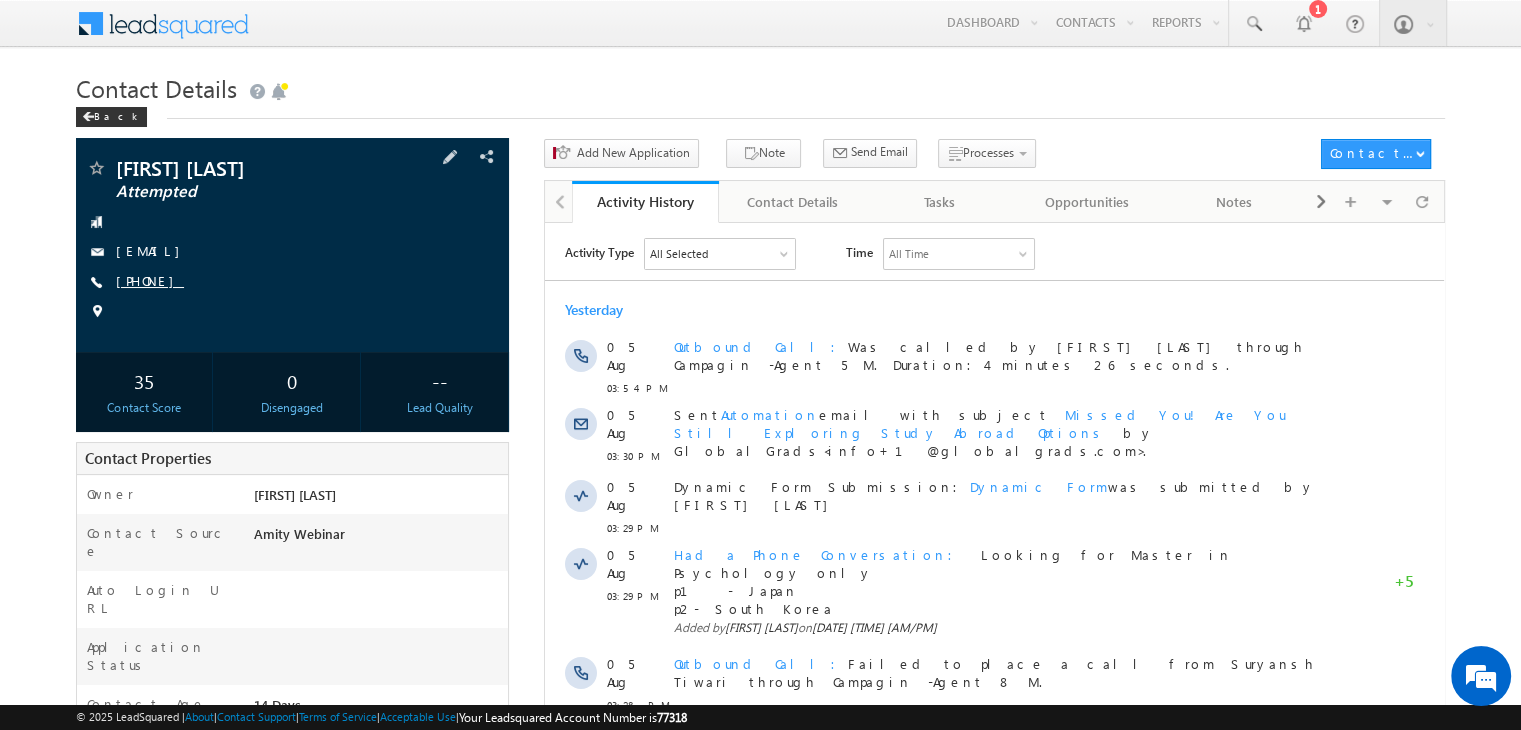 click on "[PHONE]" at bounding box center [150, 280] 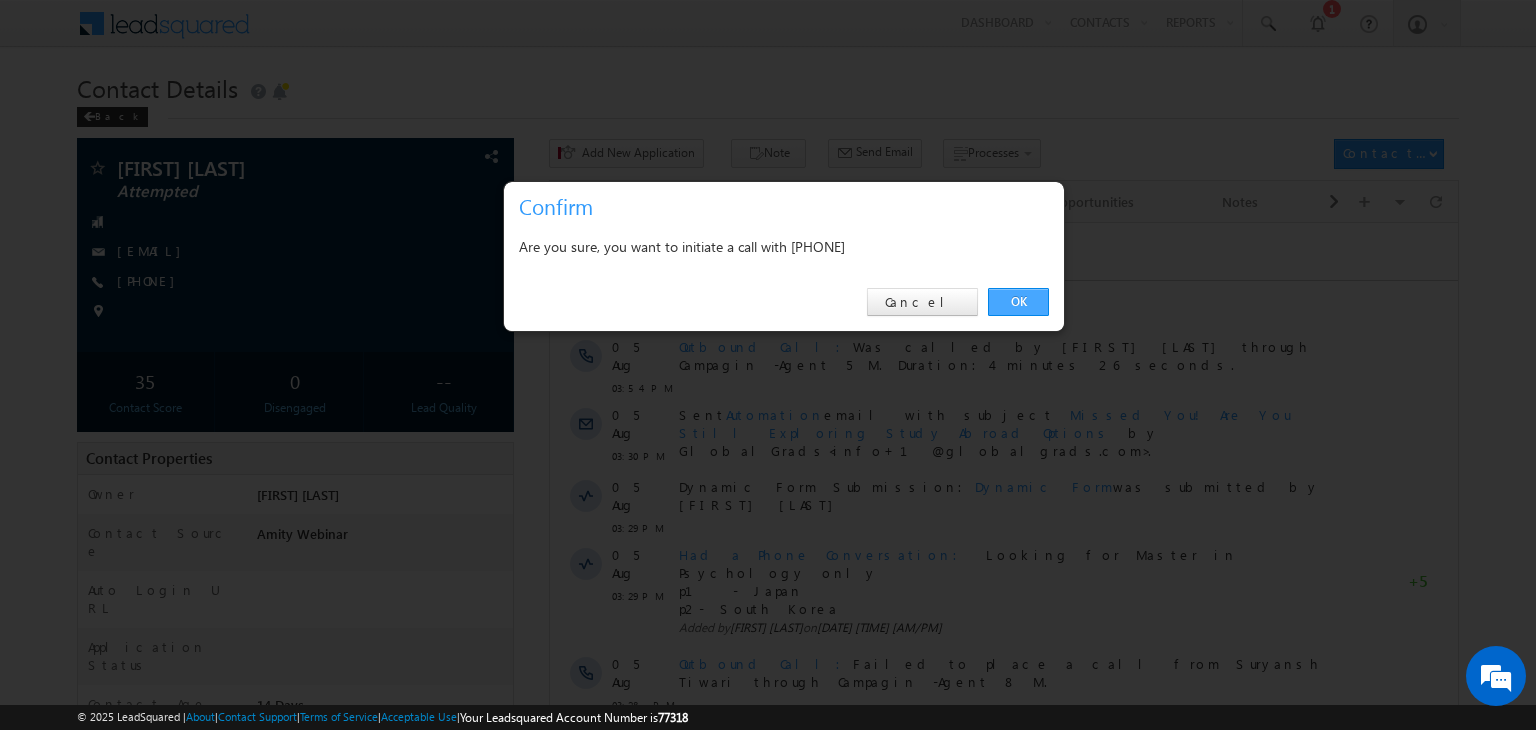 click on "OK" at bounding box center [1018, 302] 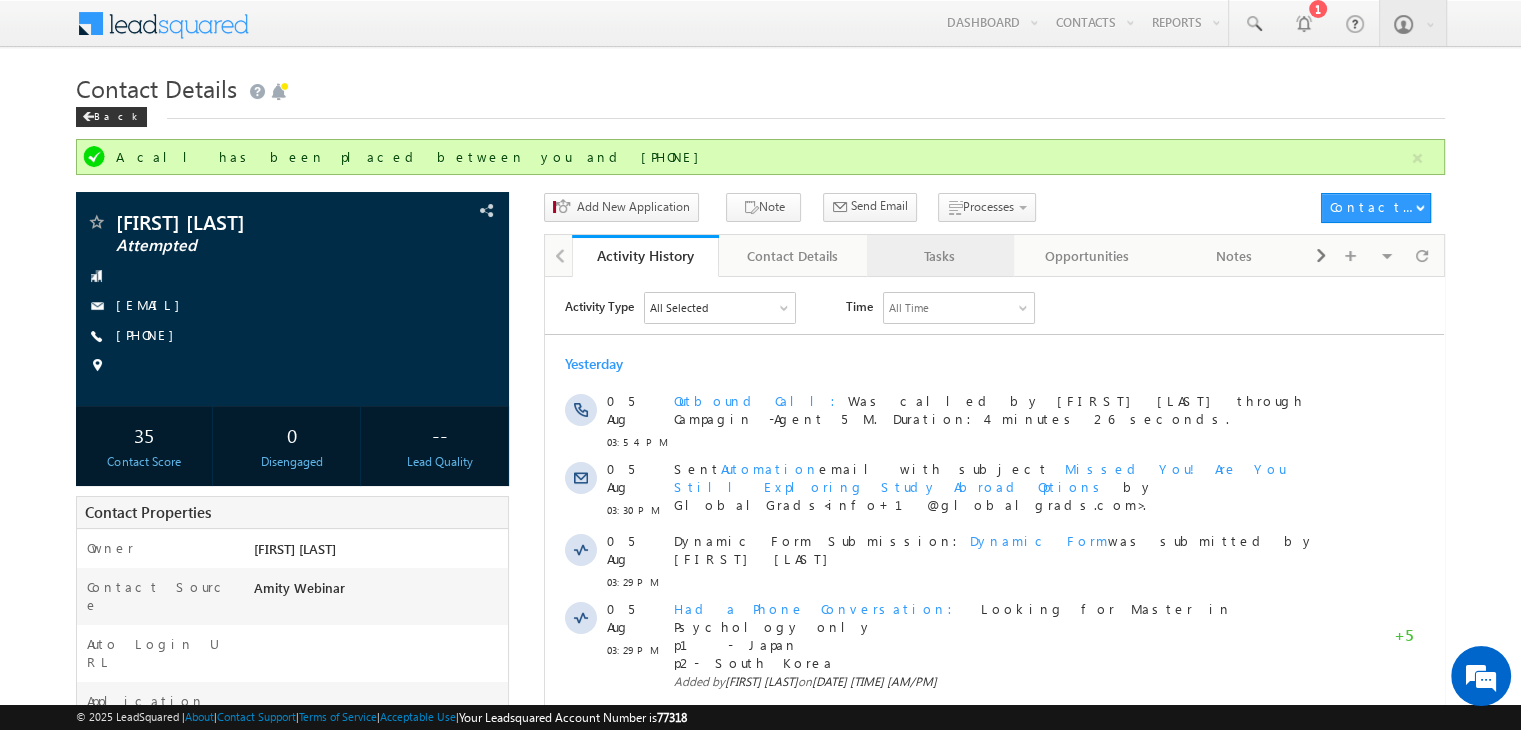 click on "Tasks" at bounding box center (939, 256) 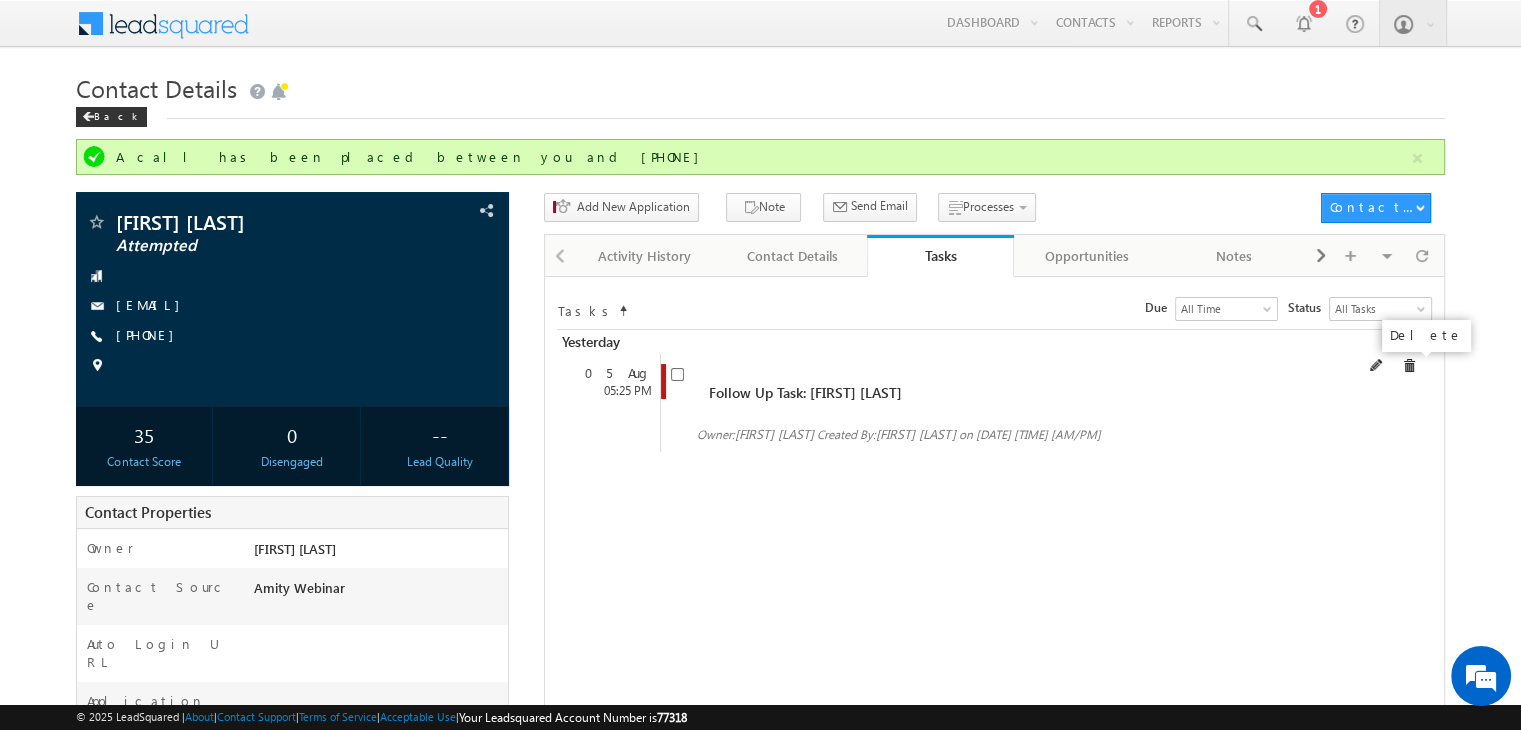 click at bounding box center [1409, 366] 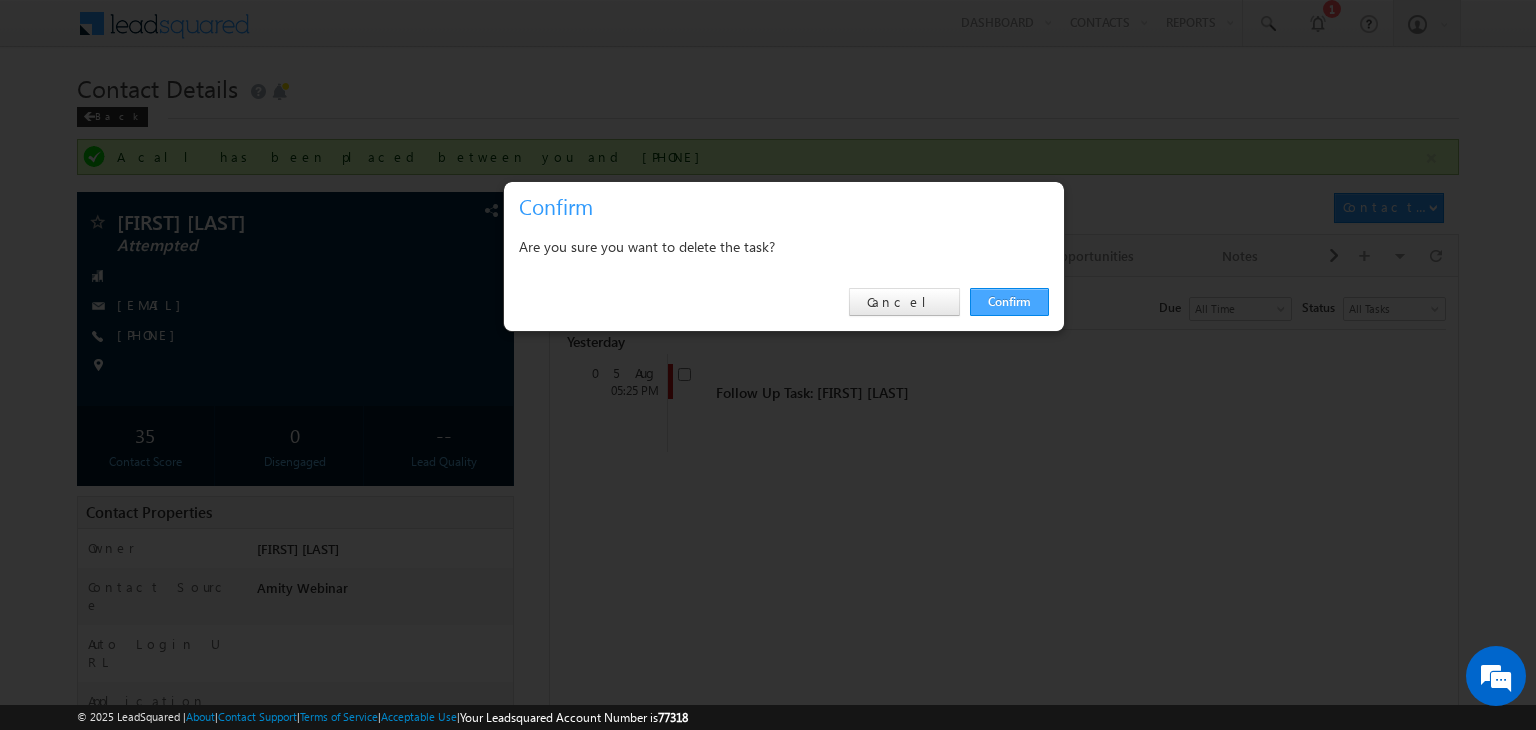 click on "Confirm" at bounding box center (1009, 302) 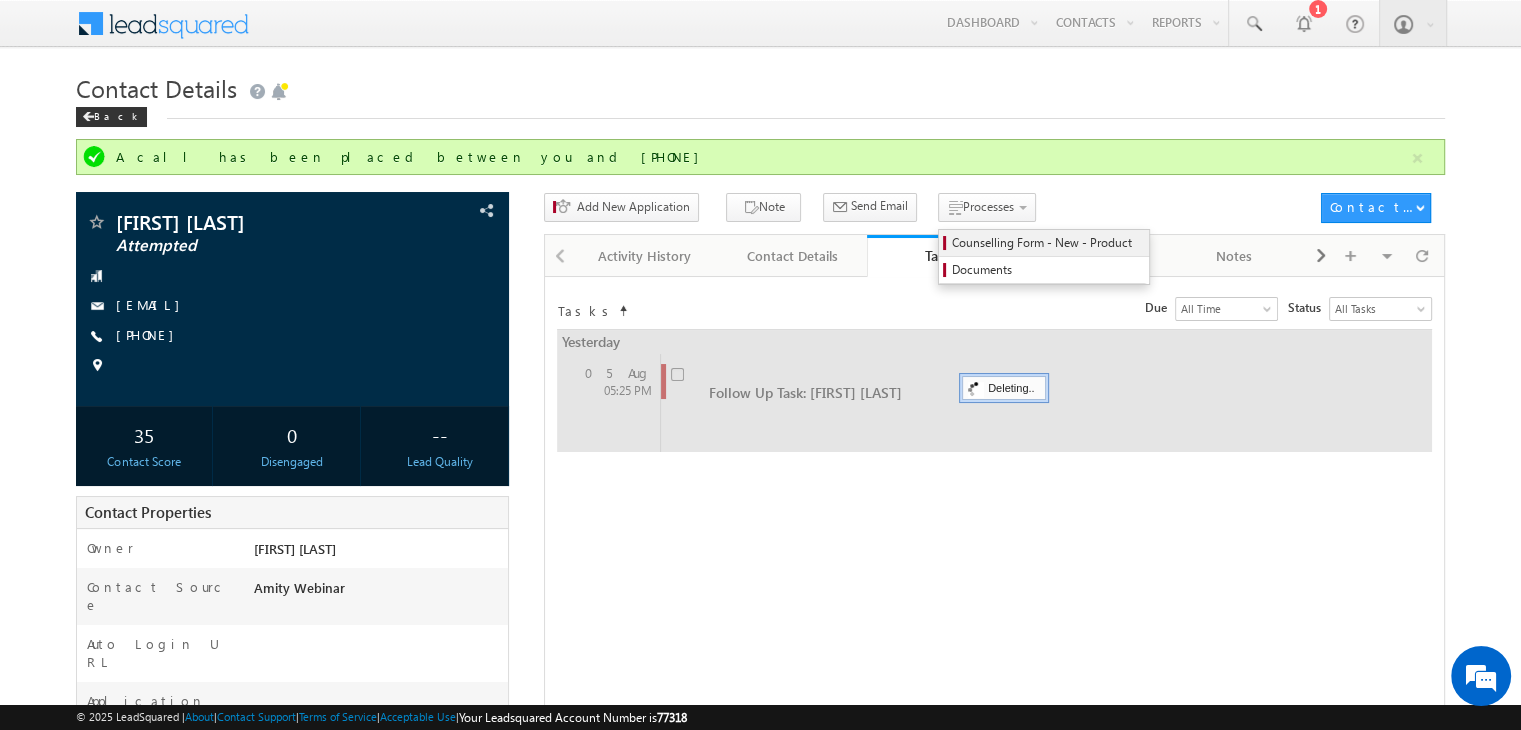 click on "Counselling Form - New - Product" at bounding box center (1047, 243) 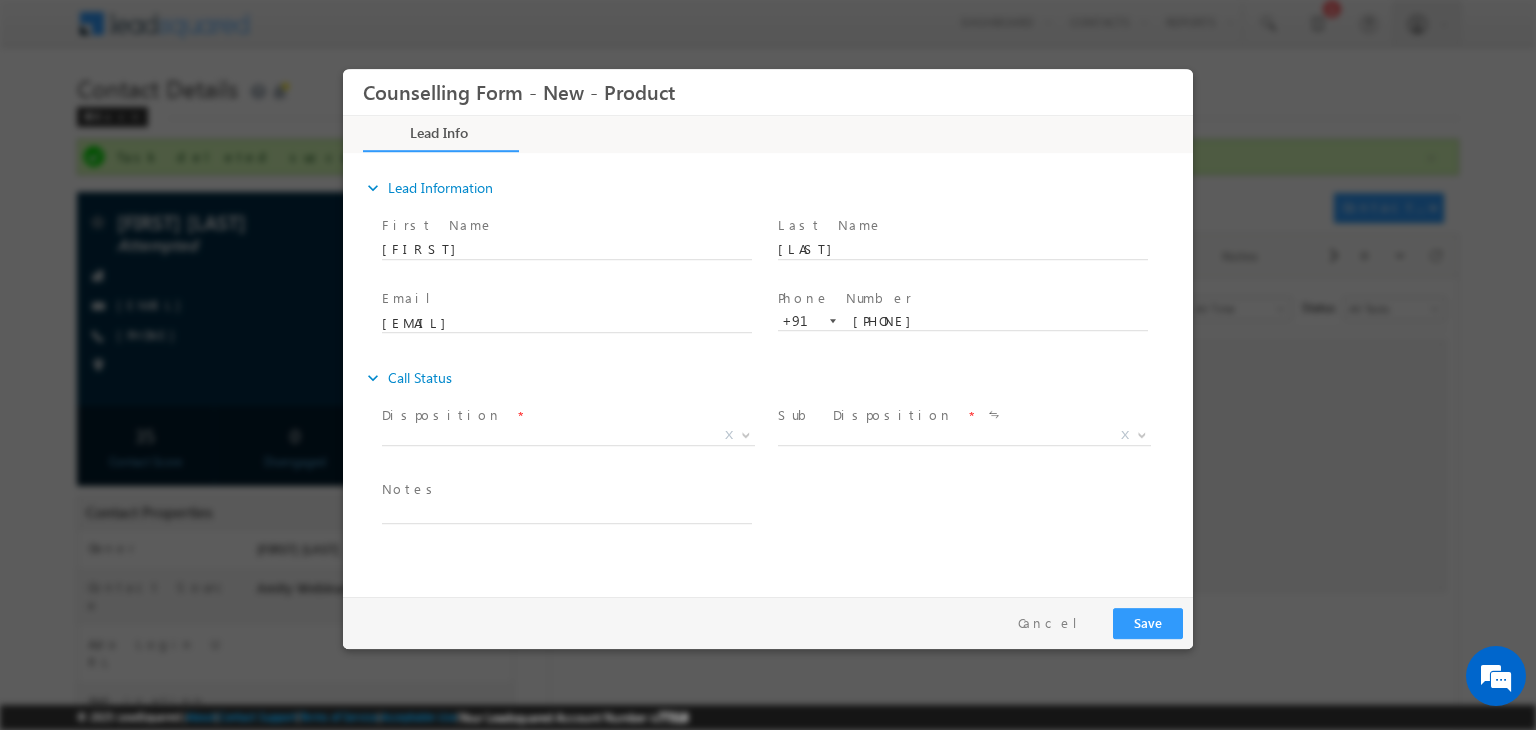 scroll, scrollTop: 0, scrollLeft: 0, axis: both 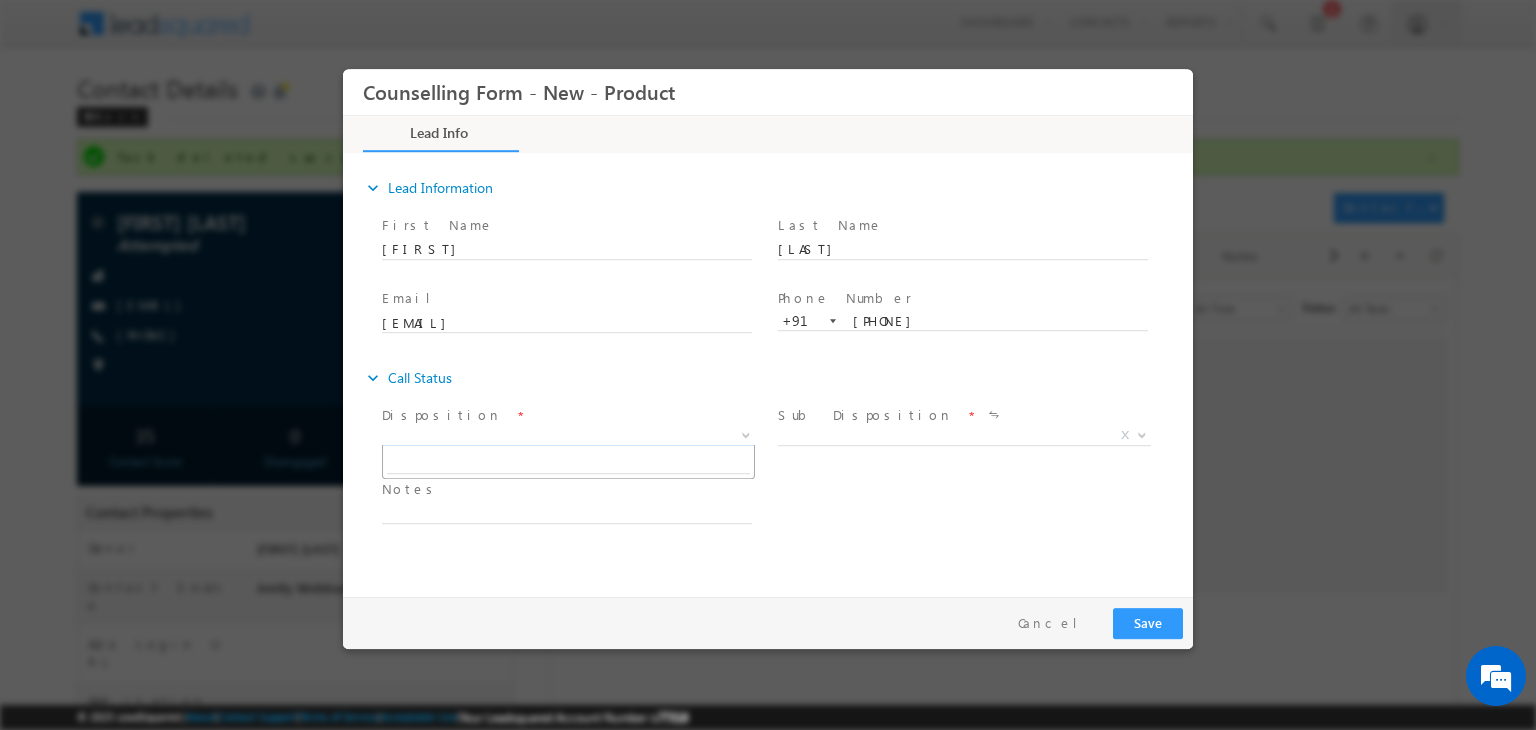click on "X" at bounding box center (568, 436) 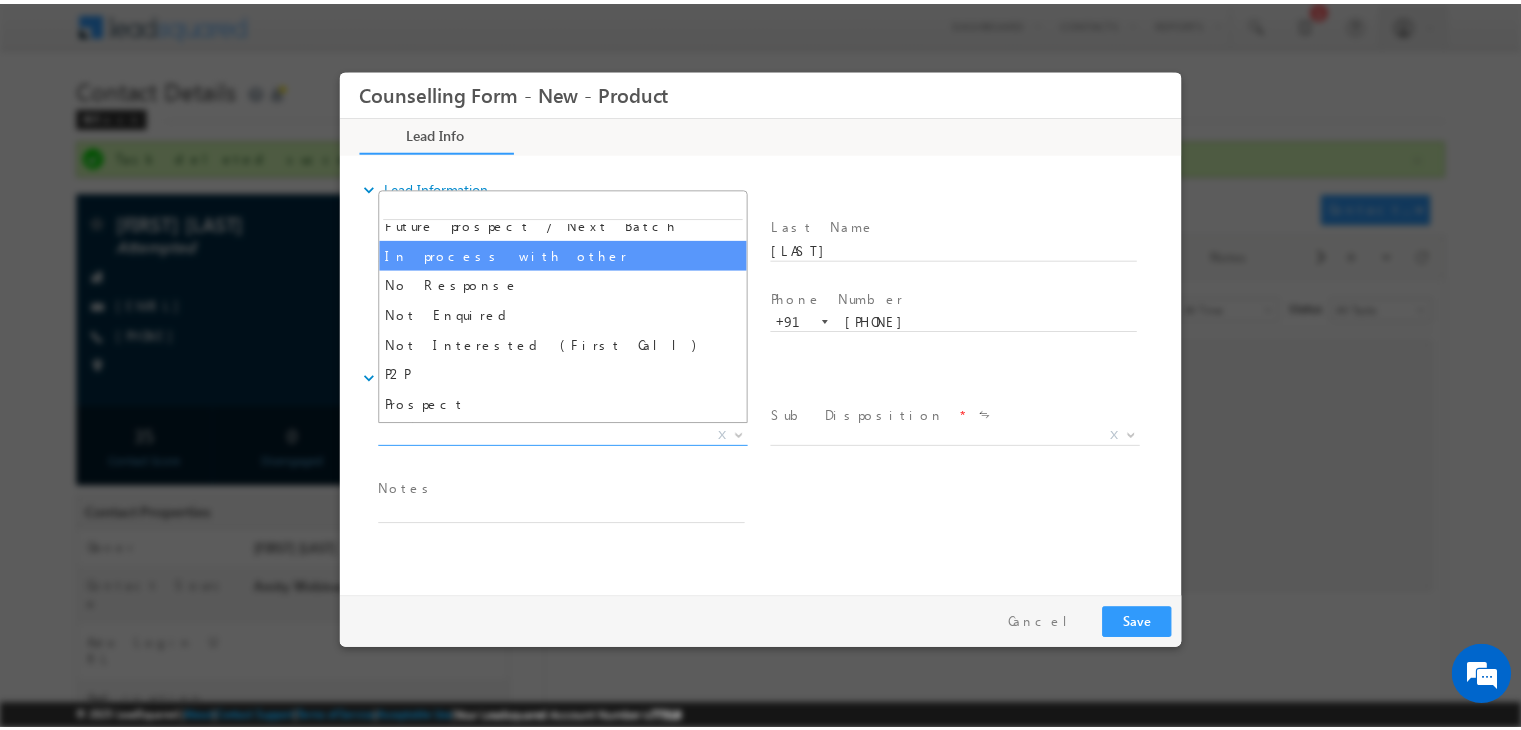 scroll, scrollTop: 104, scrollLeft: 0, axis: vertical 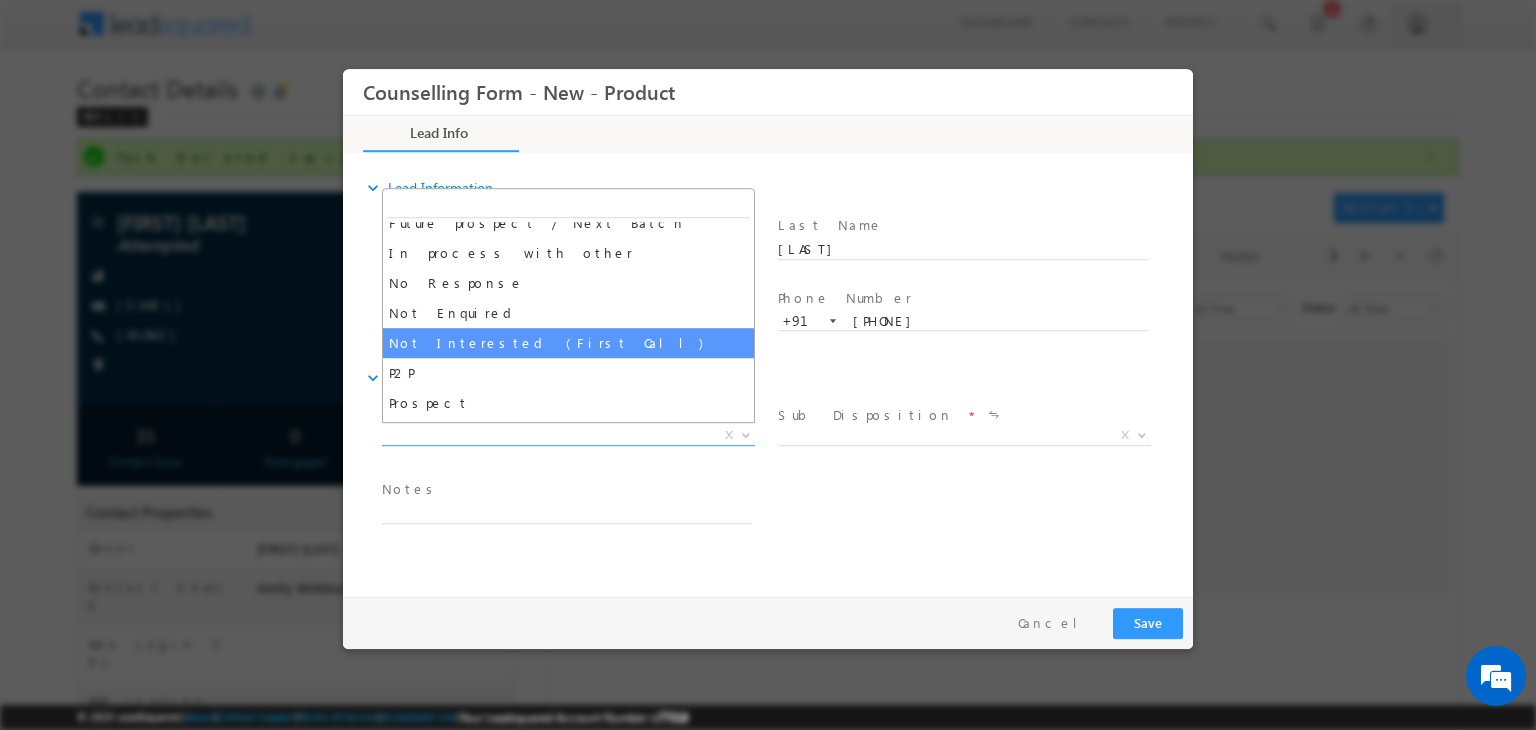 select on "Not Interested (First Call)" 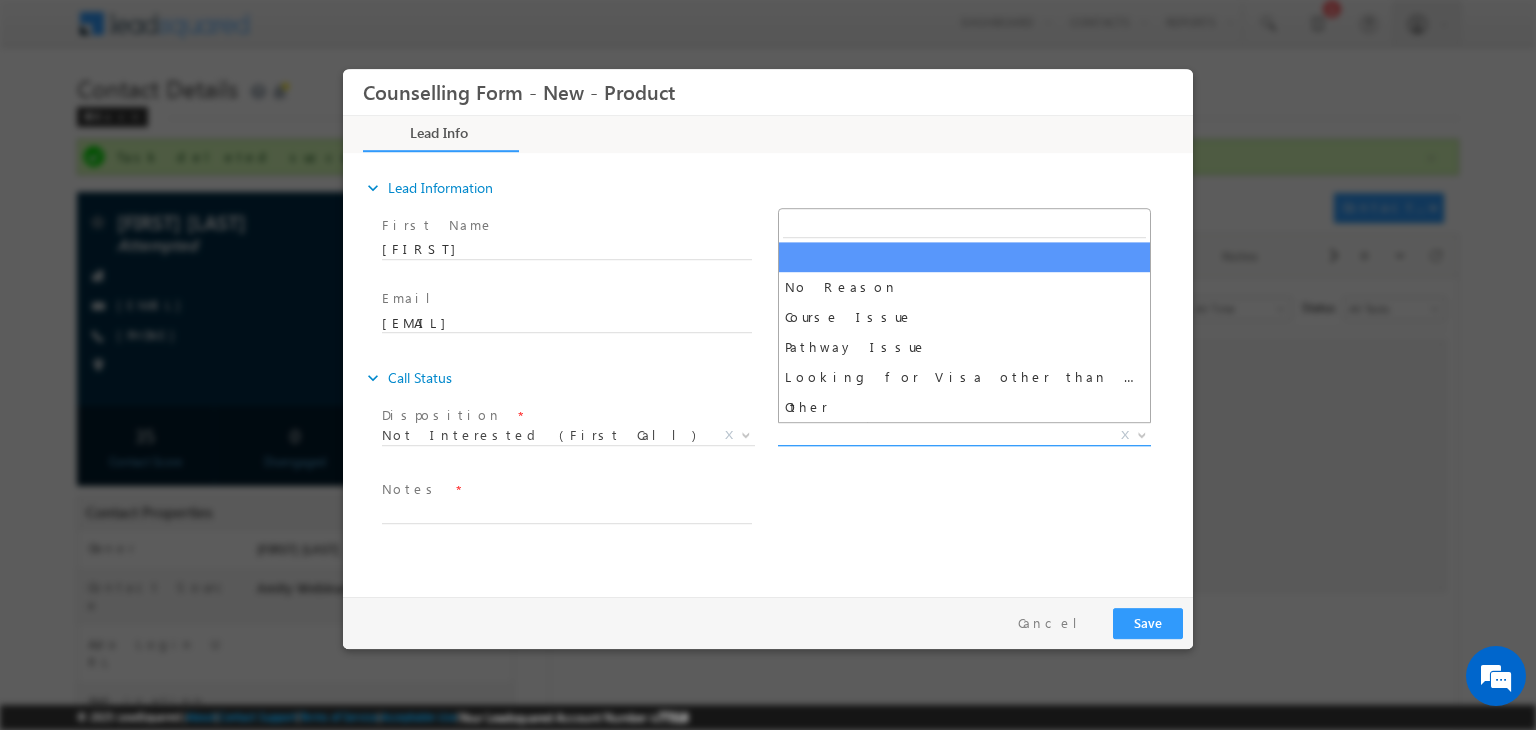 click on "X" at bounding box center (964, 436) 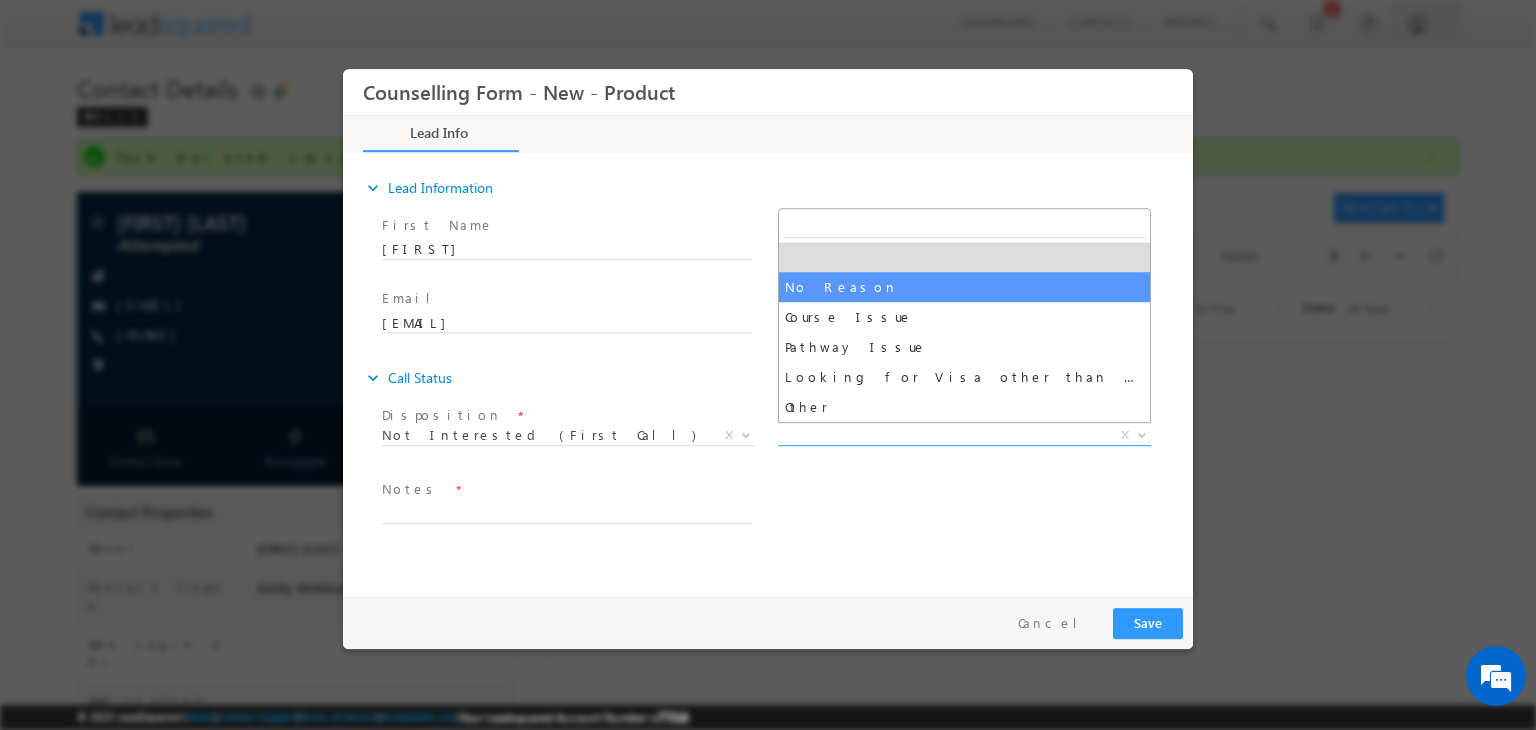drag, startPoint x: 818, startPoint y: 300, endPoint x: 838, endPoint y: 319, distance: 27.58623 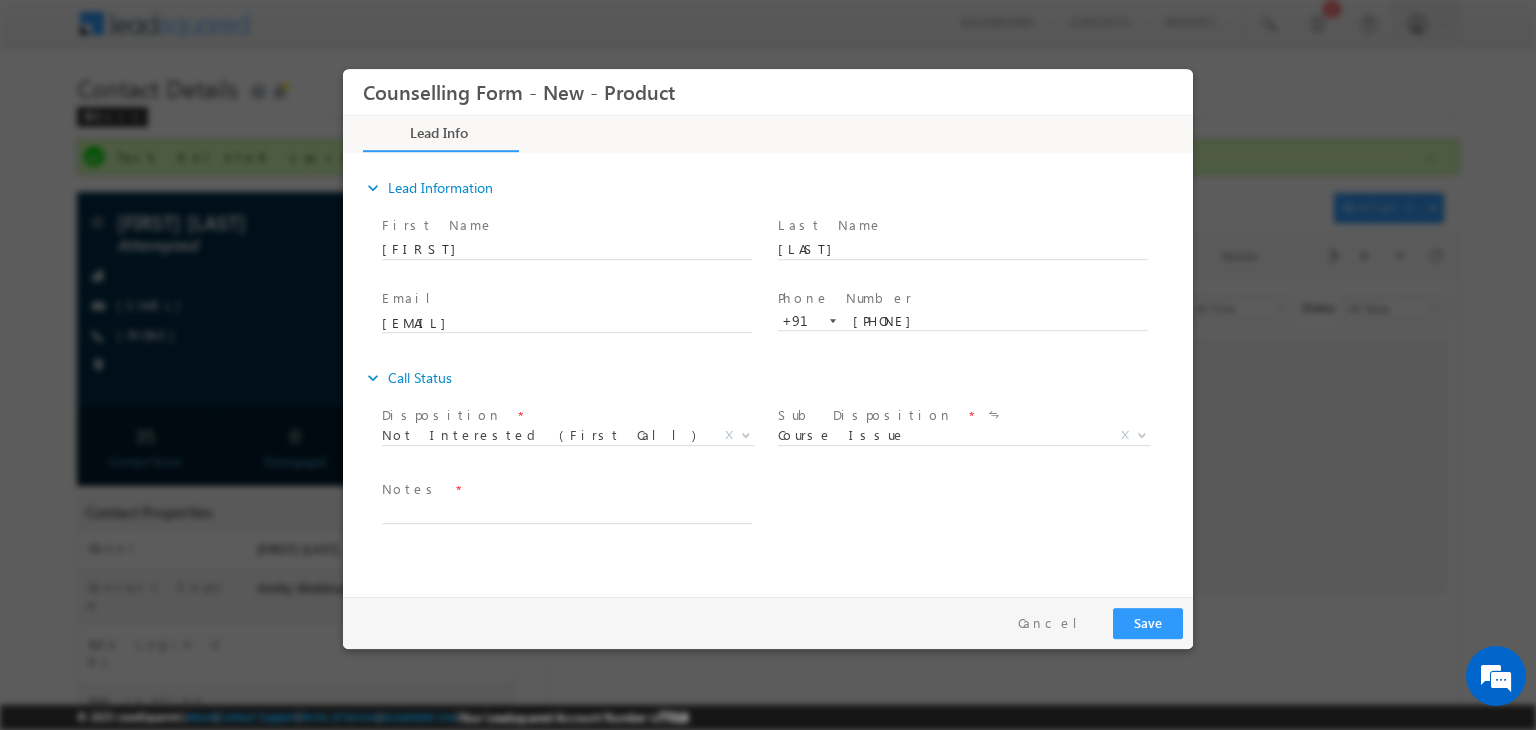 click at bounding box center (833, 321) 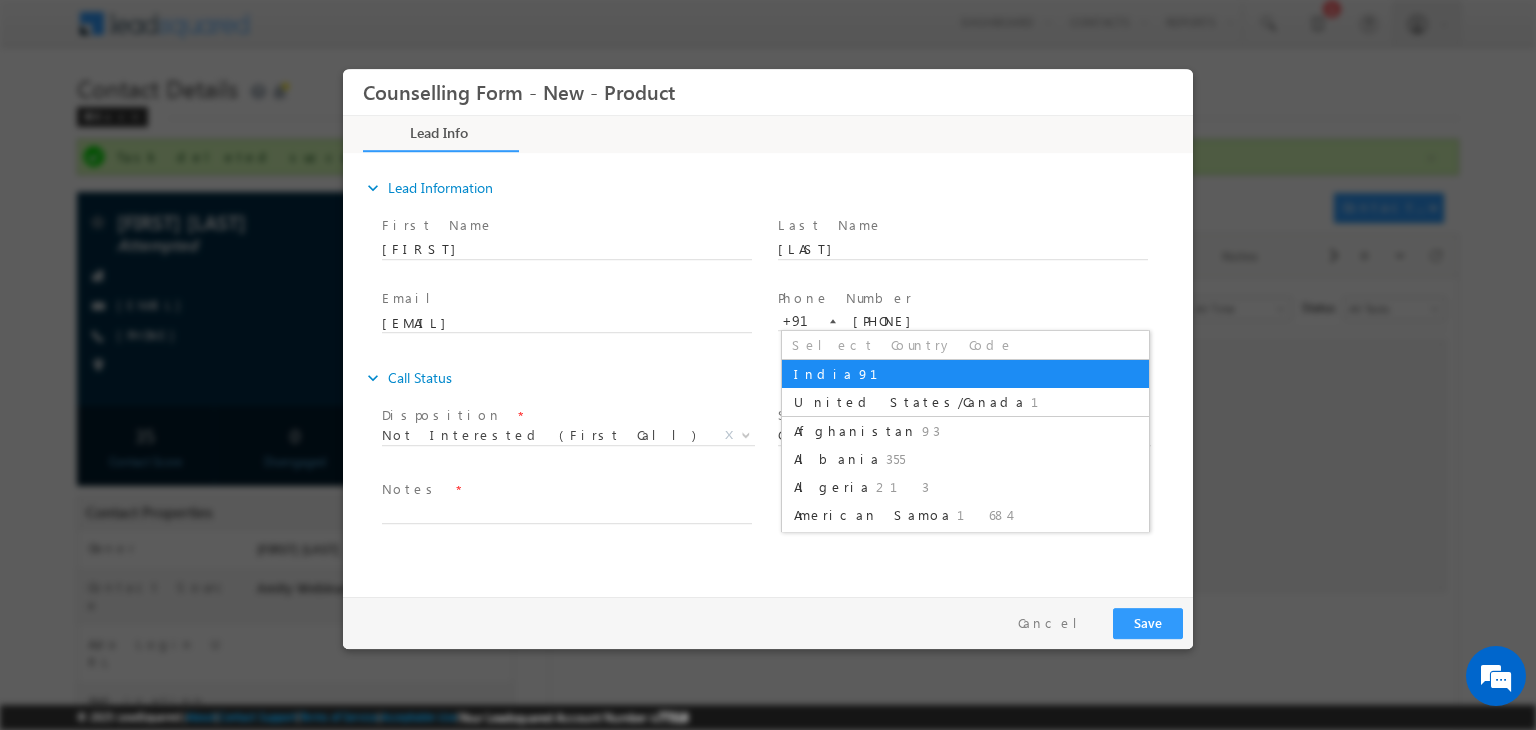 drag, startPoint x: 577, startPoint y: 497, endPoint x: 544, endPoint y: 508, distance: 34.785053 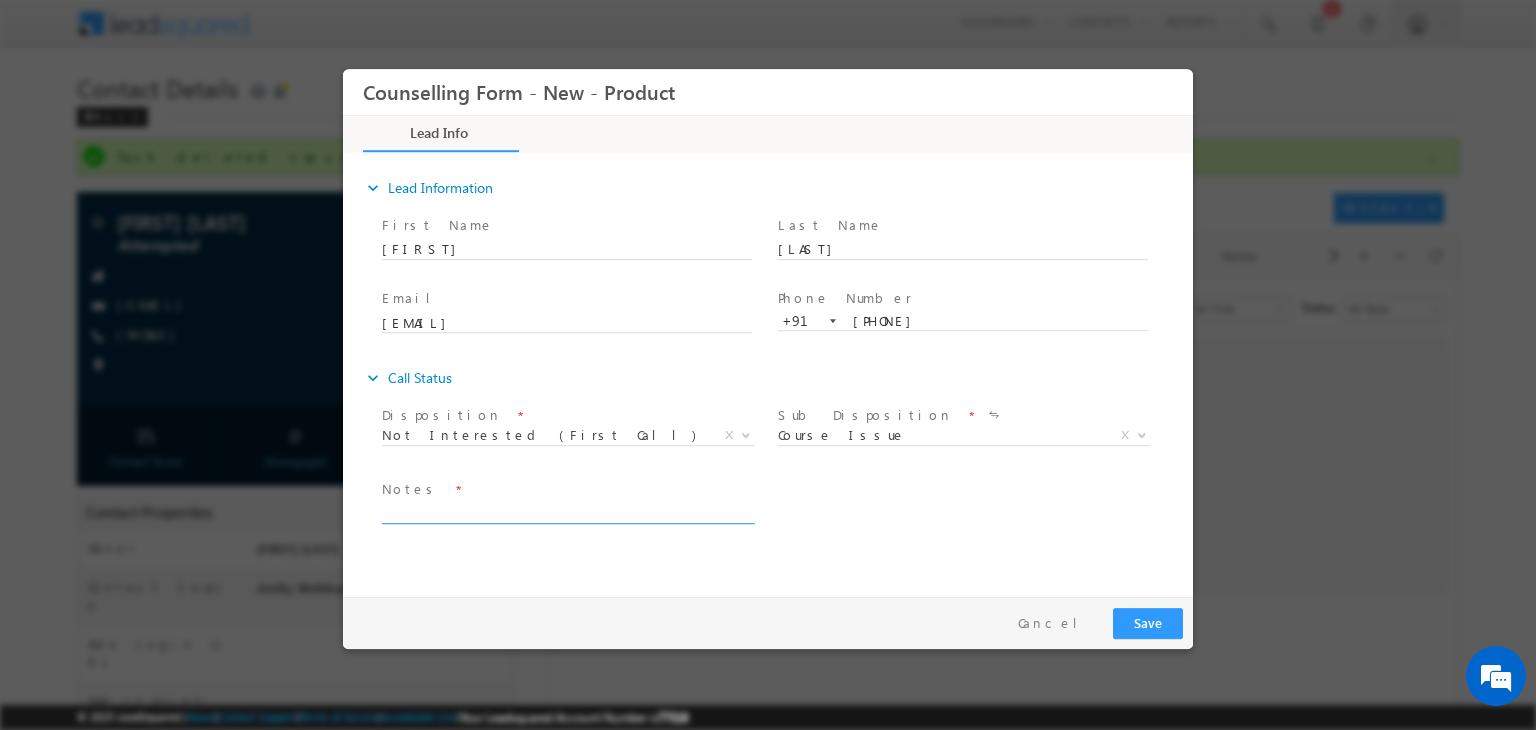 click at bounding box center [567, 512] 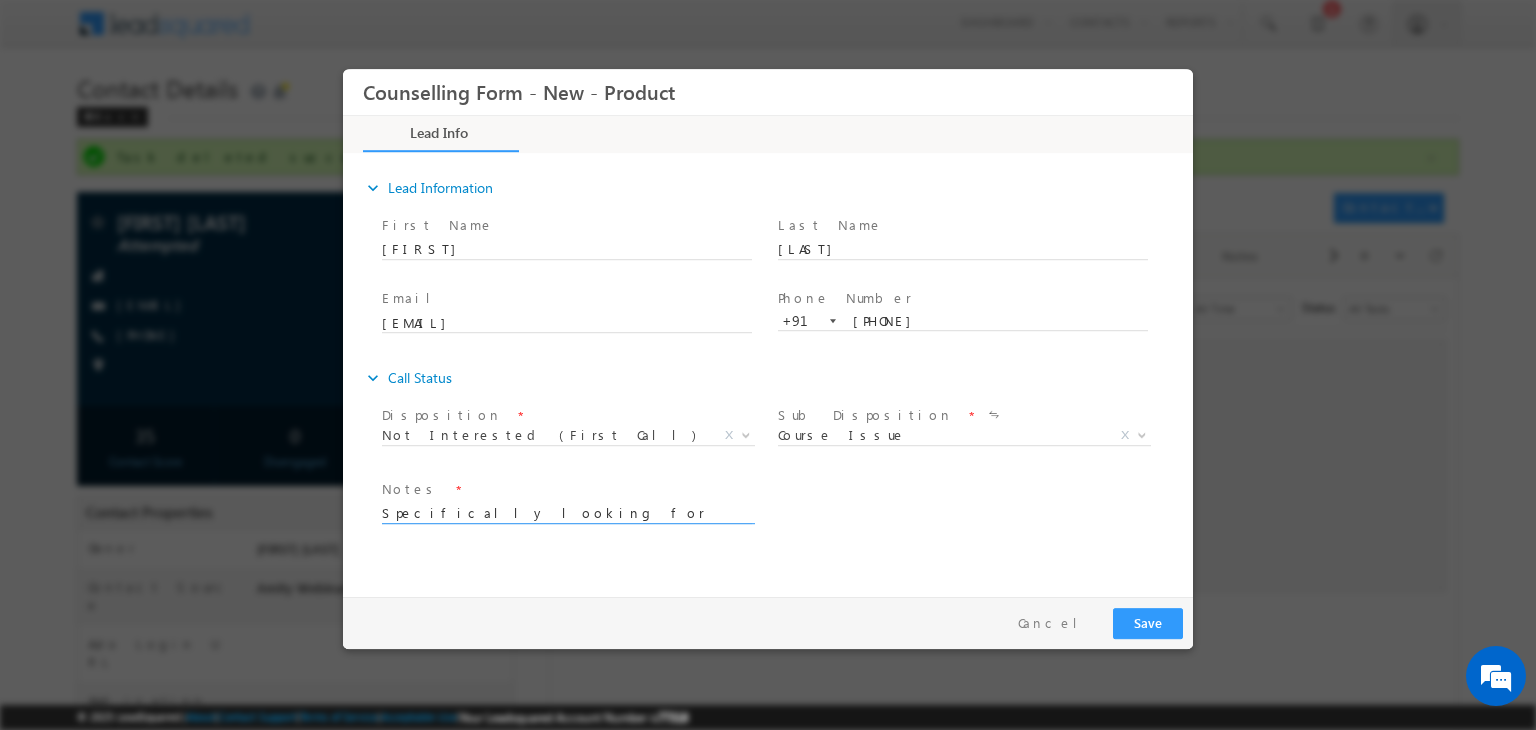 type on "Specifically looking for Clinical psychology" 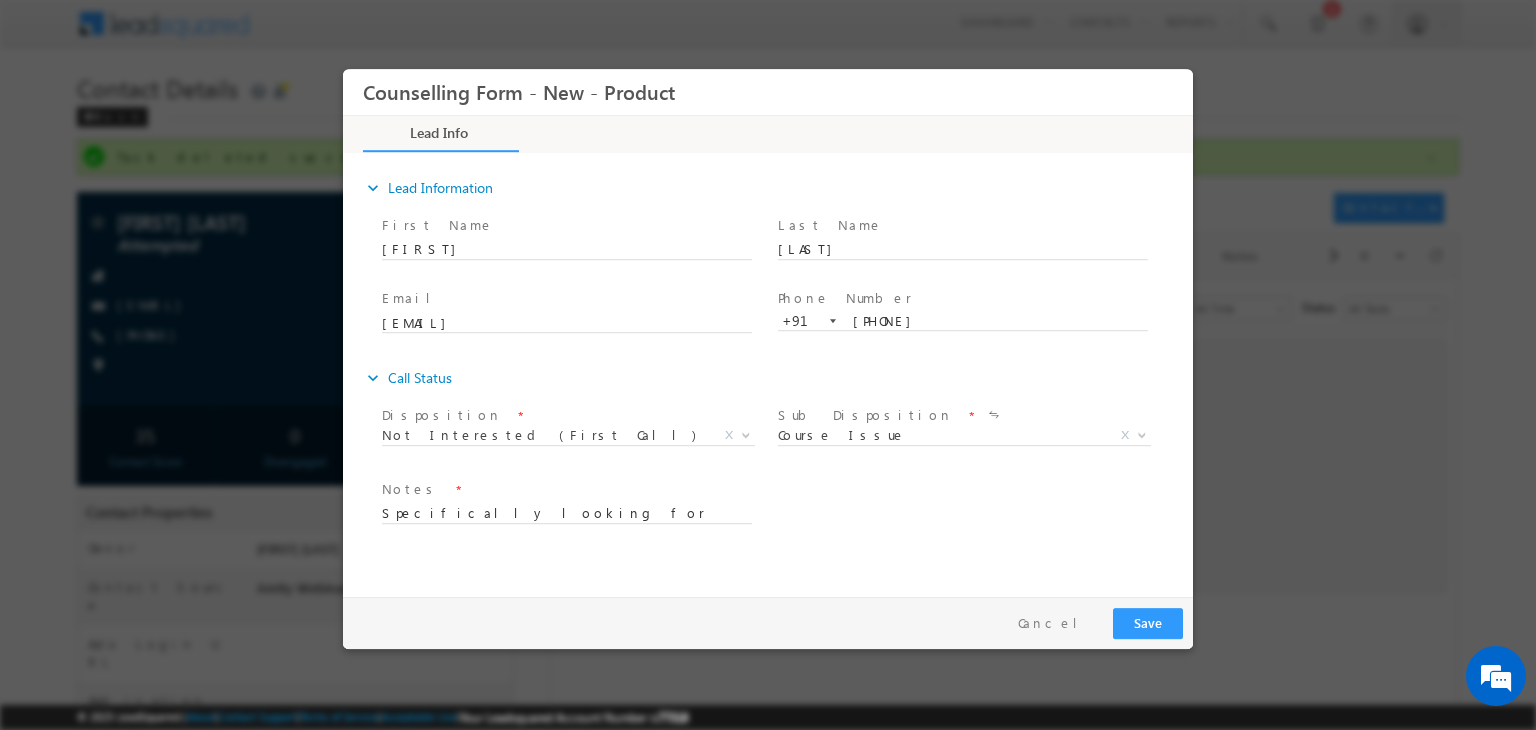 click on "Follow Up Date
*
Notes
*
Specifically looking for Clinical psychology" at bounding box center (785, 512) 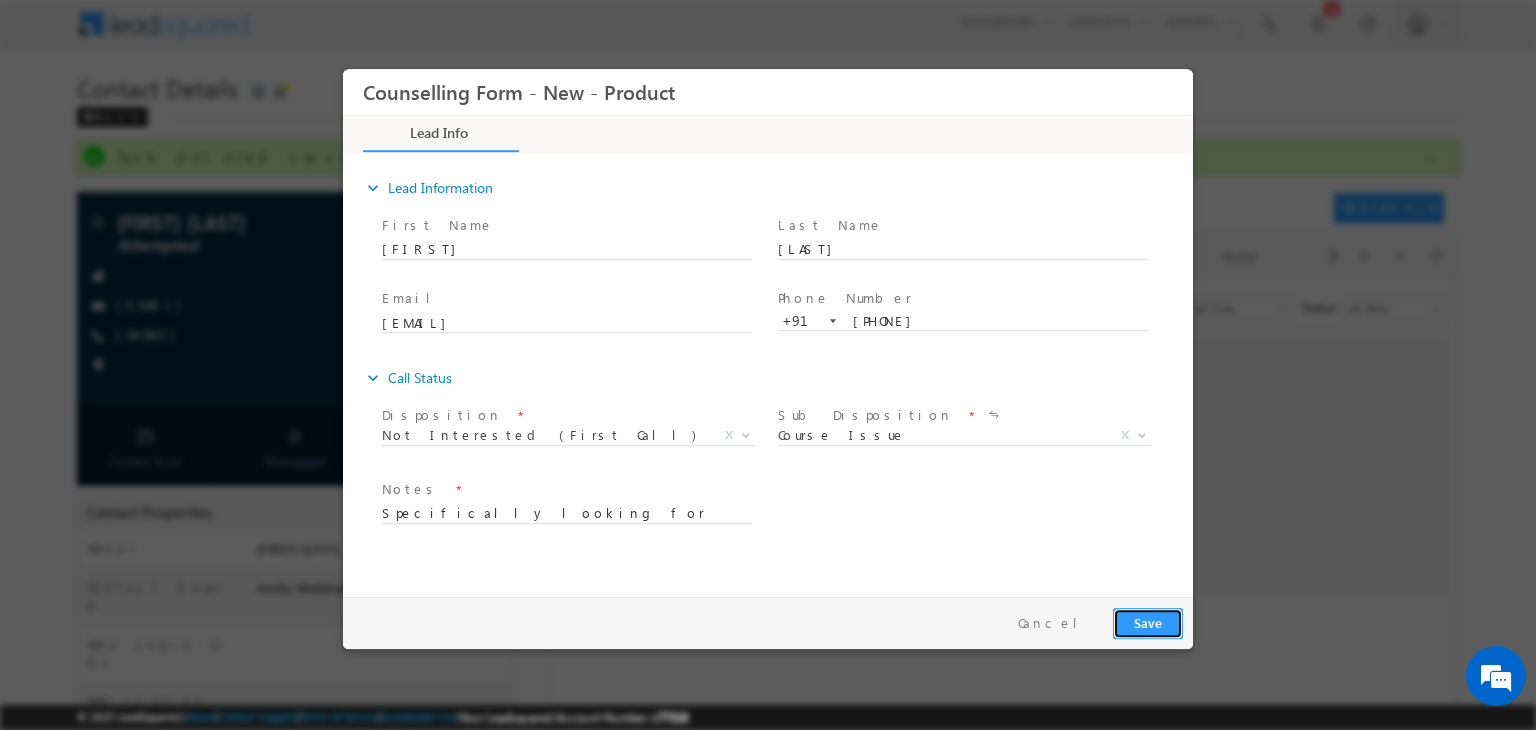 click on "Save" at bounding box center [1148, 623] 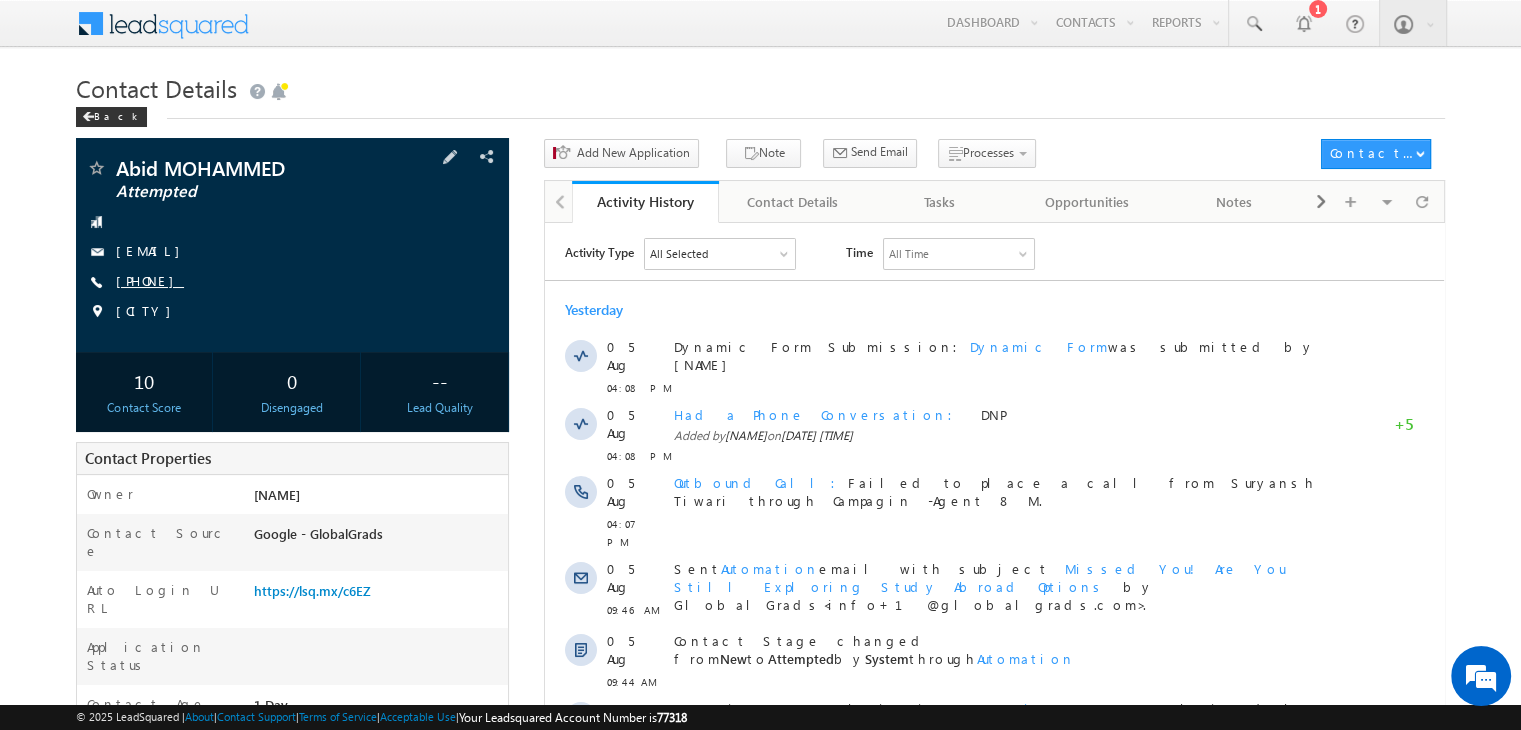 scroll, scrollTop: 0, scrollLeft: 0, axis: both 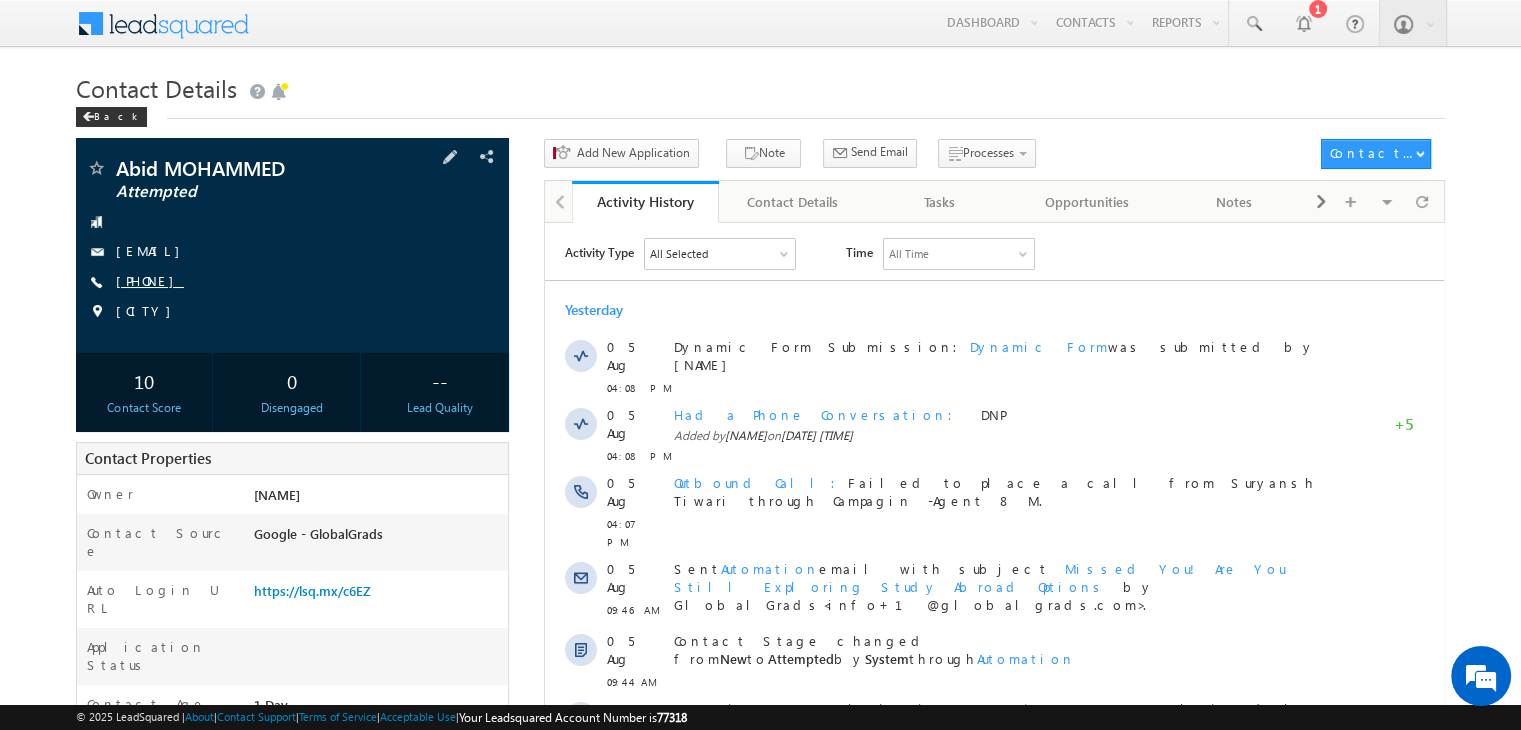 click on "[PHONE]" at bounding box center (150, 280) 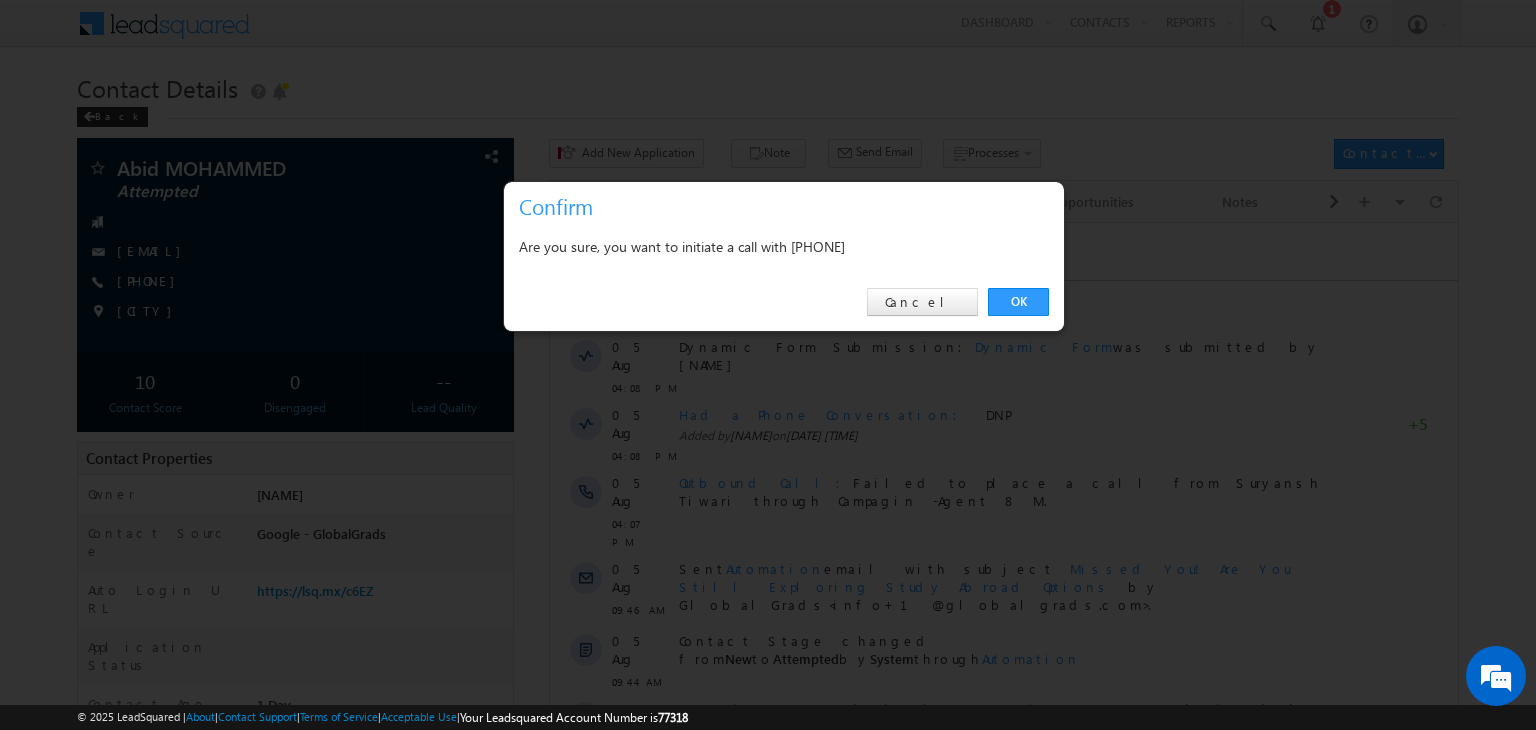 click on "OK" at bounding box center (1018, 302) 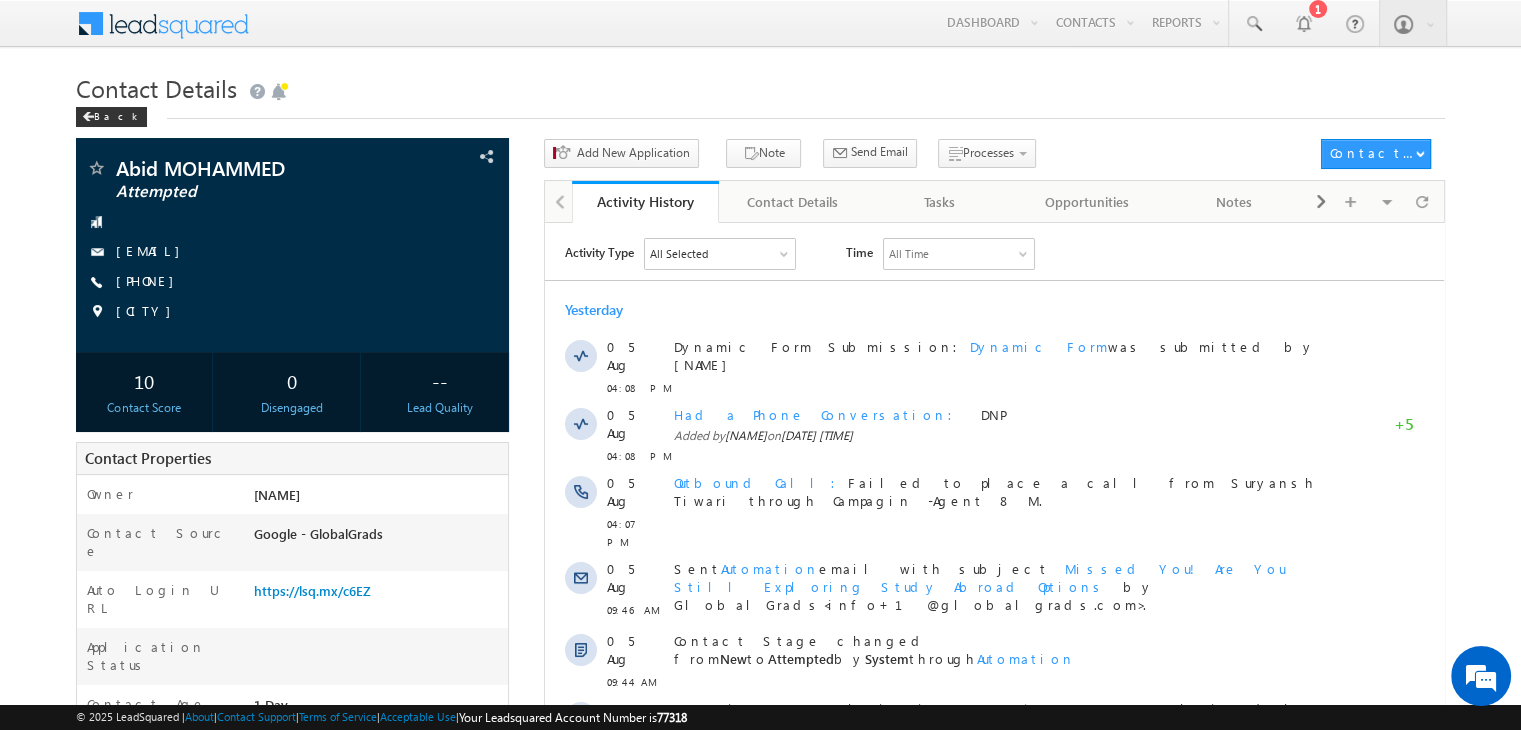 click on "Yesterday
[DATE]
[TIME]
Dynamic Form Submission:  Dynamic Form  was submitted by [NAME]
[DATE]
[TIME]
Had a Phone Conversation
DNP
Added by  [NAME]  on  [DATE] [TIME]
+" at bounding box center (994, 660) 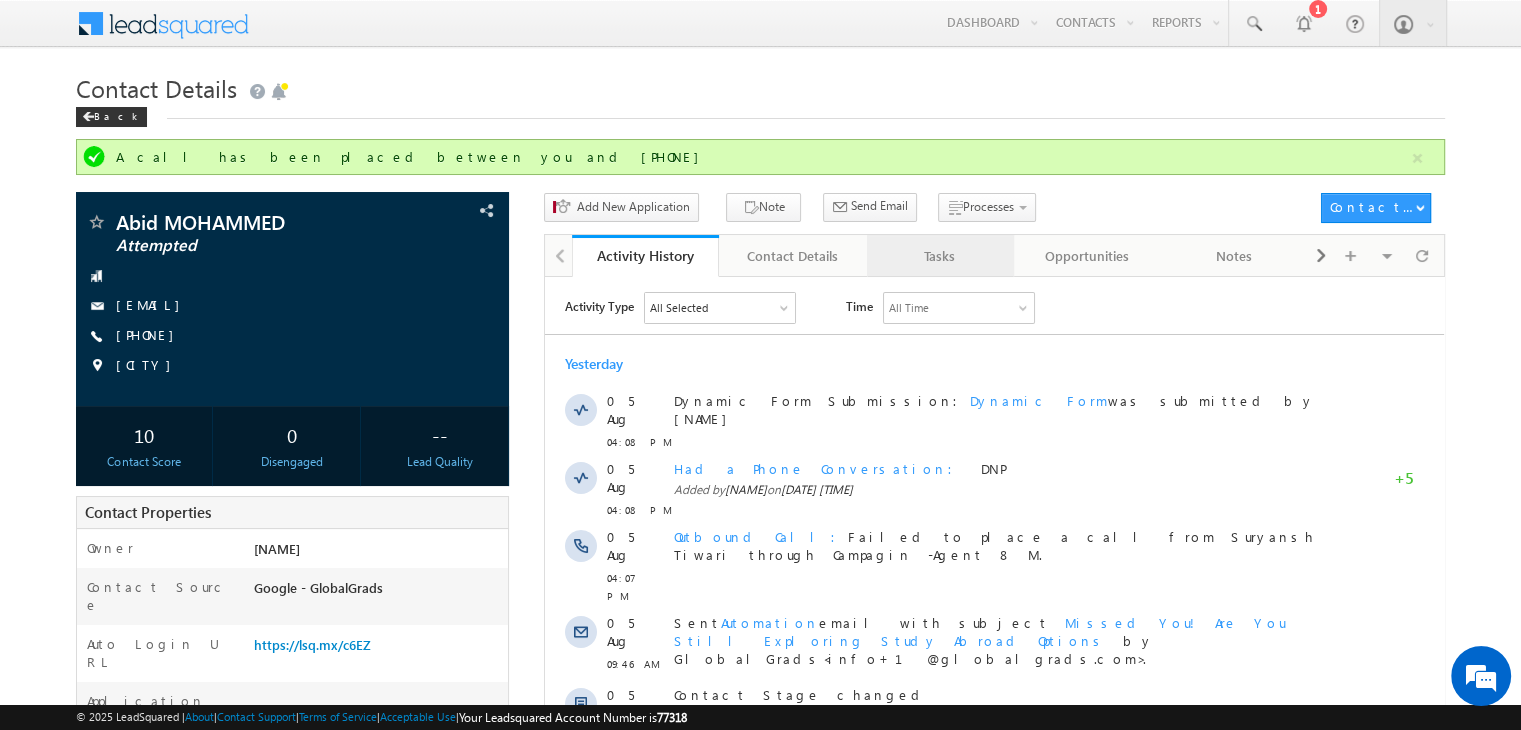 click on "Tasks" at bounding box center [939, 256] 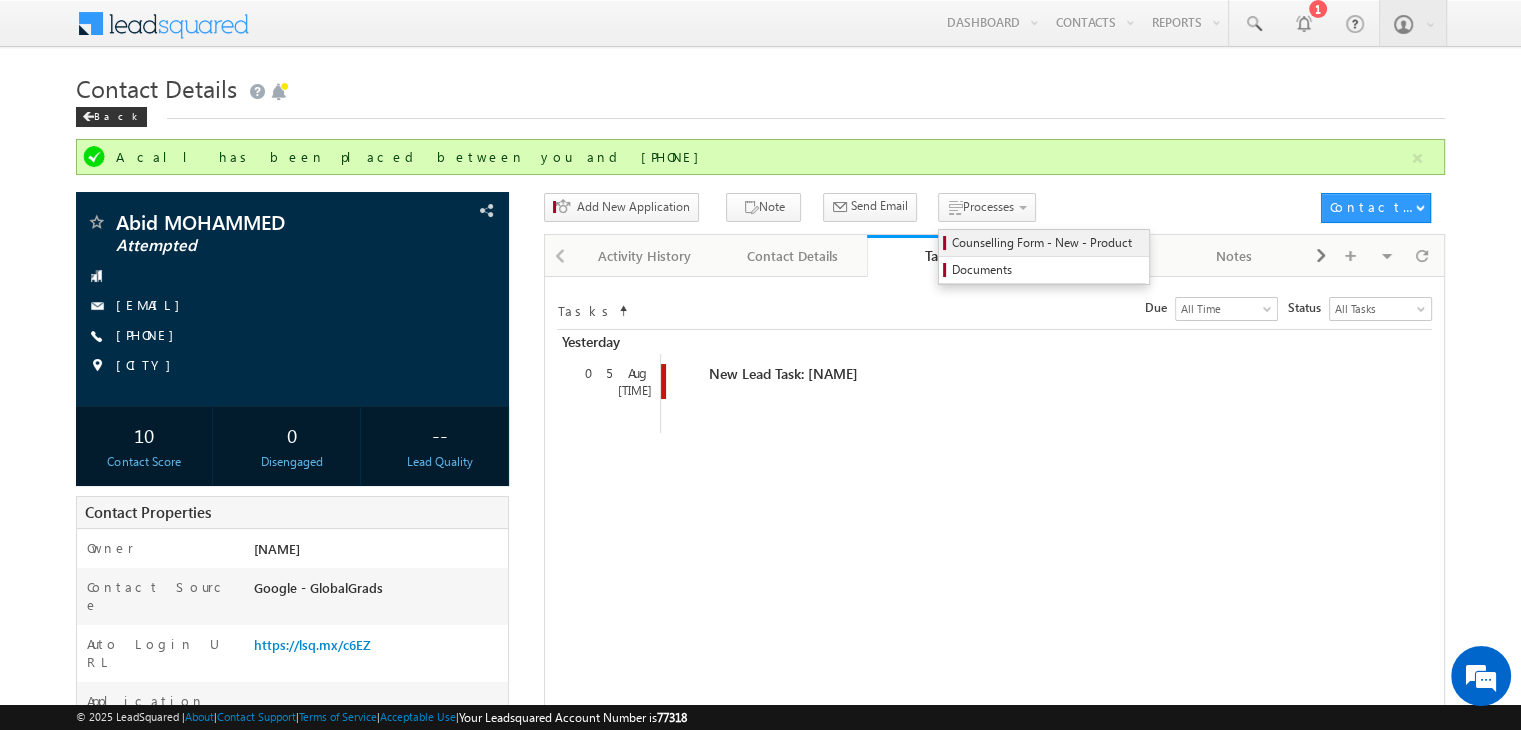 click on "Counselling Form - New - Product" at bounding box center (1047, 243) 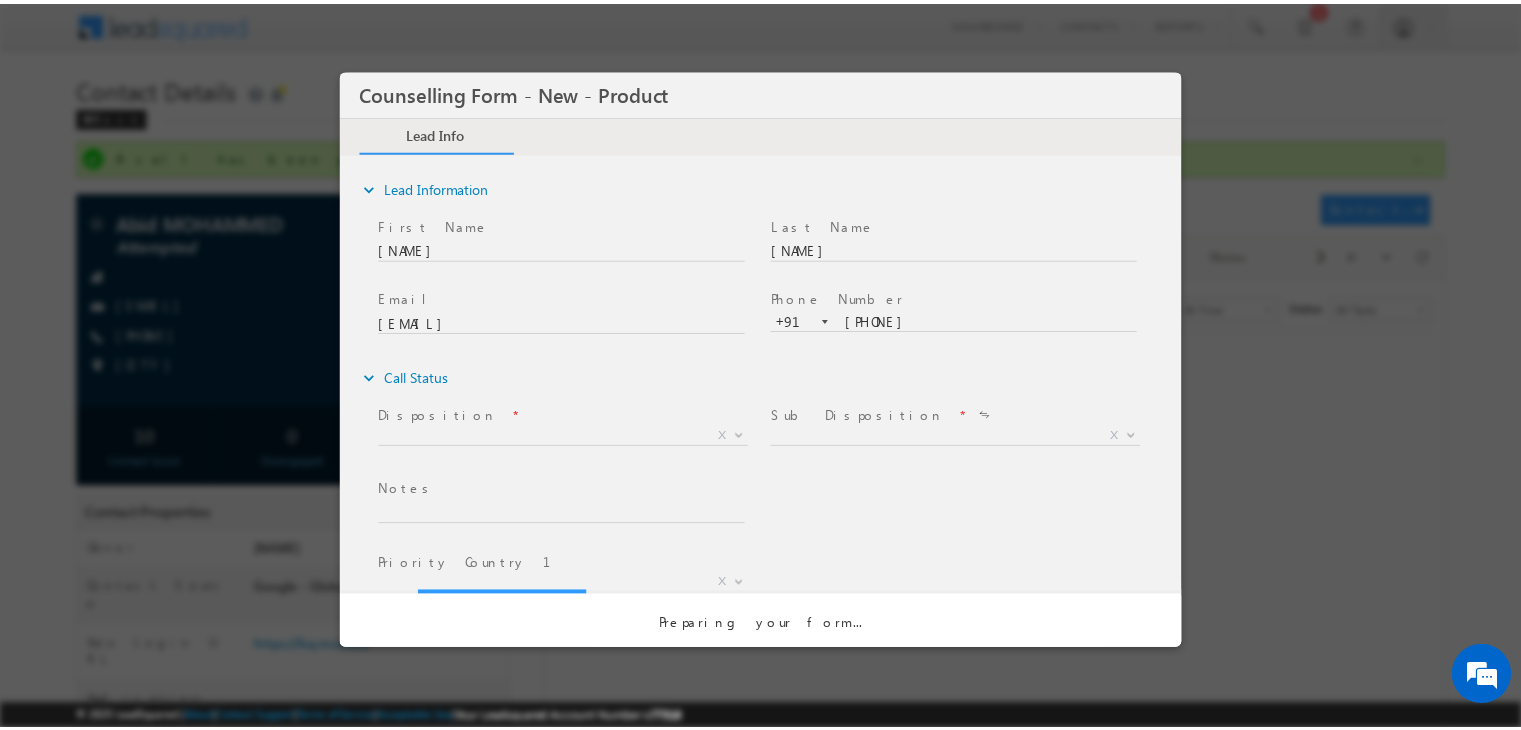 scroll, scrollTop: 0, scrollLeft: 0, axis: both 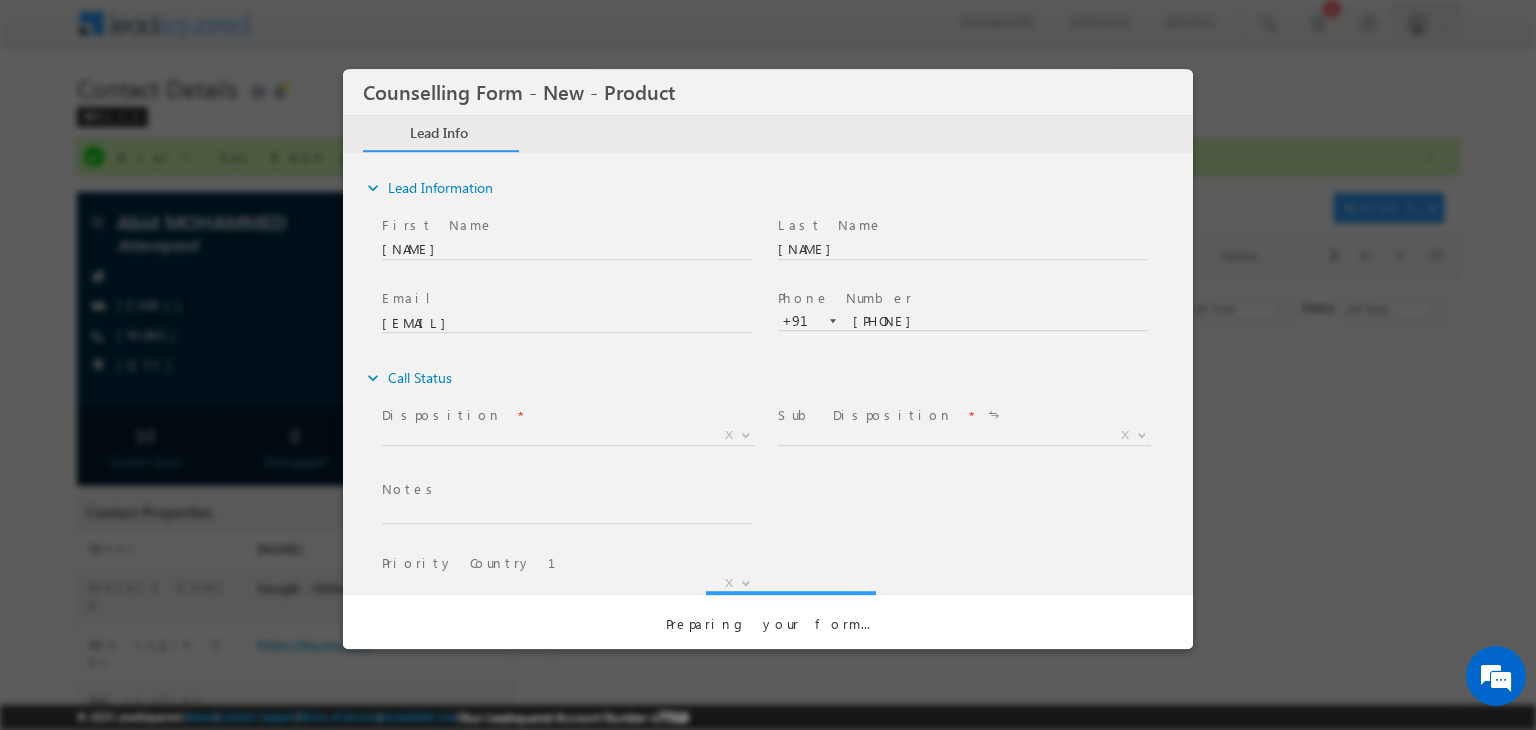 click on "Counselling Form - New - Product
*" at bounding box center [768, 334] 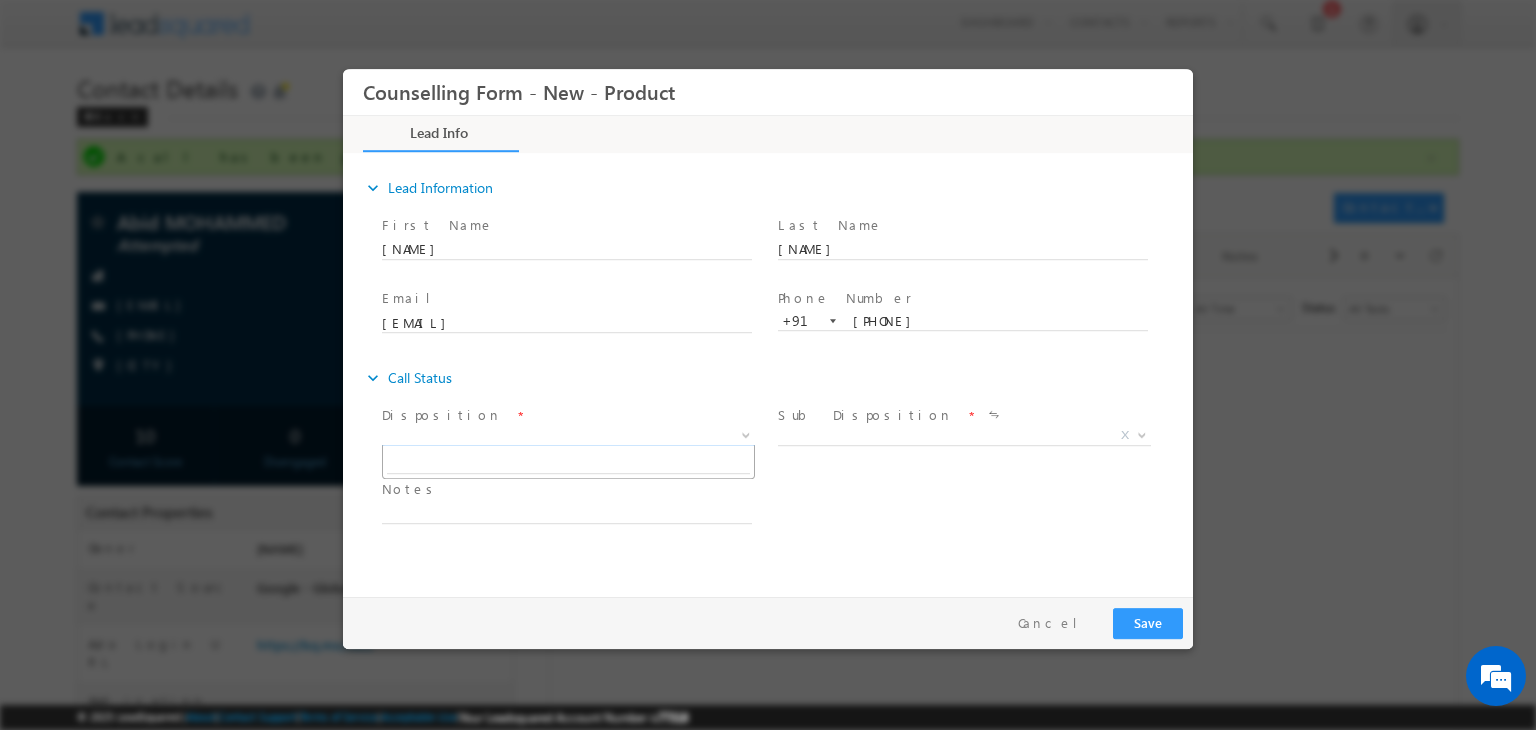 drag, startPoint x: 598, startPoint y: 428, endPoint x: 532, endPoint y: 383, distance: 79.881165 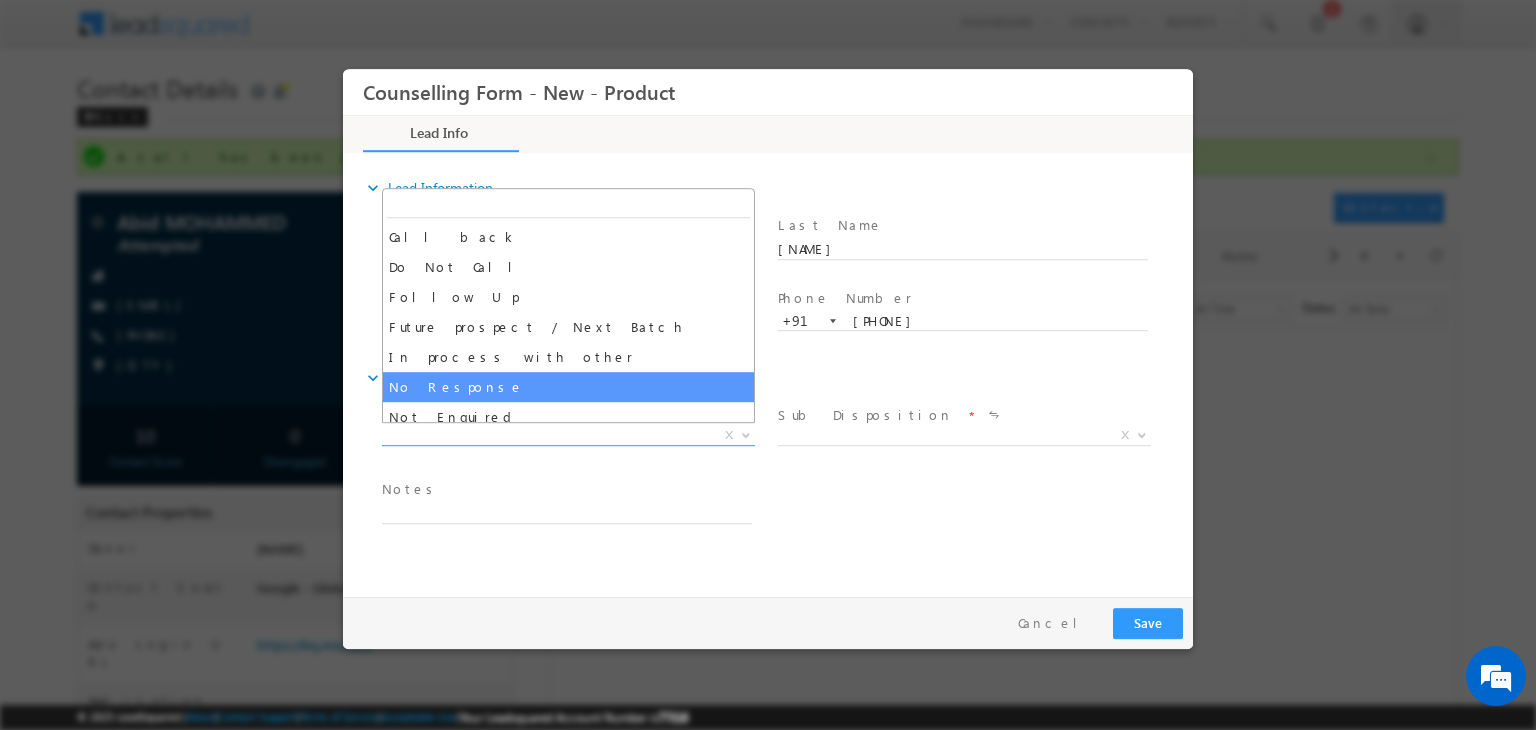 select on "No Response" 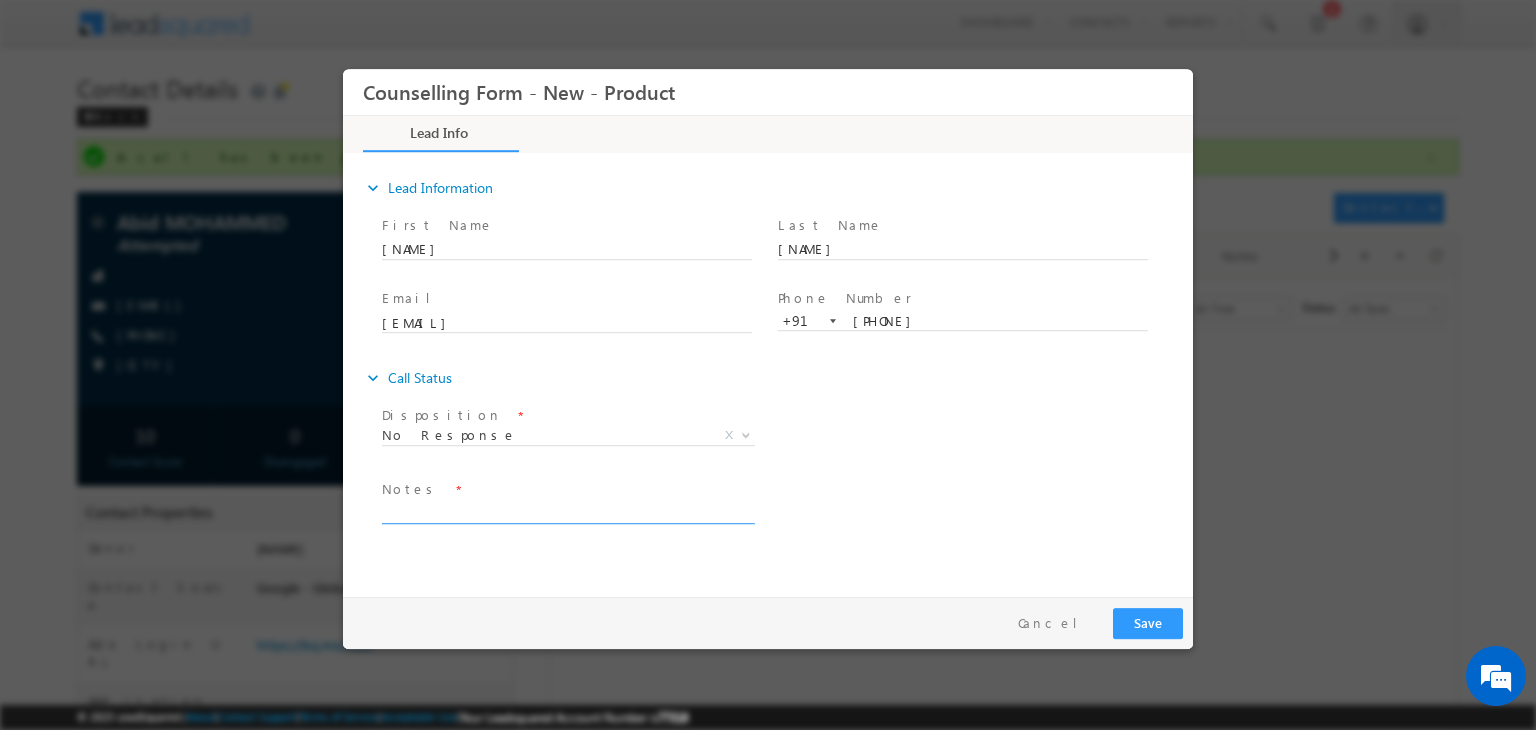 click at bounding box center (567, 512) 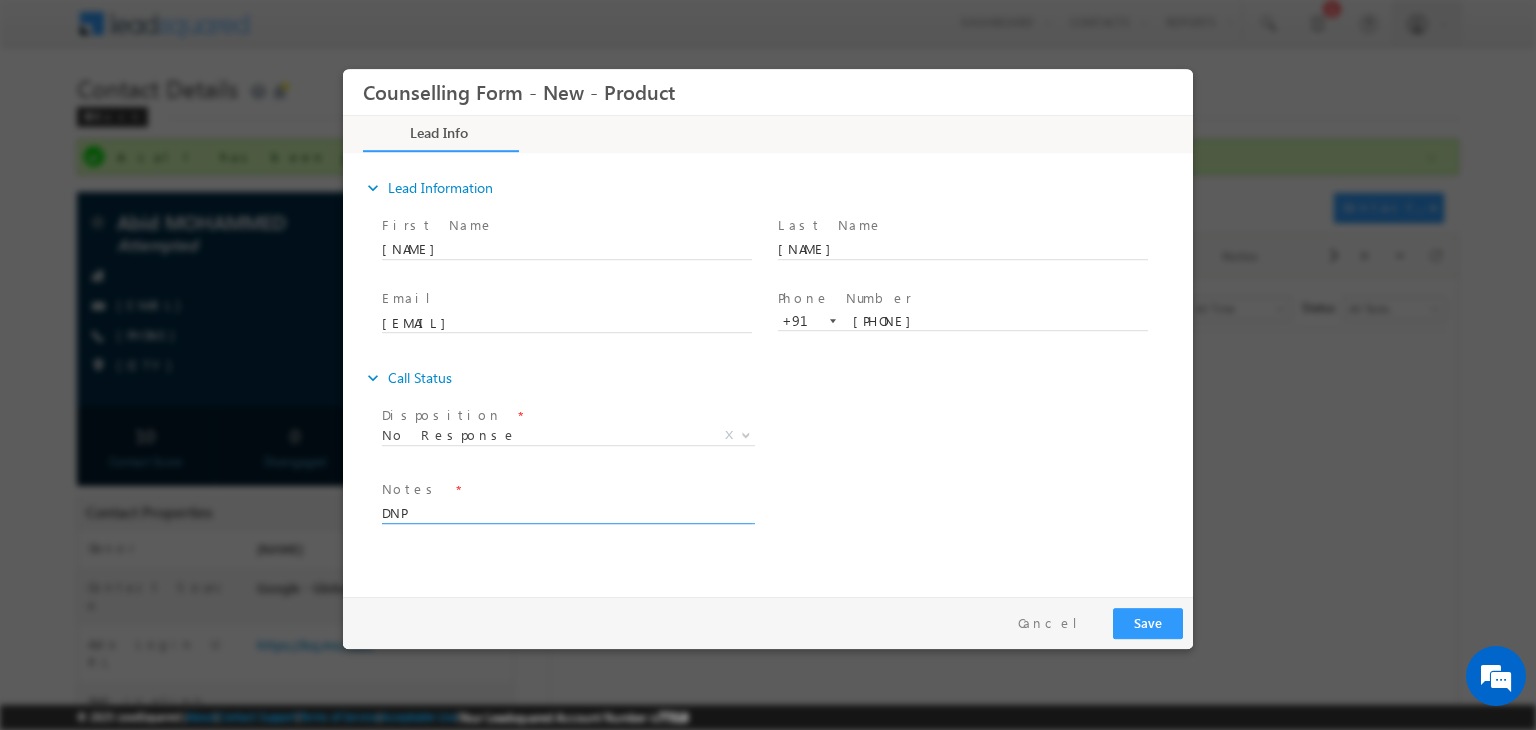 type on "DNP" 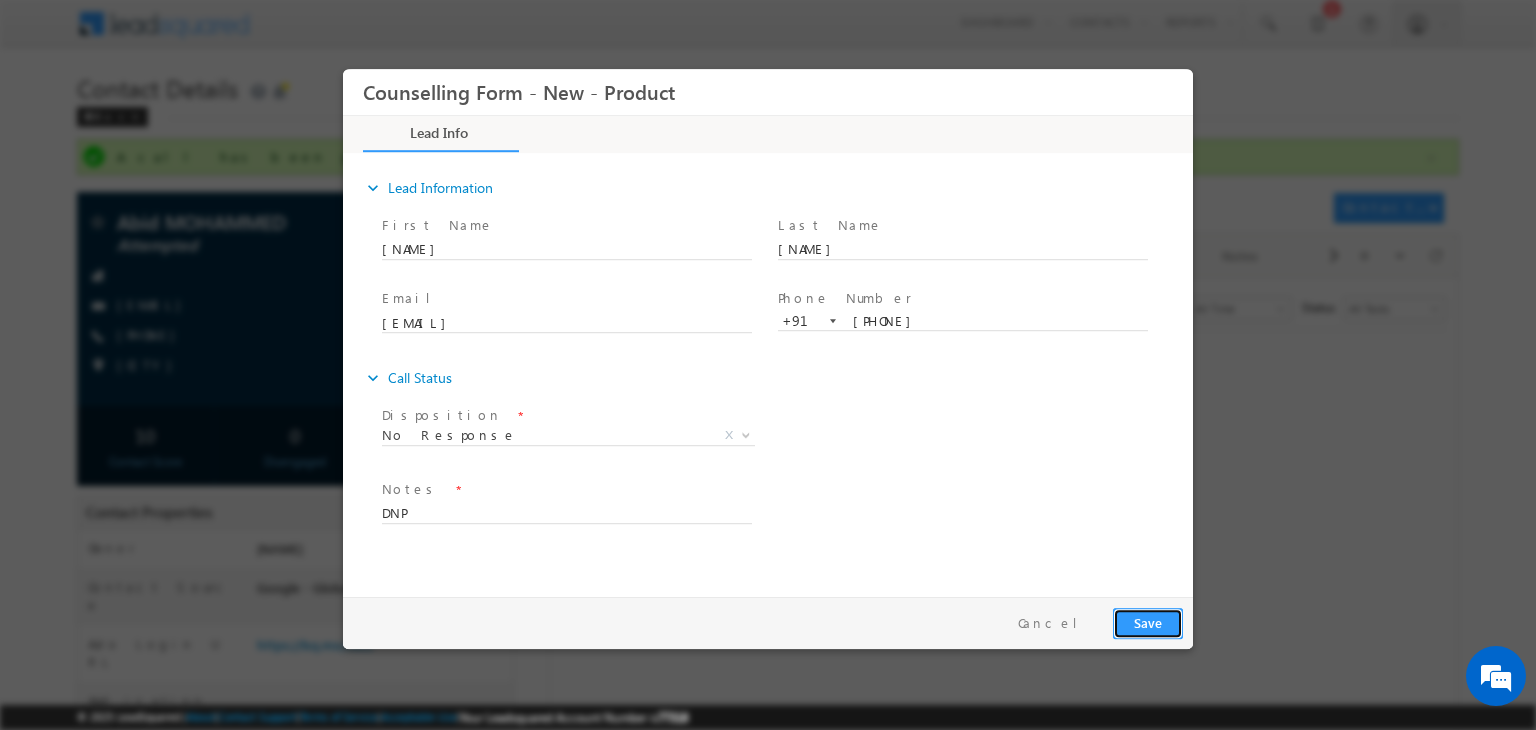 click on "Save" at bounding box center [1148, 623] 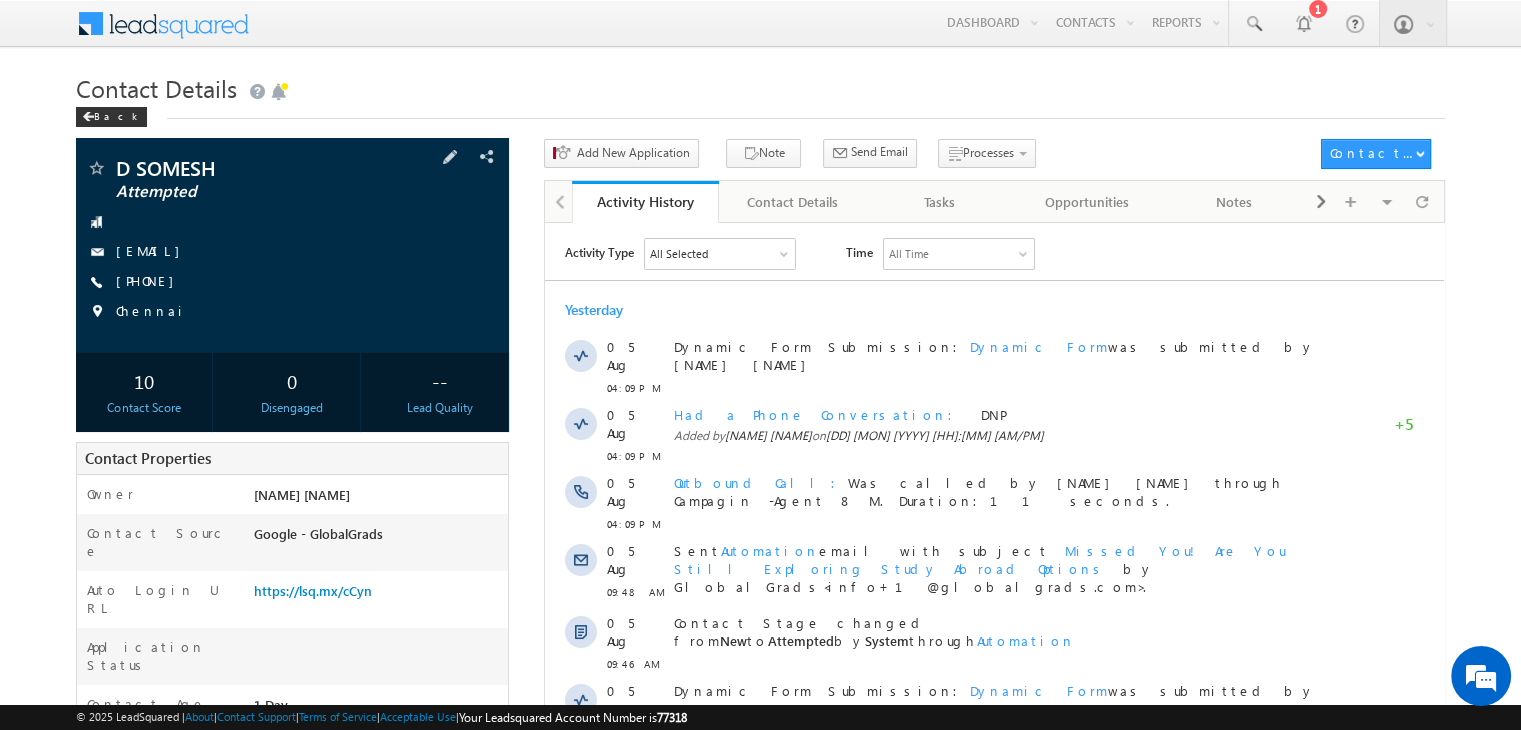 scroll, scrollTop: 0, scrollLeft: 0, axis: both 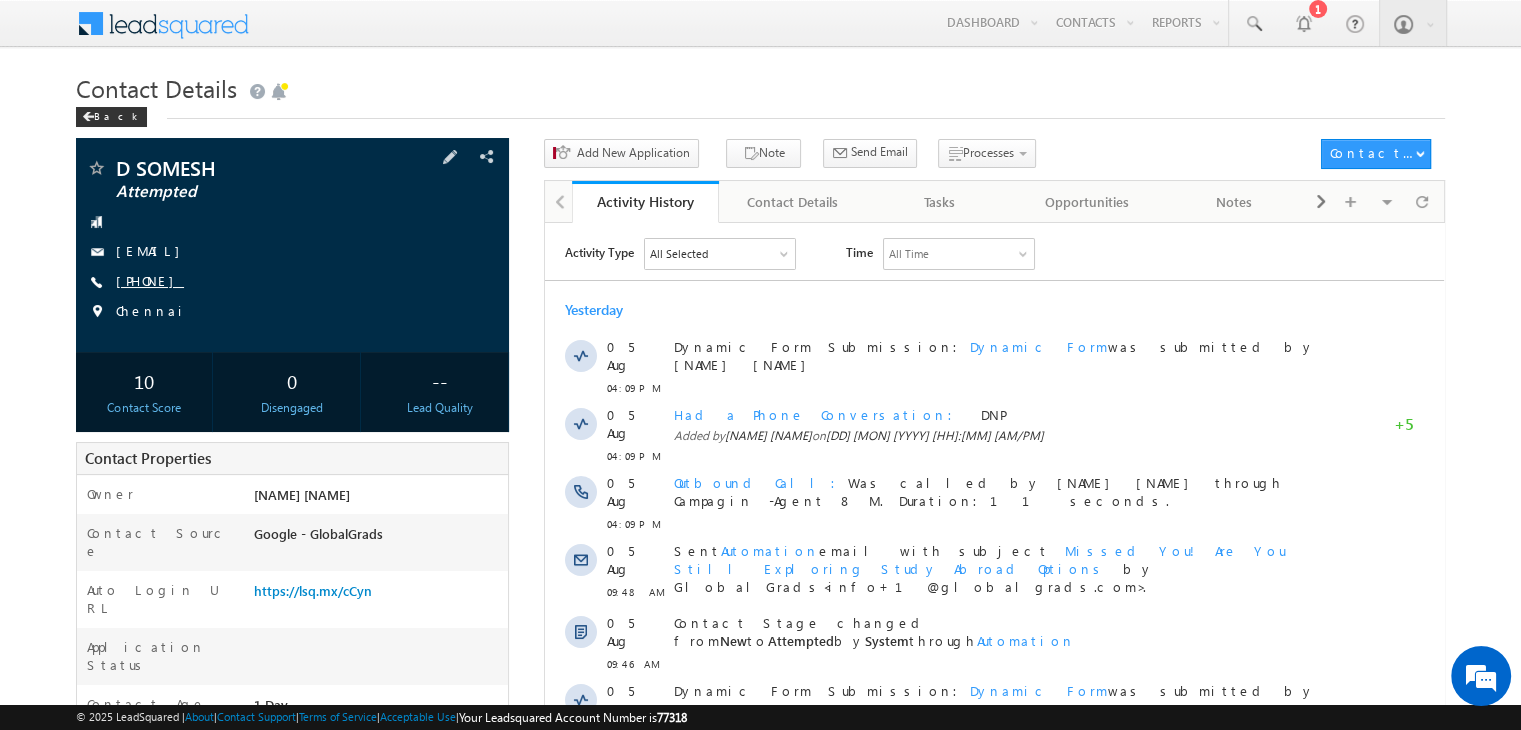 click on "[PHONE]" at bounding box center (150, 280) 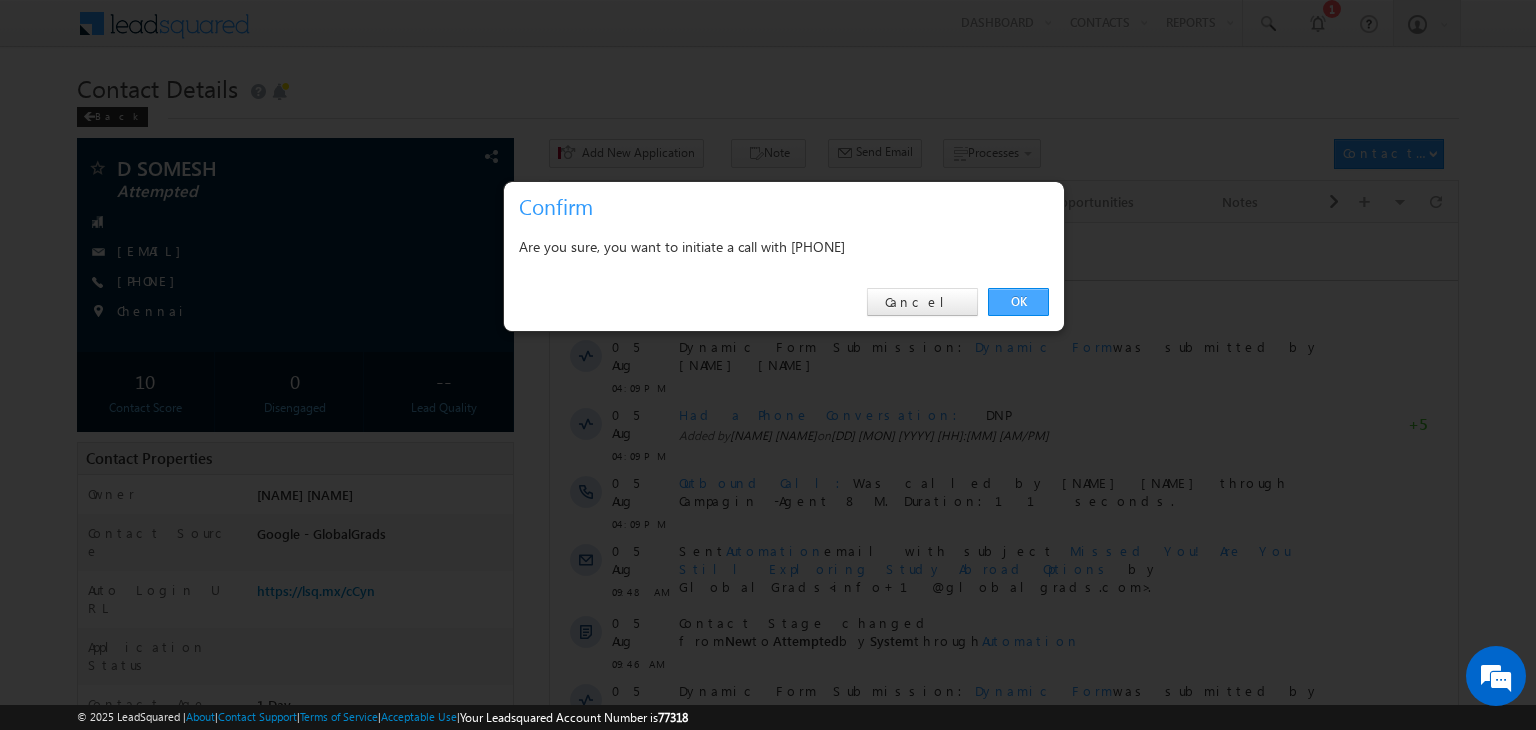 click on "OK" at bounding box center [1018, 302] 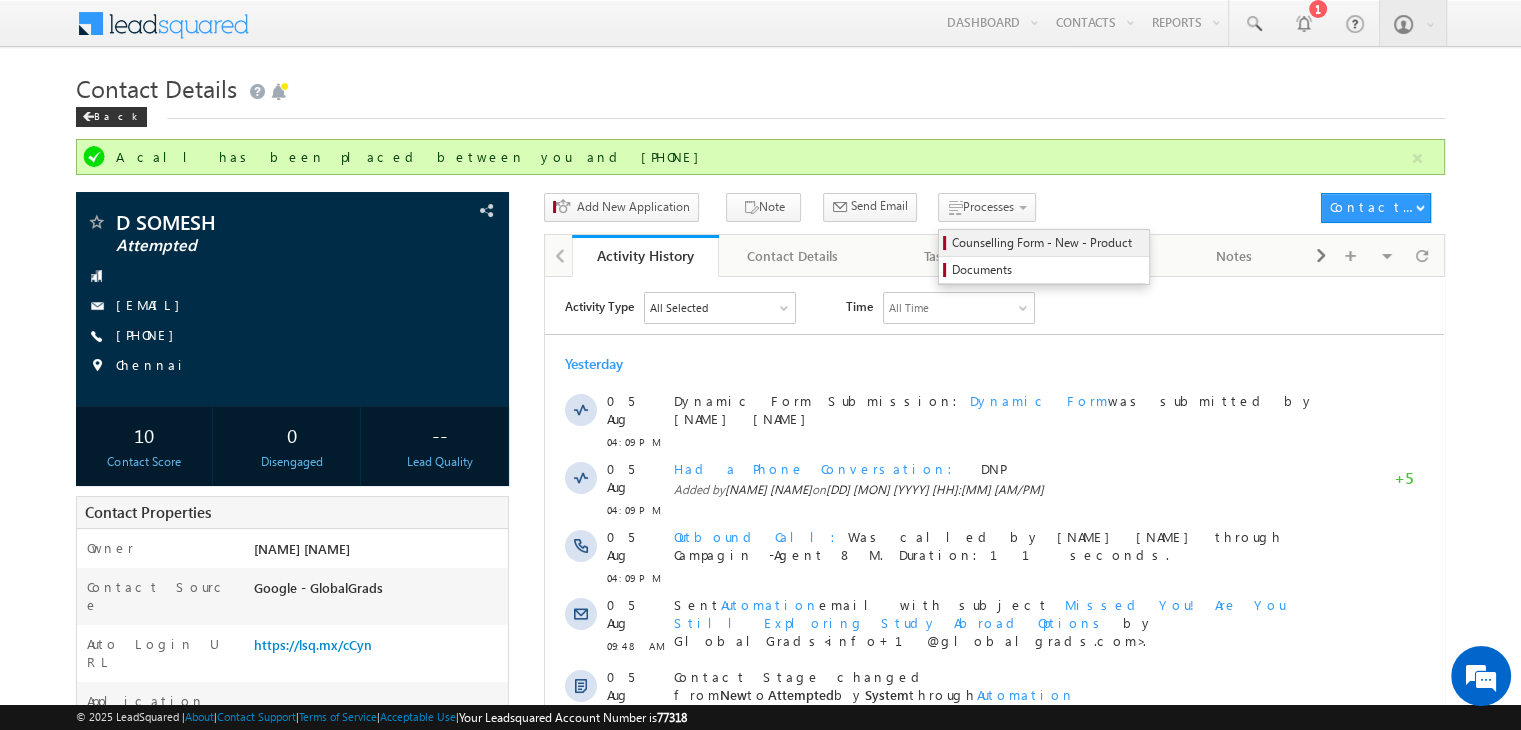 click on "Counselling Form - New - Product" at bounding box center [1047, 243] 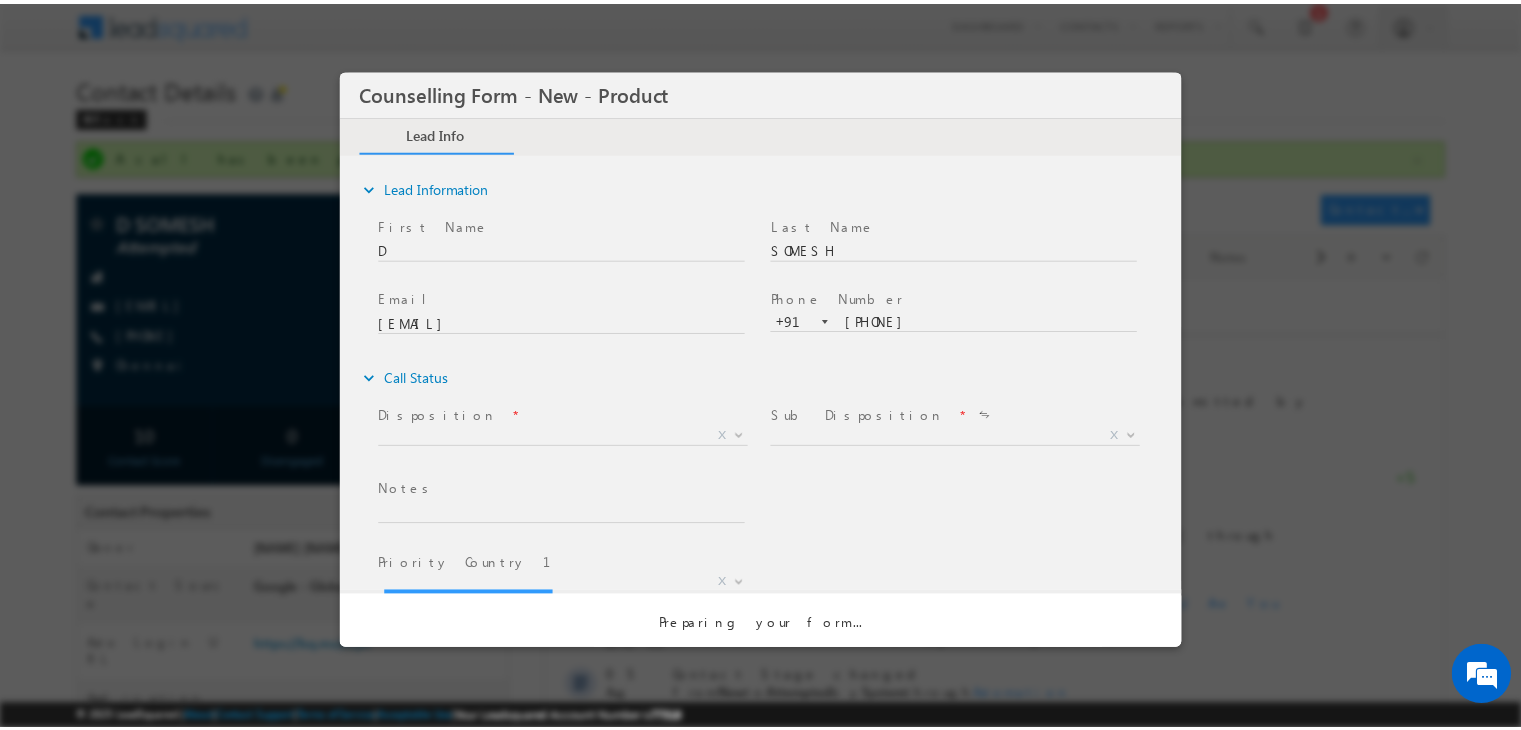 scroll, scrollTop: 0, scrollLeft: 0, axis: both 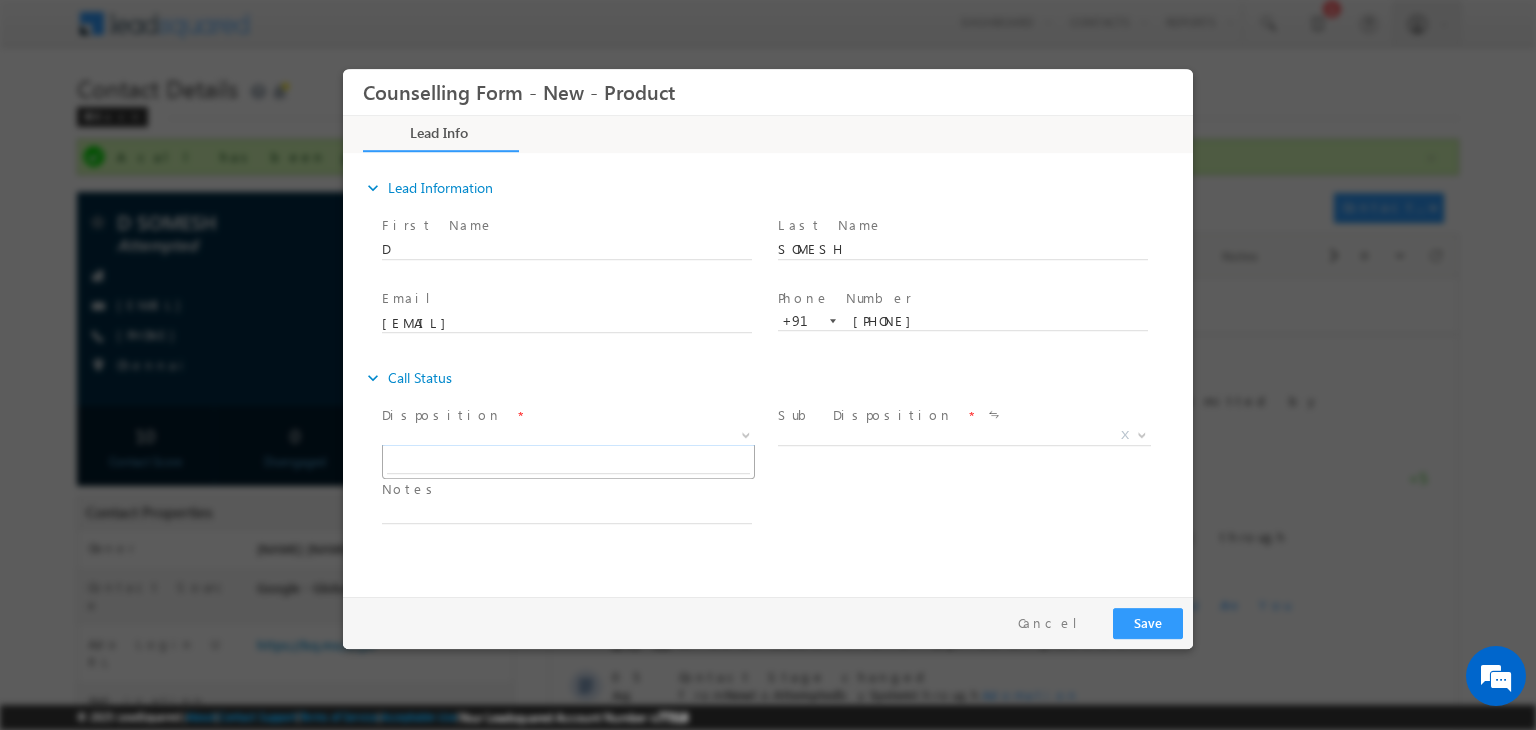 click on "X" at bounding box center [568, 436] 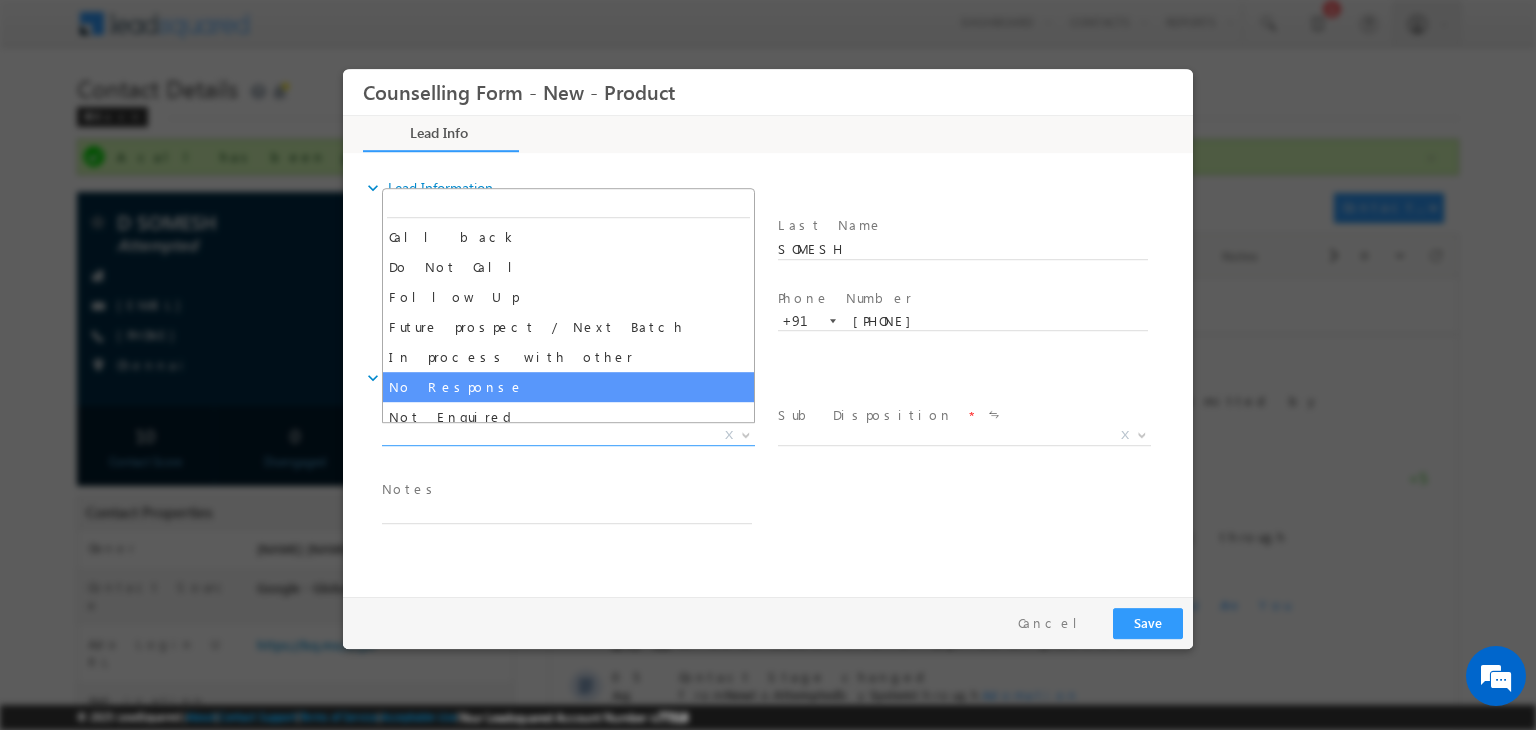 select on "No Response" 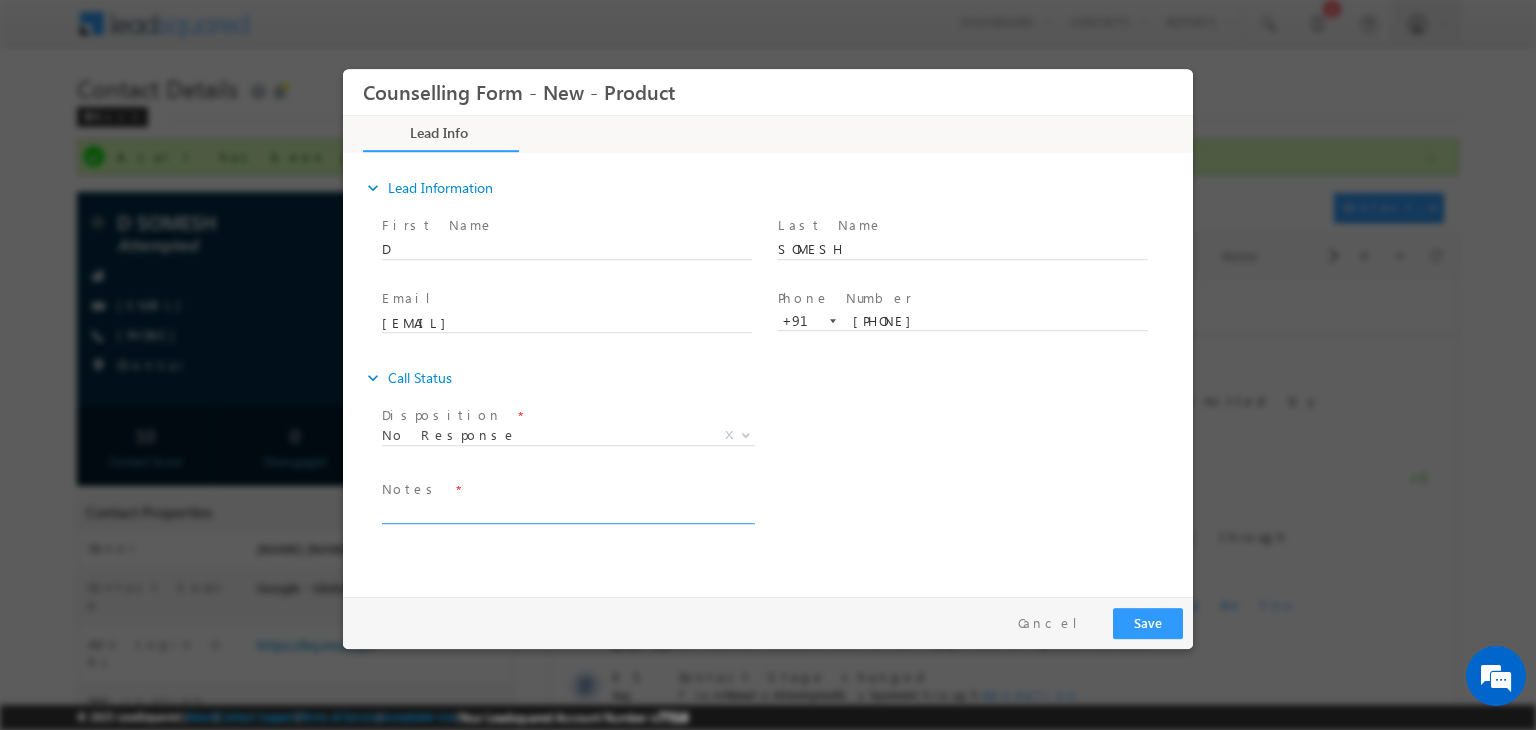 click at bounding box center [567, 512] 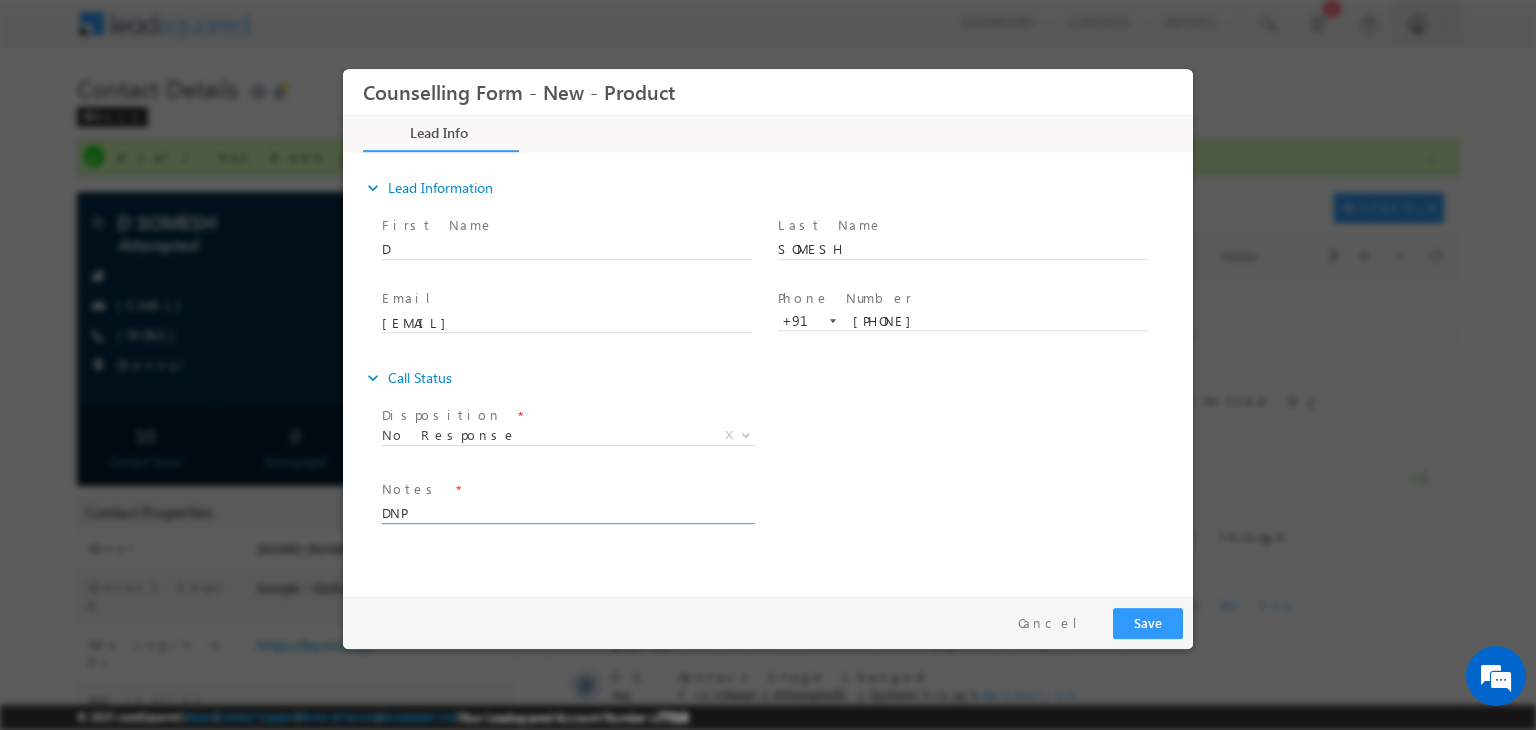 type on "DNP" 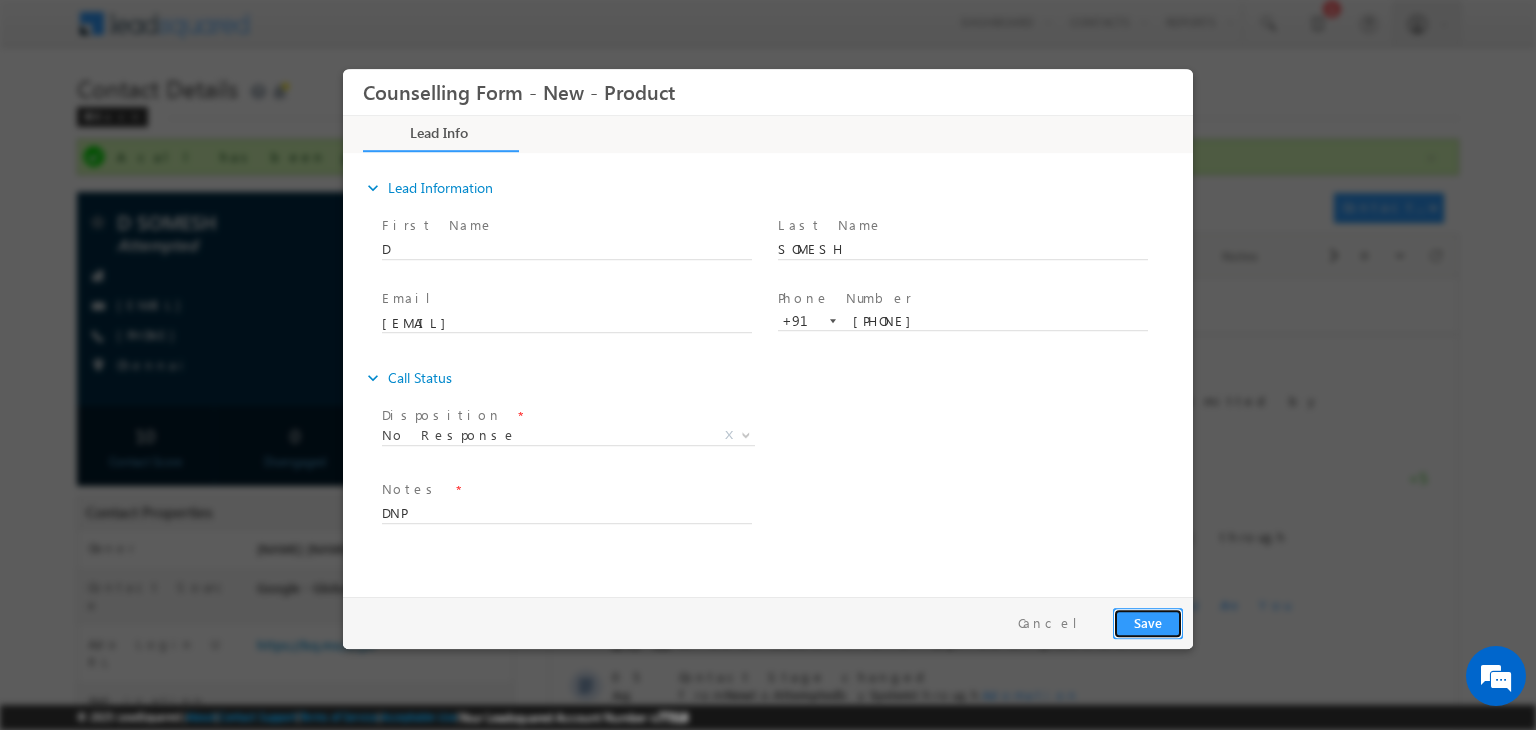 click on "Save" at bounding box center [1148, 623] 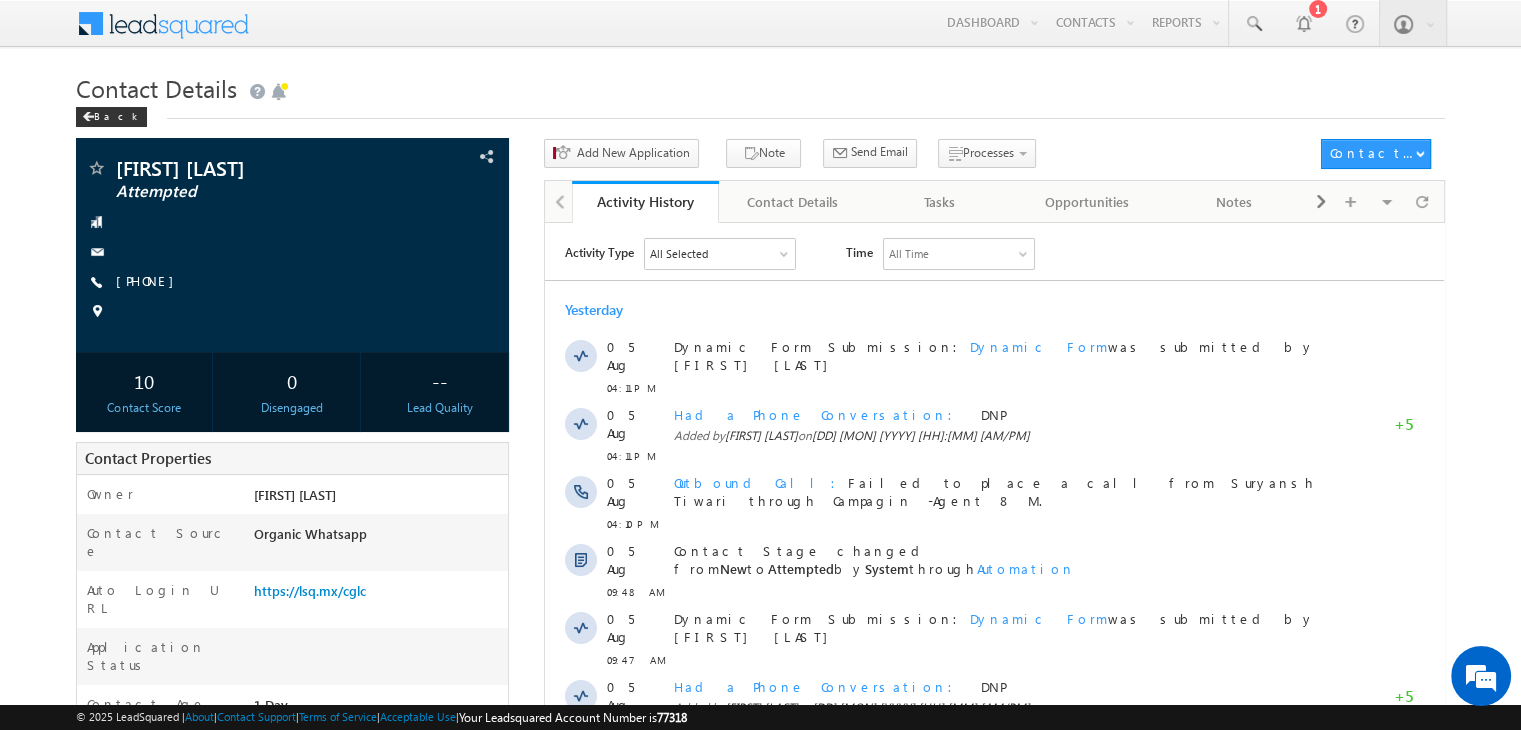 scroll, scrollTop: 0, scrollLeft: 0, axis: both 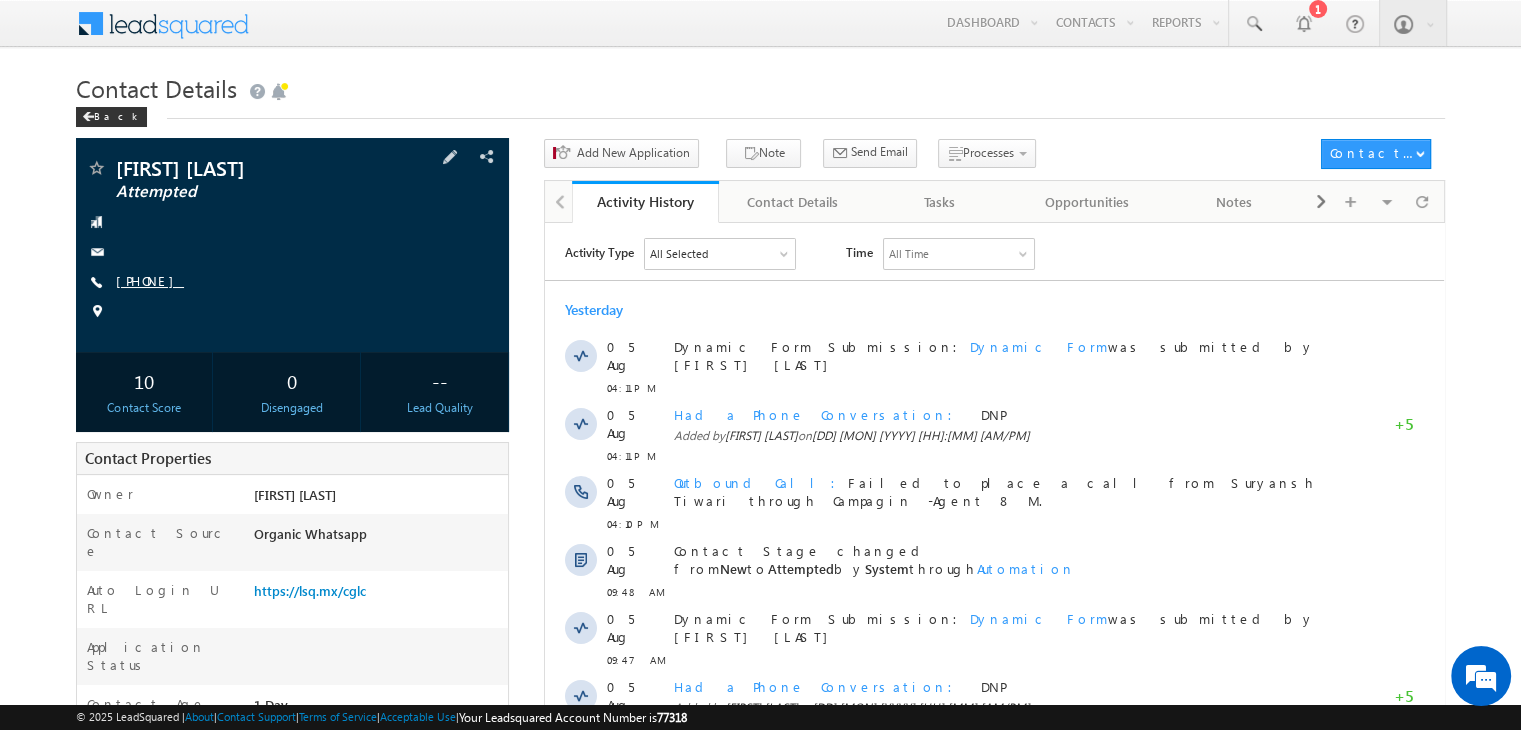 click on "[PHONE]" at bounding box center (150, 280) 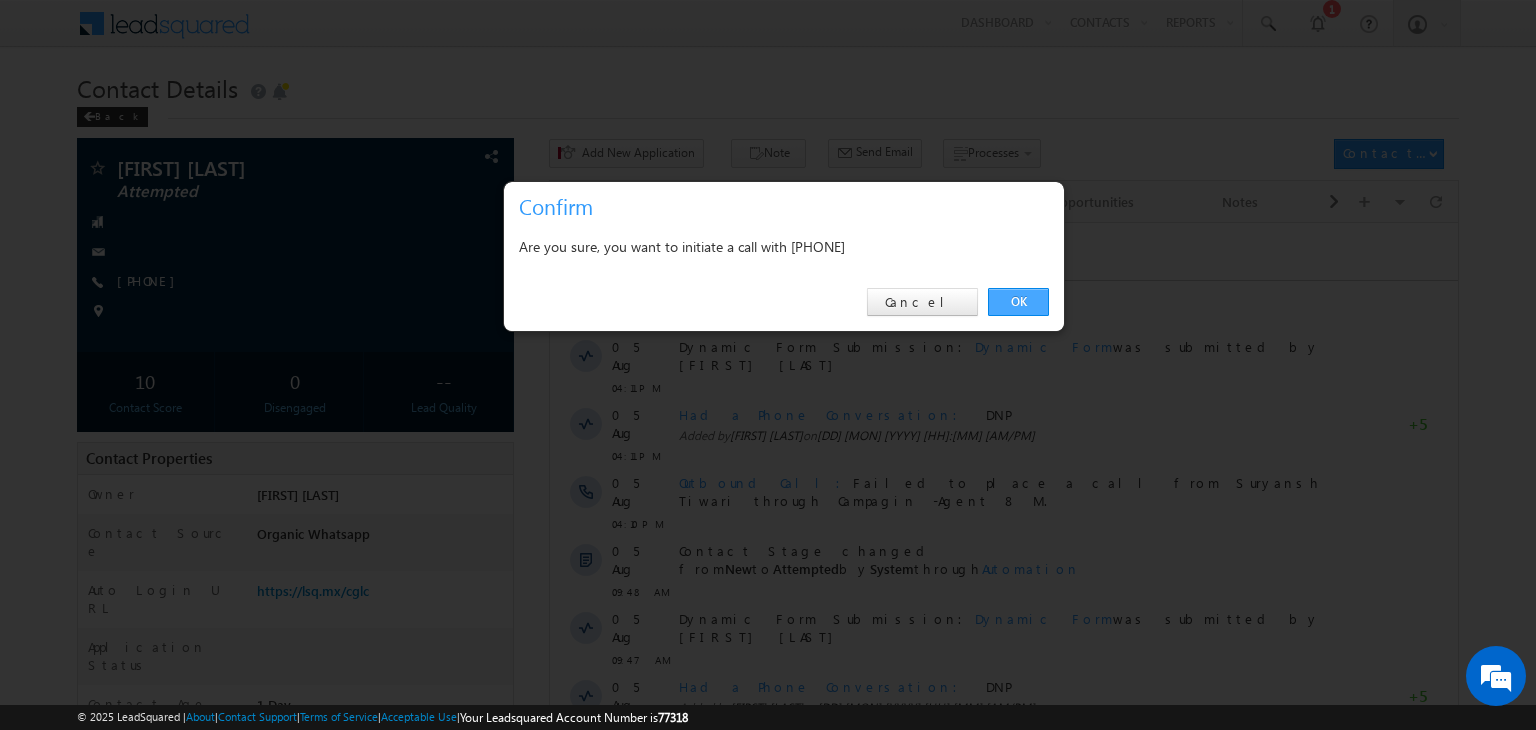 click on "OK" at bounding box center (1018, 302) 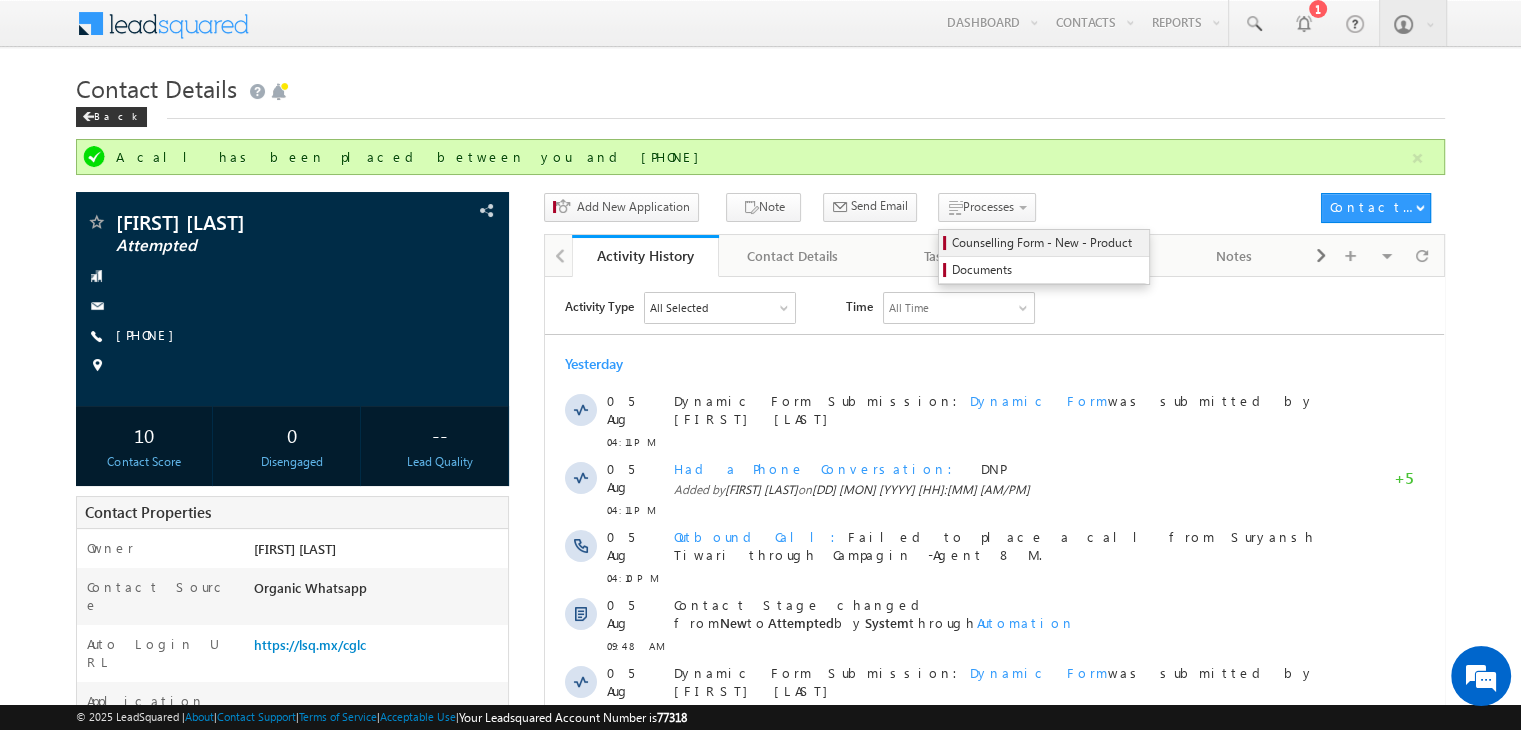 click on "Counselling Form - New - Product" at bounding box center [1047, 243] 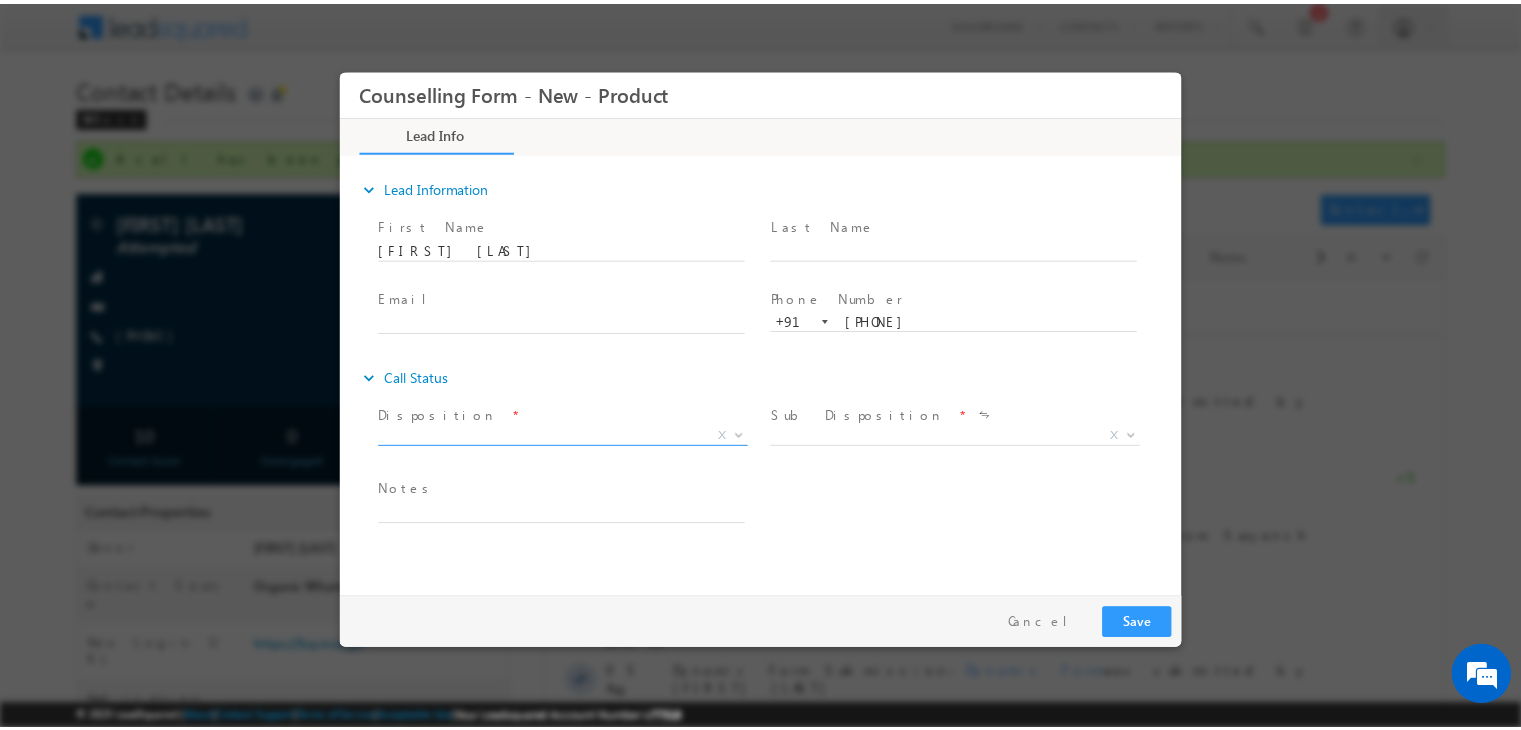 scroll, scrollTop: 0, scrollLeft: 0, axis: both 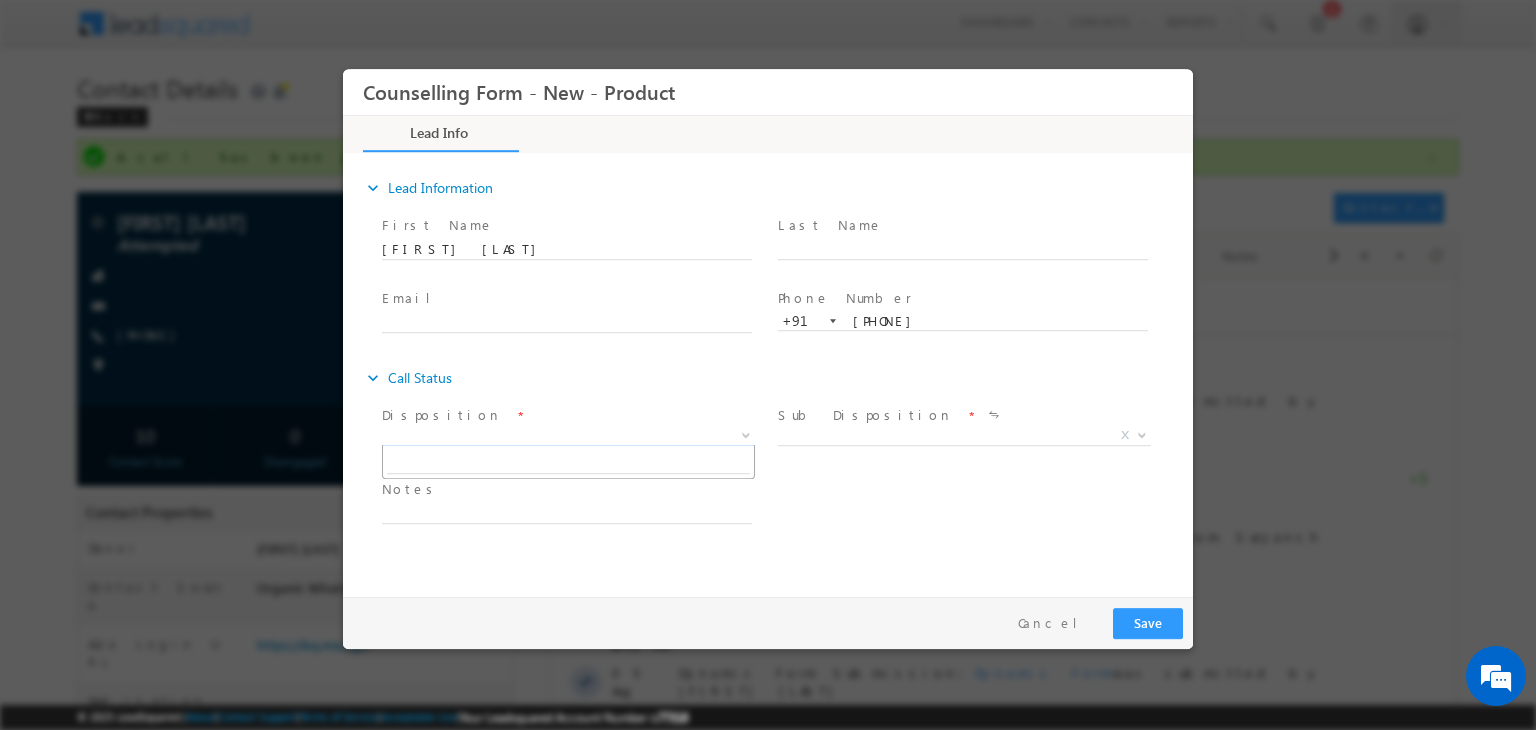 click on "X" at bounding box center [568, 436] 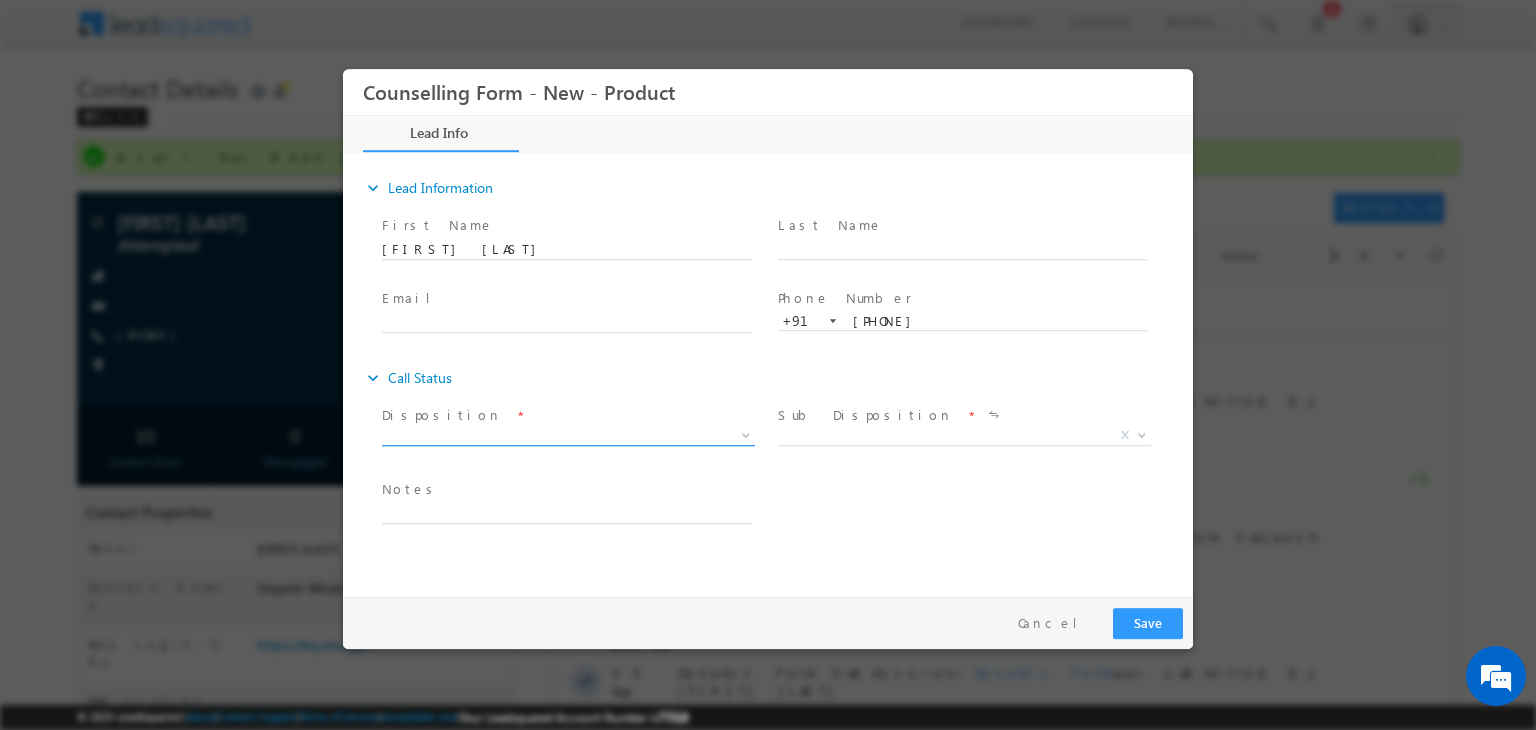 click on "X" at bounding box center [568, 436] 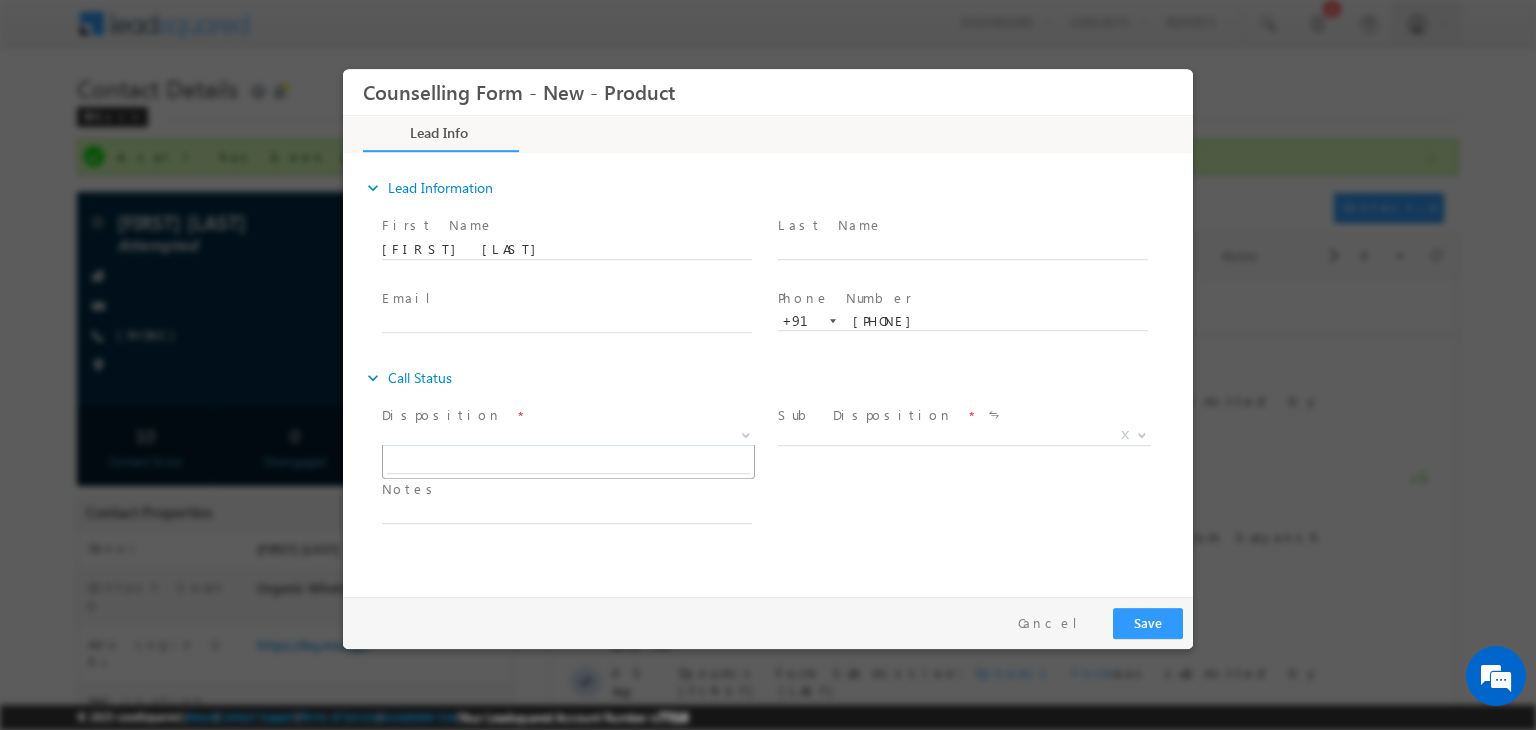 click on "X" at bounding box center [568, 436] 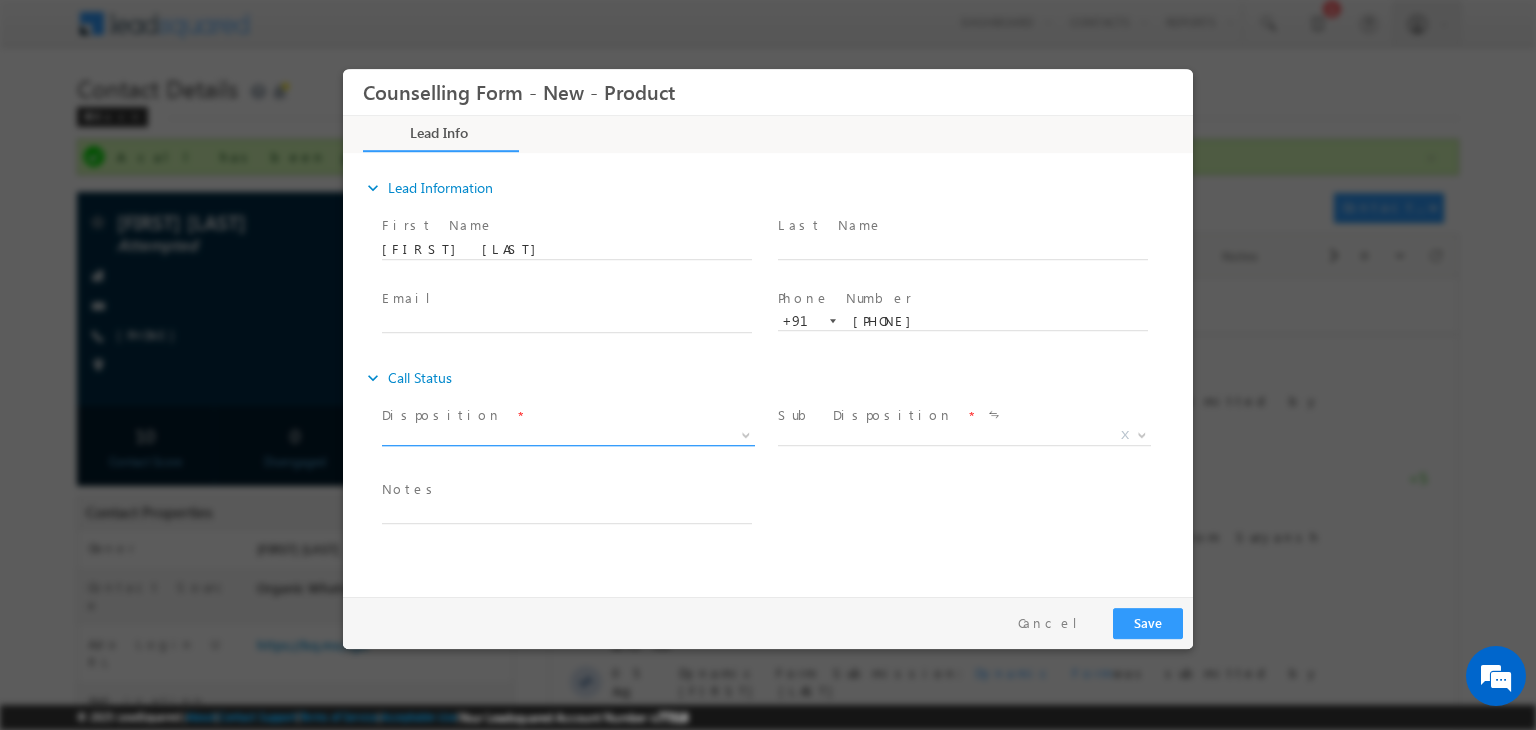 click on "X" at bounding box center (568, 436) 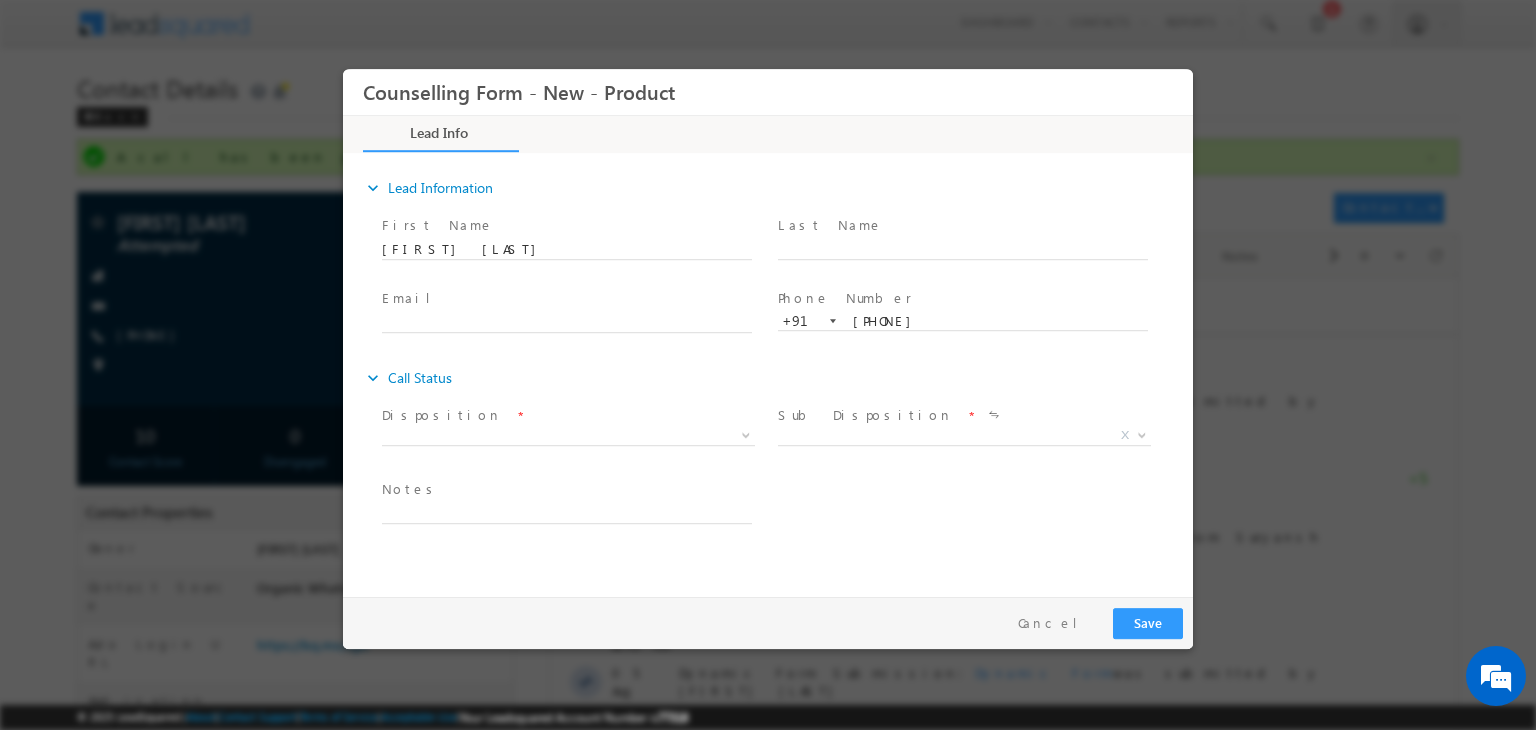 click on "Follow Up Date
*
Notes
*" at bounding box center [785, 512] 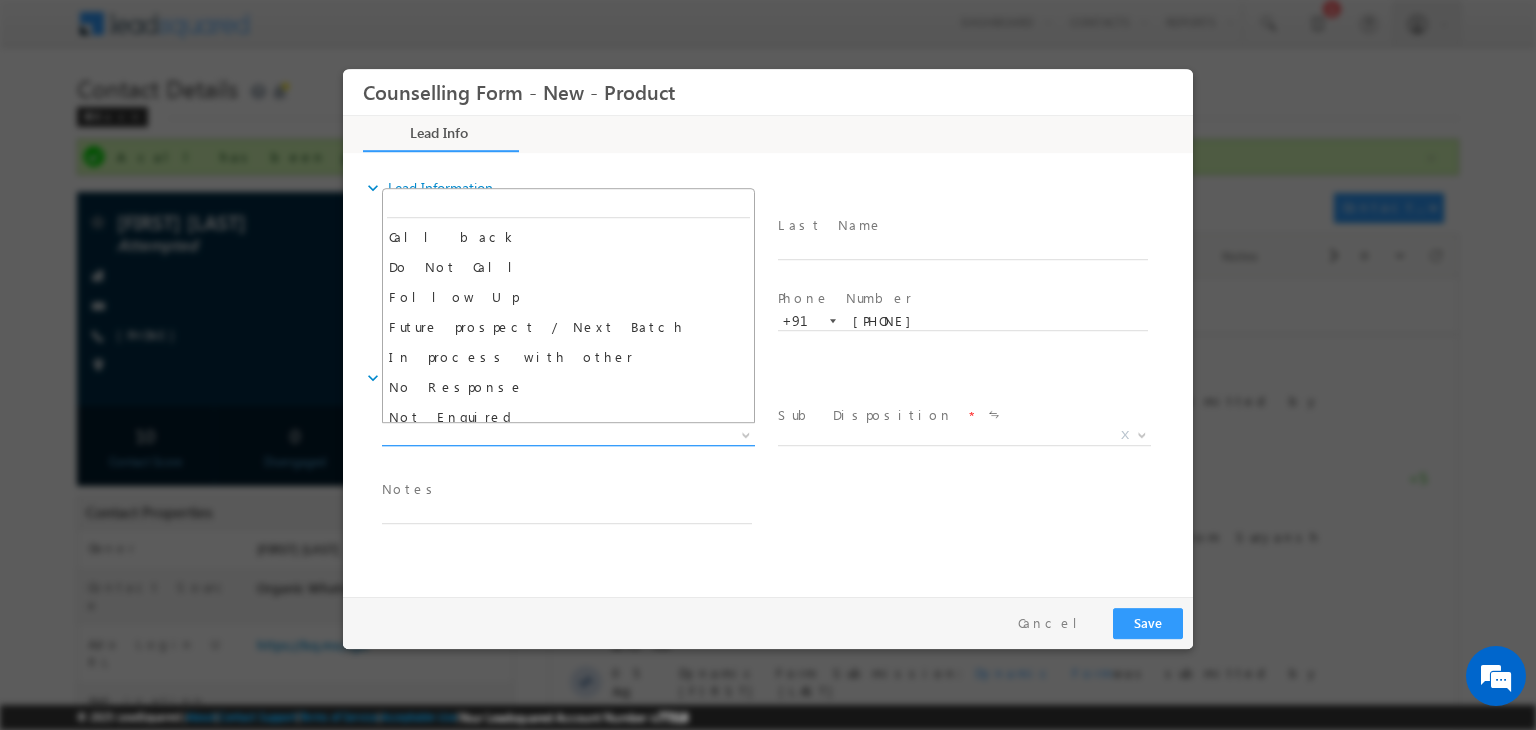 click on "X" at bounding box center (568, 436) 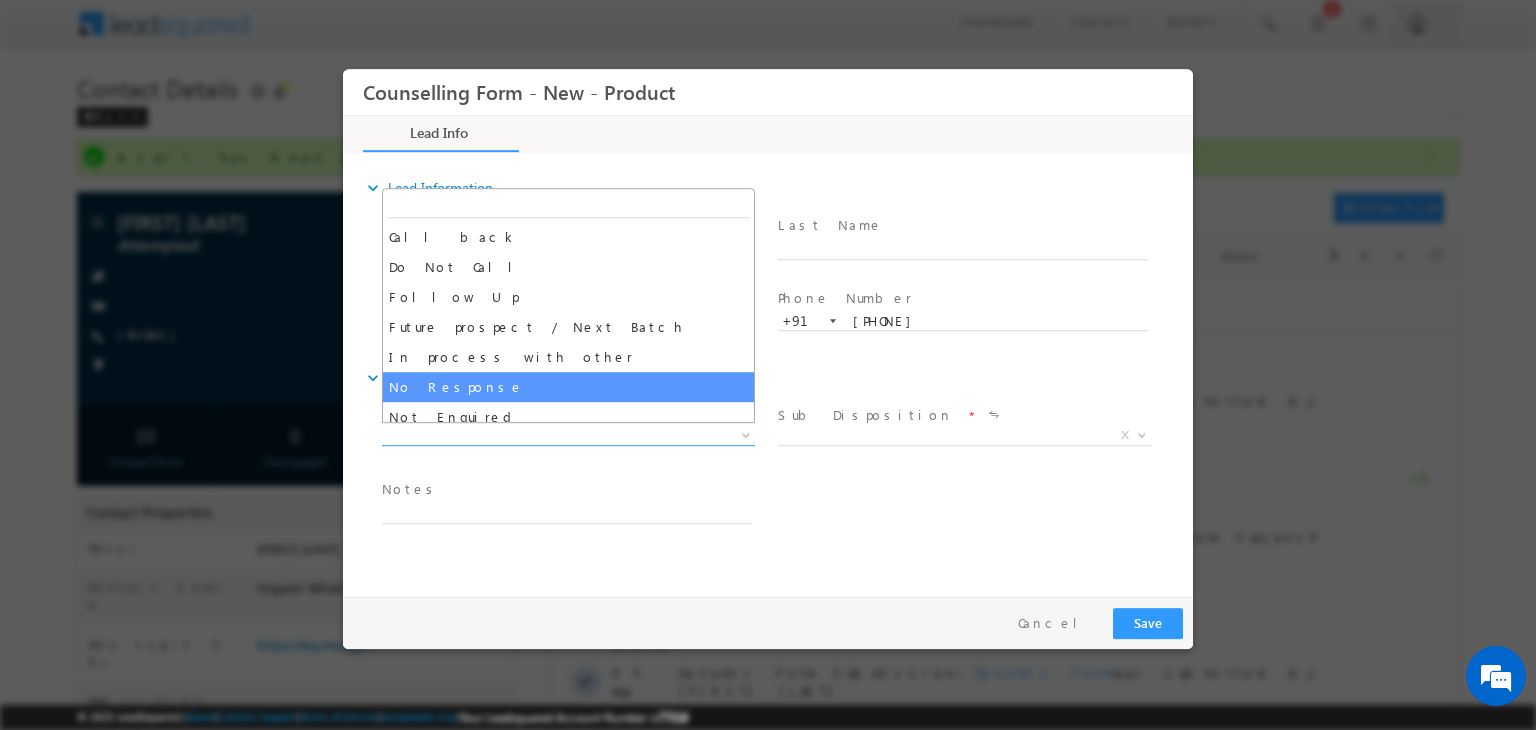 select on "No Response" 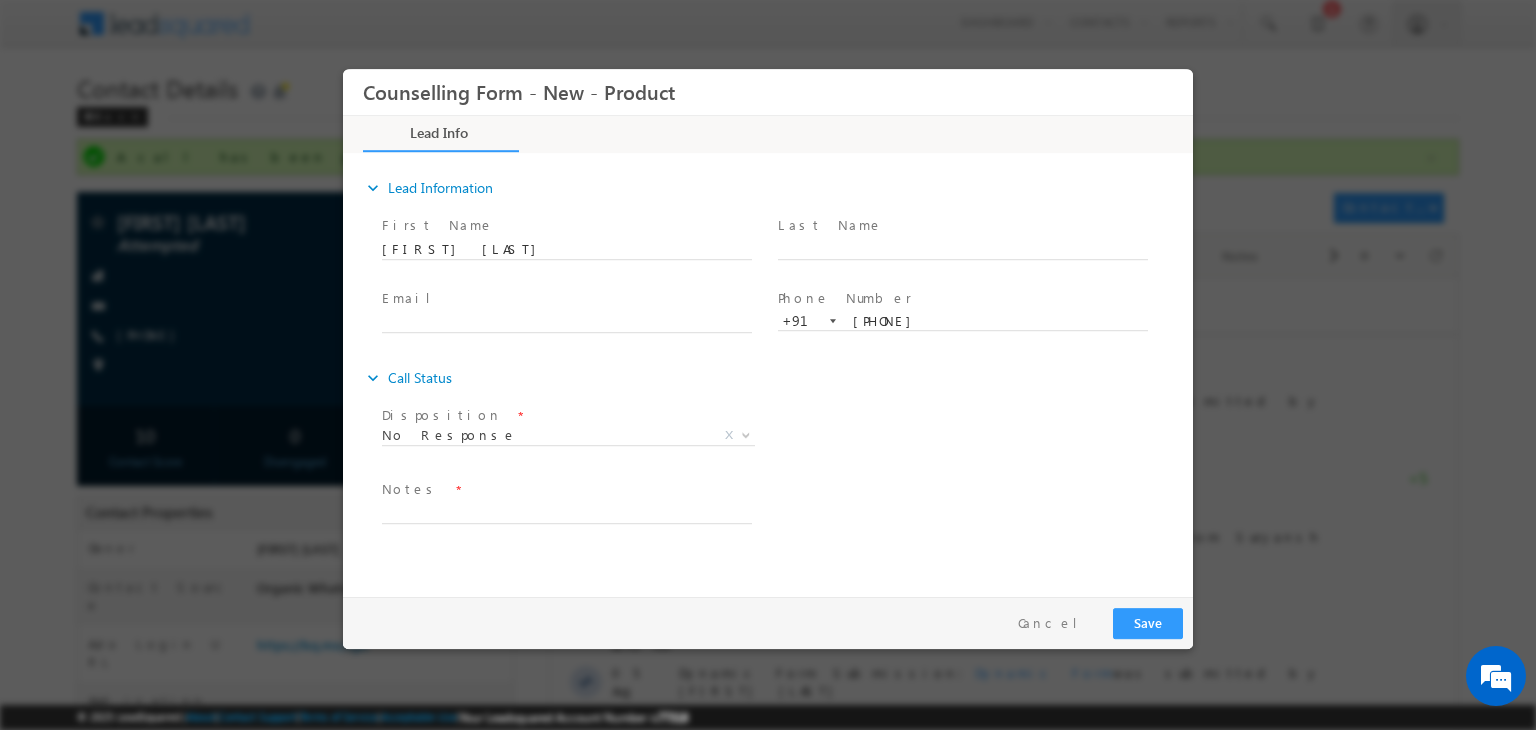 click on "Notes
*" at bounding box center (566, 490) 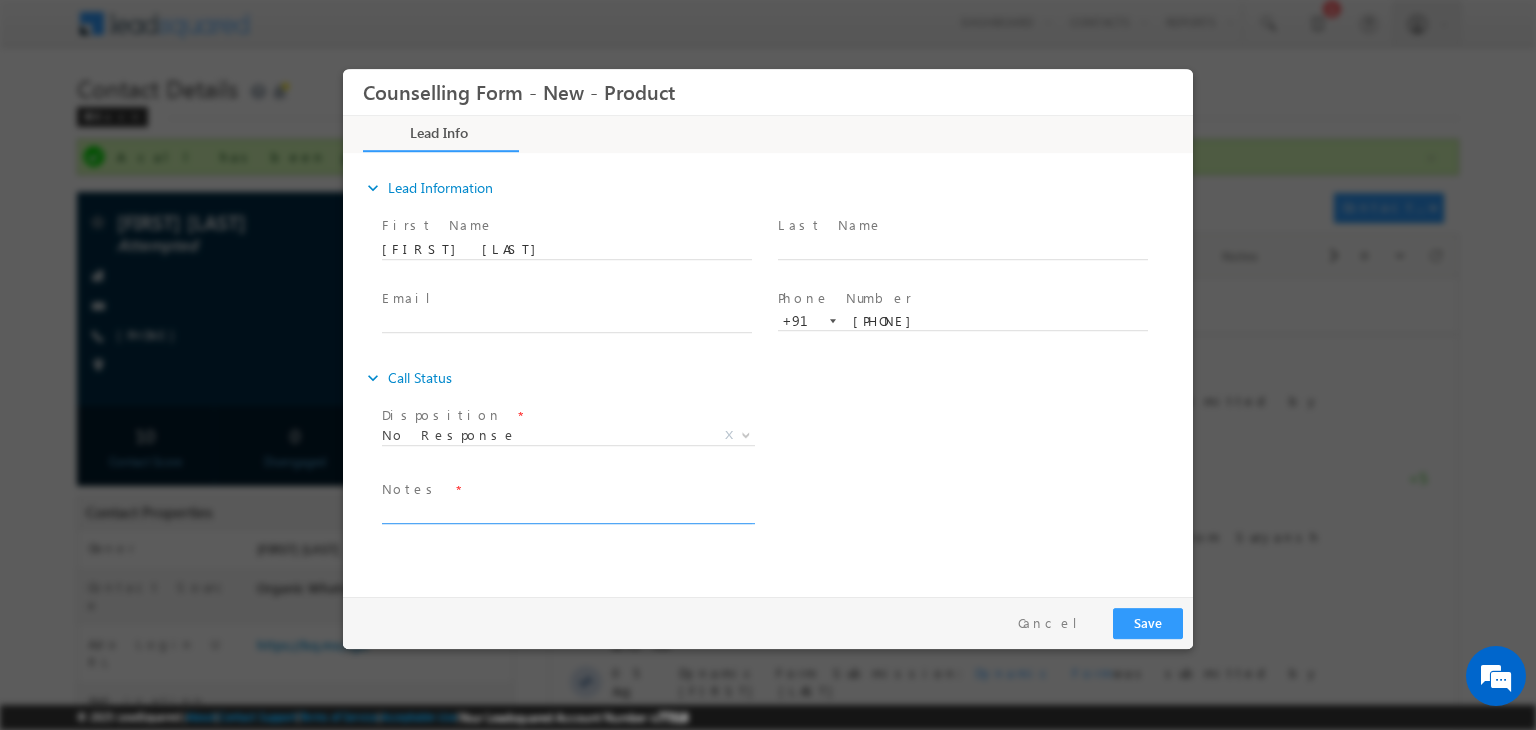 click at bounding box center [567, 512] 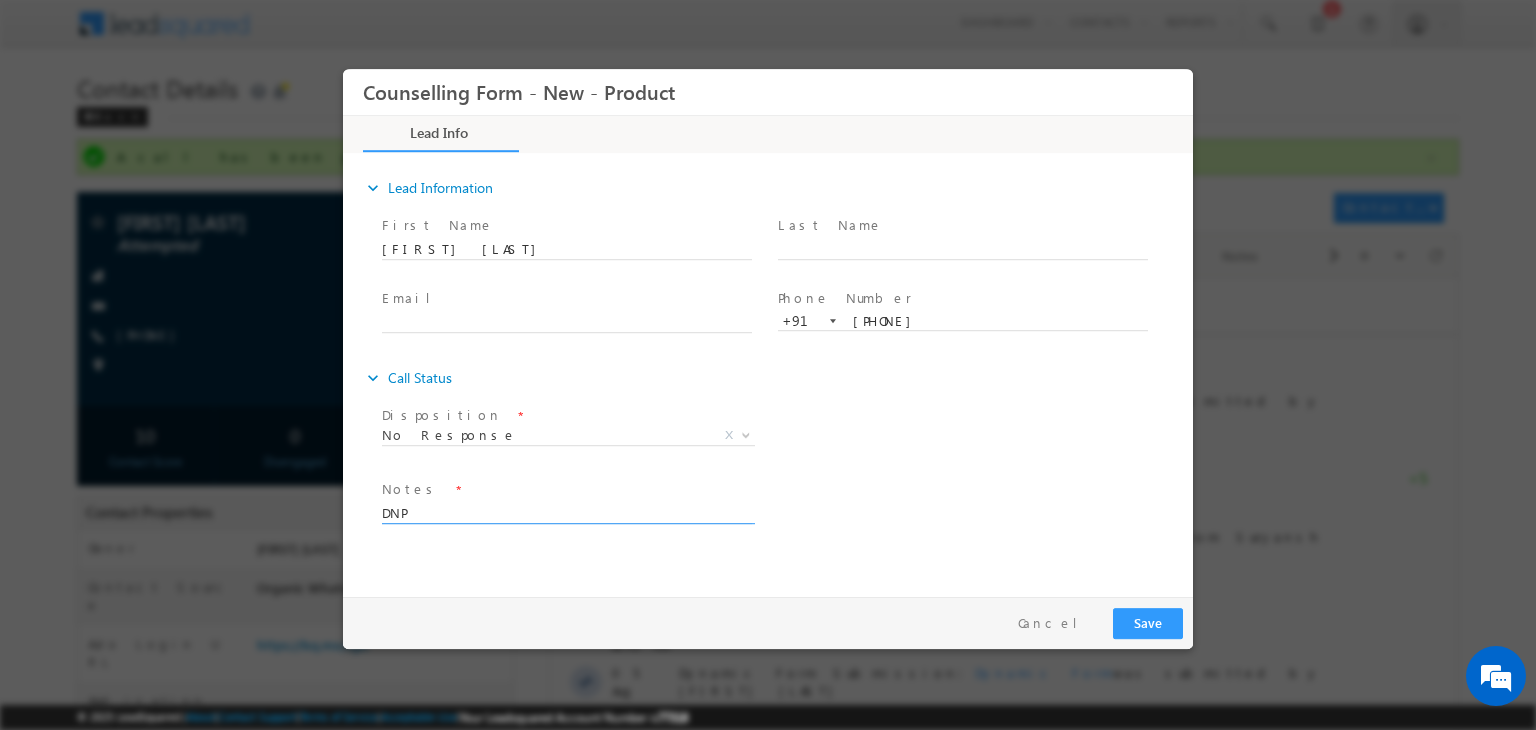 type on "DNP" 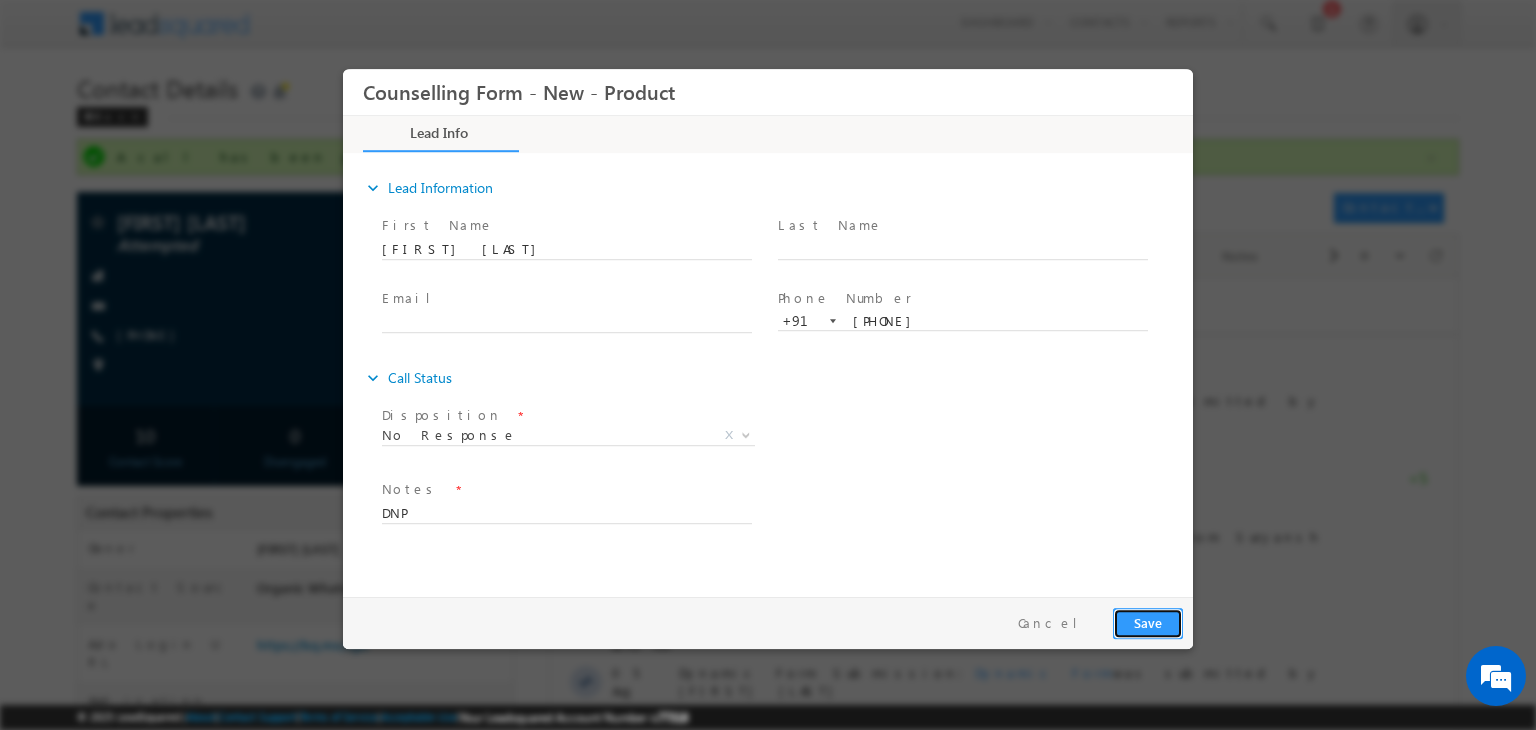 click on "Save" at bounding box center (1148, 623) 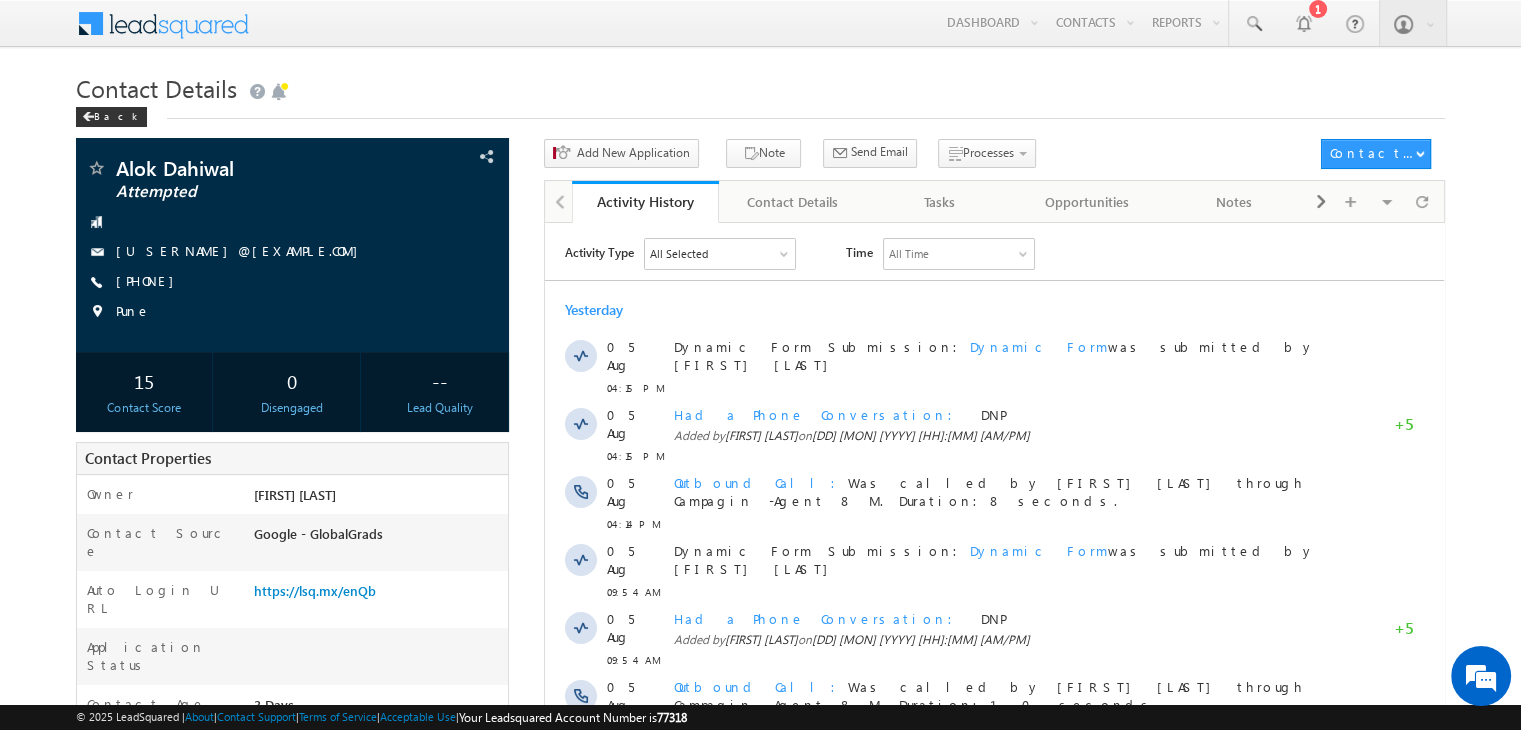 scroll, scrollTop: 0, scrollLeft: 0, axis: both 